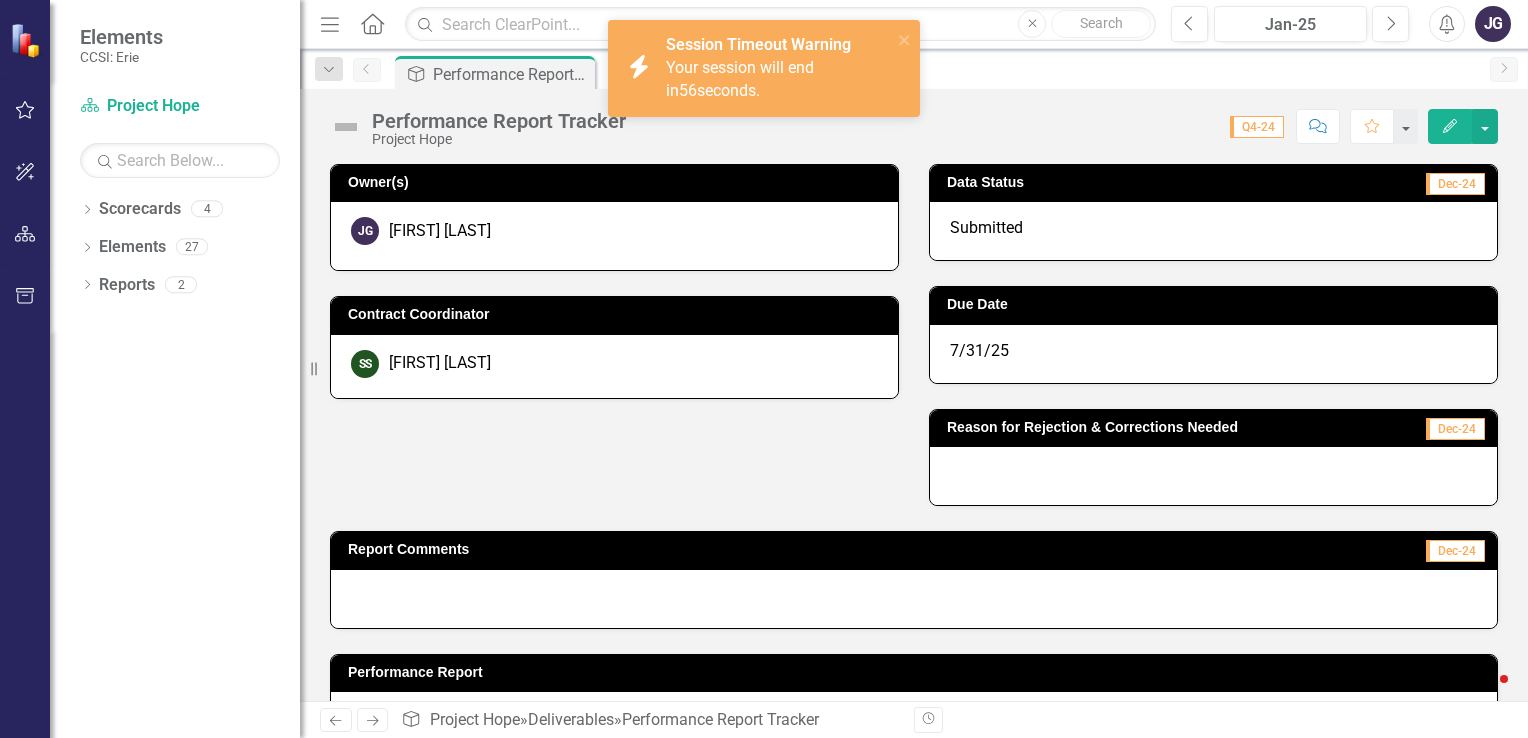 scroll, scrollTop: 0, scrollLeft: 0, axis: both 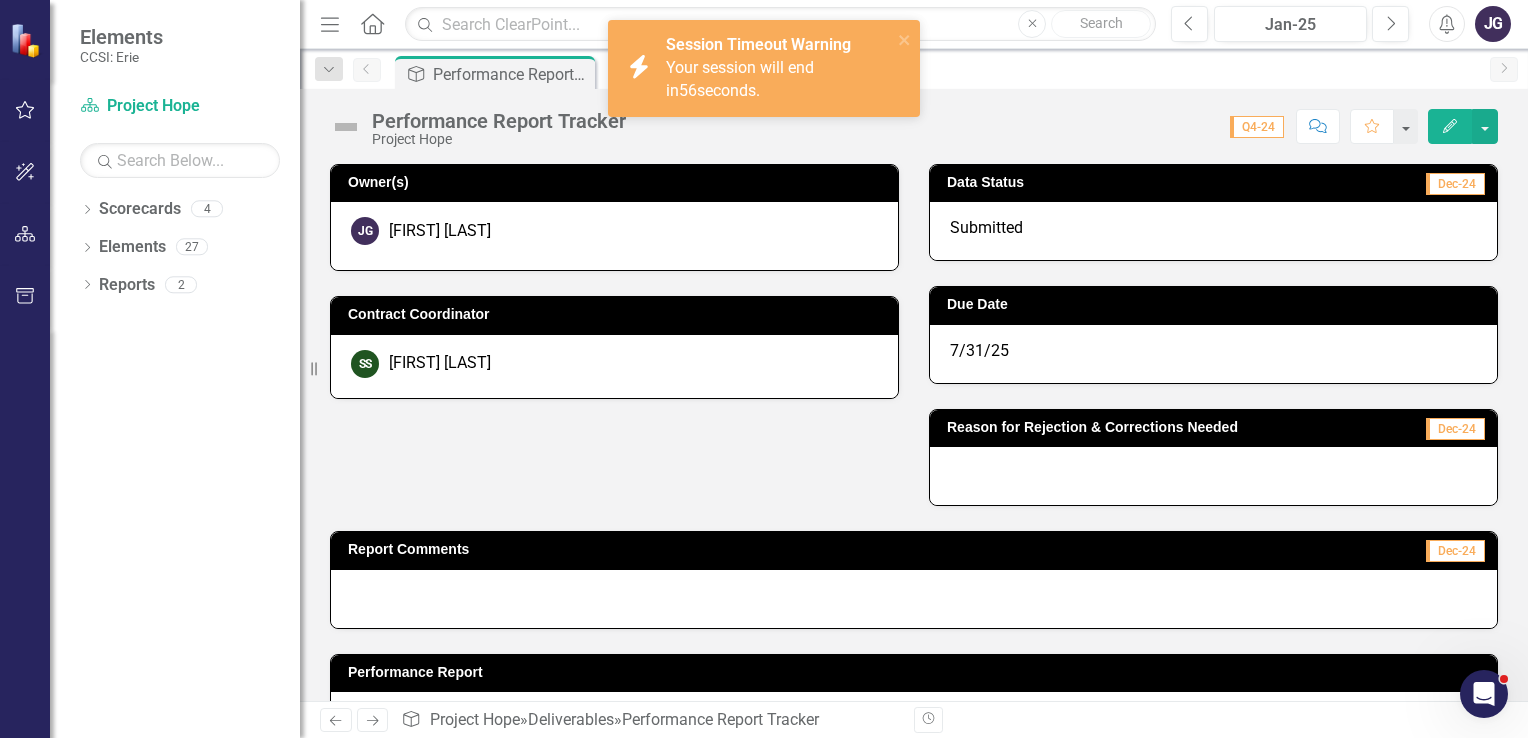 click on "Your session will end in  56  seconds." at bounding box center (776, 80) 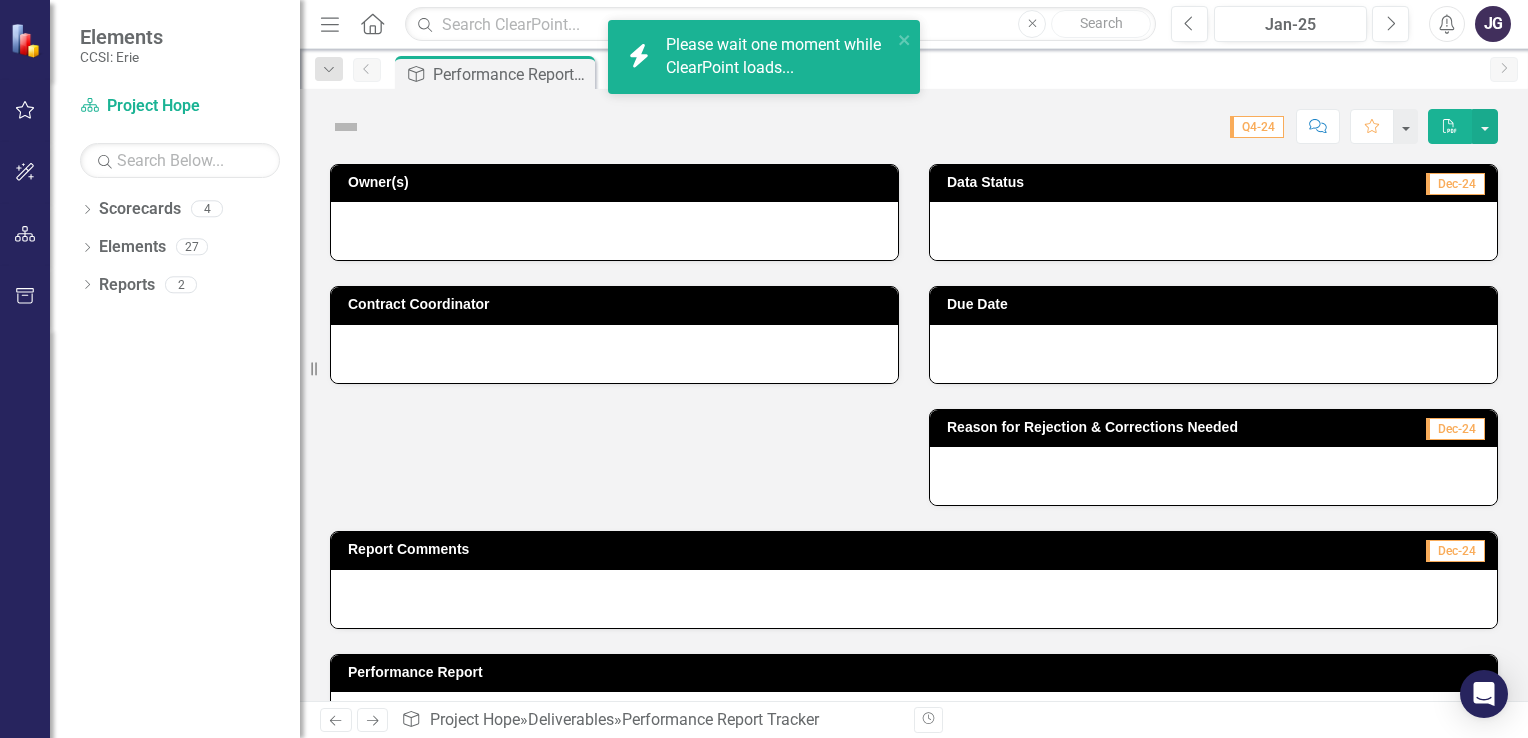 scroll, scrollTop: 0, scrollLeft: 0, axis: both 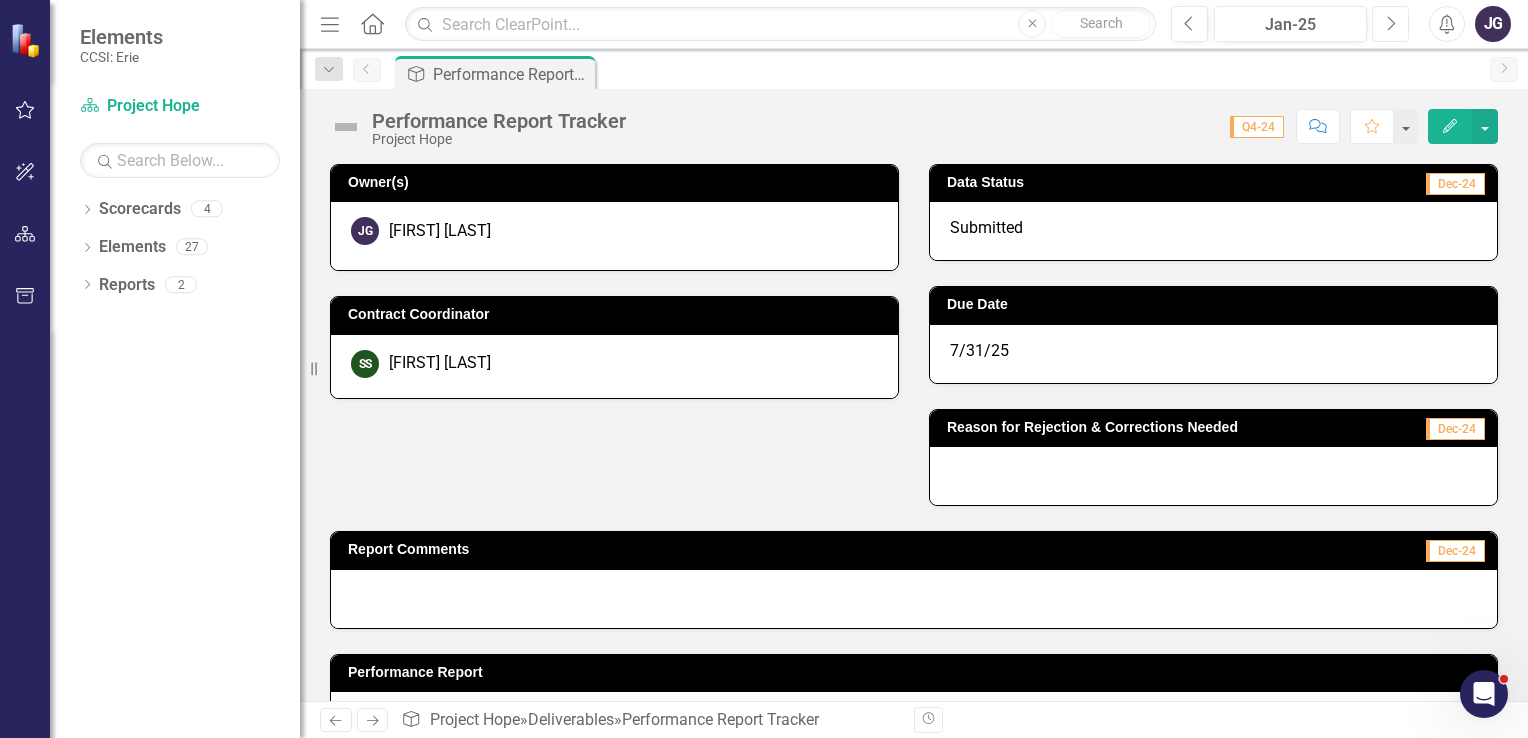 click on "Next" 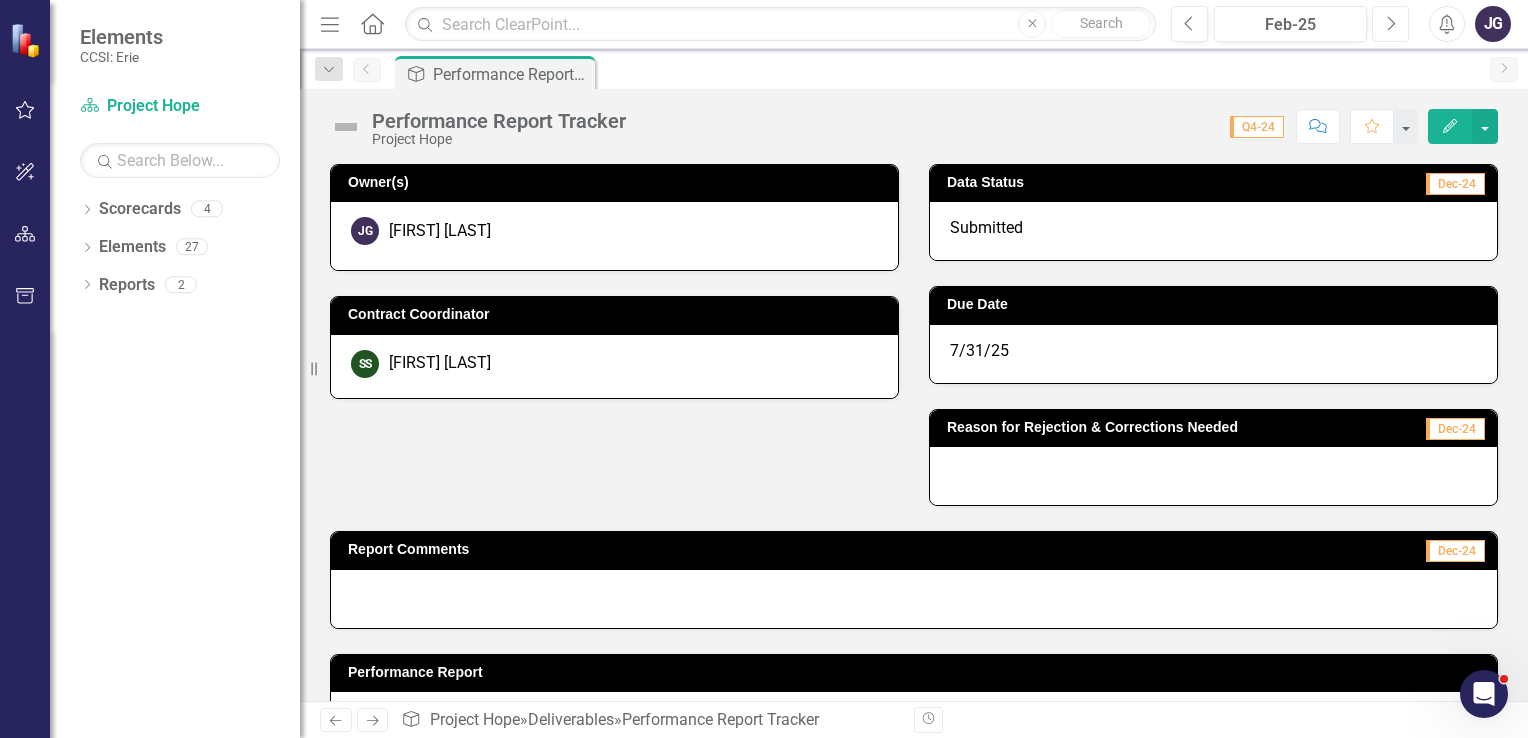 click on "Next" 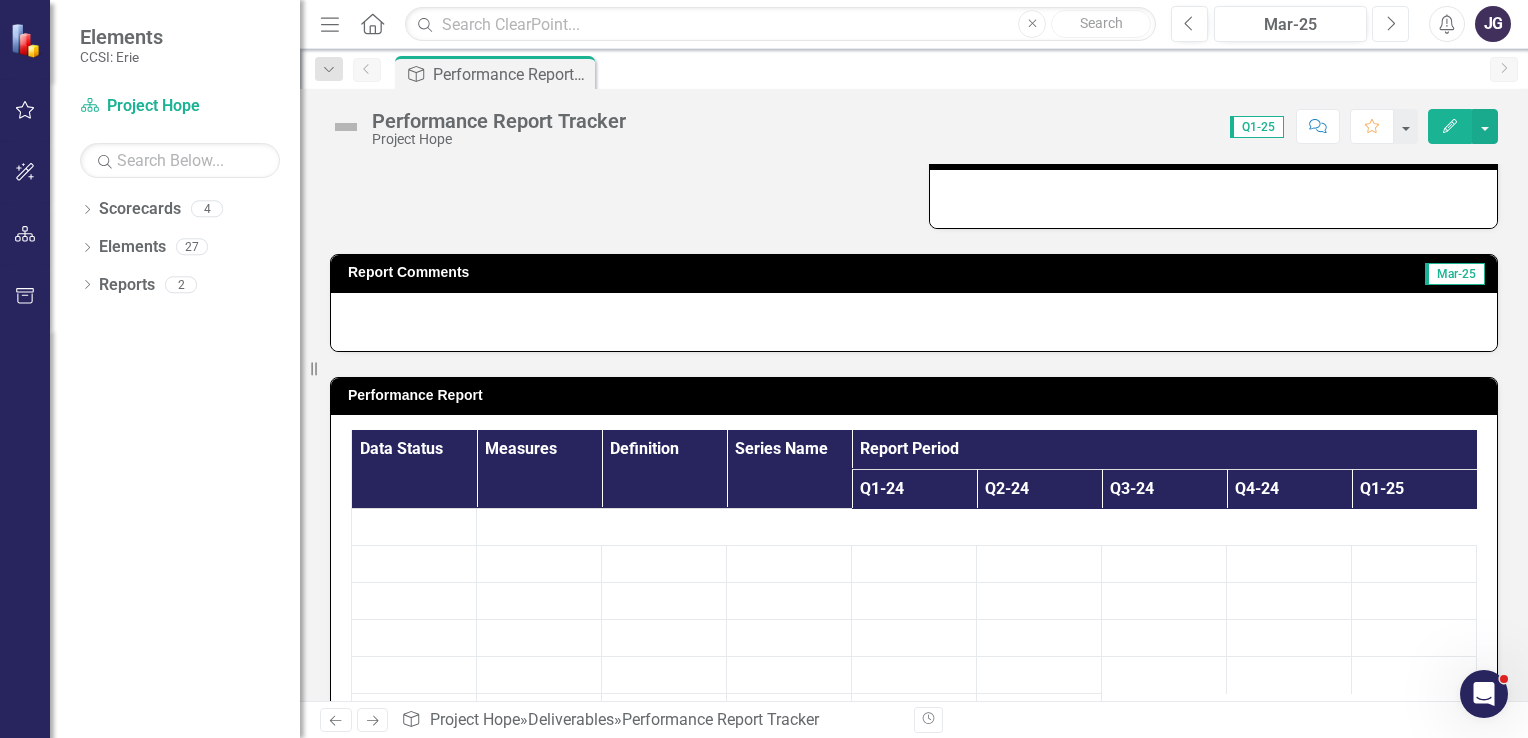 scroll, scrollTop: 280, scrollLeft: 0, axis: vertical 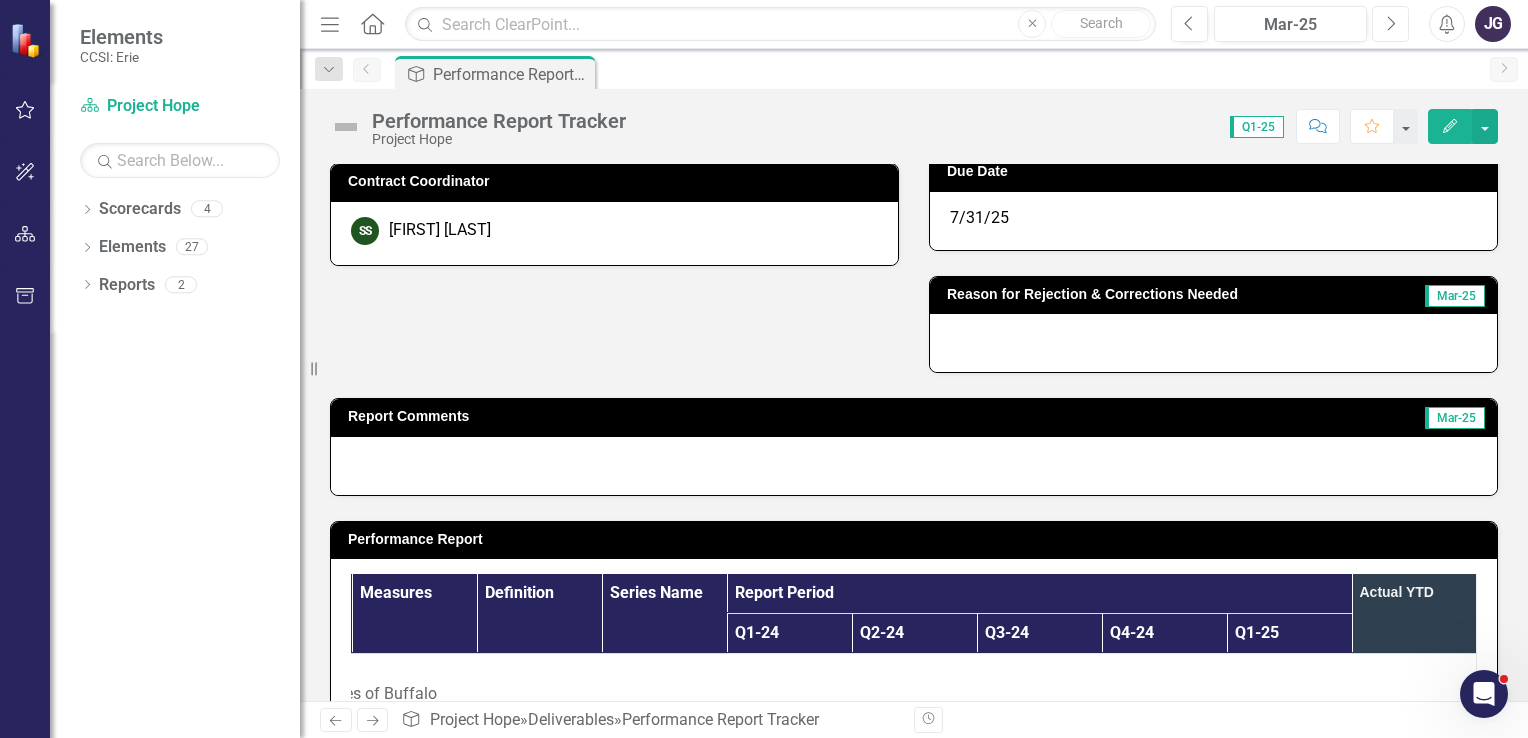 click on "Next" 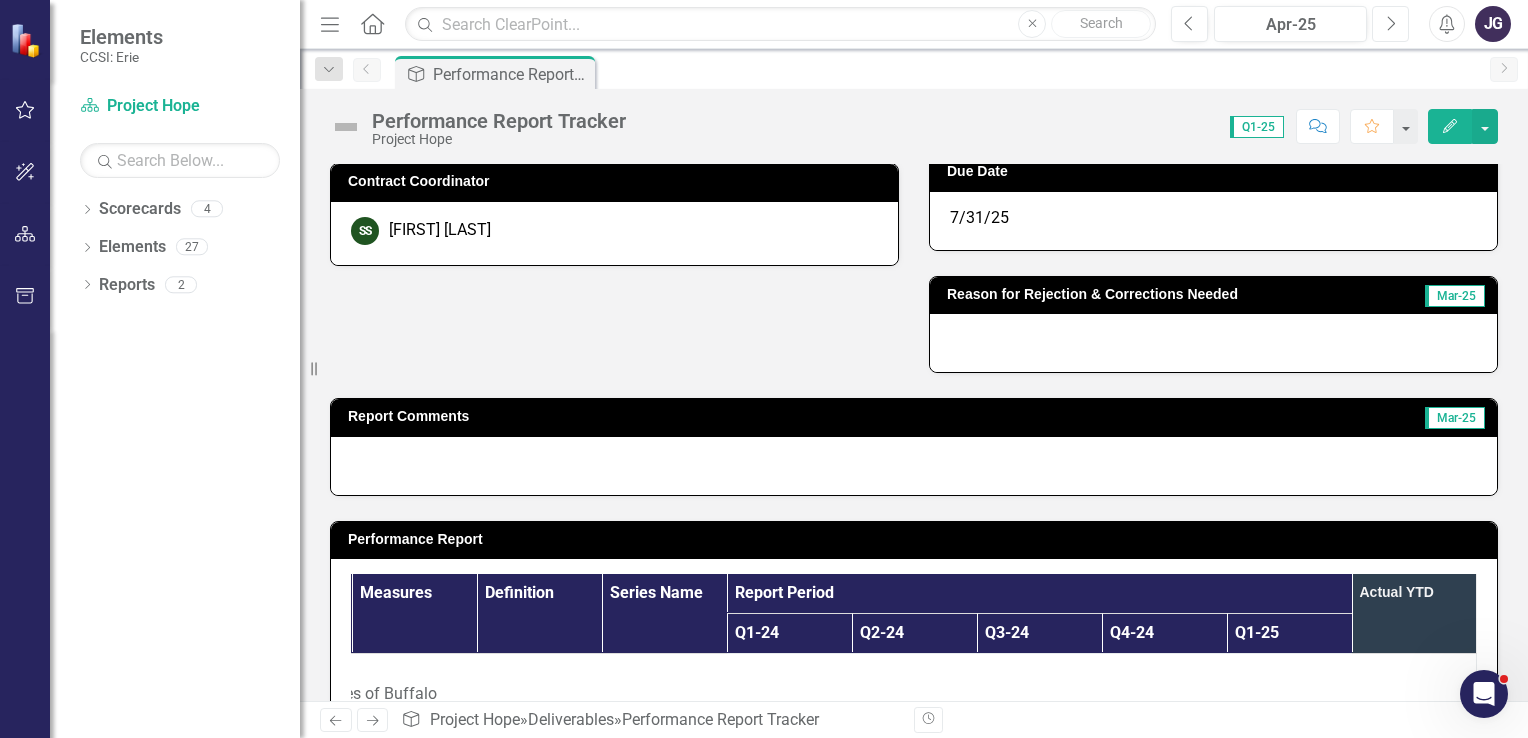 click on "Next" 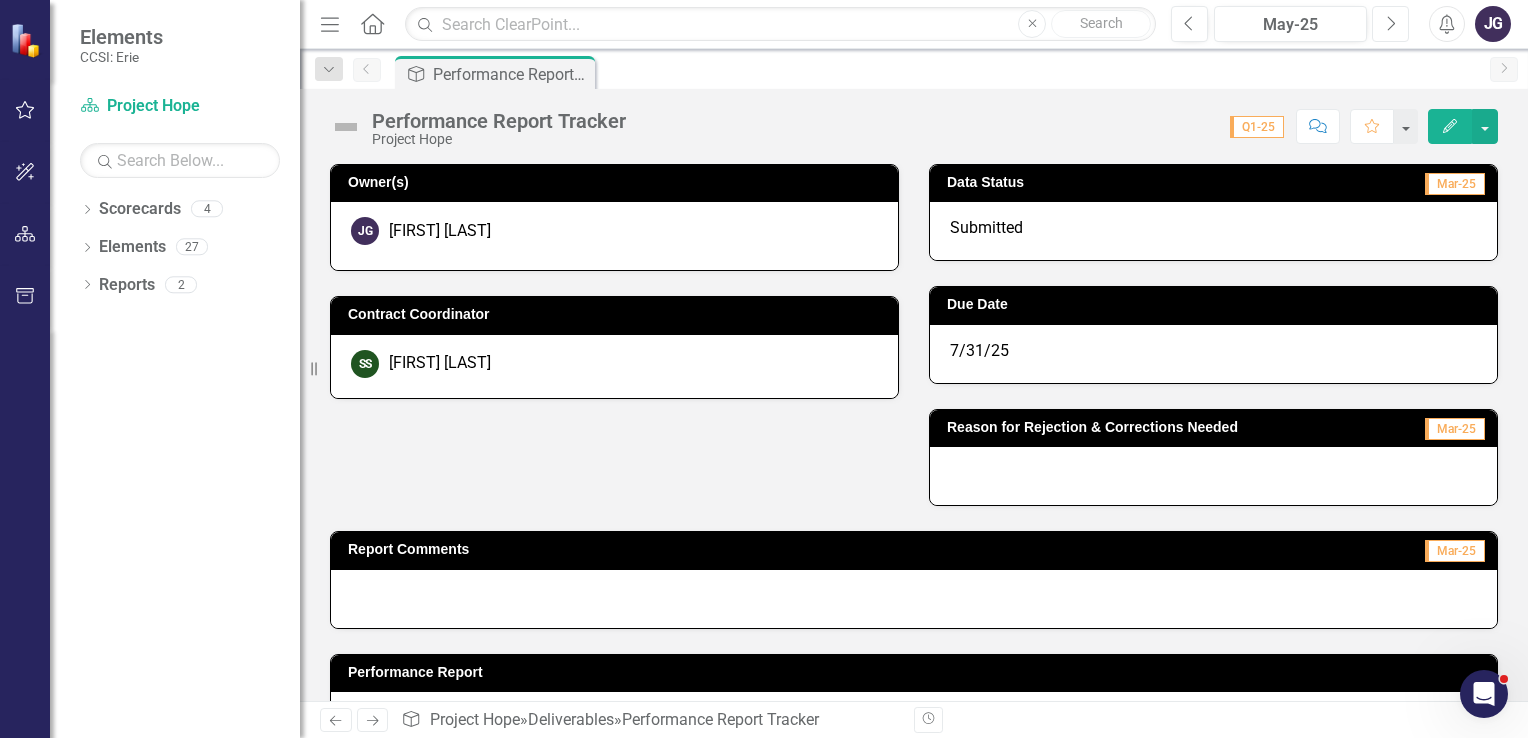click on "Next" 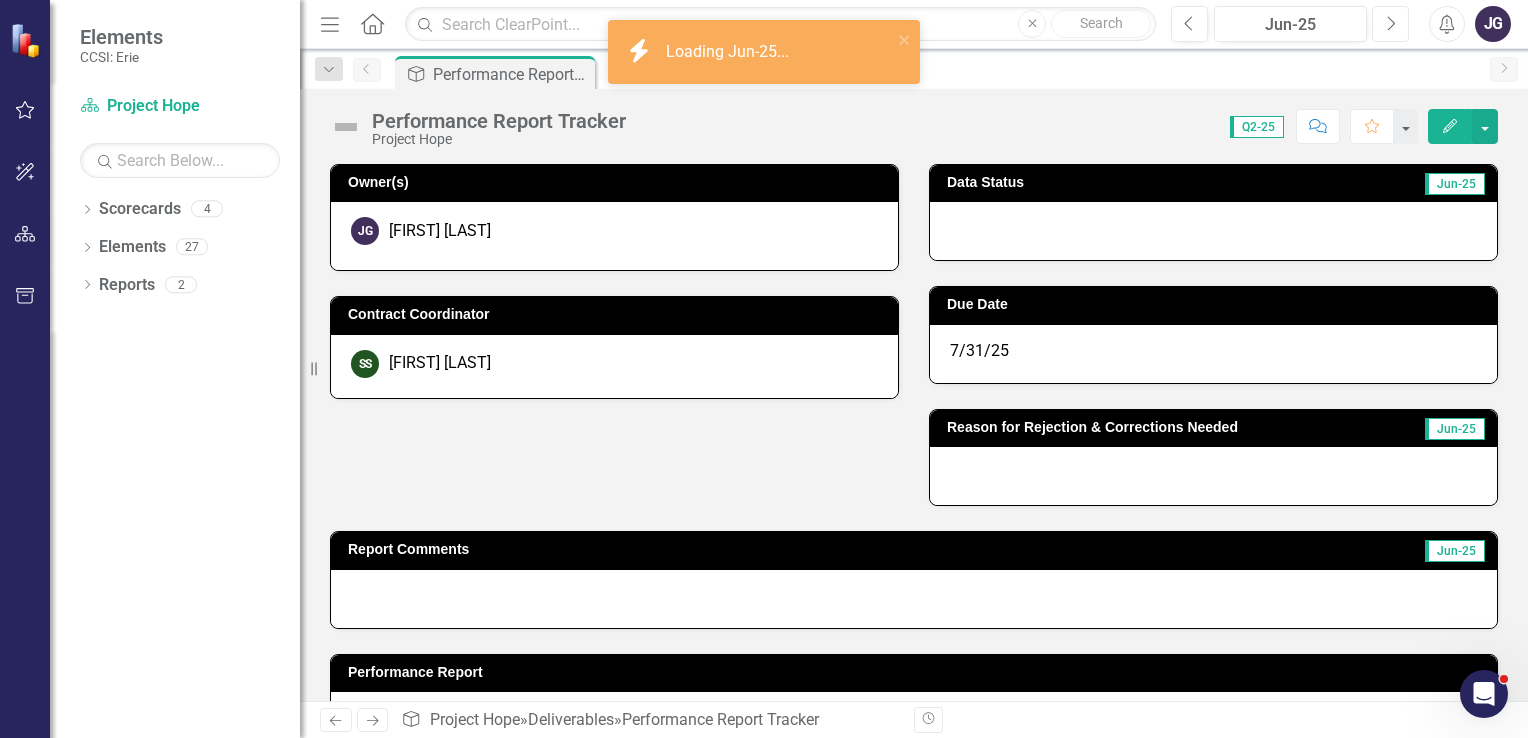 scroll, scrollTop: 228, scrollLeft: 0, axis: vertical 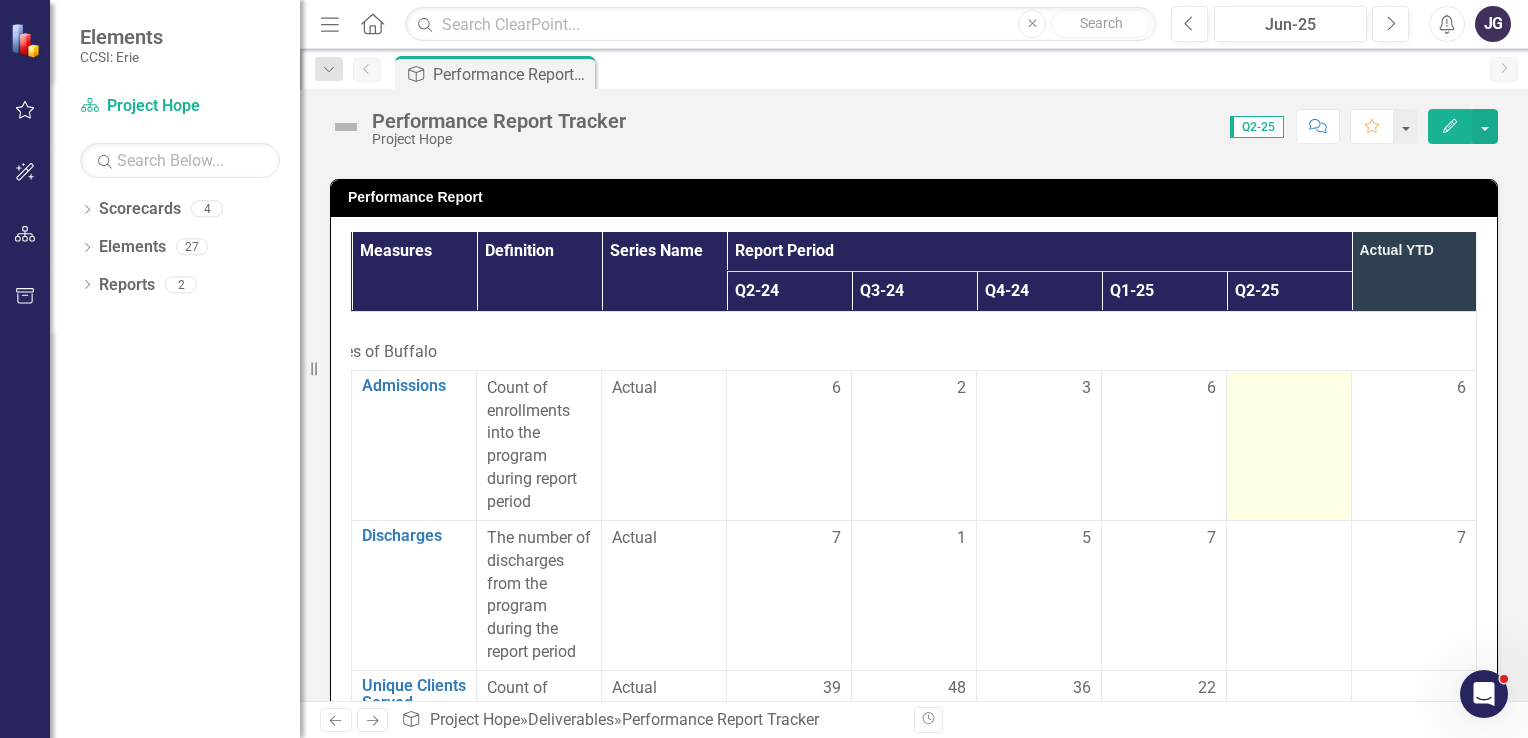 click at bounding box center (1289, 445) 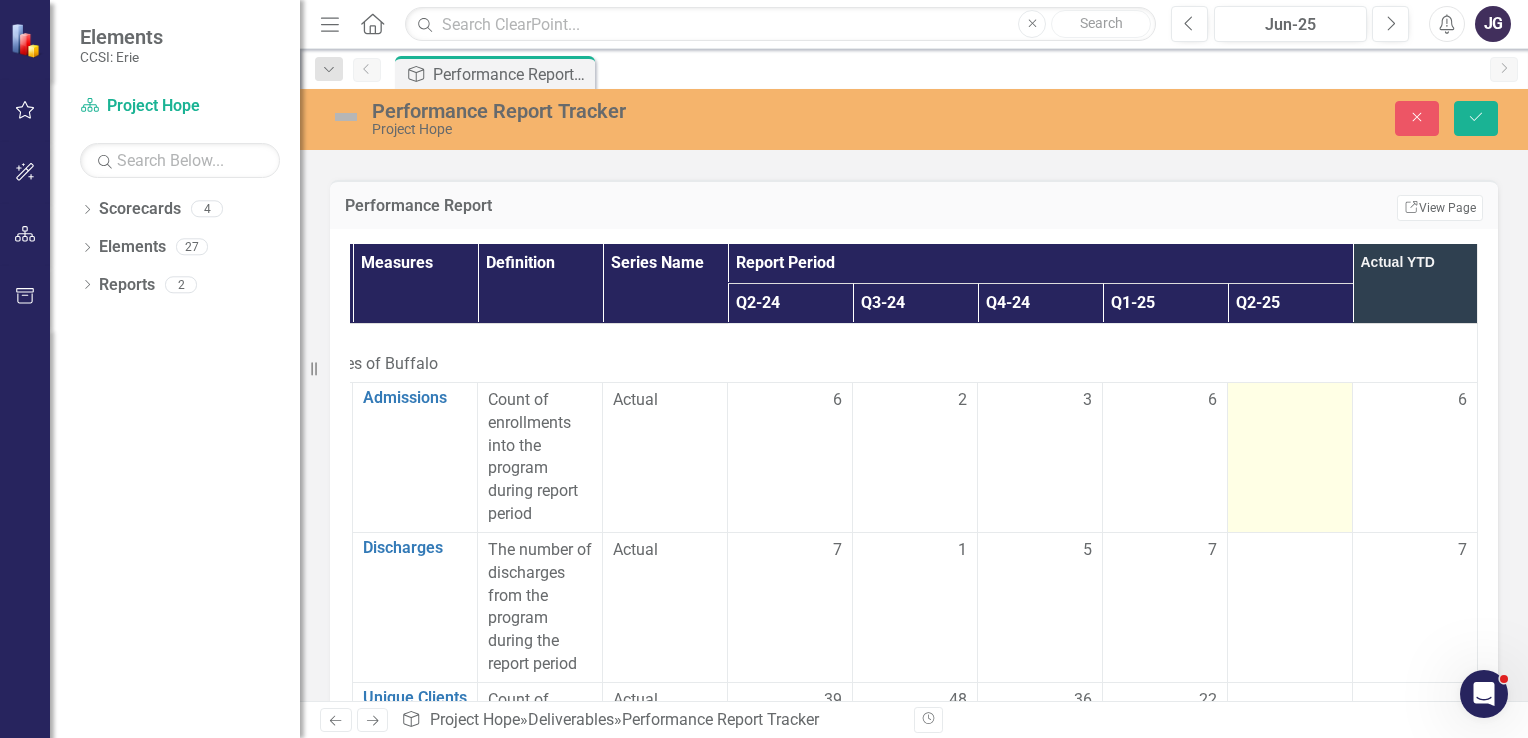 scroll, scrollTop: 0, scrollLeft: 152, axis: horizontal 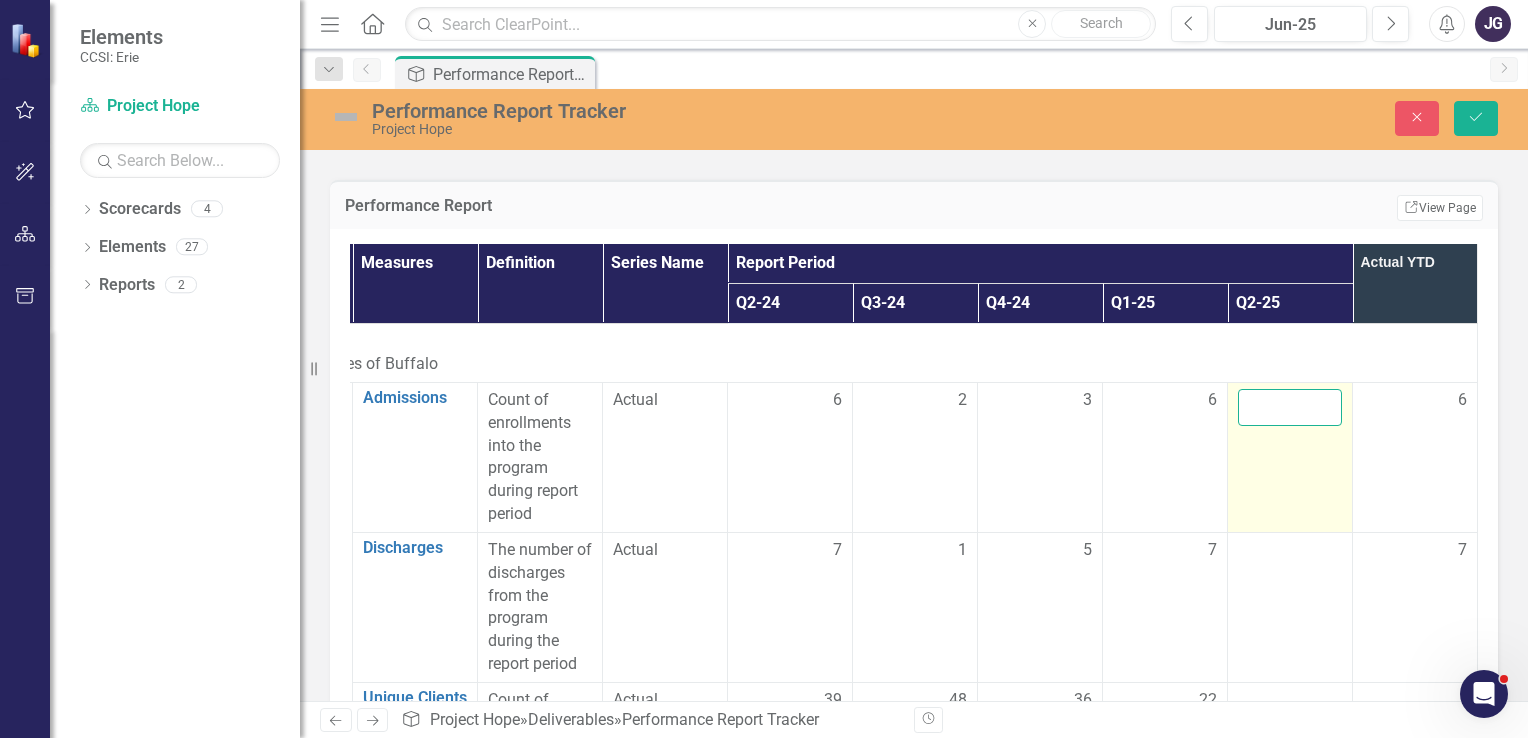 click at bounding box center (1290, 407) 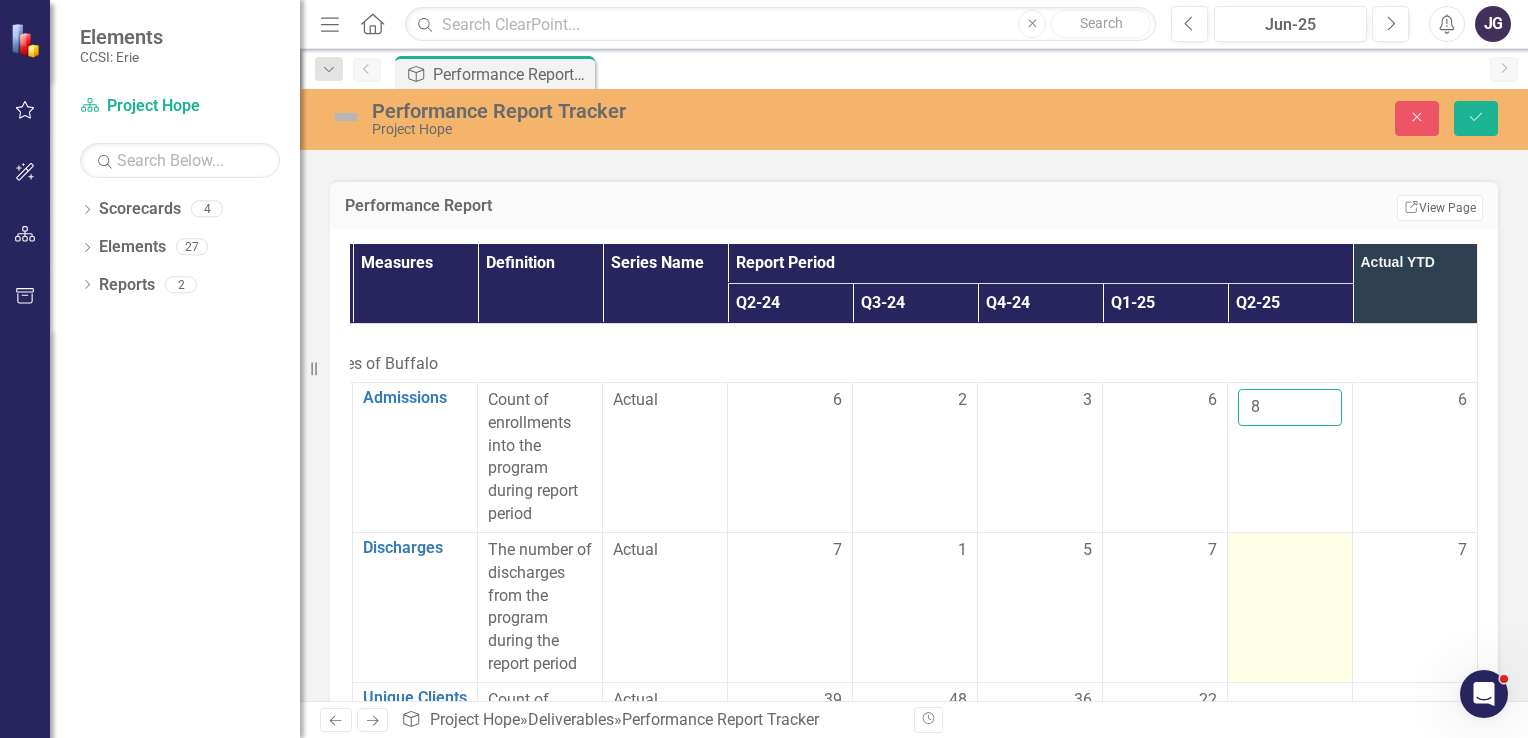 type on "8" 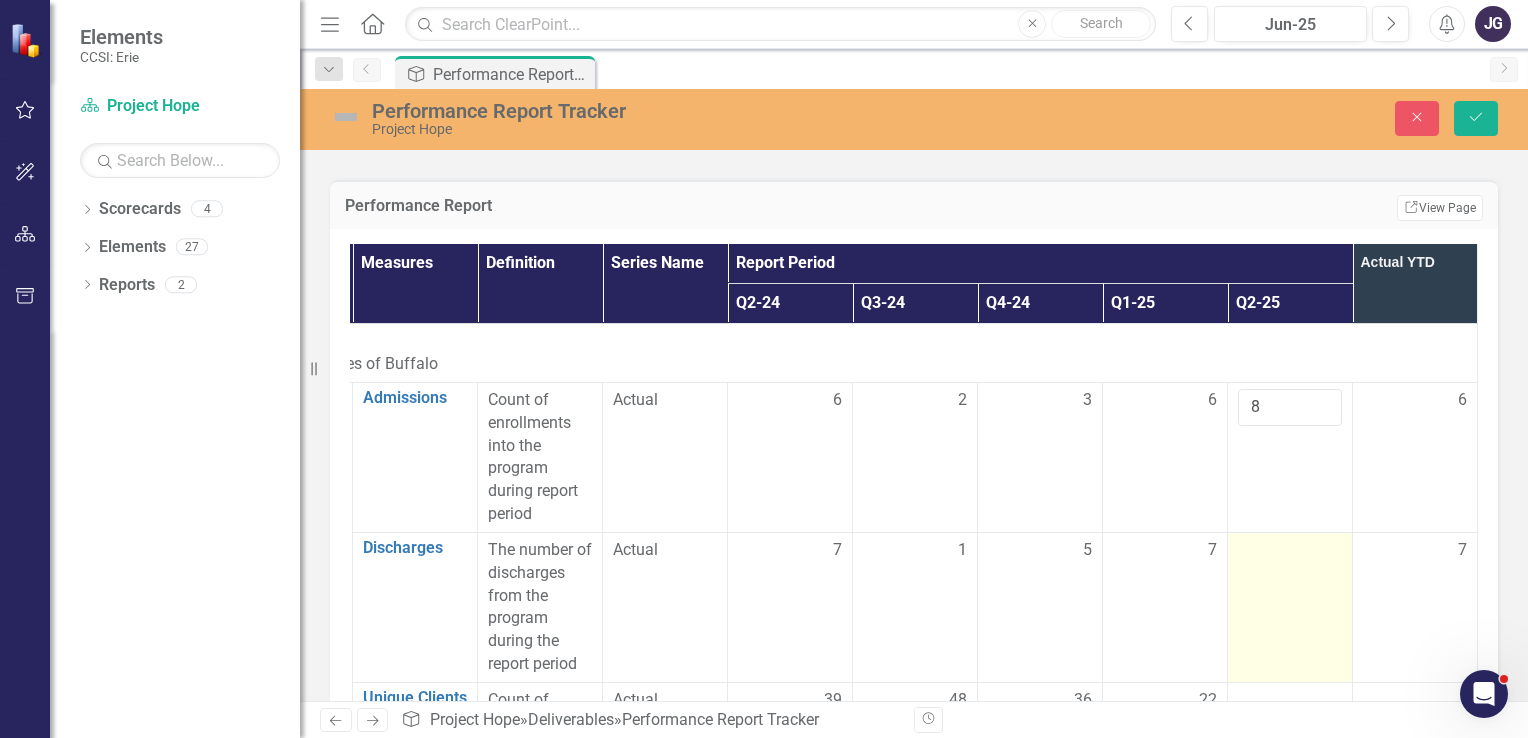 click at bounding box center [1290, 607] 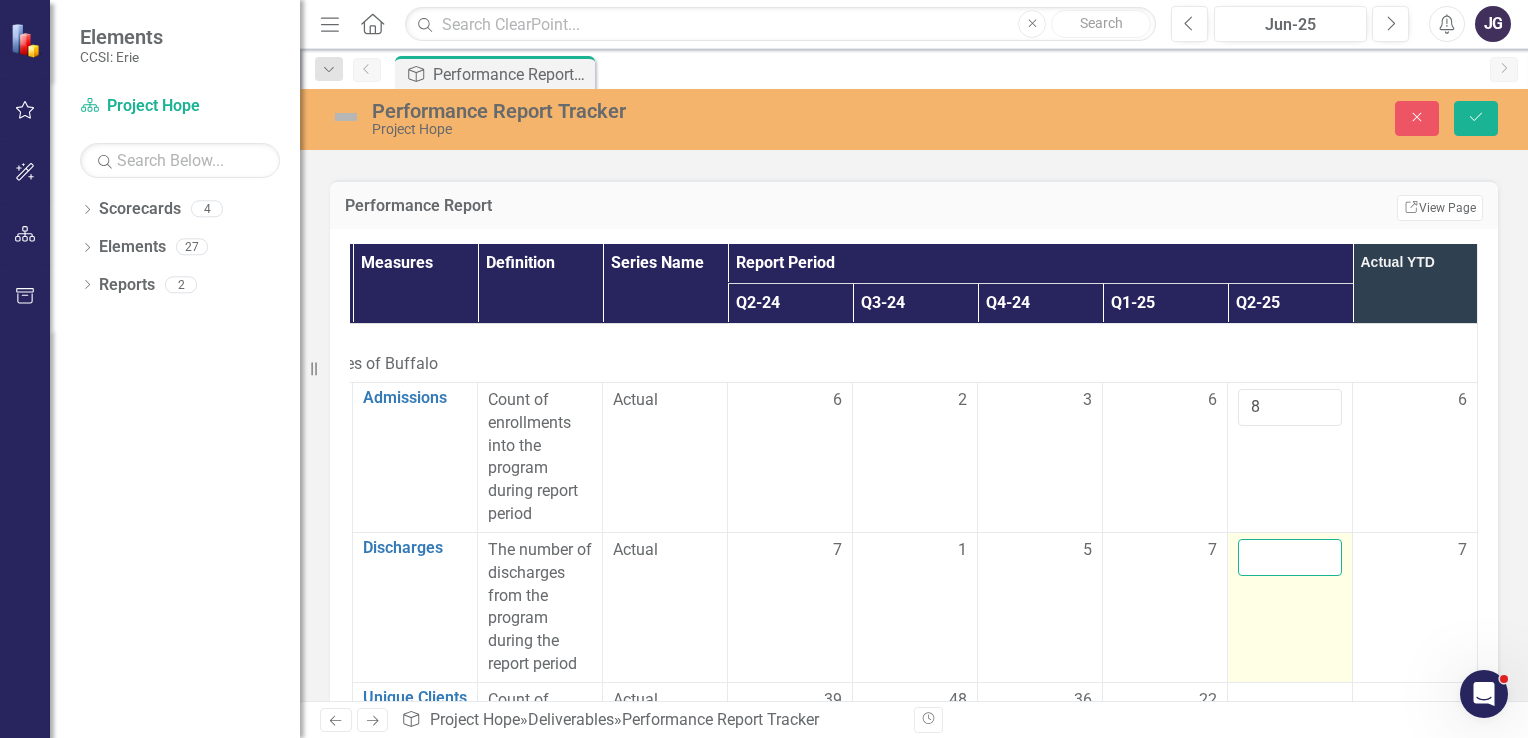 click at bounding box center (1290, 557) 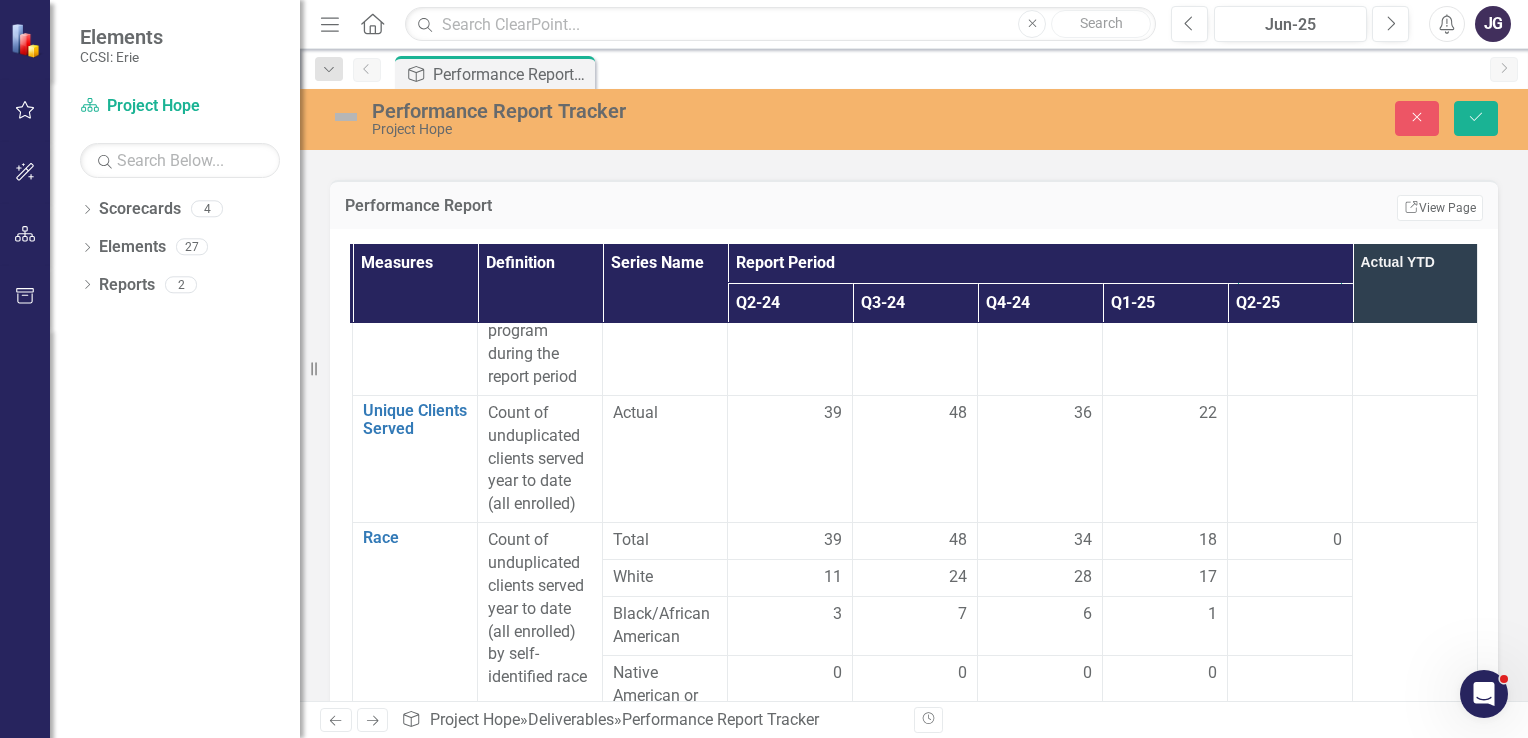 scroll, scrollTop: 294, scrollLeft: 151, axis: both 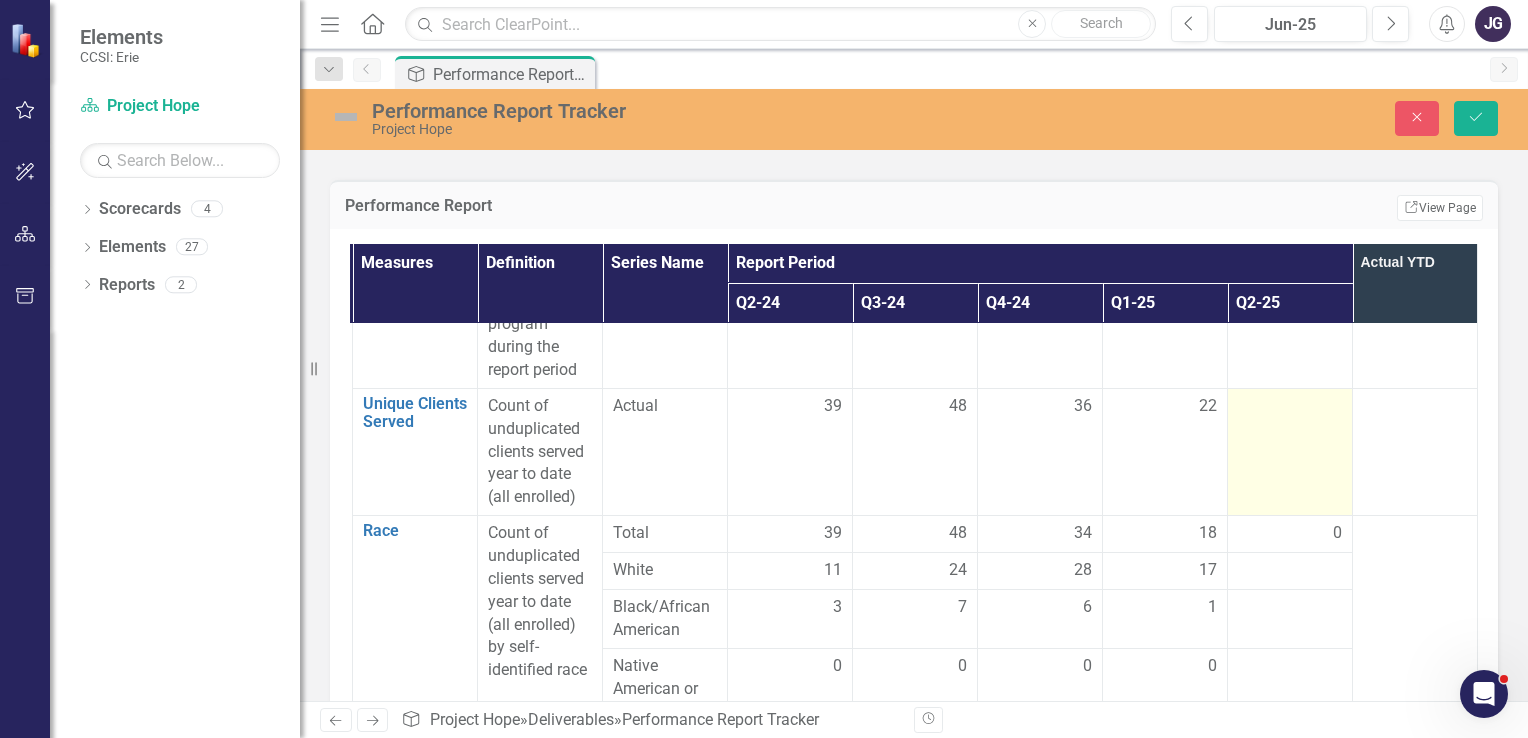 type on "6" 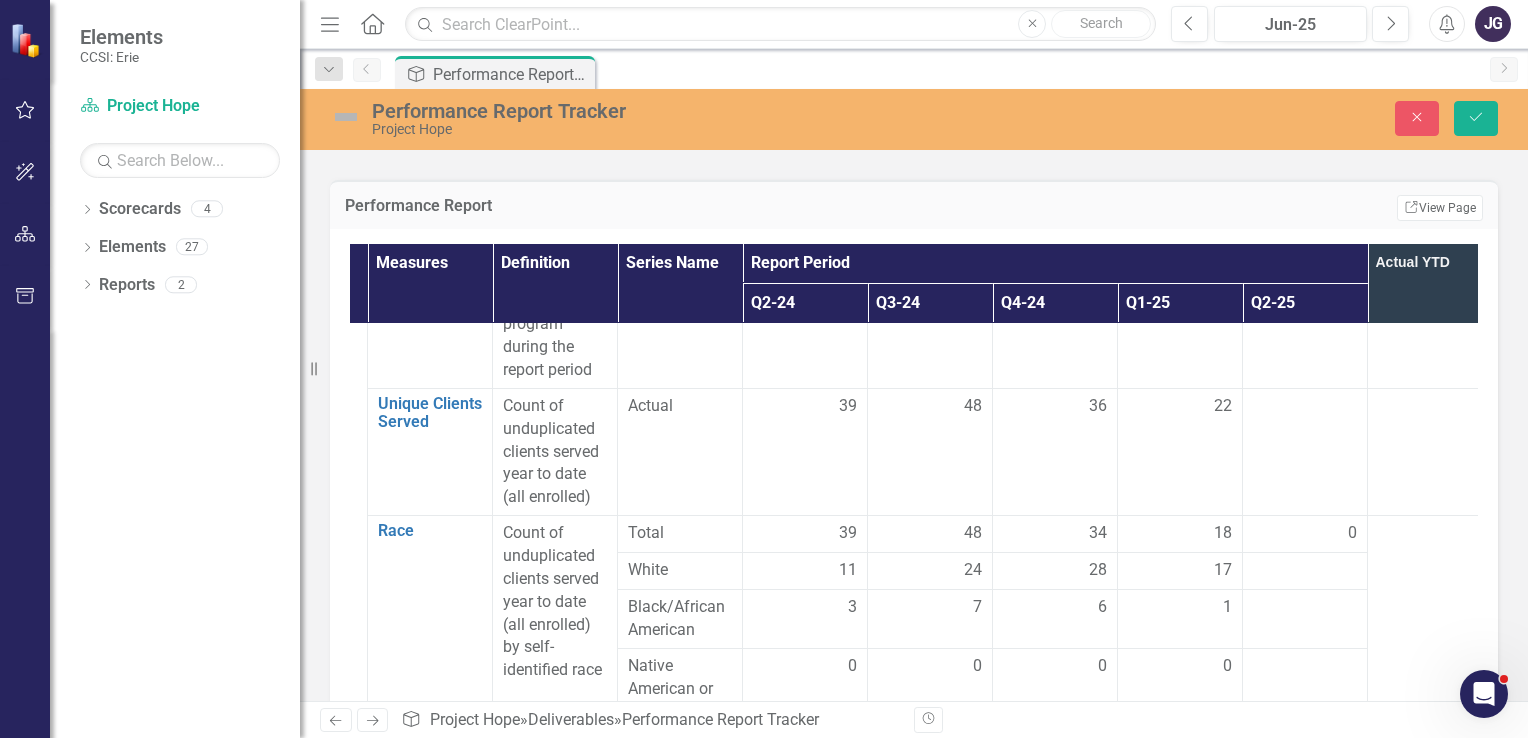 scroll, scrollTop: 294, scrollLeft: 151, axis: both 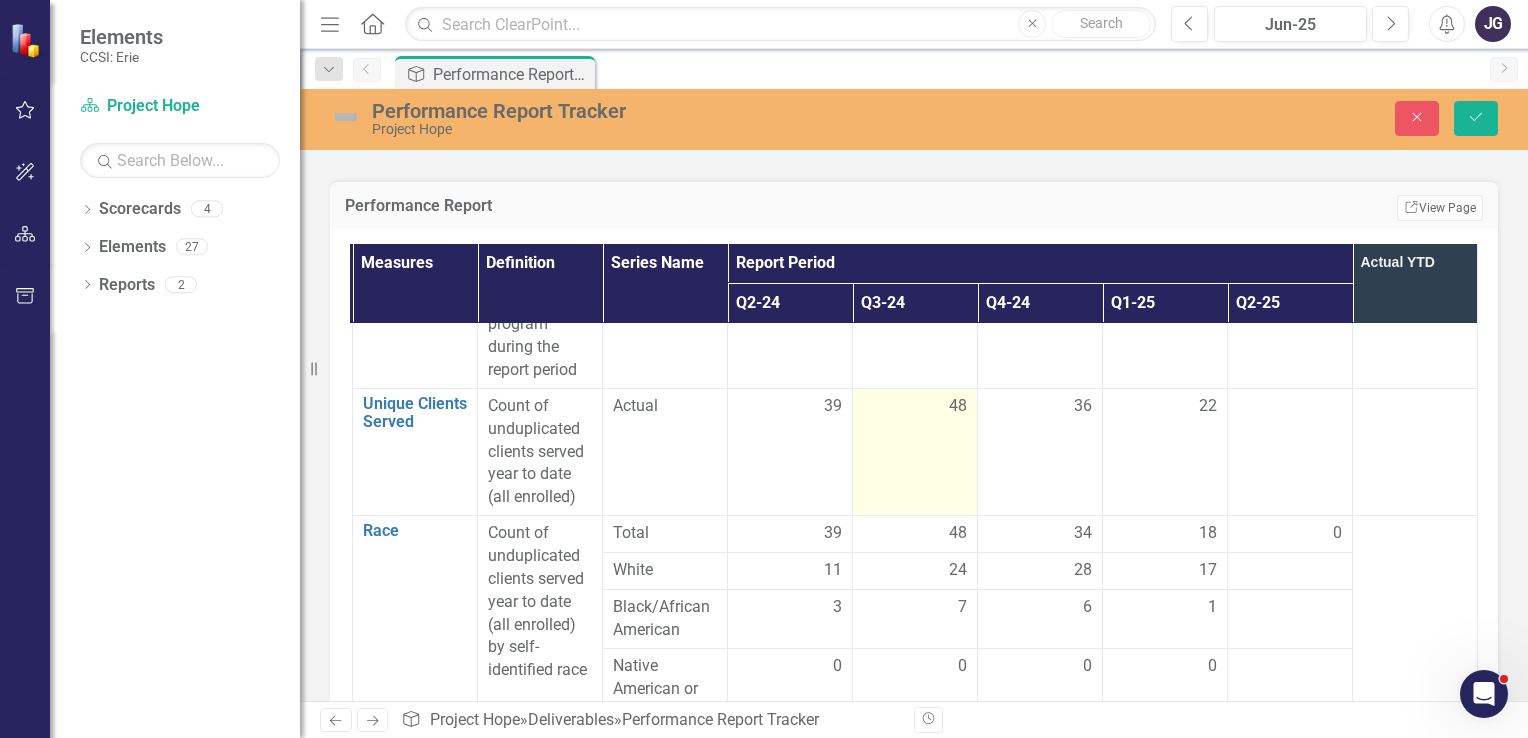 click on "48" at bounding box center (915, 451) 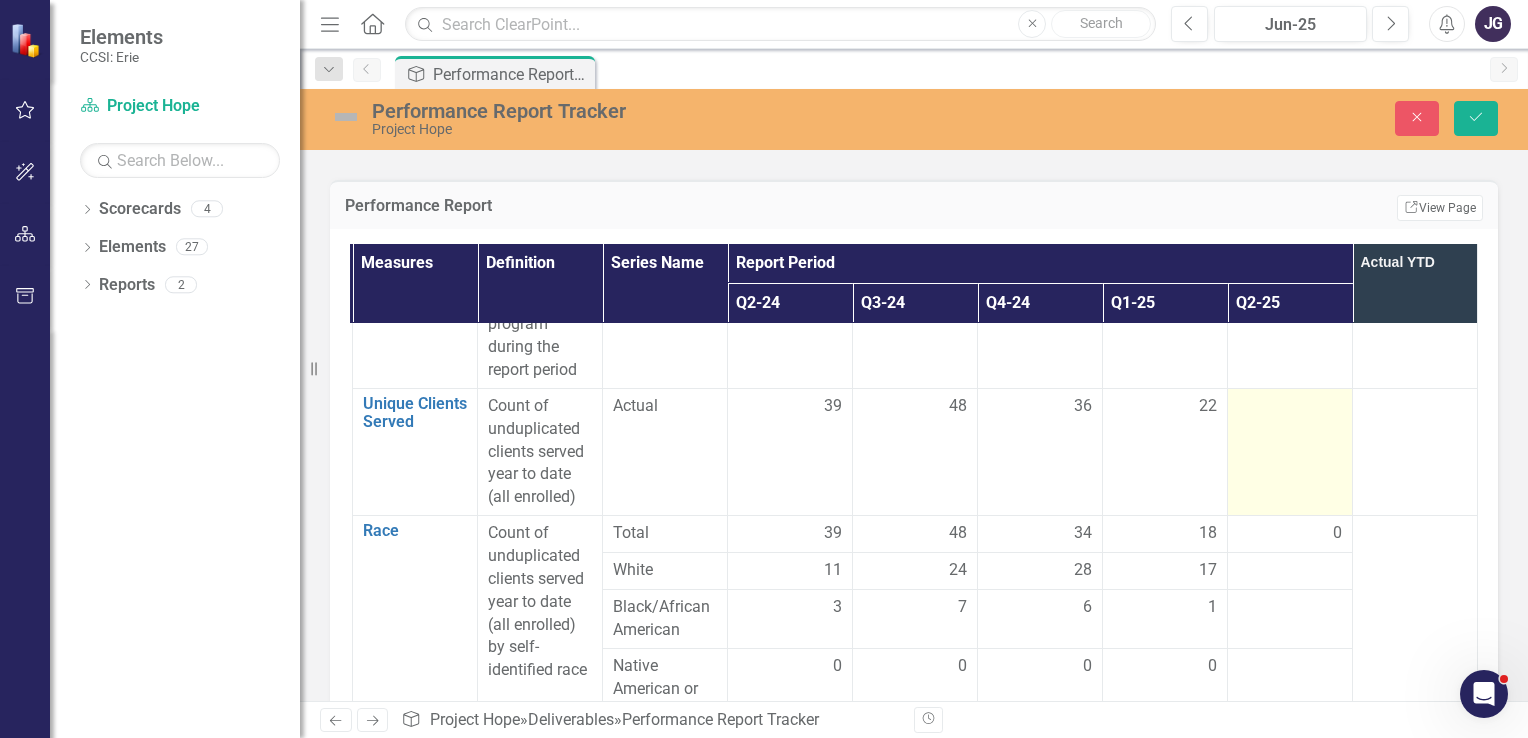 click at bounding box center (1290, 451) 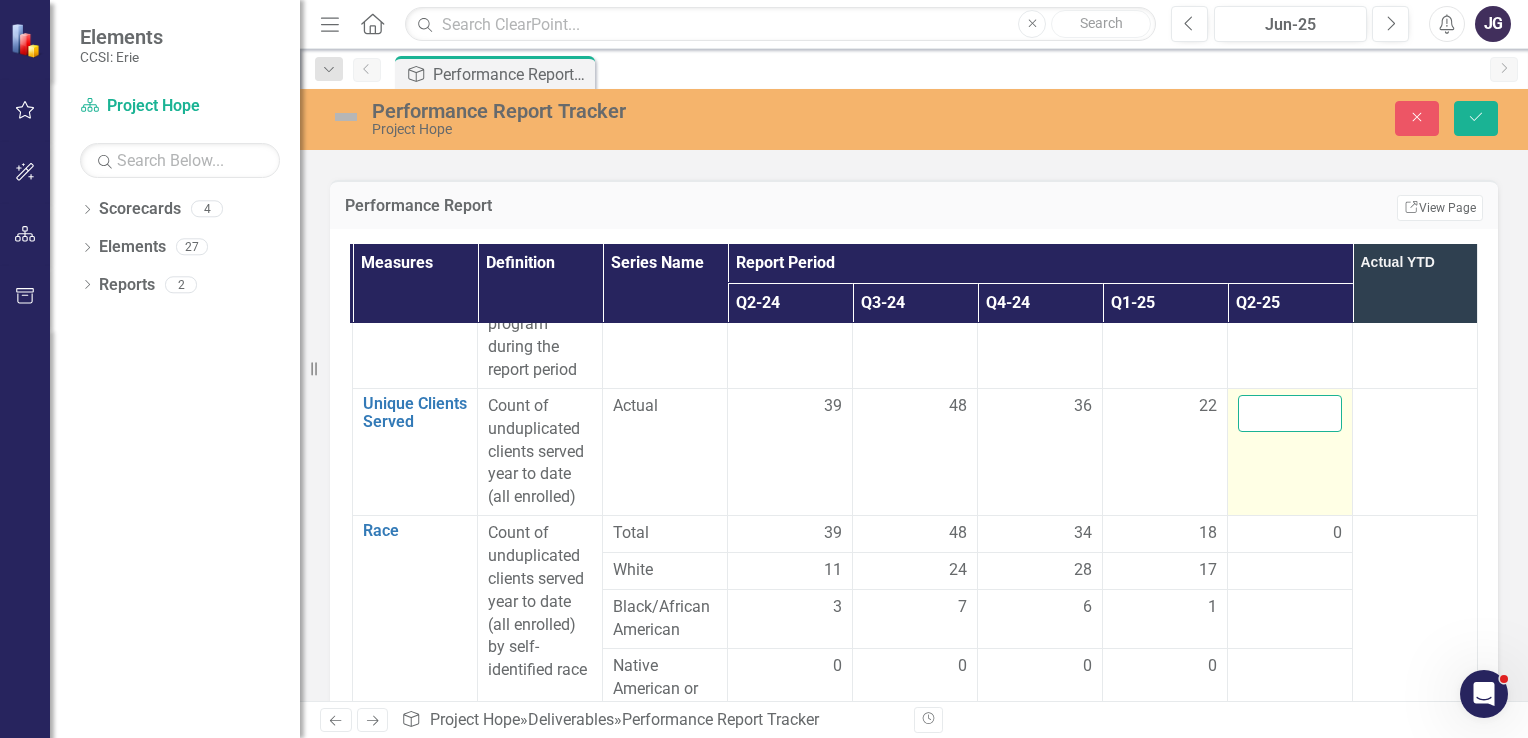 click at bounding box center (1290, 413) 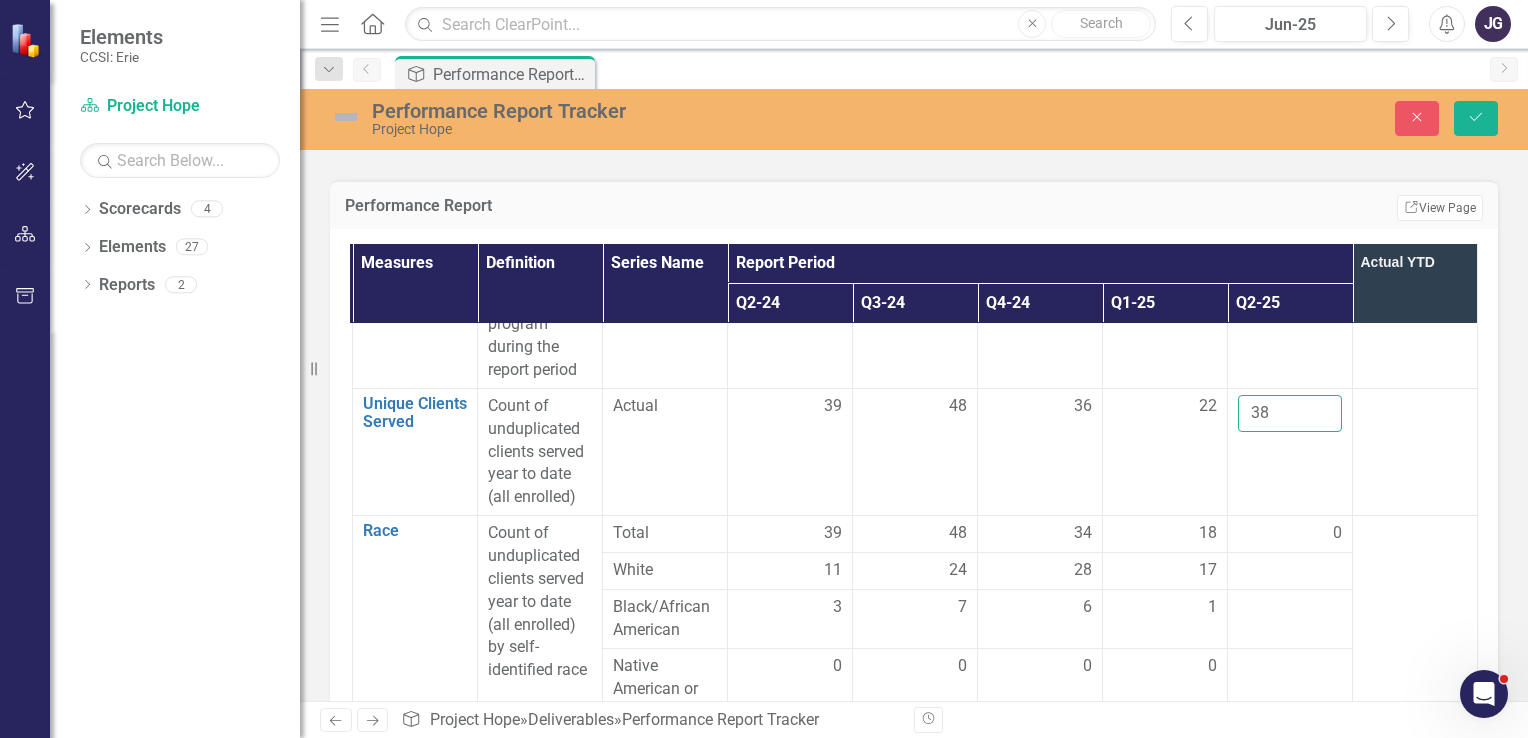 type on "38" 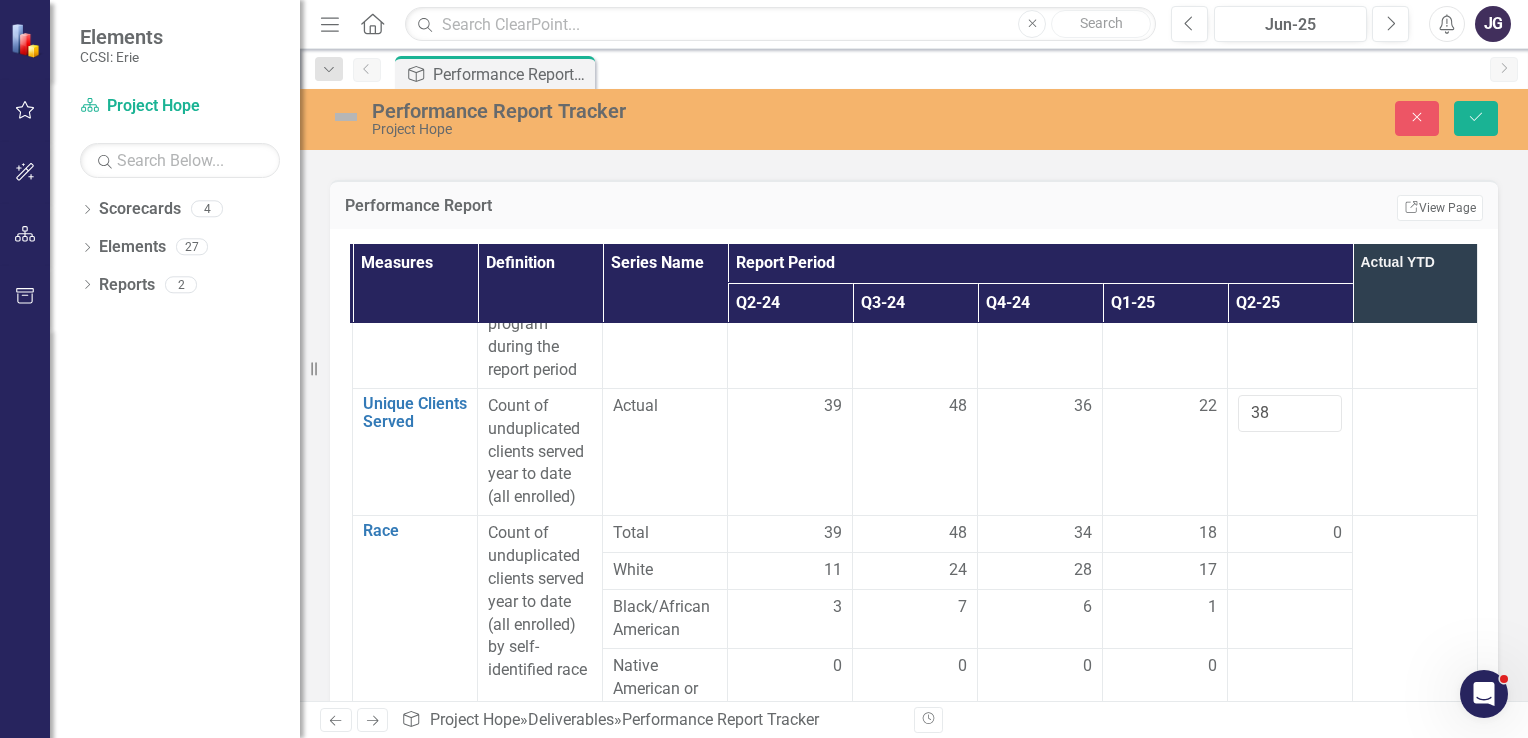 click on "0" at bounding box center [1290, 533] 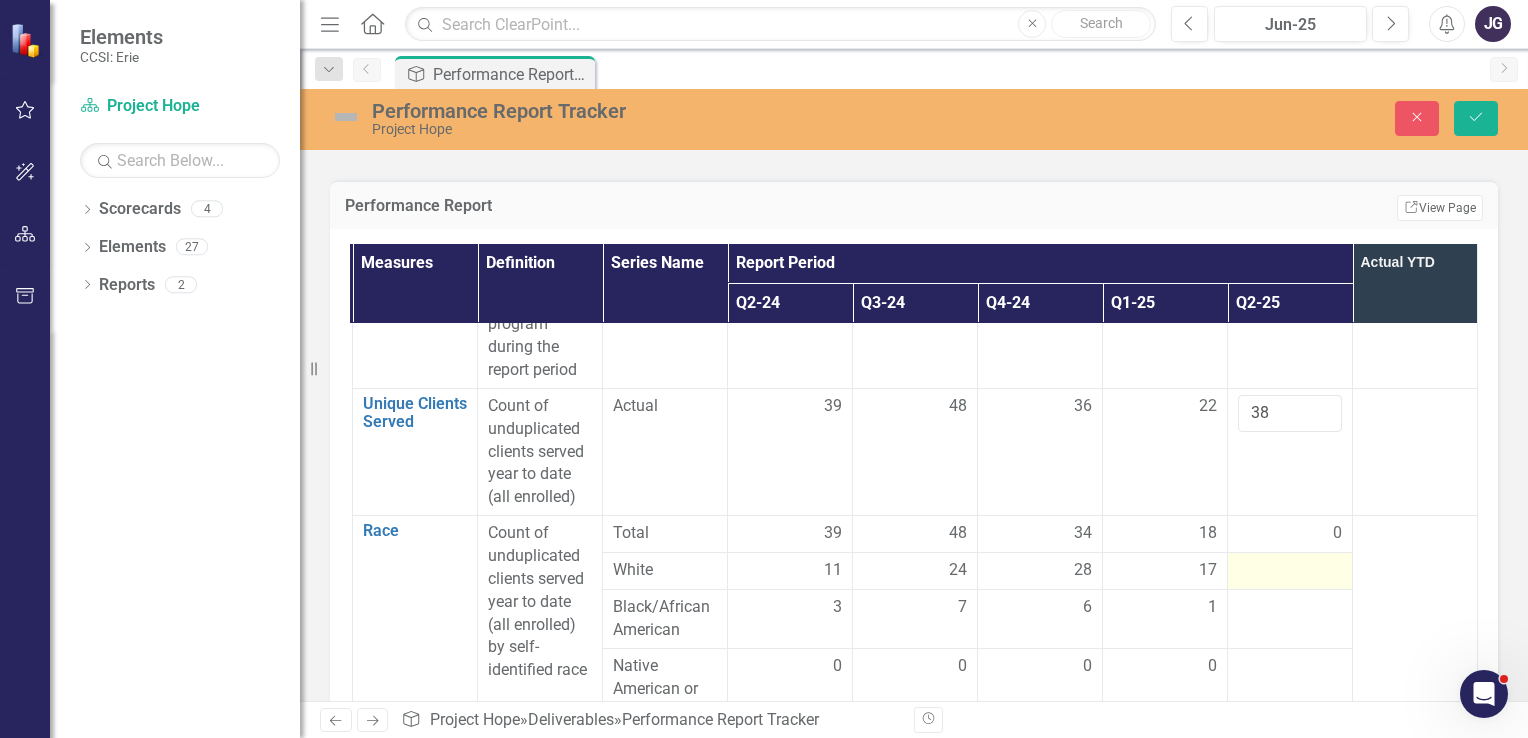 click at bounding box center [1290, 571] 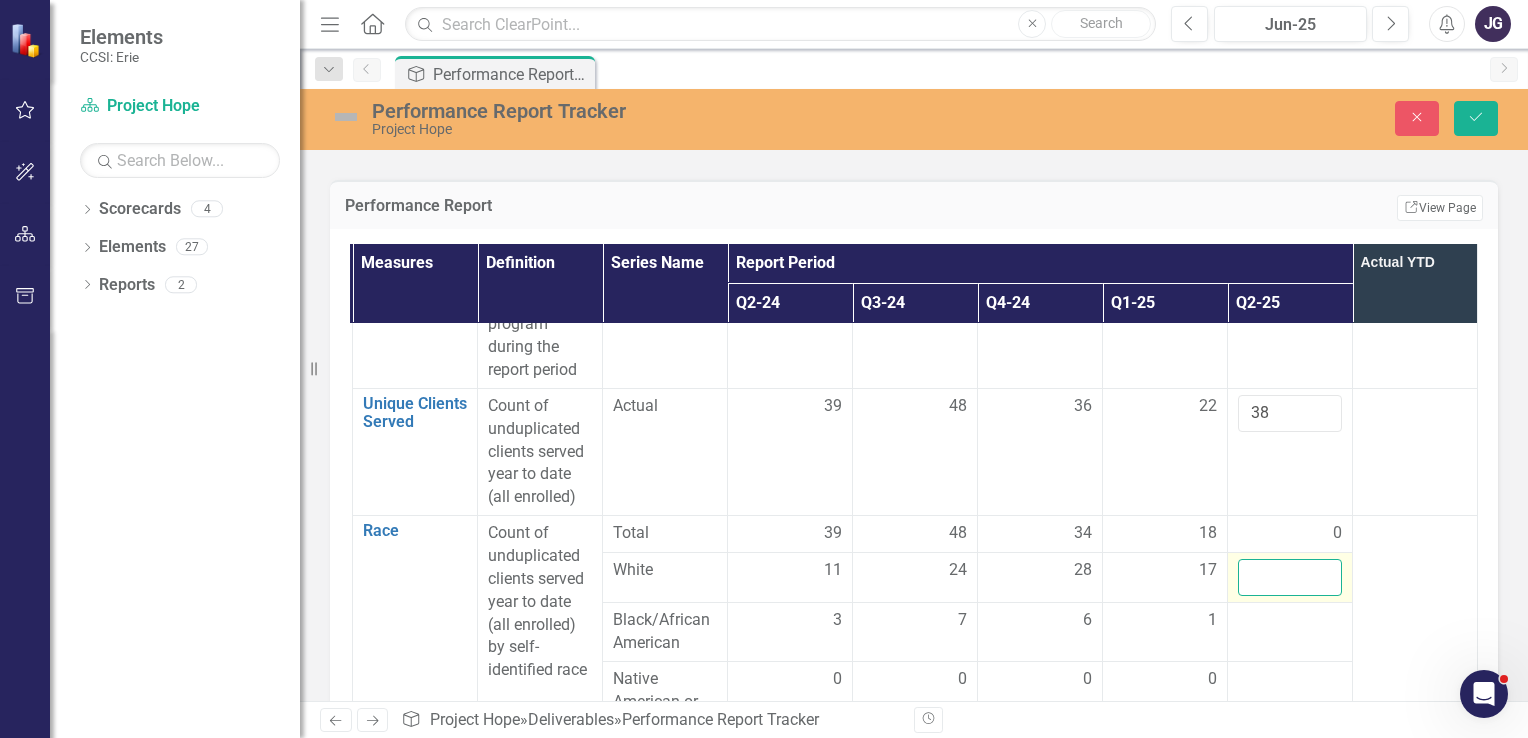 click at bounding box center [1290, 577] 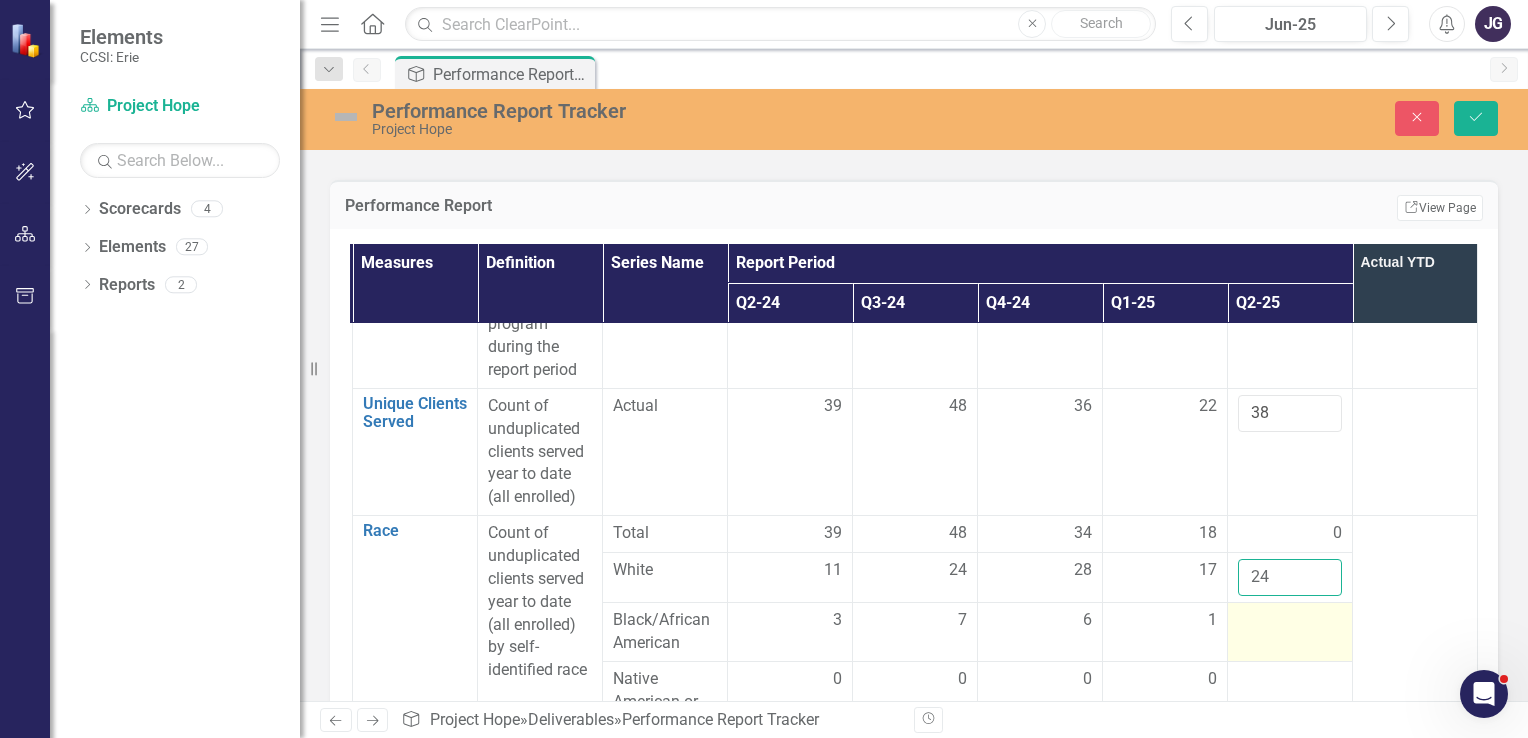 type on "24" 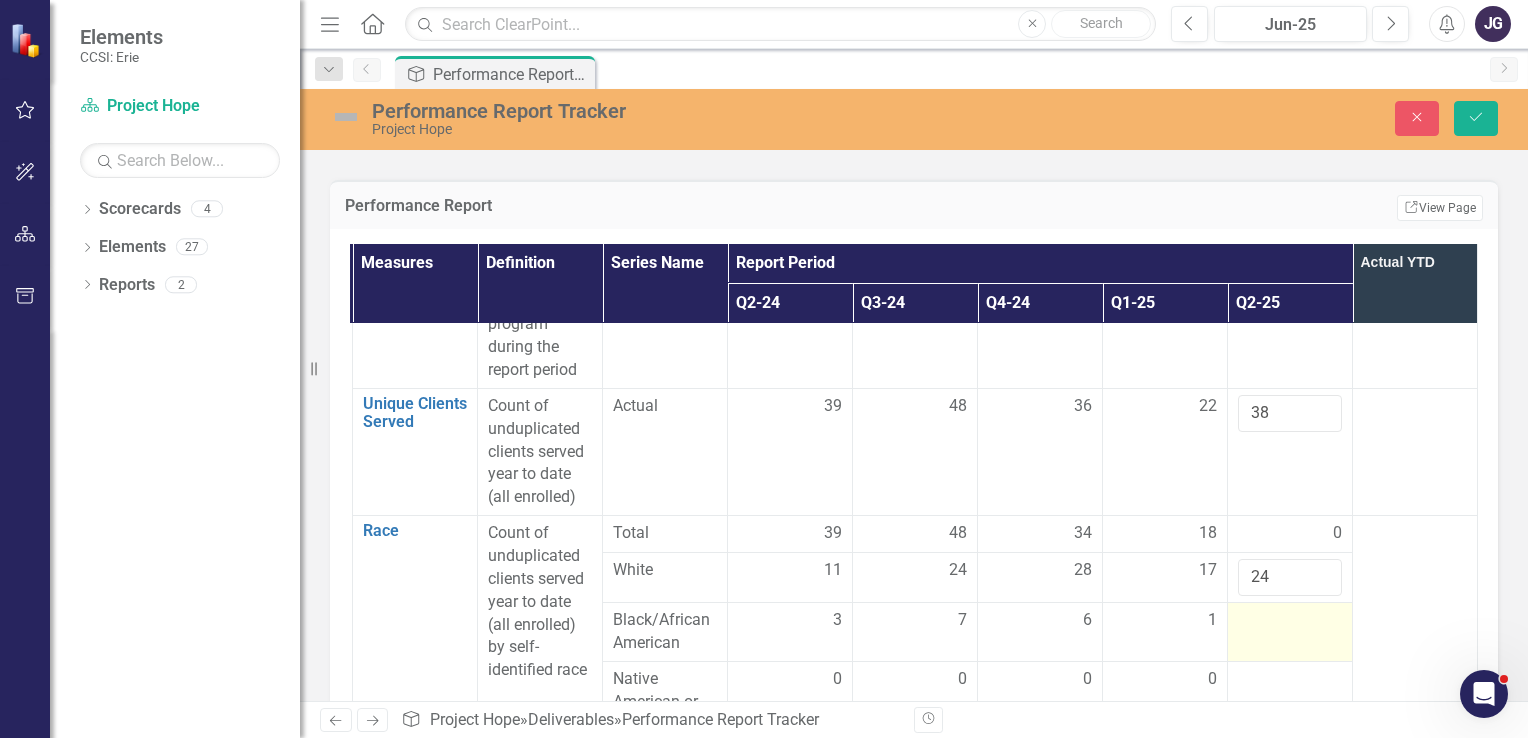 click at bounding box center [1290, 621] 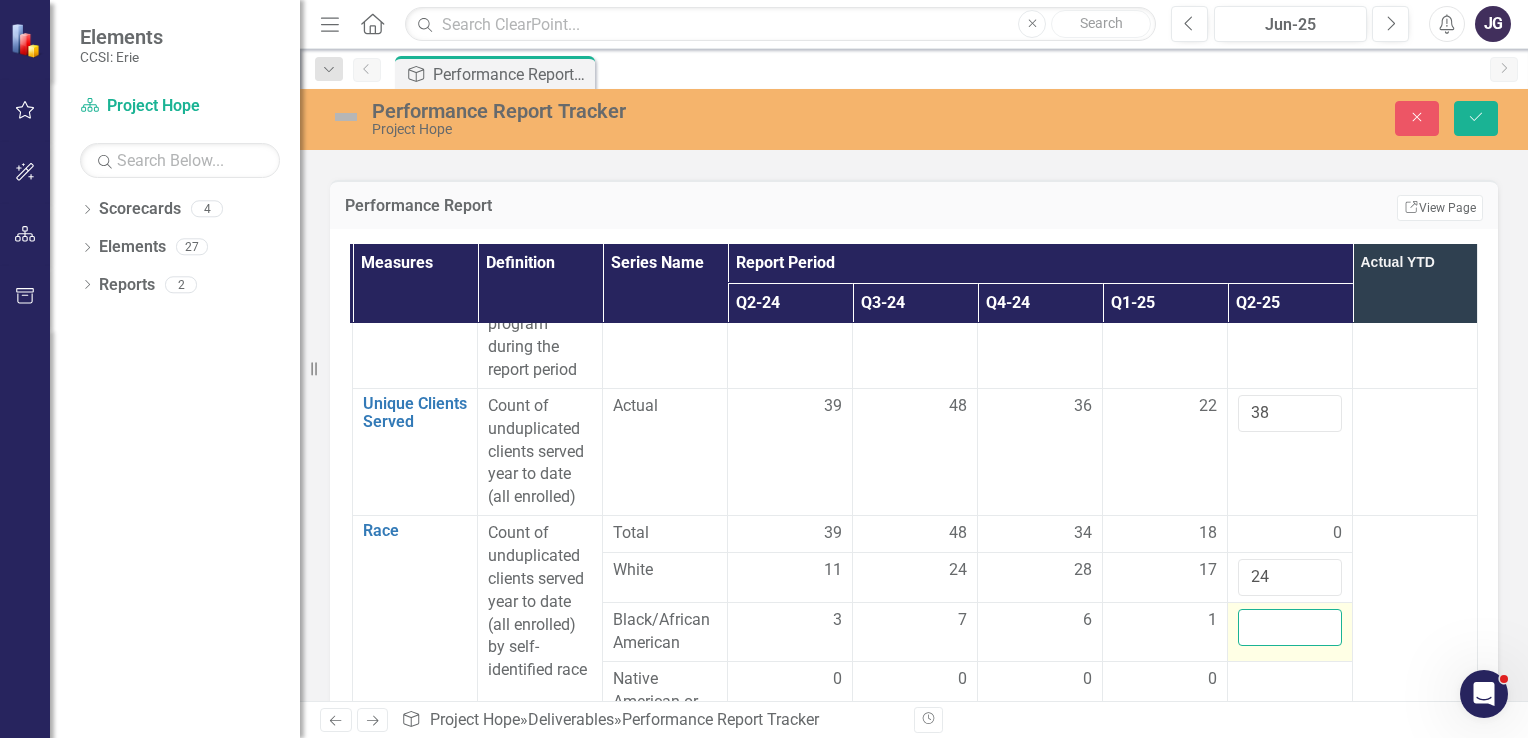 click at bounding box center [1290, 627] 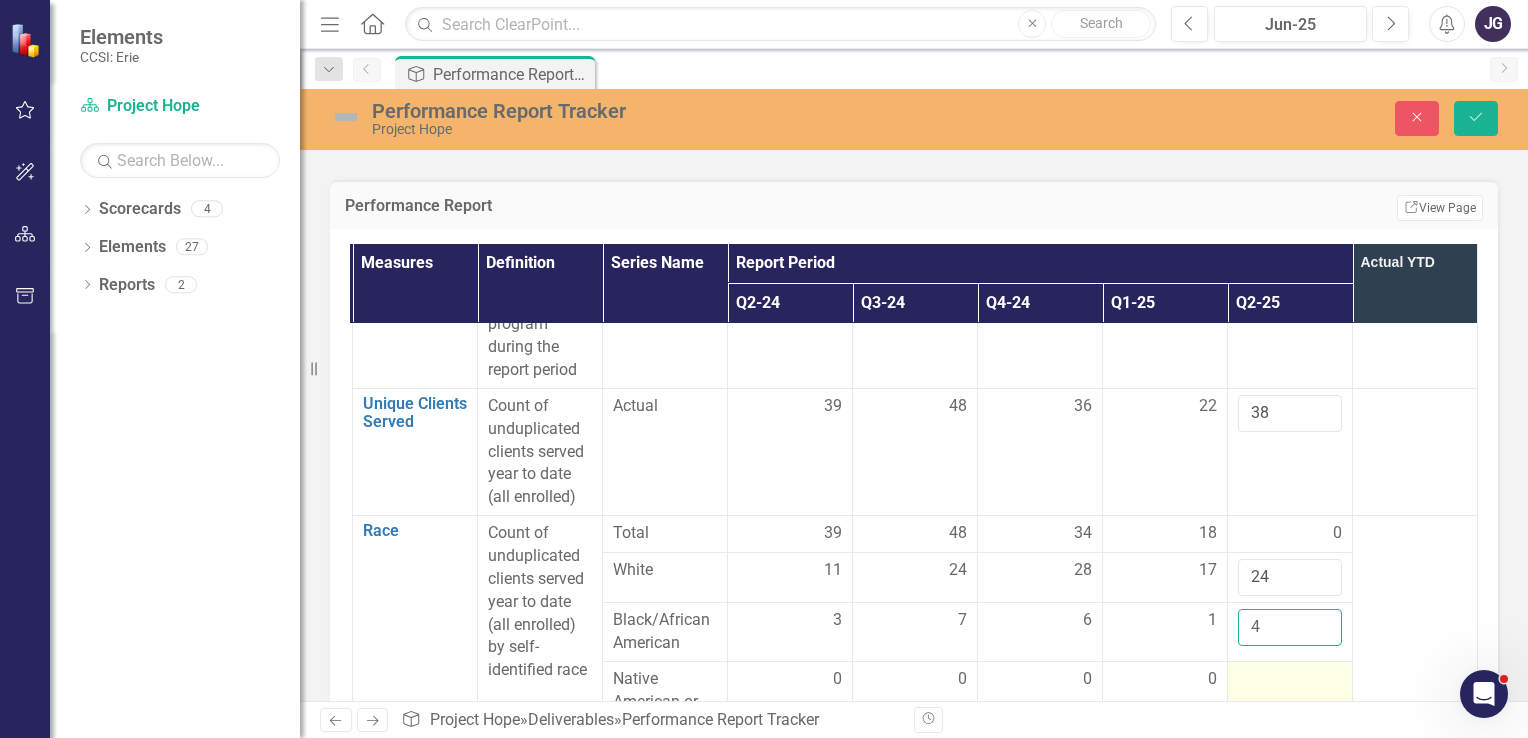type on "4" 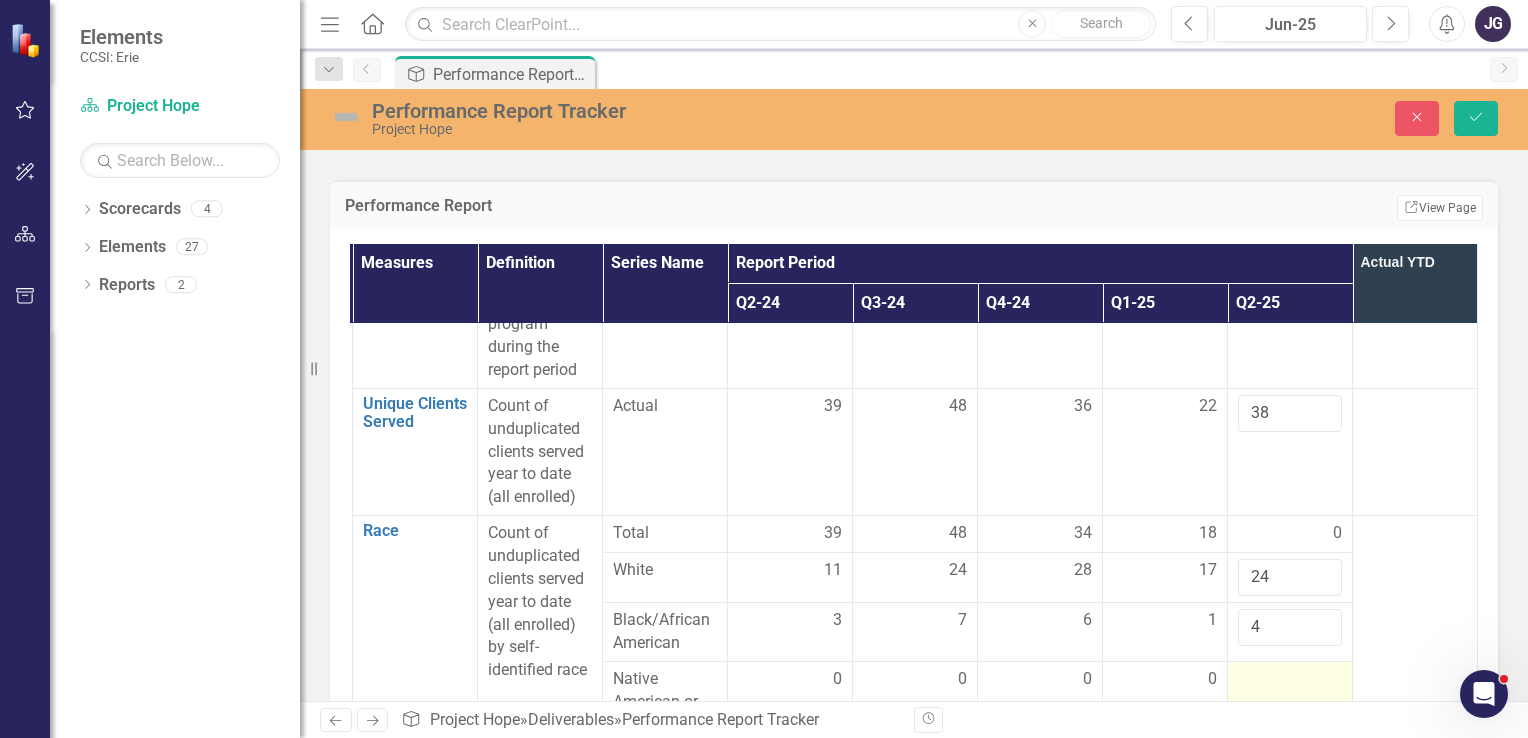 click at bounding box center [1290, 680] 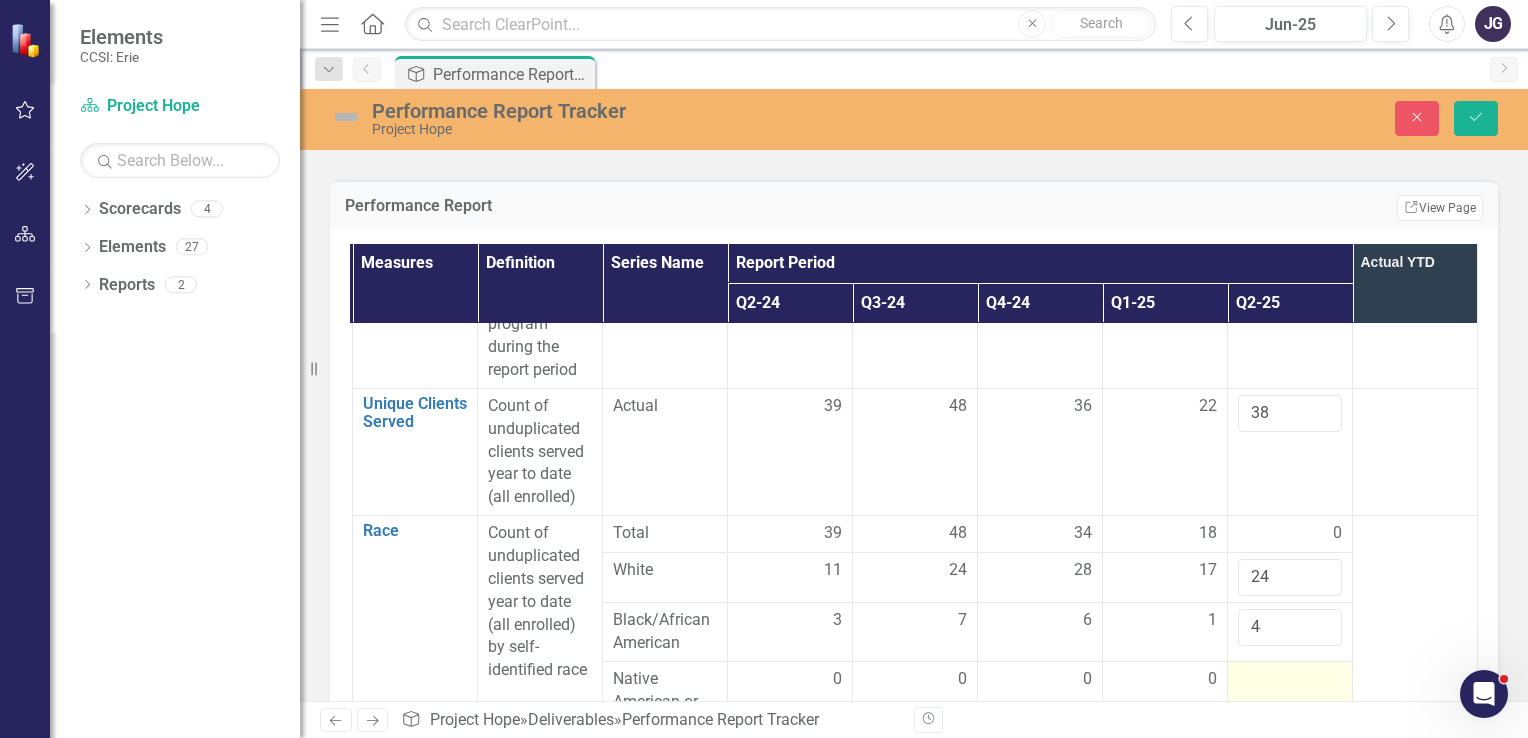 click at bounding box center [1290, 680] 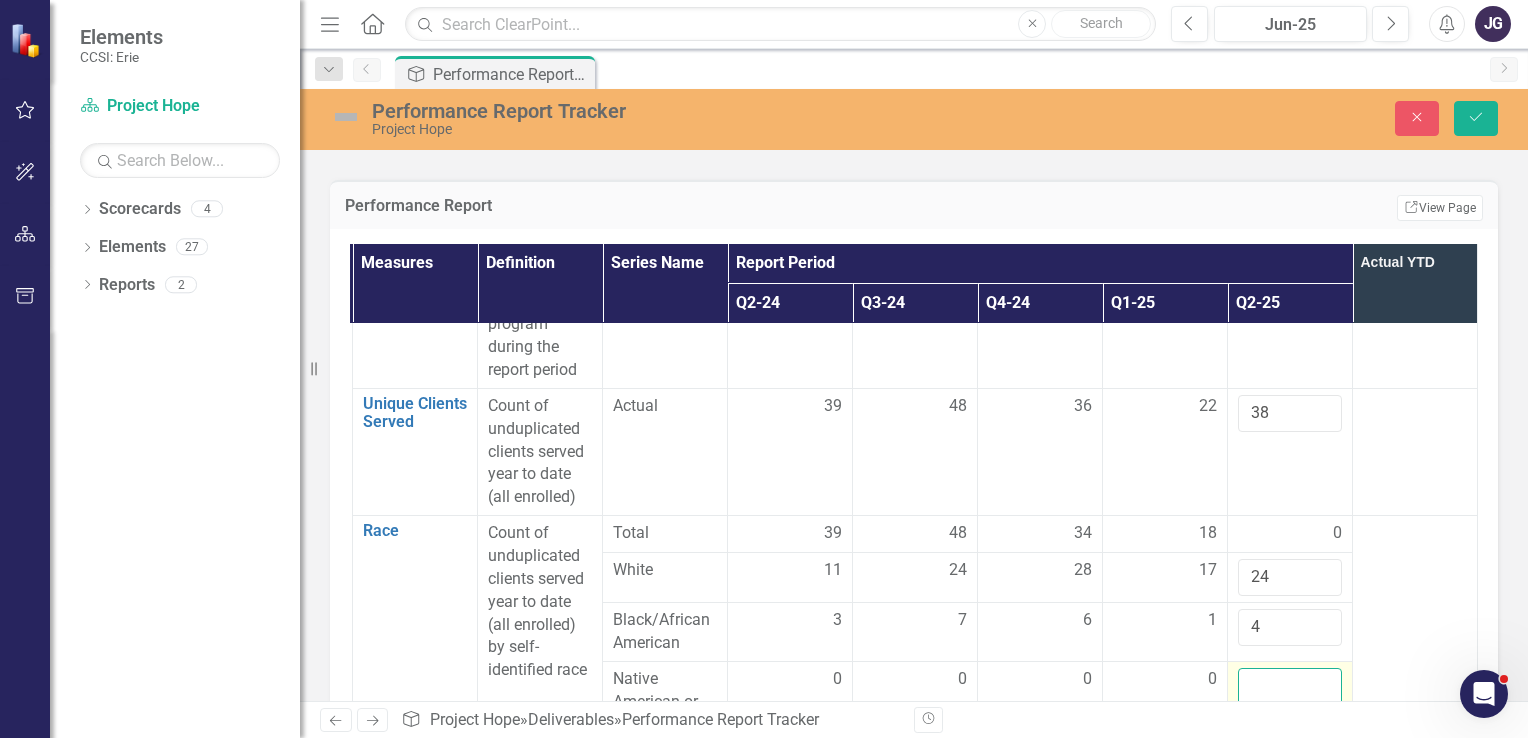 click at bounding box center [1290, 686] 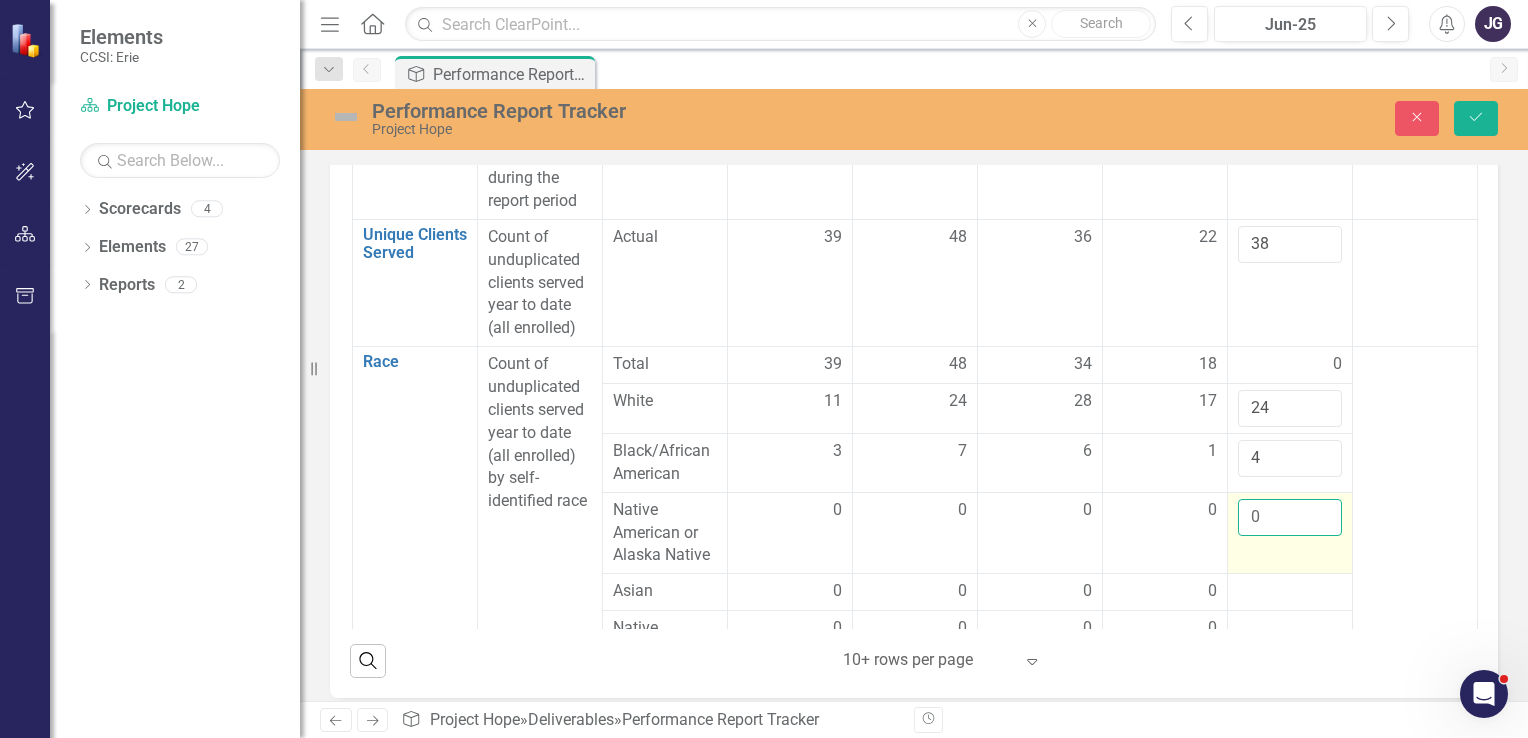 scroll, scrollTop: 654, scrollLeft: 0, axis: vertical 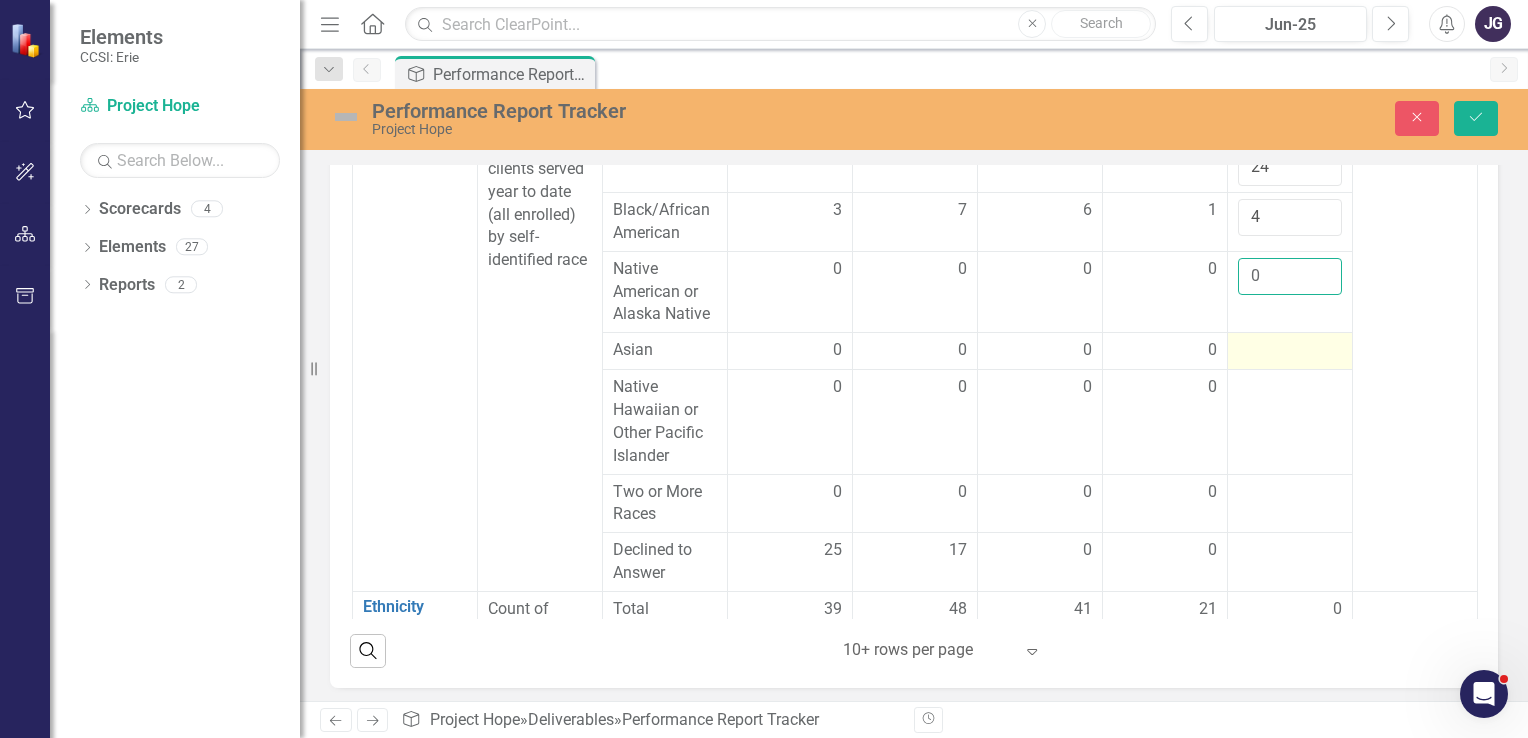 type on "0" 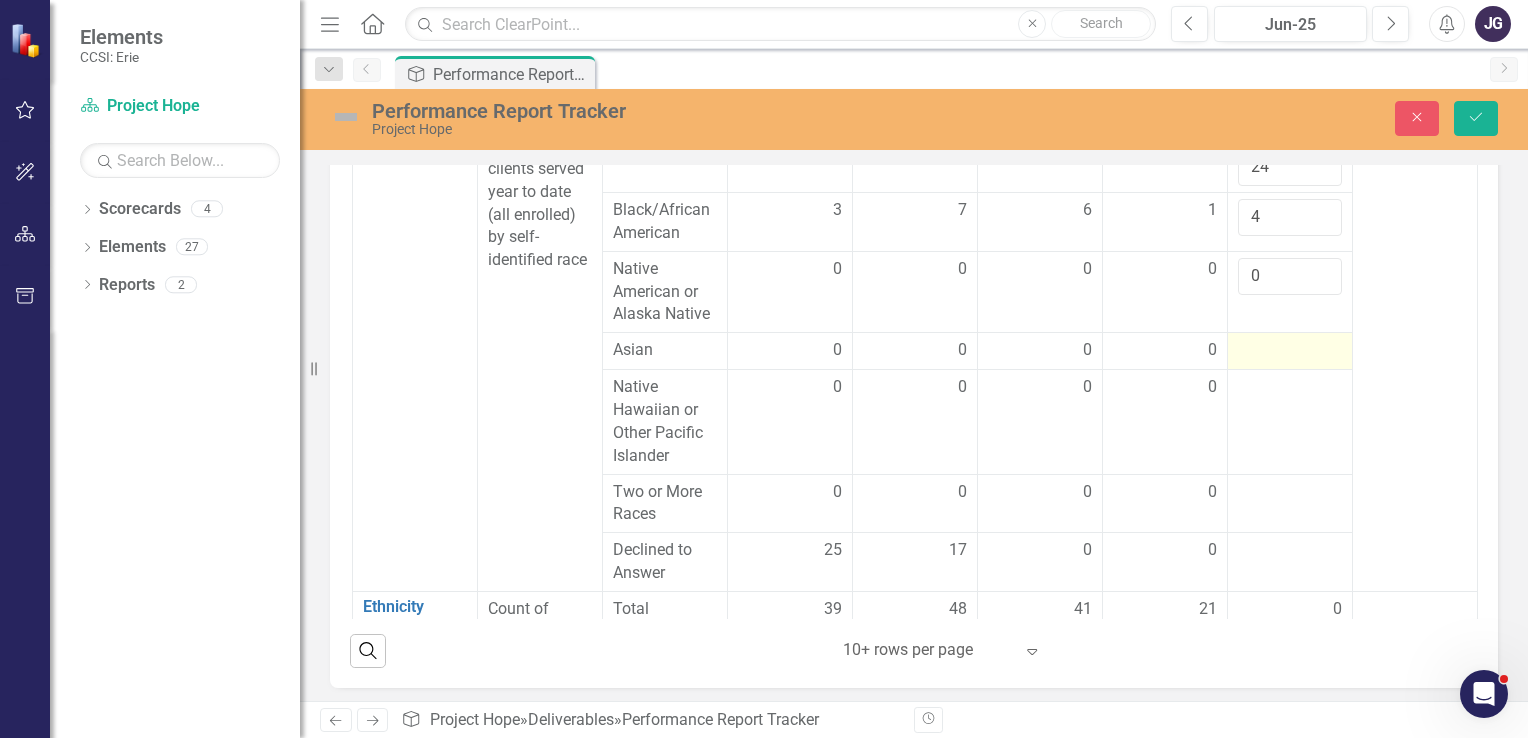 click at bounding box center (1290, 351) 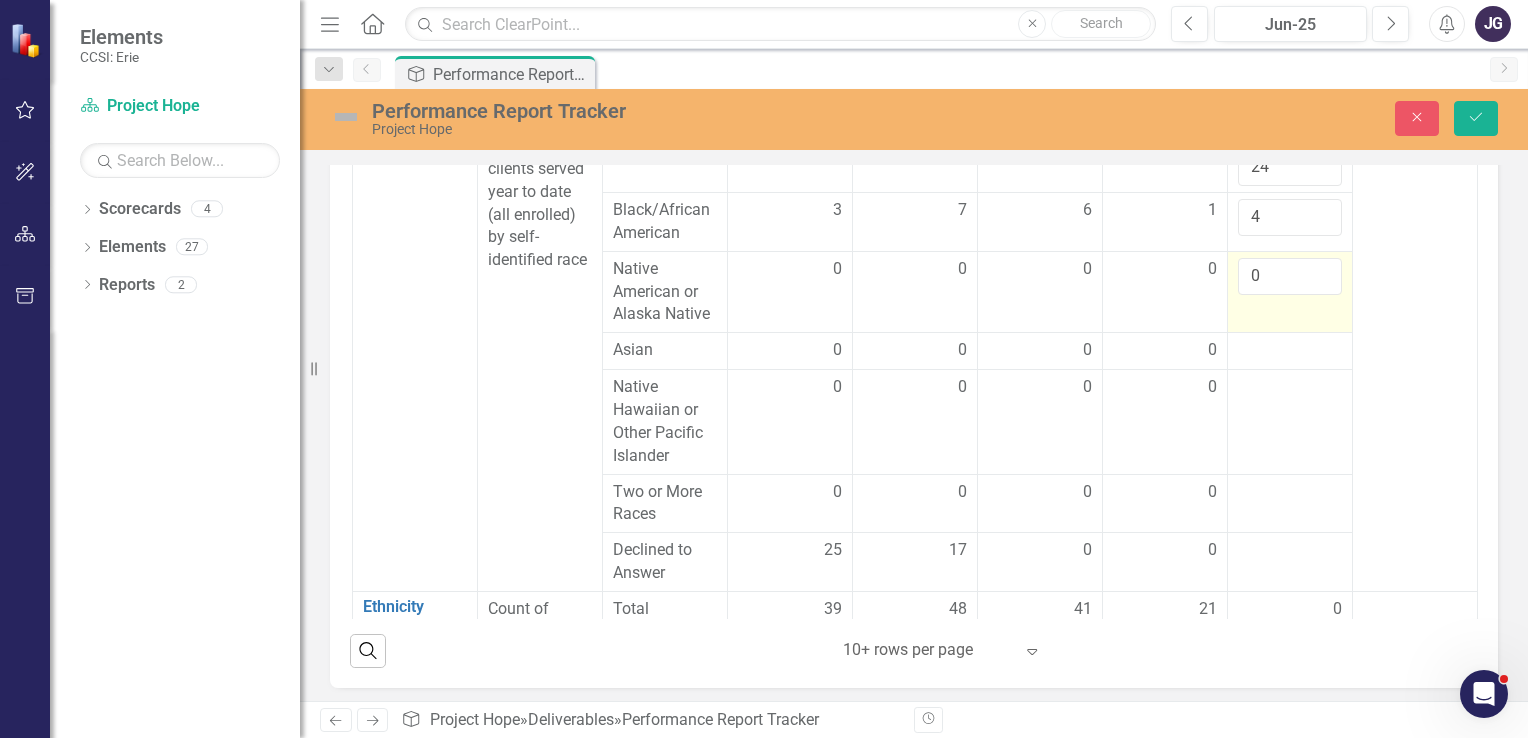 click on "0" at bounding box center [1290, 292] 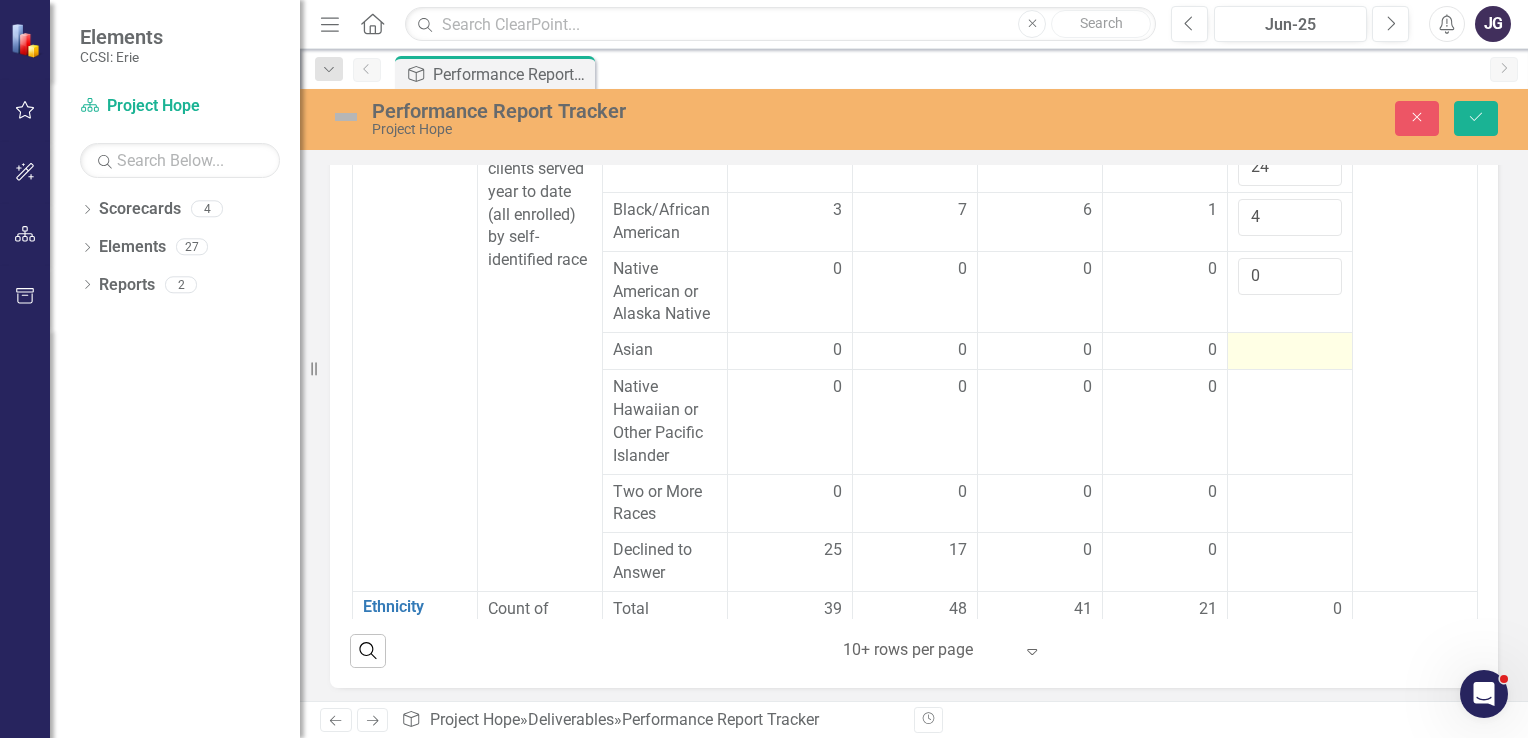 click at bounding box center [1290, 351] 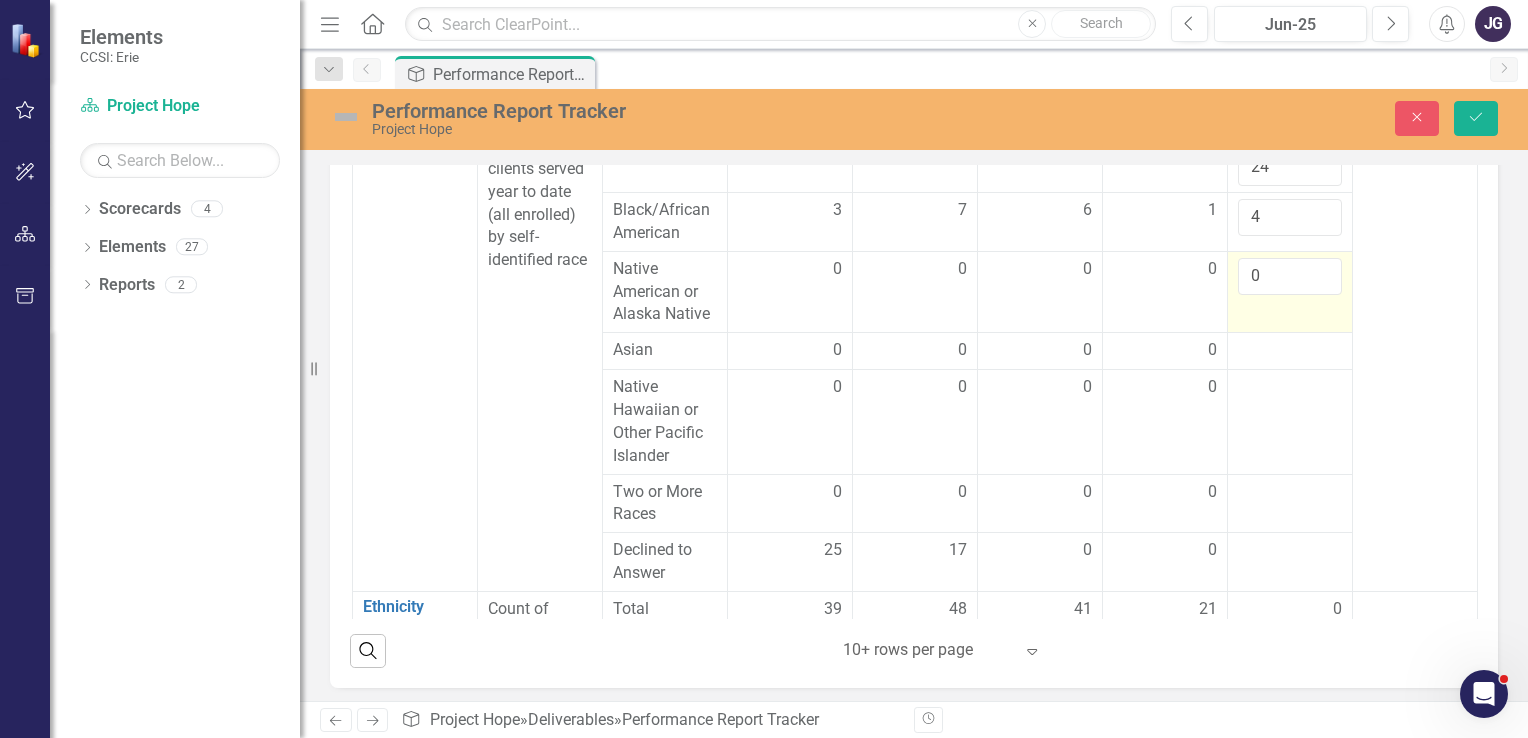 click on "0" at bounding box center [1290, 292] 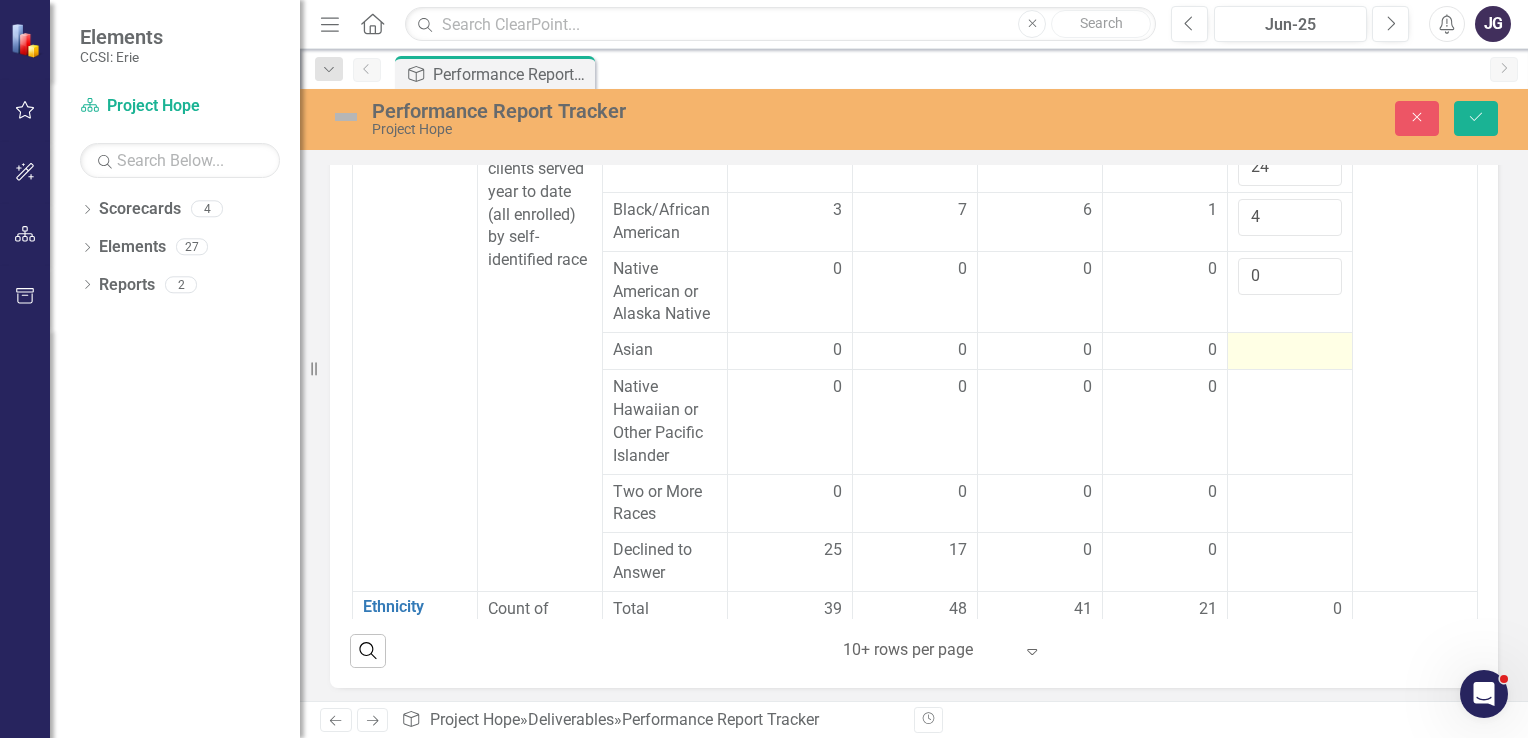 click at bounding box center [1290, 351] 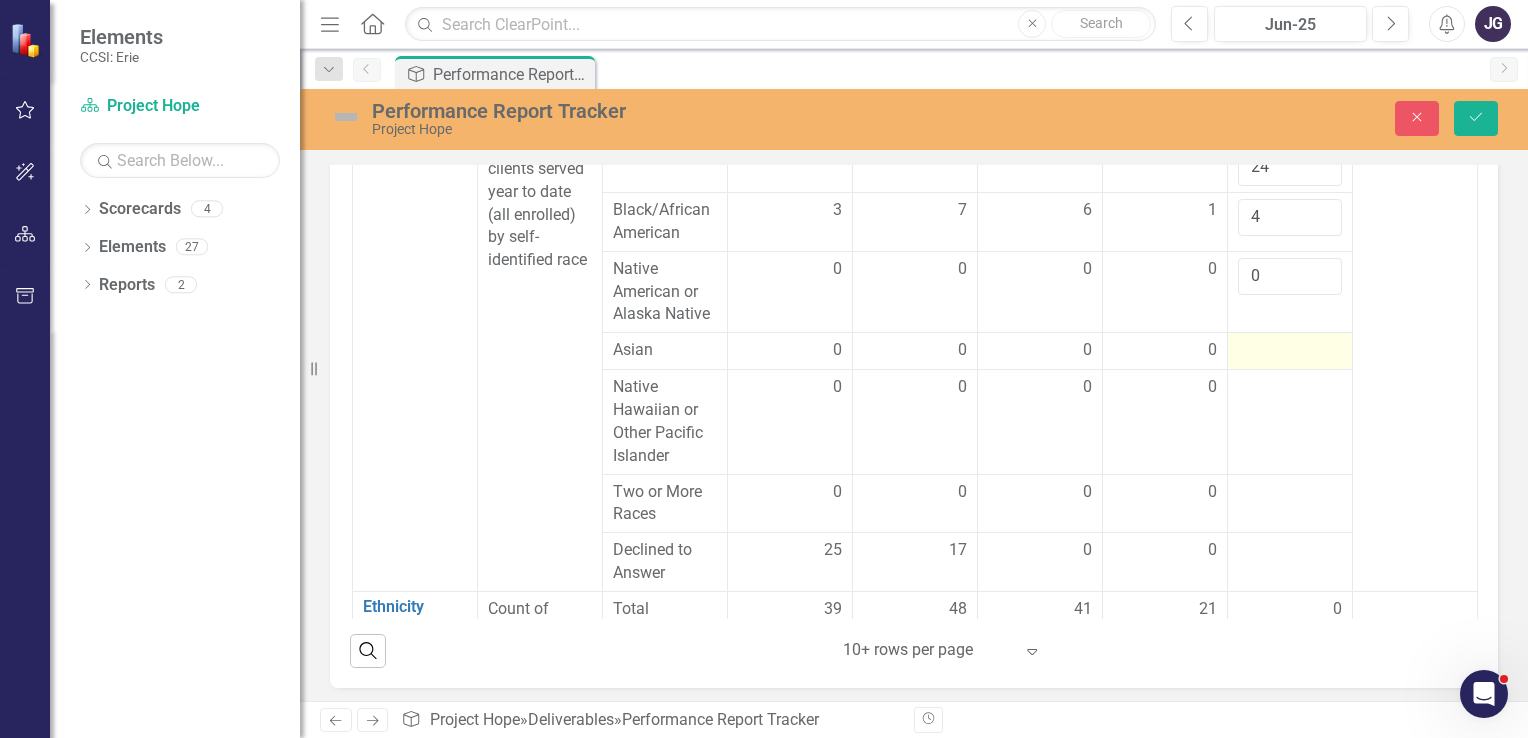 click at bounding box center (1290, 351) 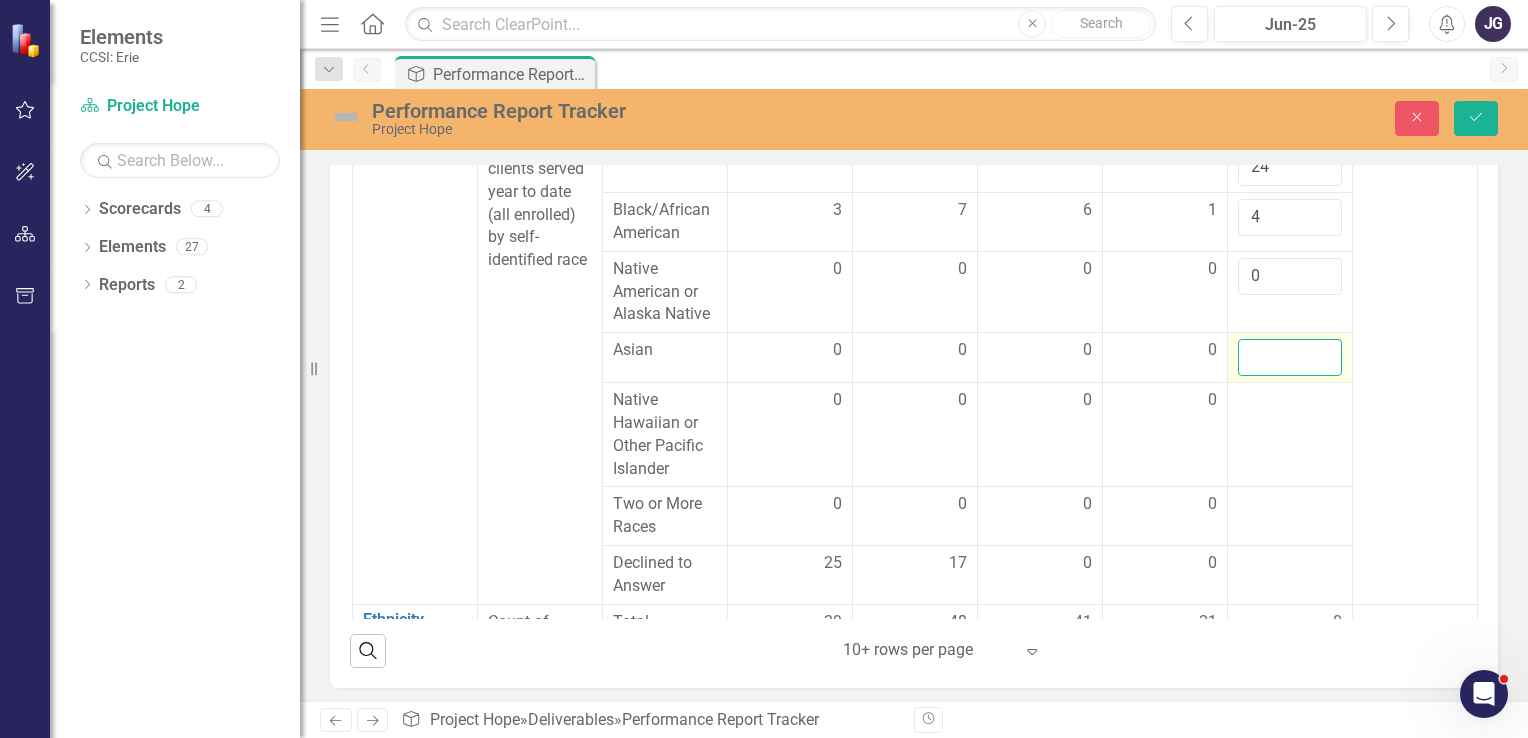 click at bounding box center (1290, 357) 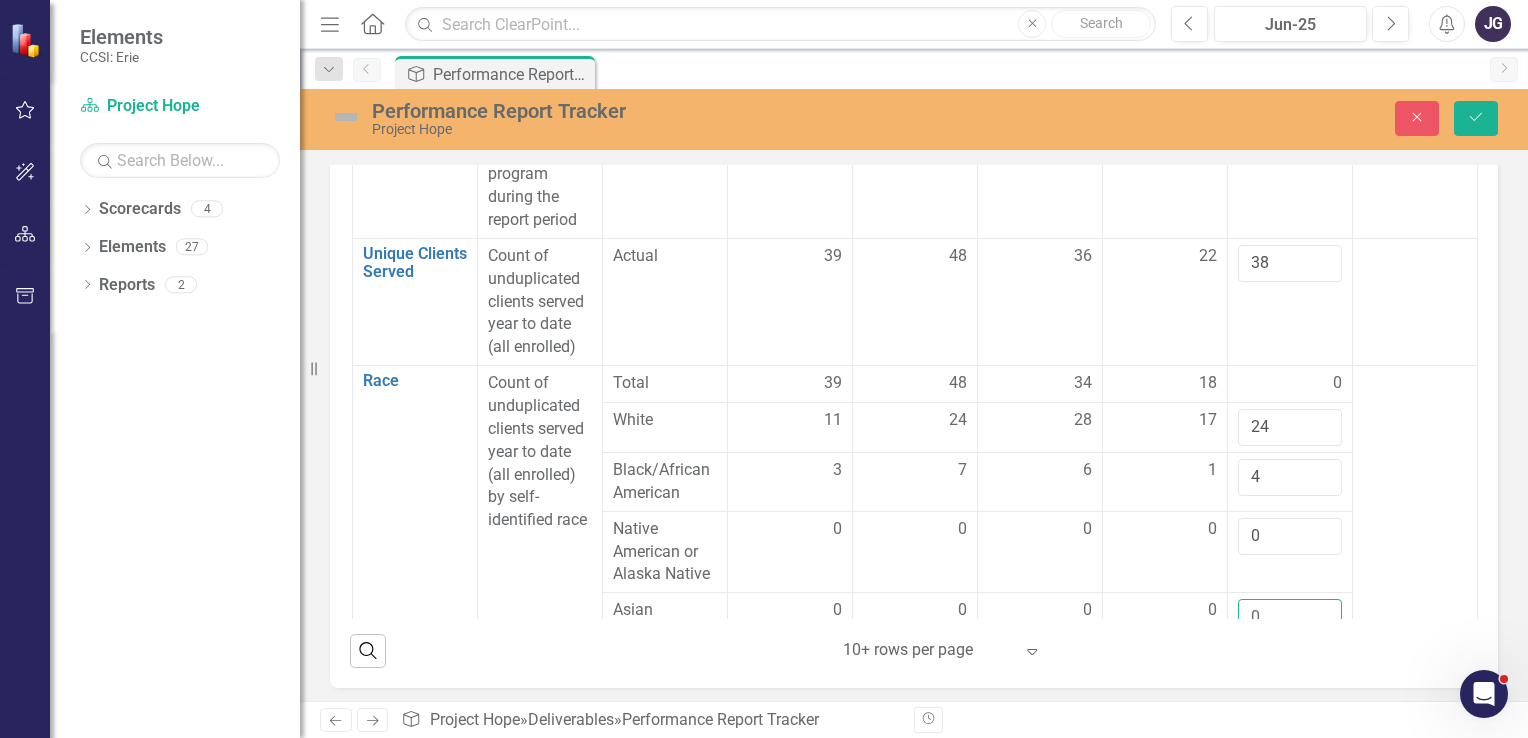 scroll, scrollTop: 264, scrollLeft: 151, axis: both 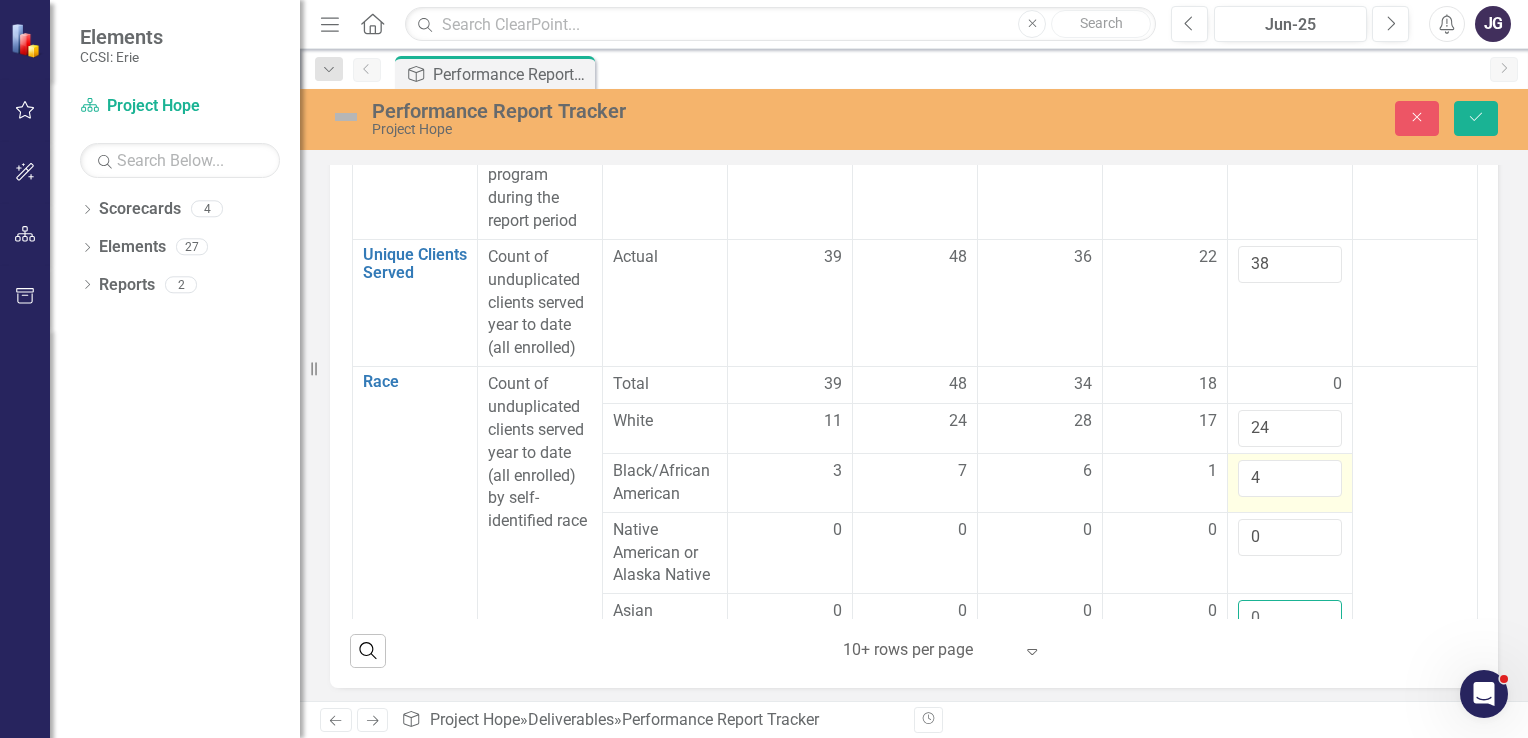 type on "0" 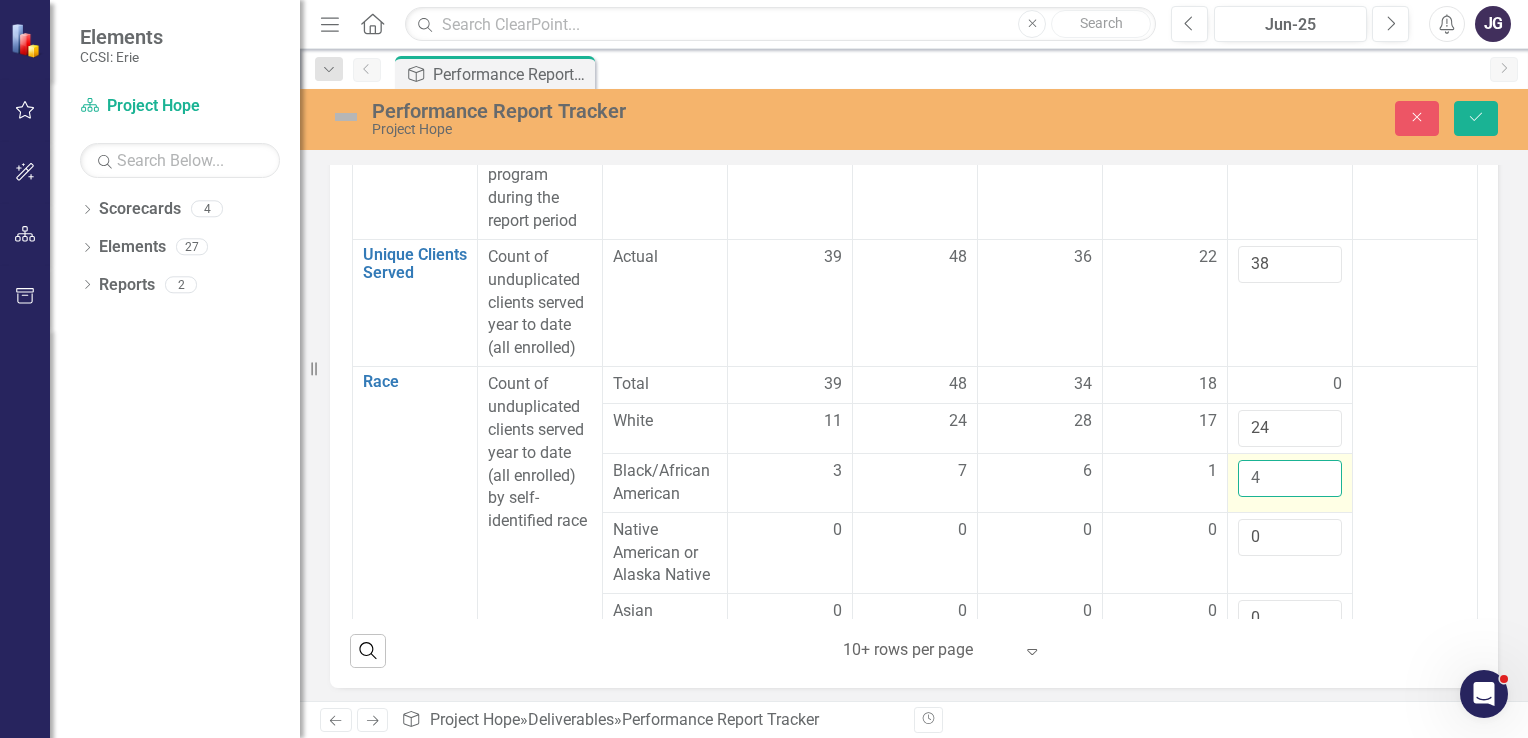 click on "4" at bounding box center (1290, 478) 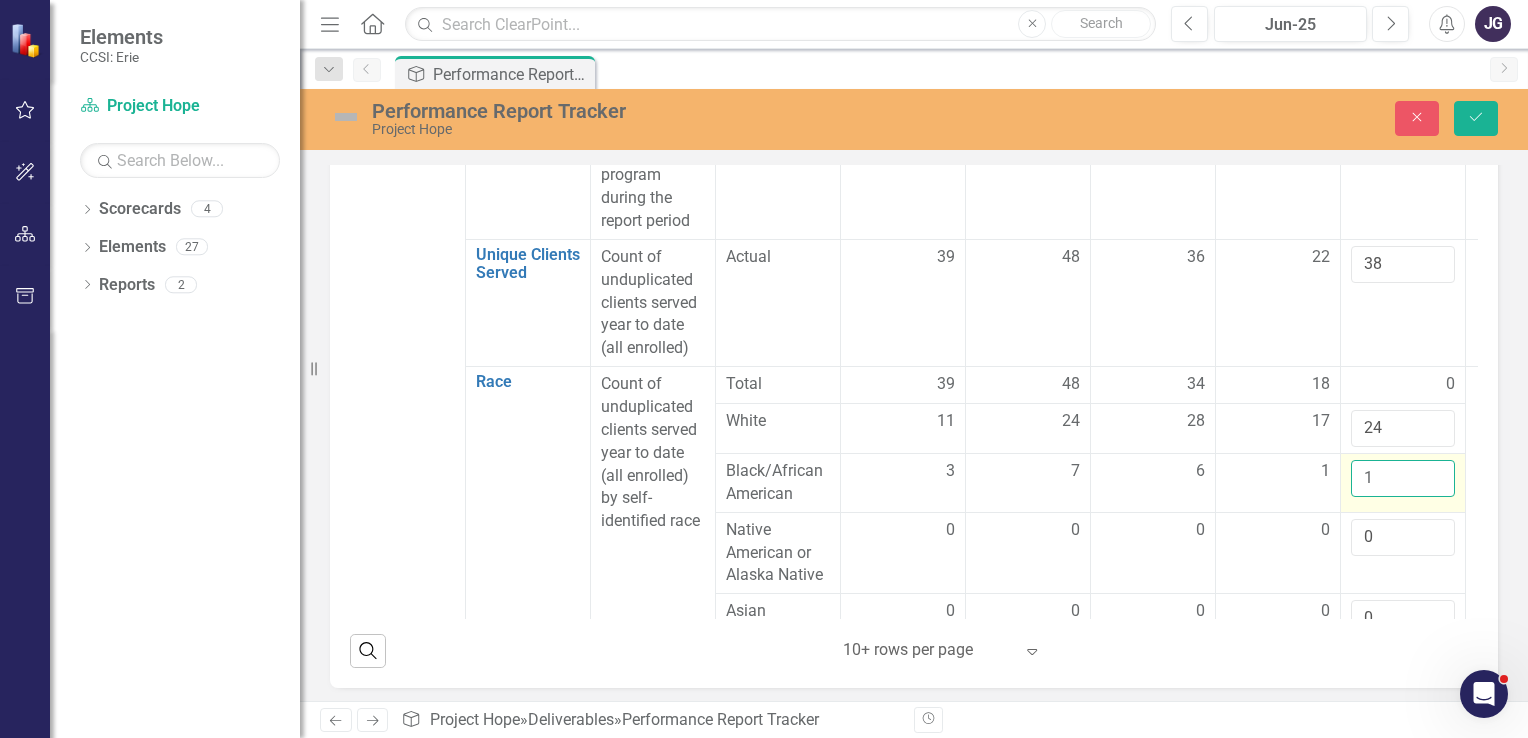 scroll, scrollTop: 264, scrollLeft: 0, axis: vertical 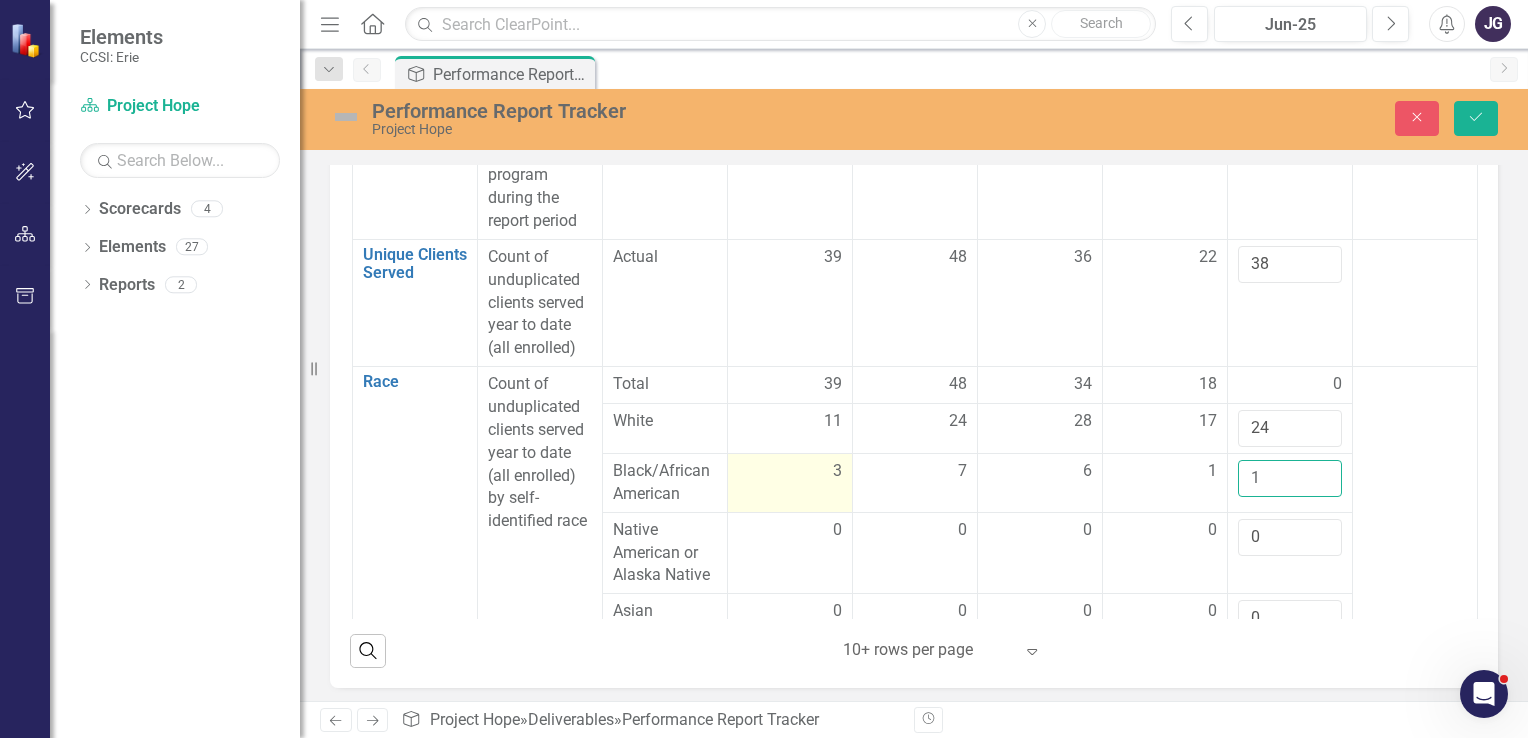 type on "1" 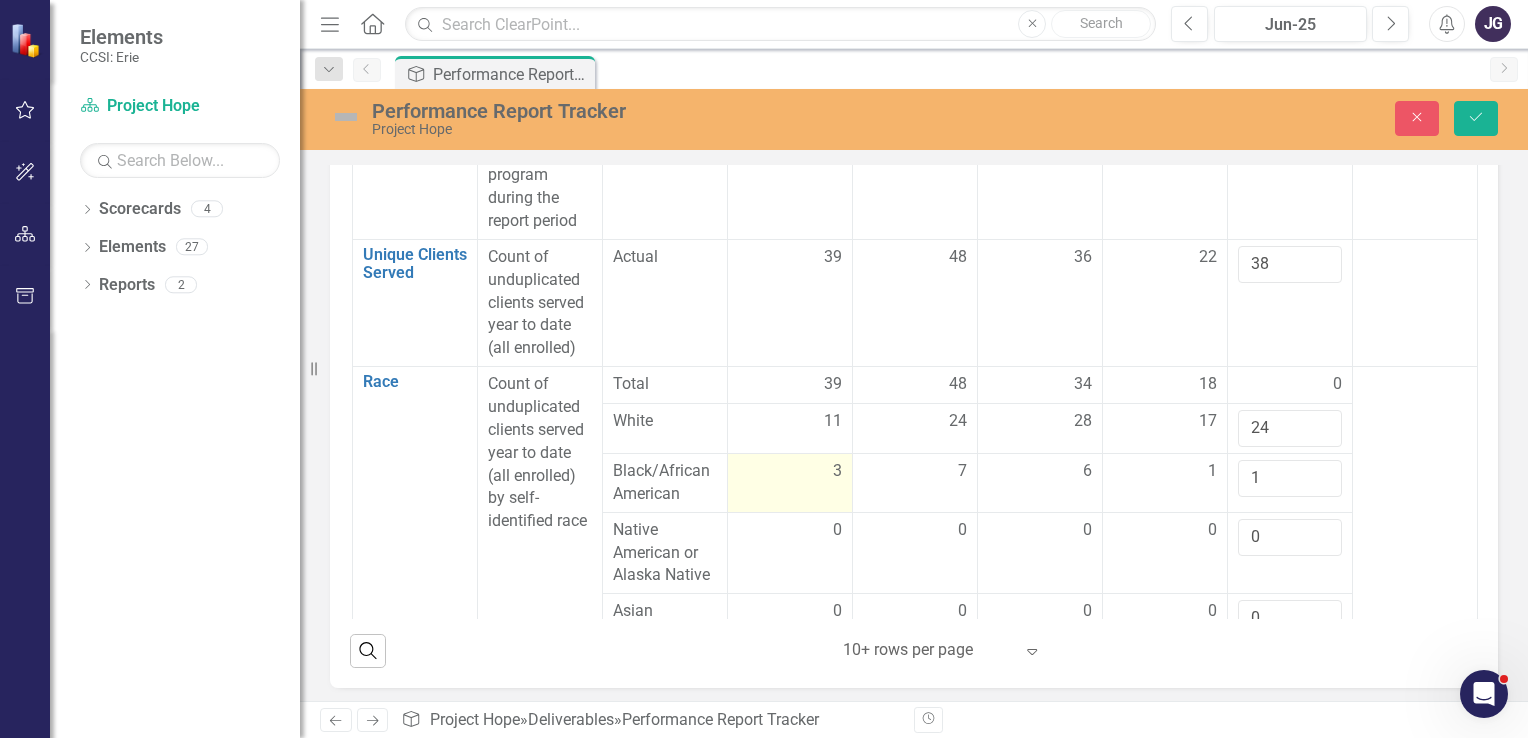 click on "3" at bounding box center (790, 471) 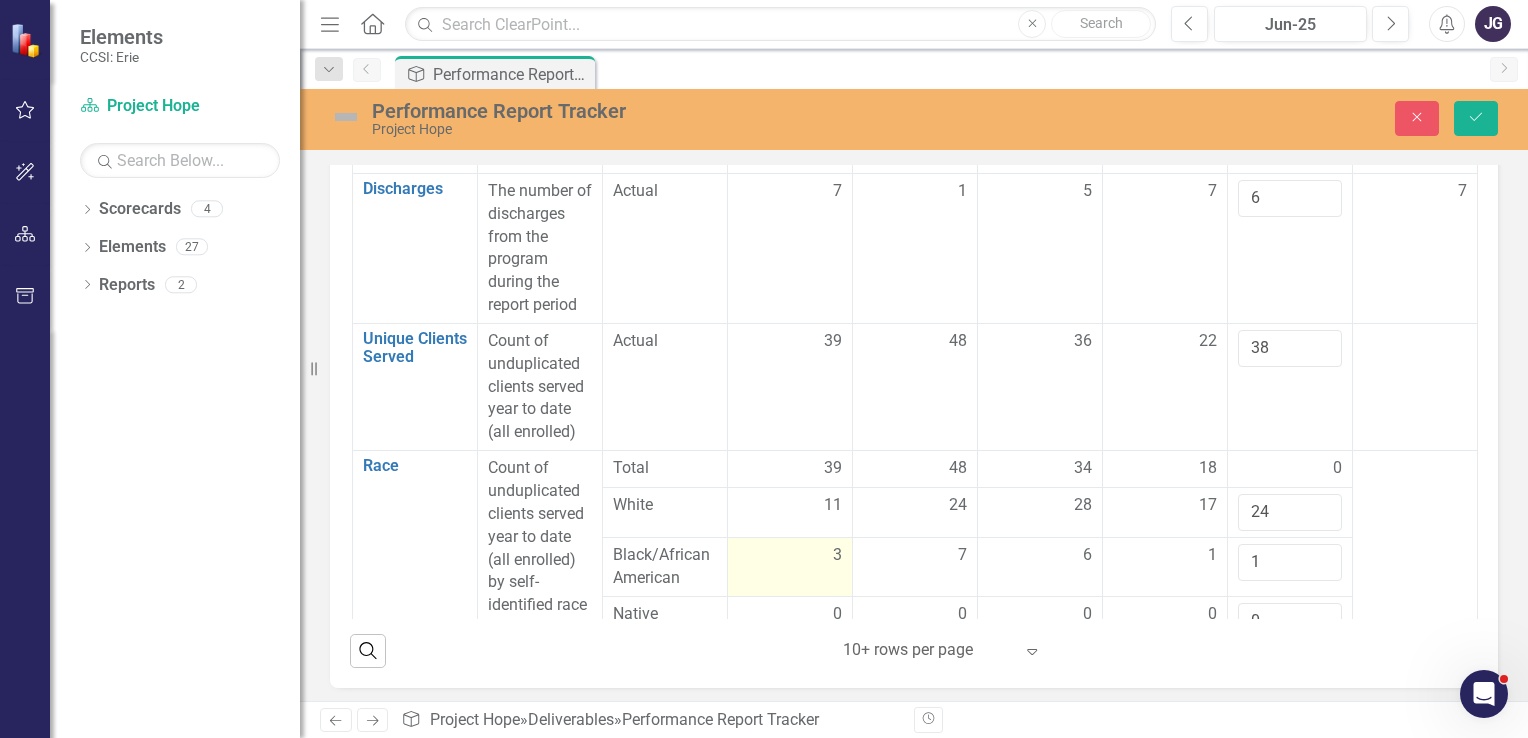 scroll, scrollTop: 180, scrollLeft: 151, axis: both 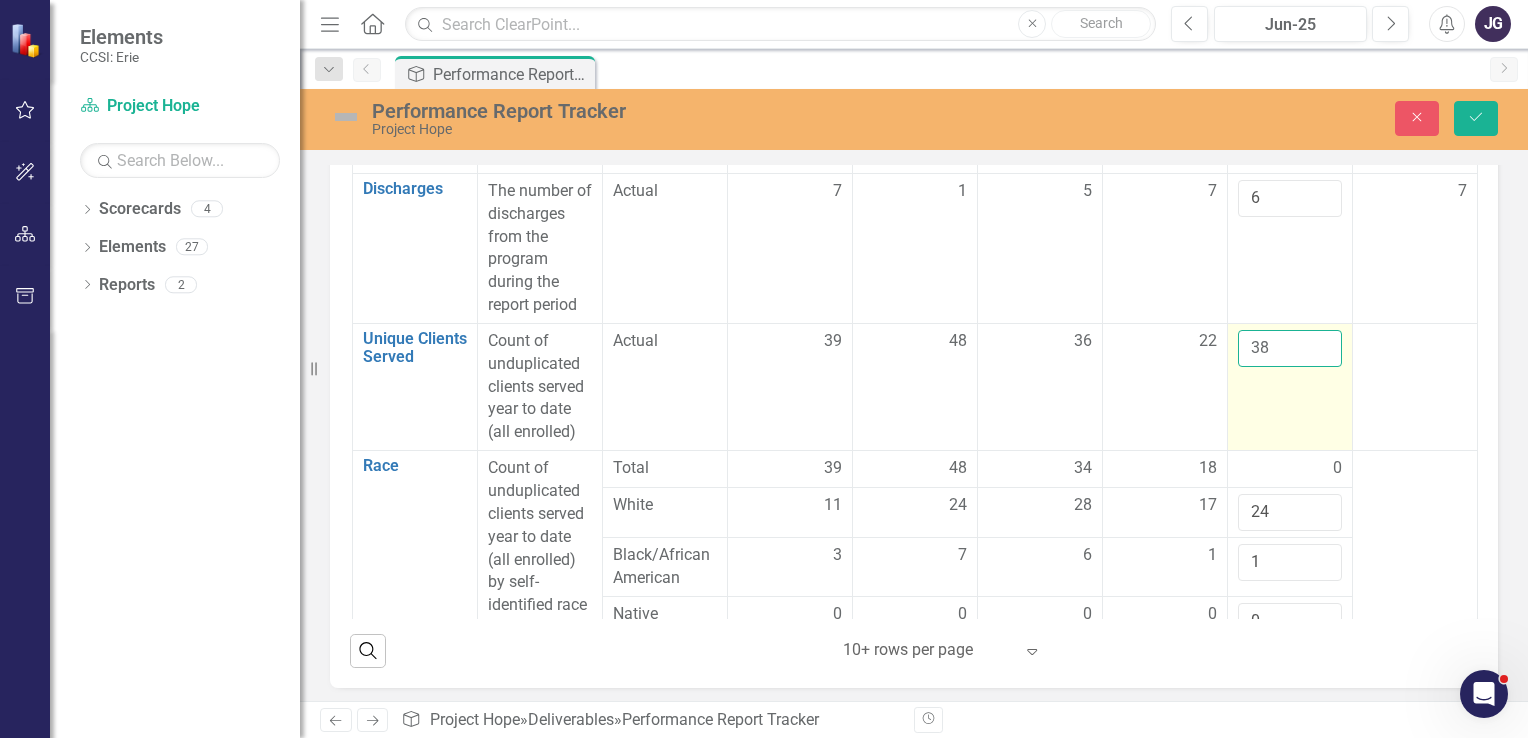 click on "38" at bounding box center (1290, 348) 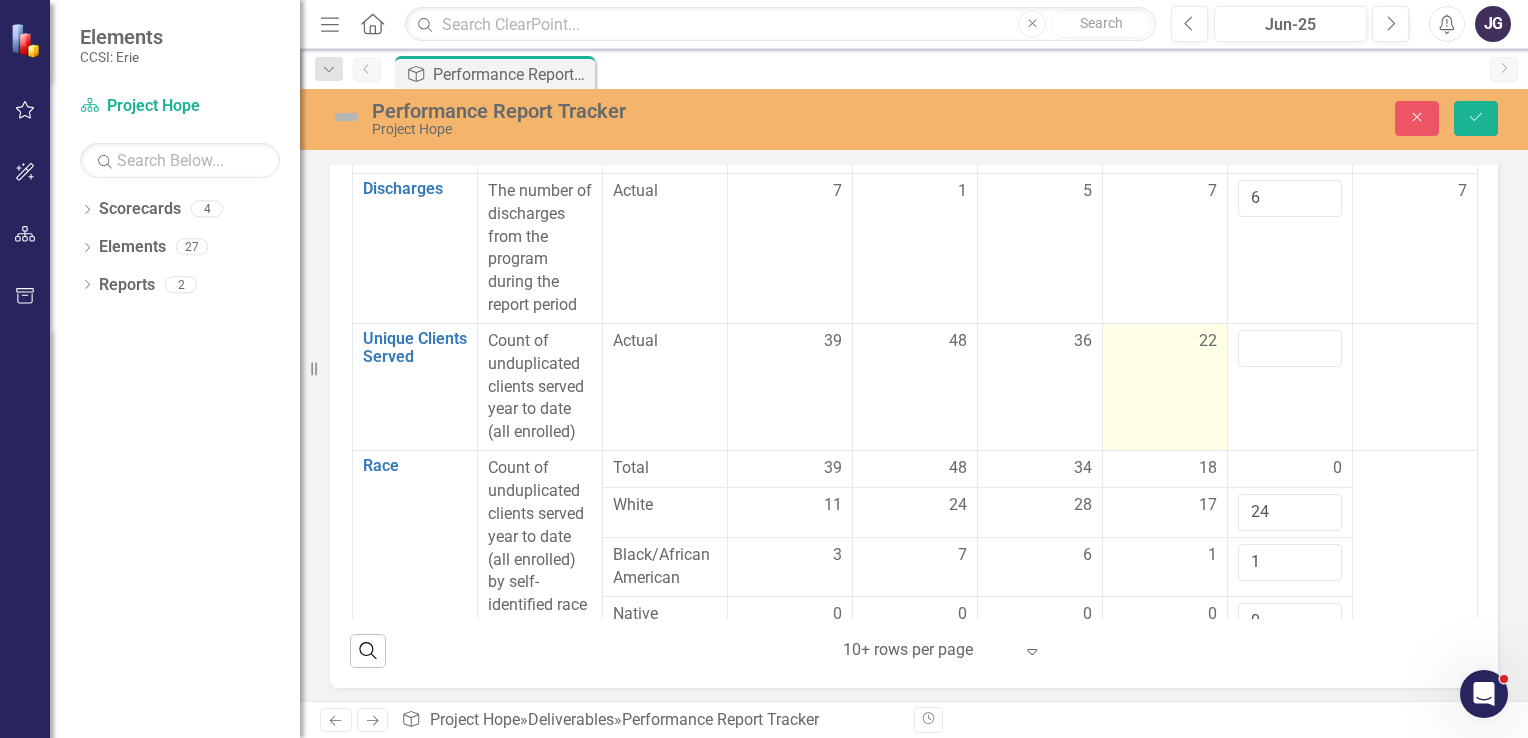 click on "22" at bounding box center [1165, 386] 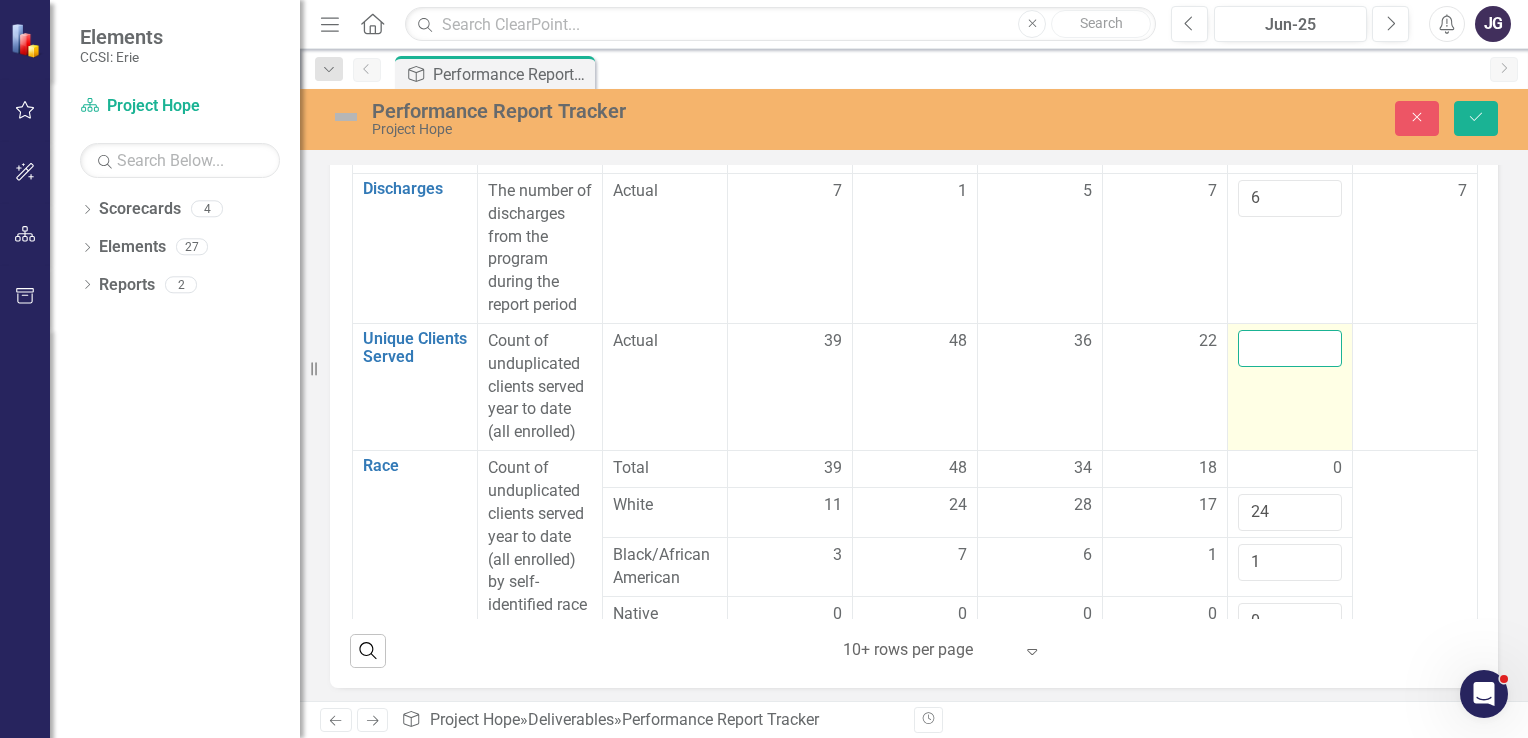 click at bounding box center [1290, 348] 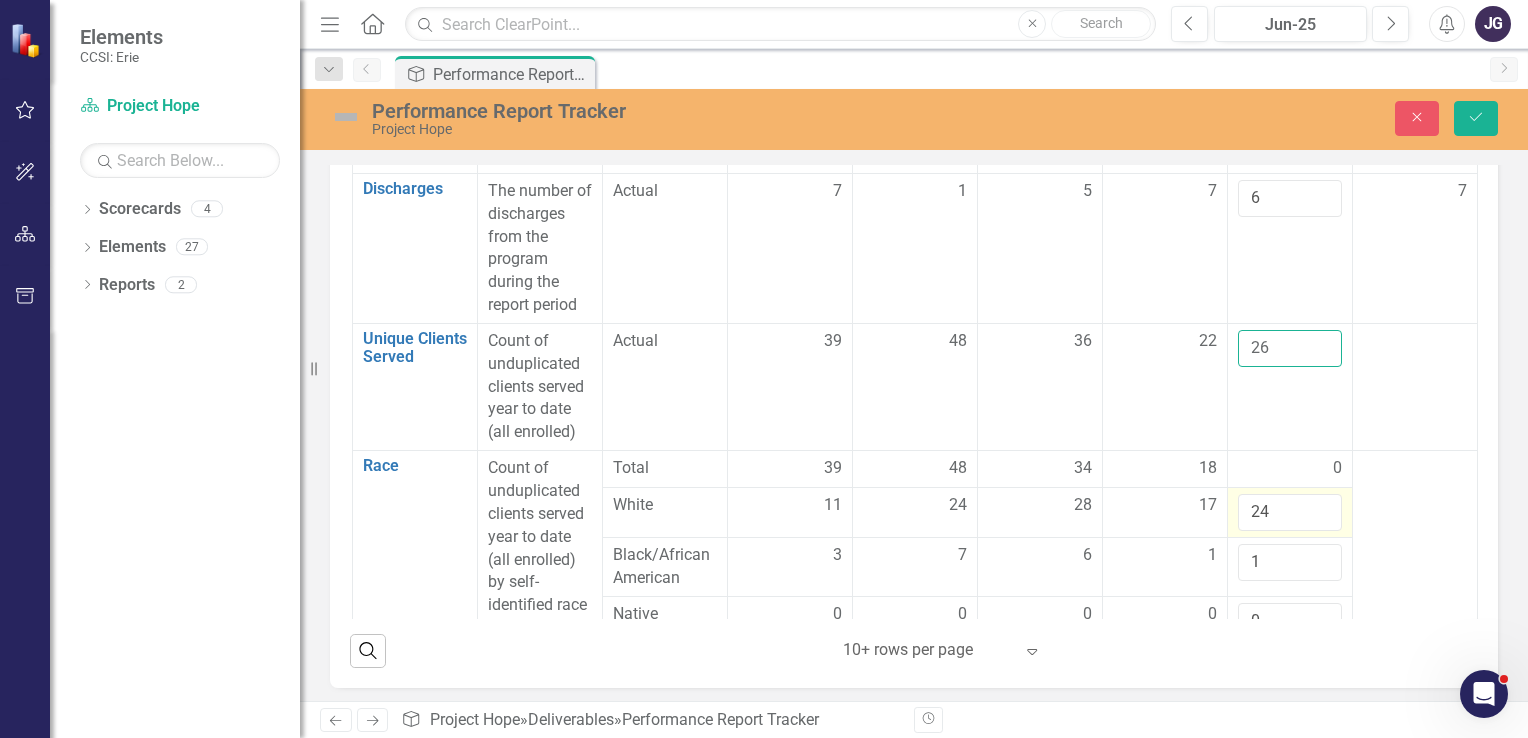 type on "26" 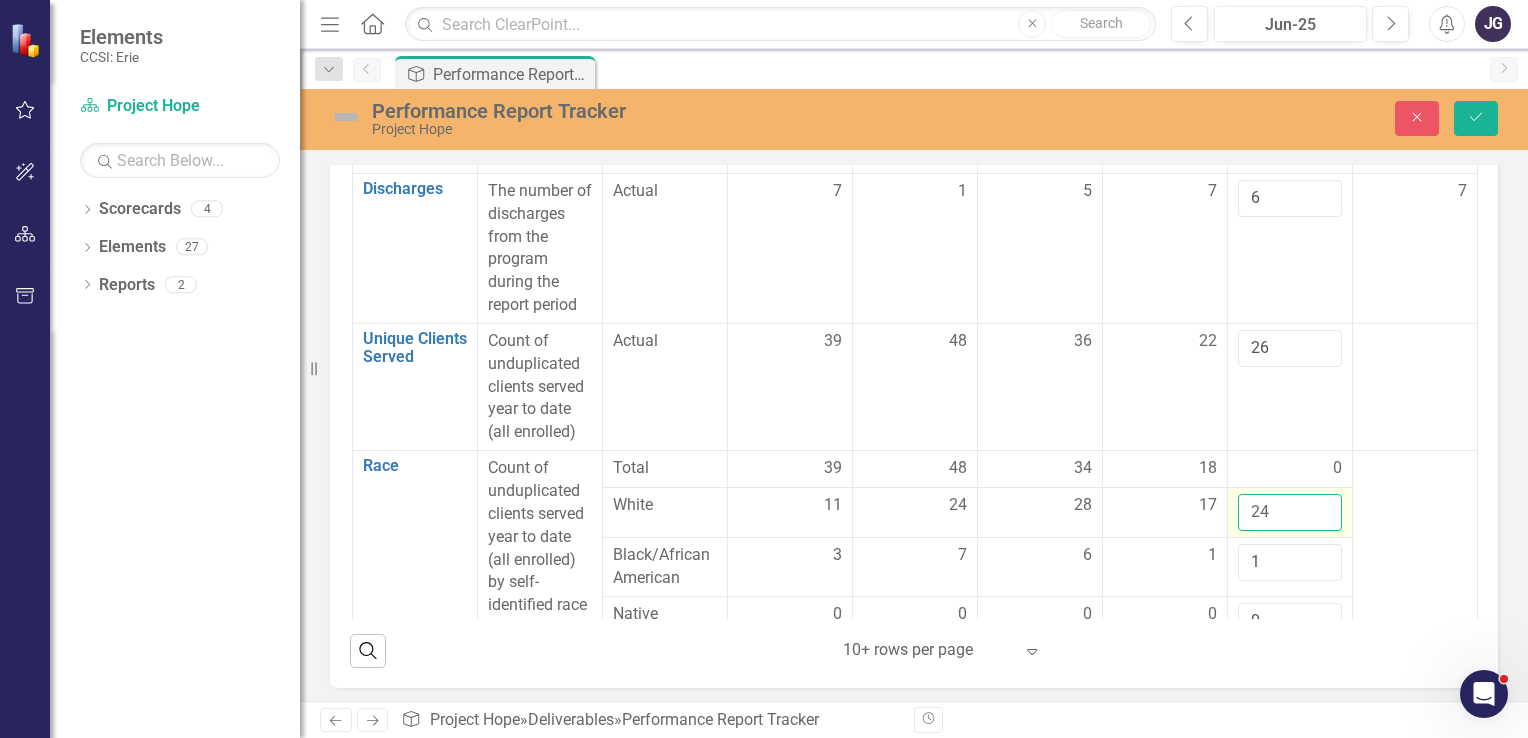 click on "24" at bounding box center [1290, 512] 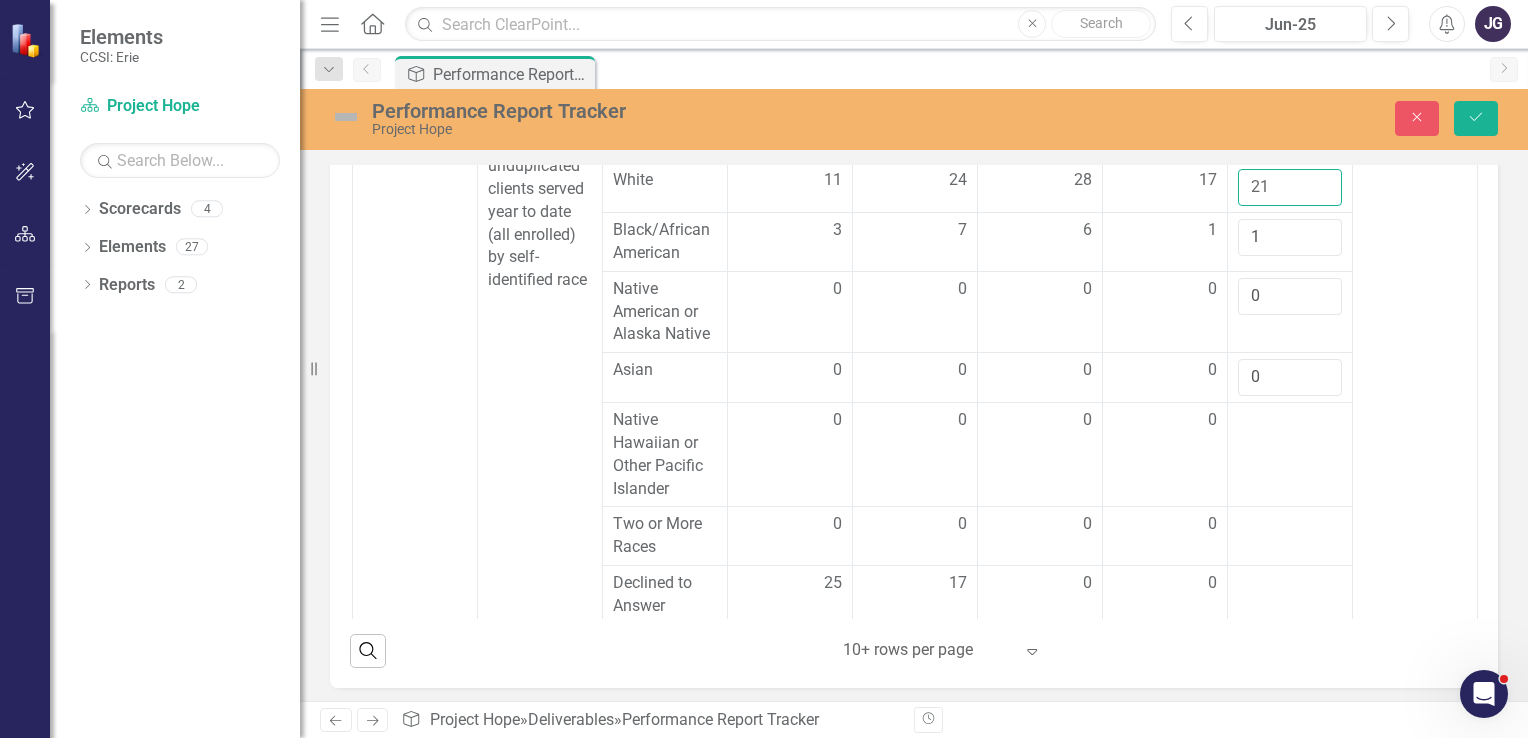 scroll, scrollTop: 514, scrollLeft: 151, axis: both 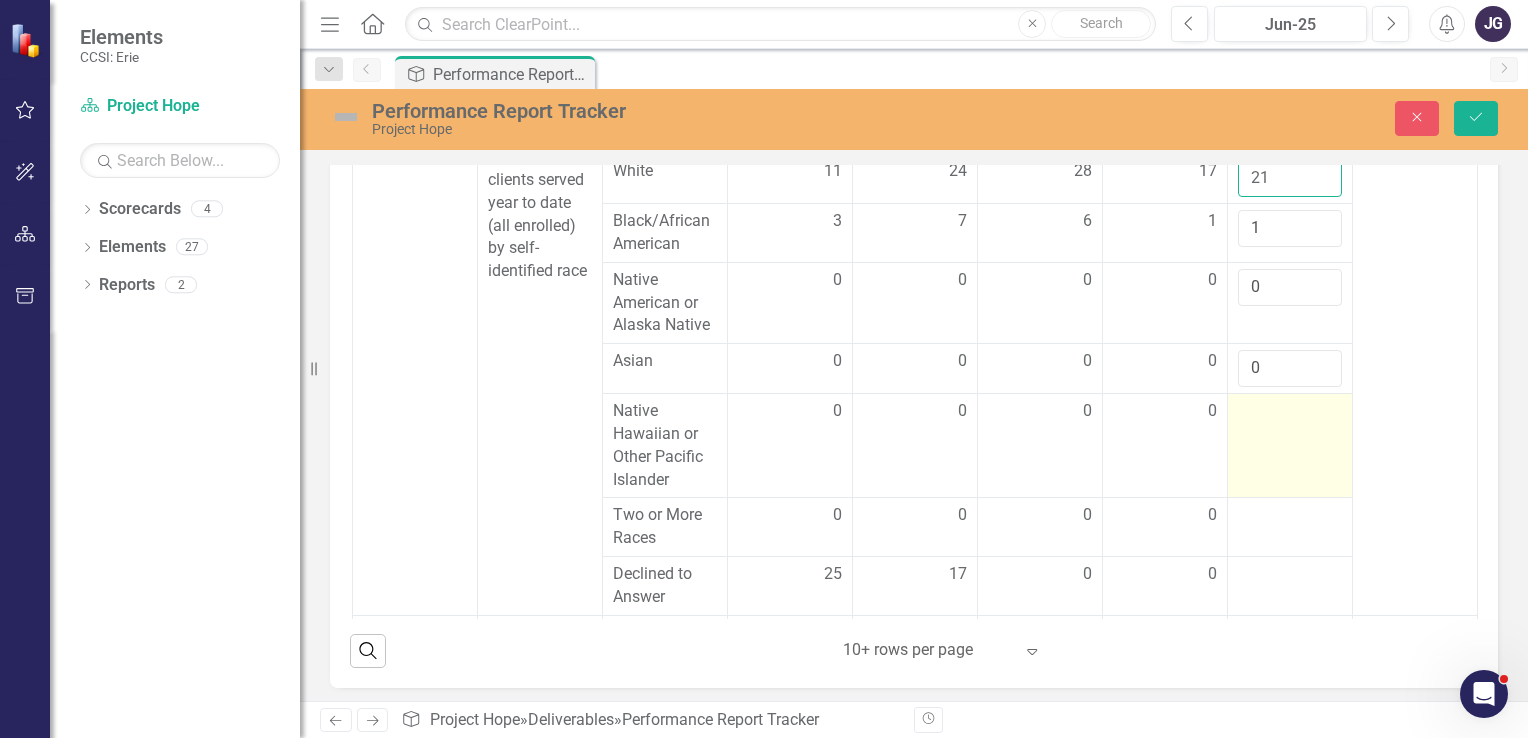 type on "21" 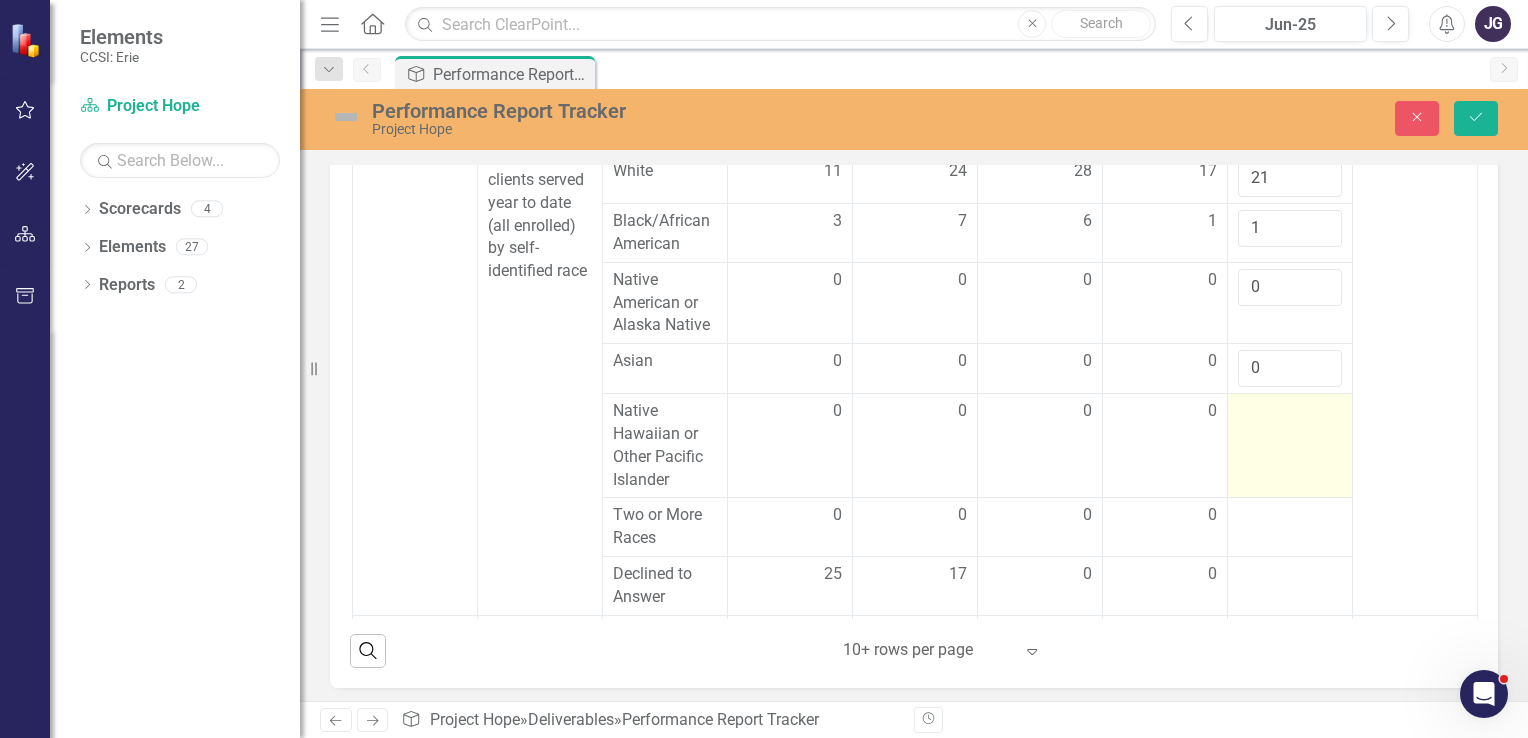 click at bounding box center (1290, 412) 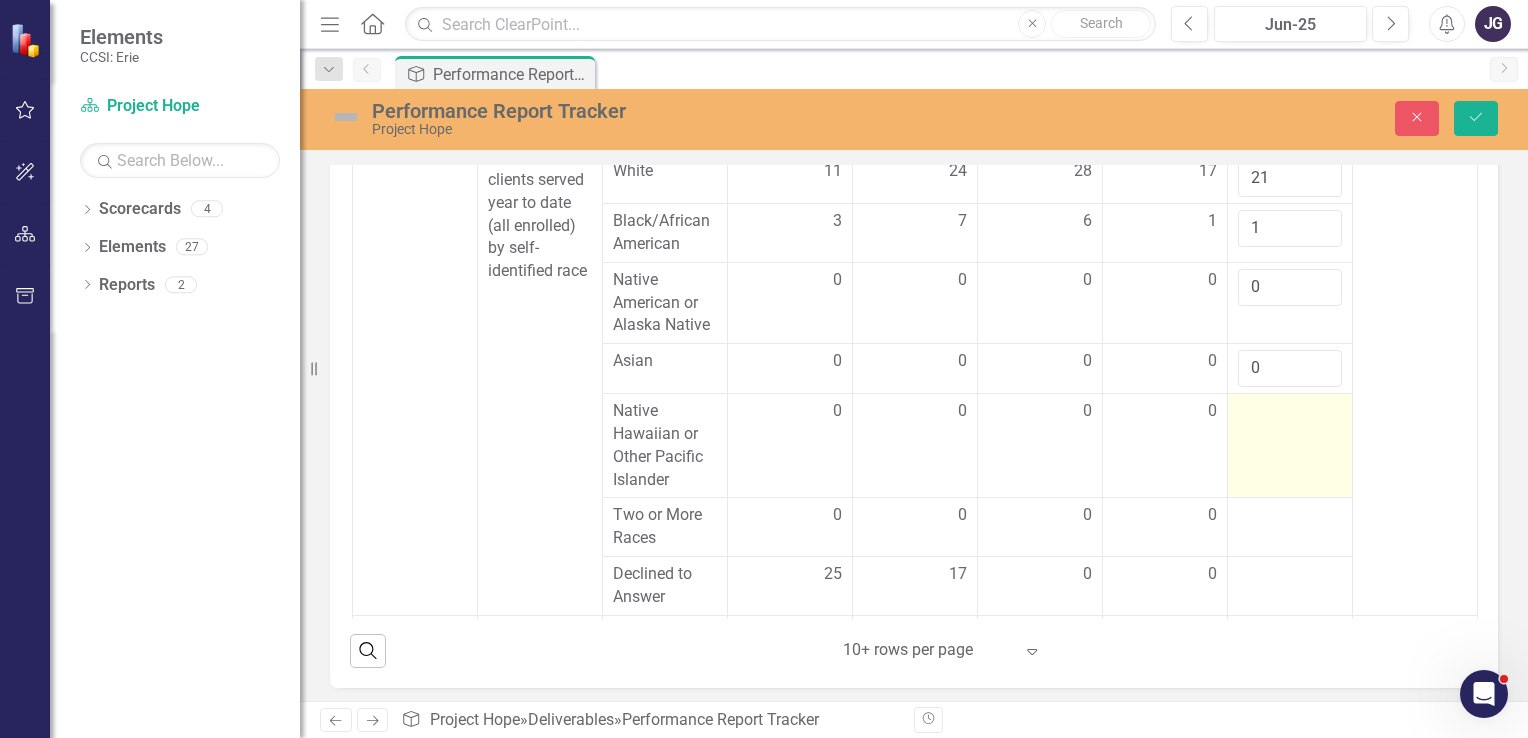 click at bounding box center [1290, 446] 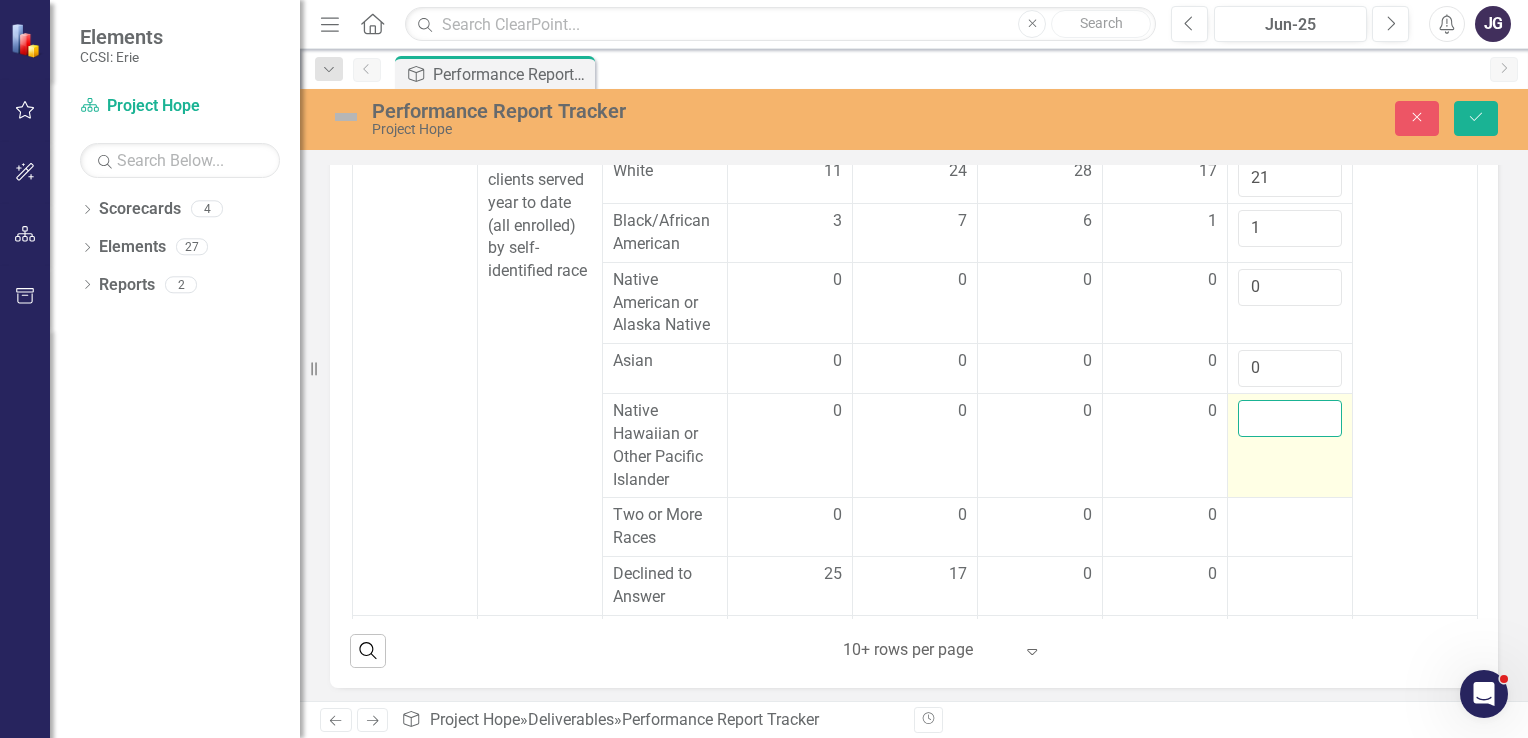 click at bounding box center [1290, 418] 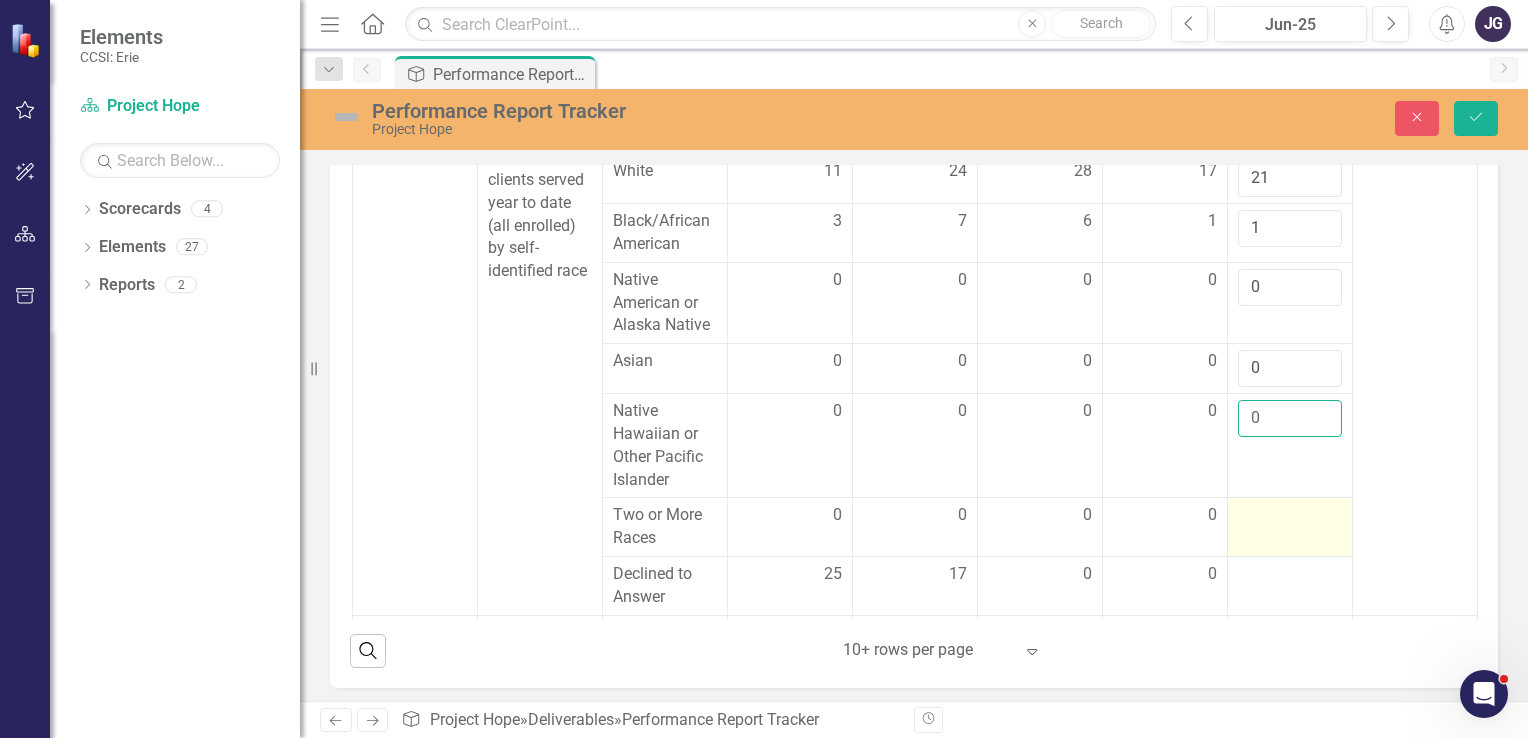 type on "0" 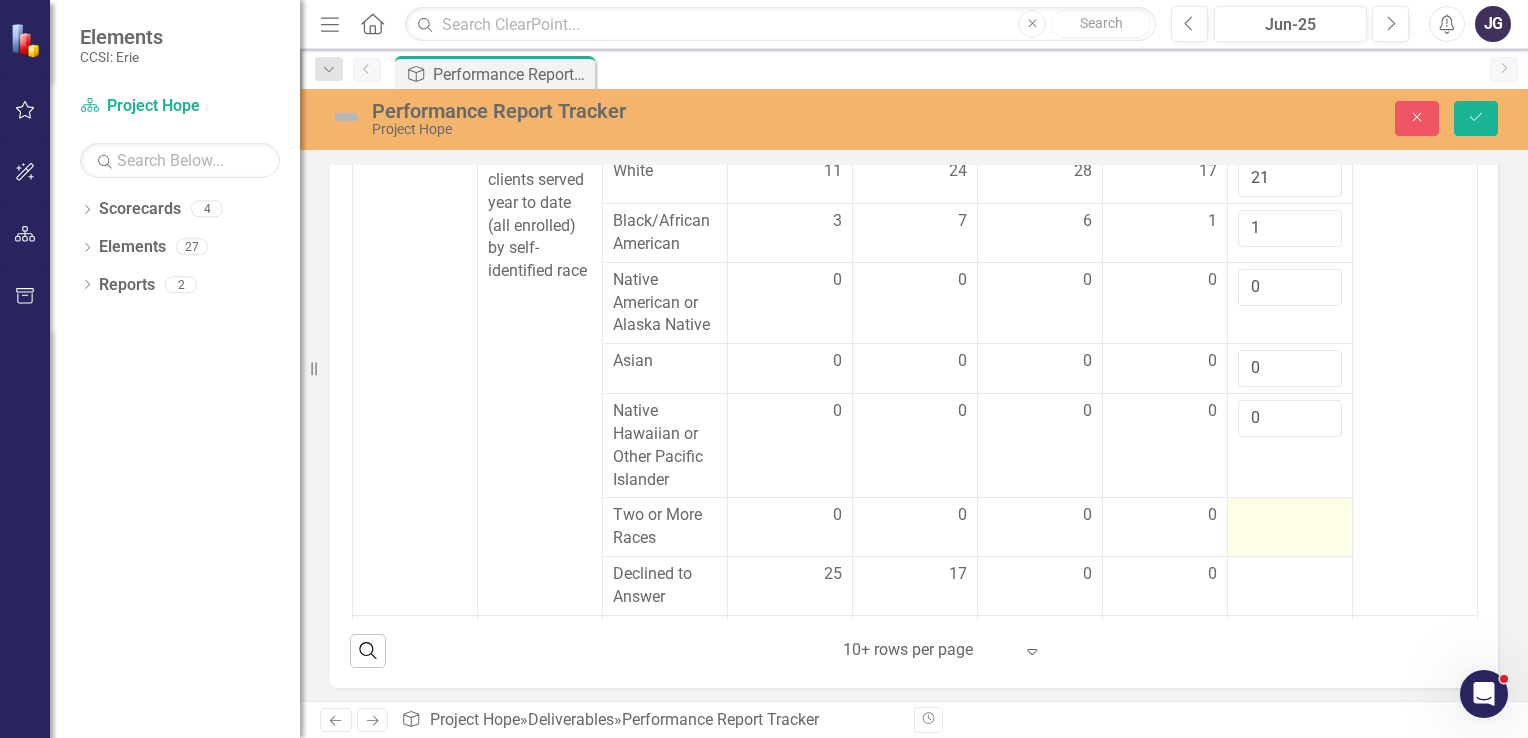 click at bounding box center (1290, 516) 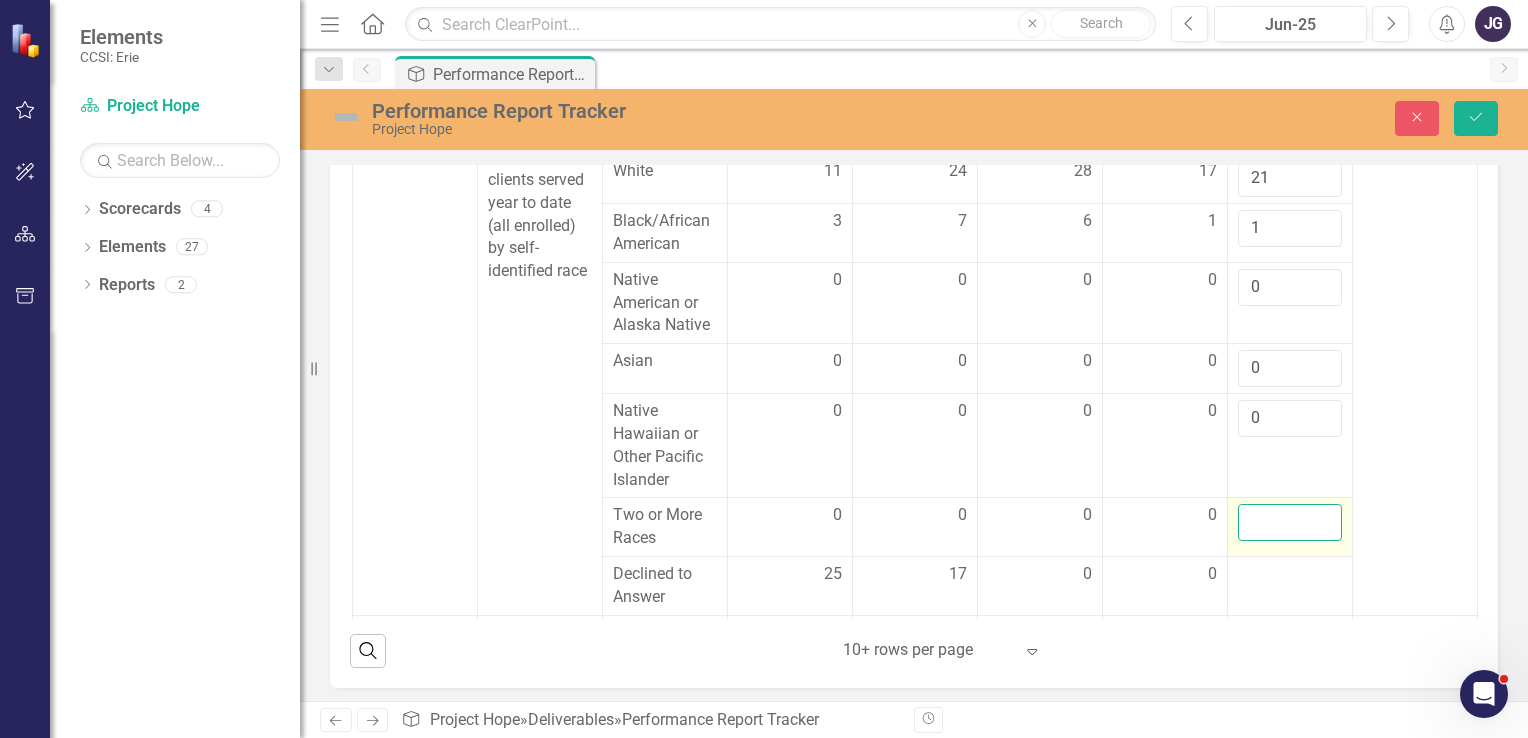 click at bounding box center (1290, 522) 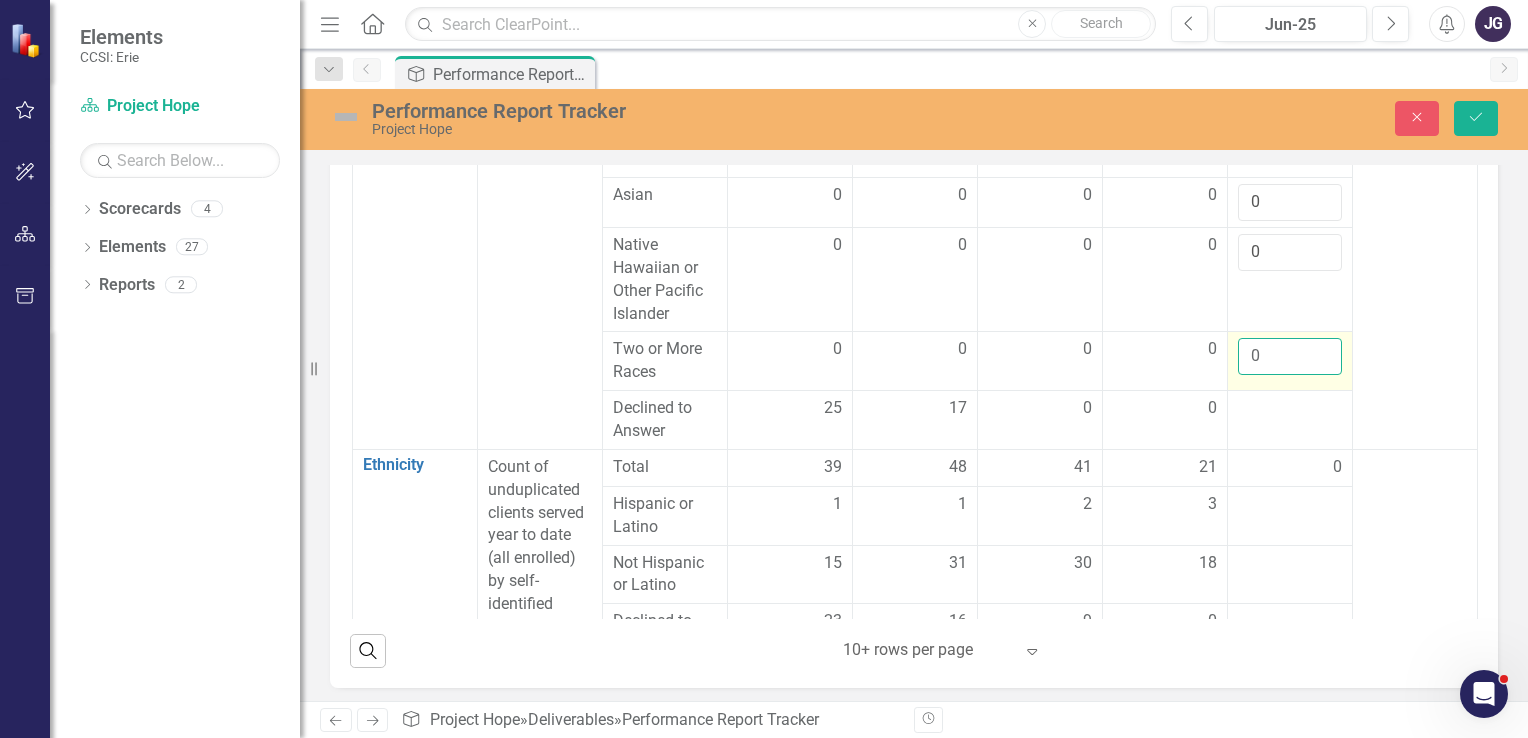 scroll, scrollTop: 670, scrollLeft: 151, axis: both 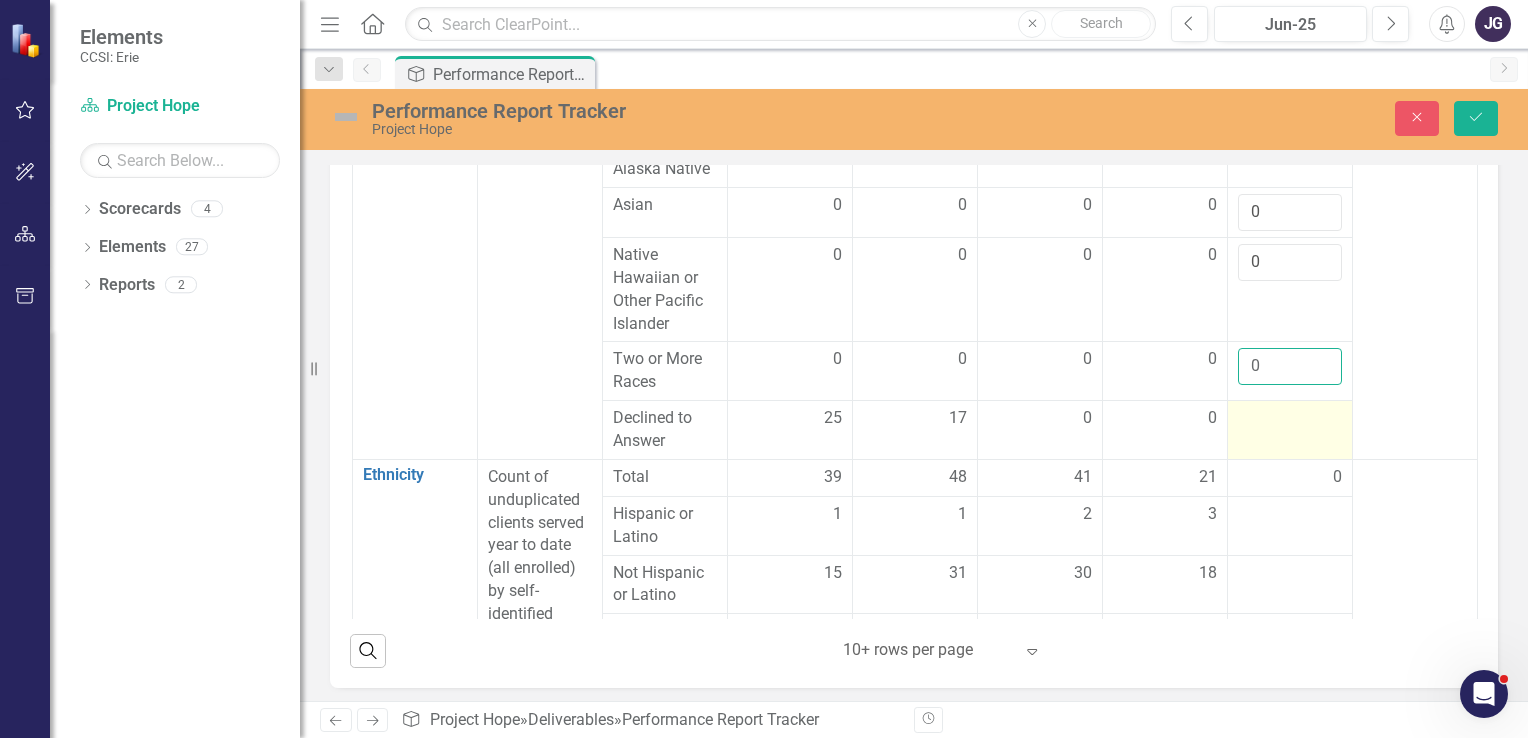 type on "0" 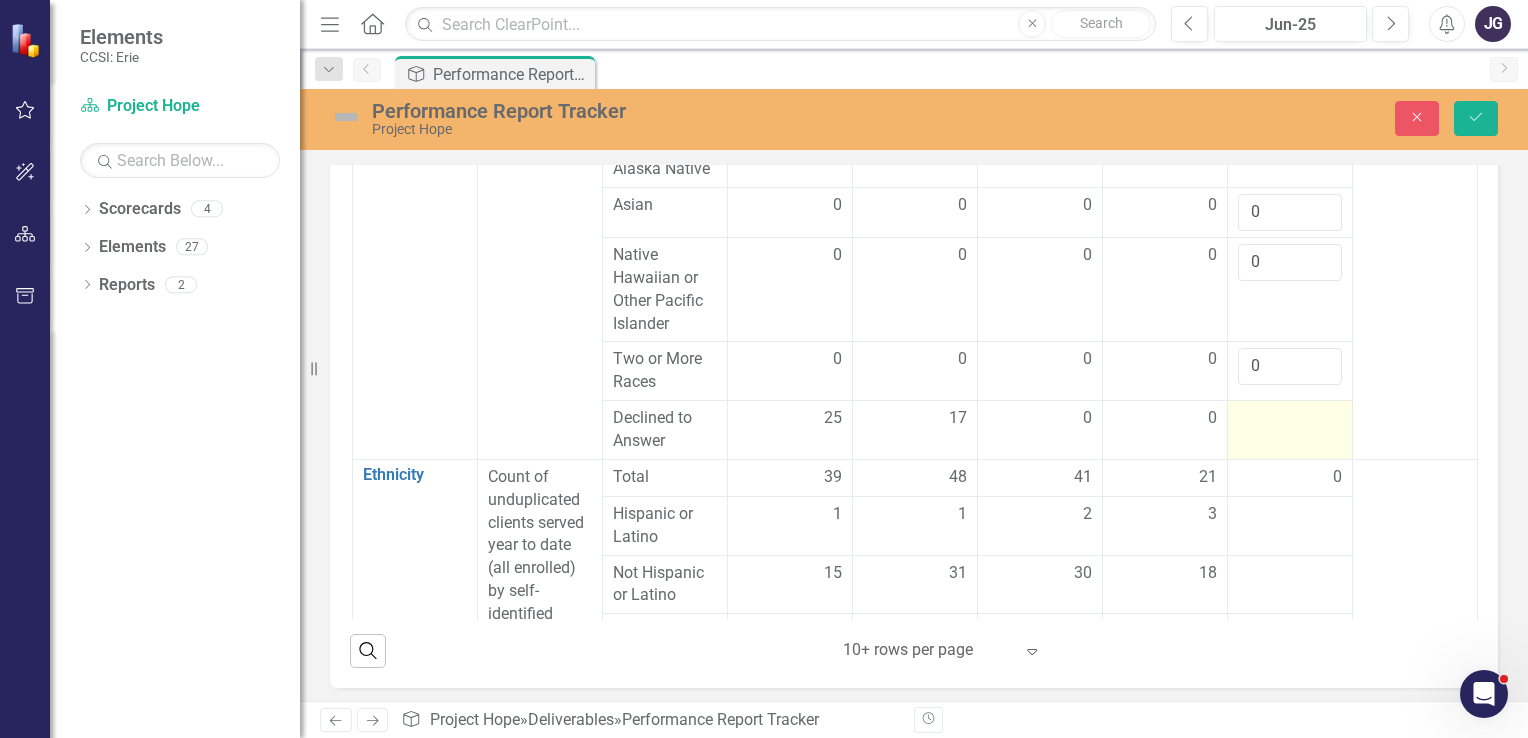 click at bounding box center [1290, 419] 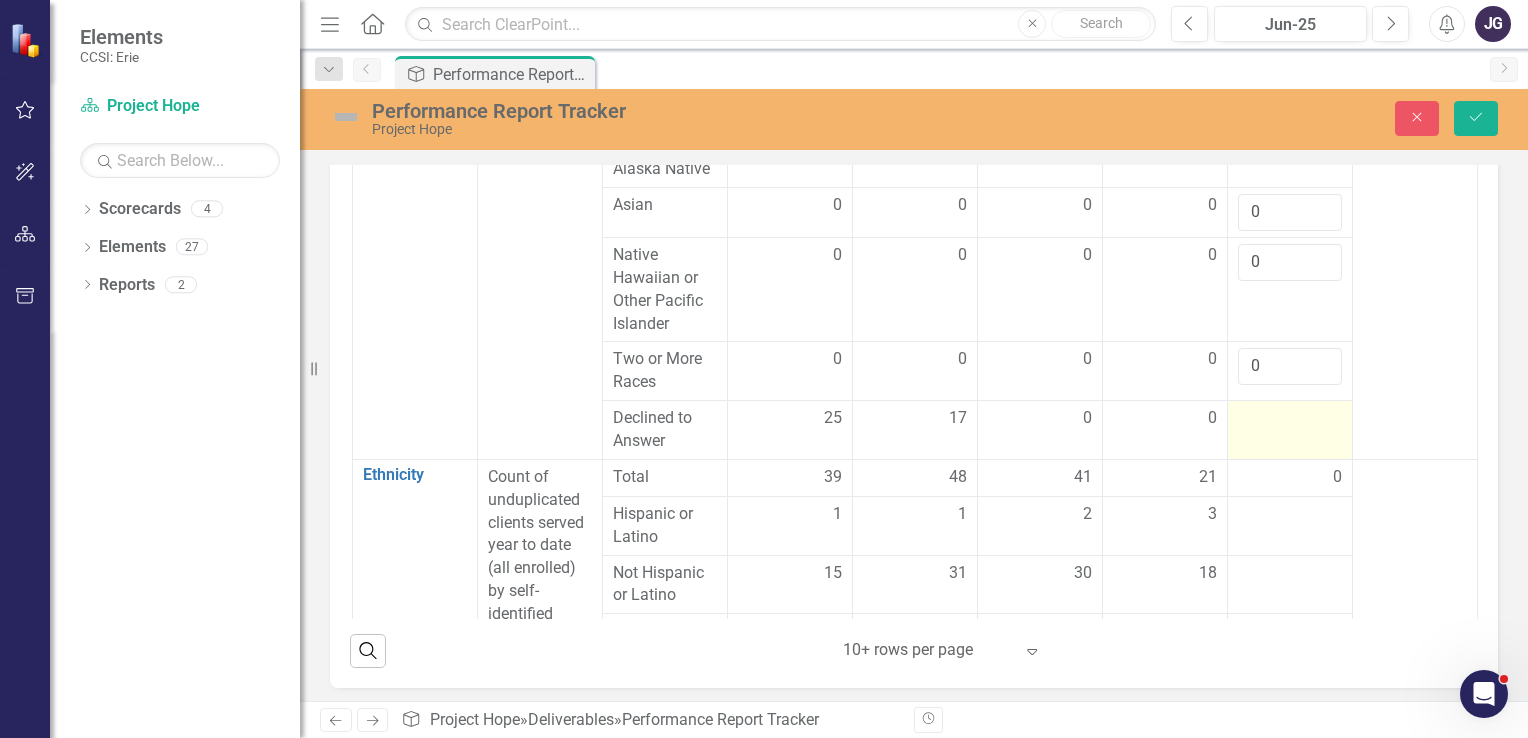 click at bounding box center [1290, 419] 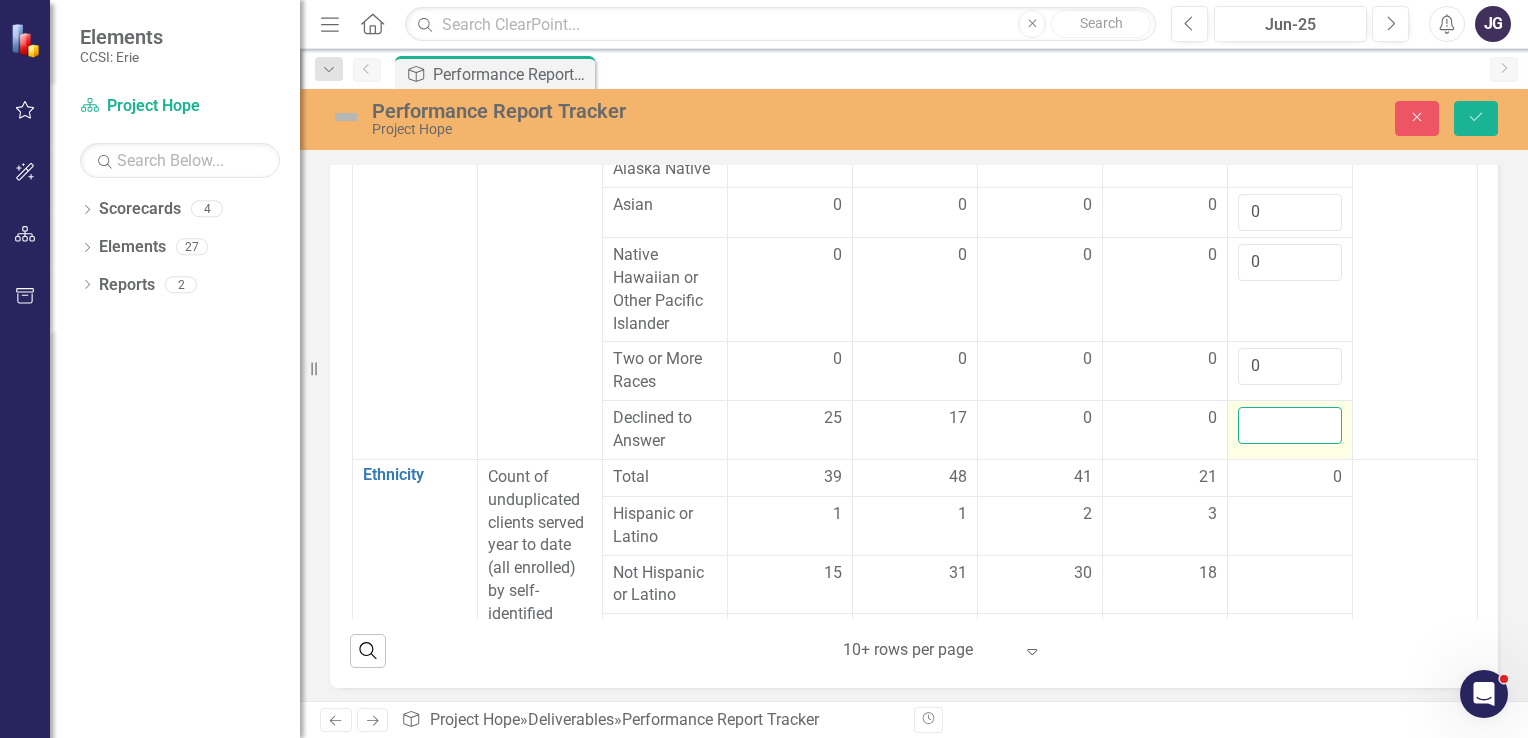 click at bounding box center (1290, 425) 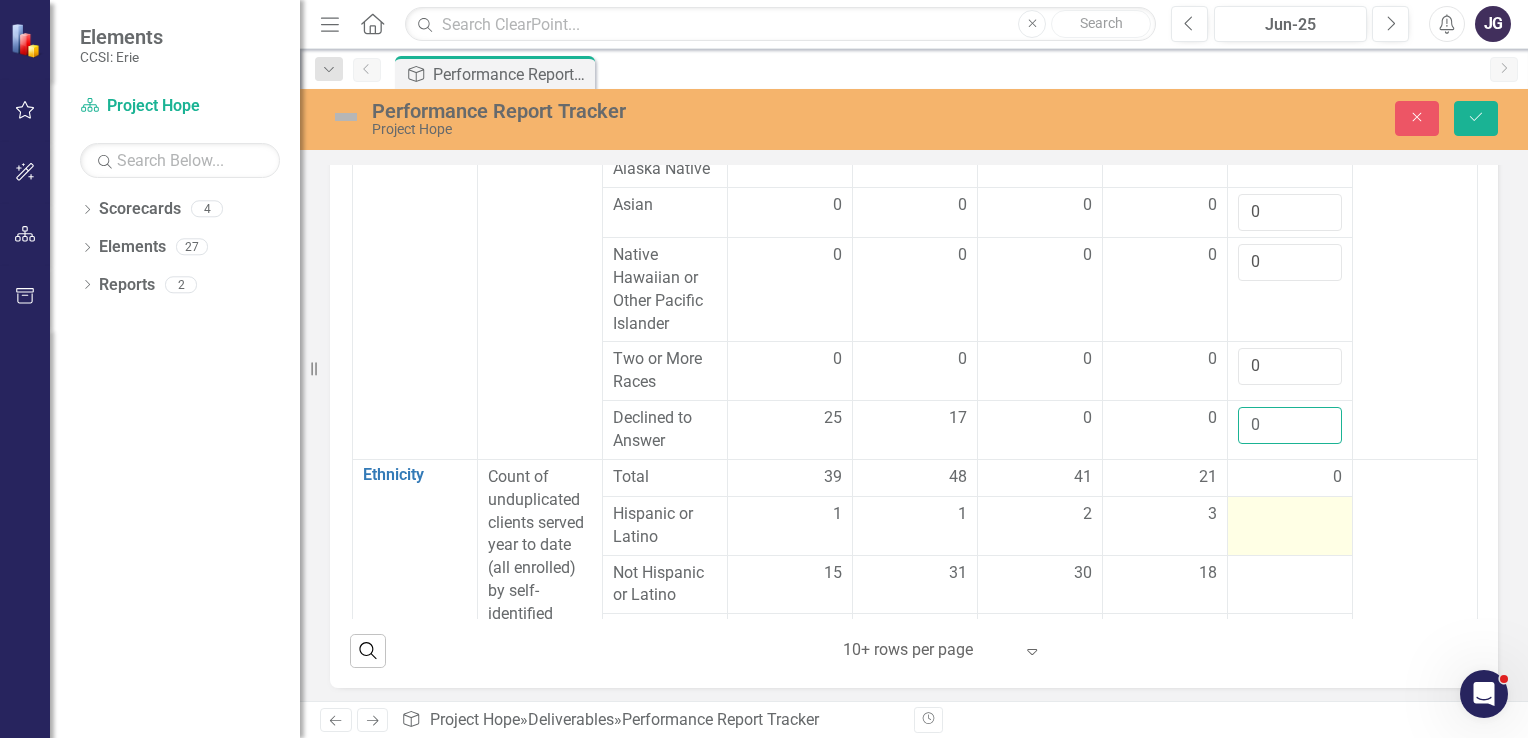 type on "0" 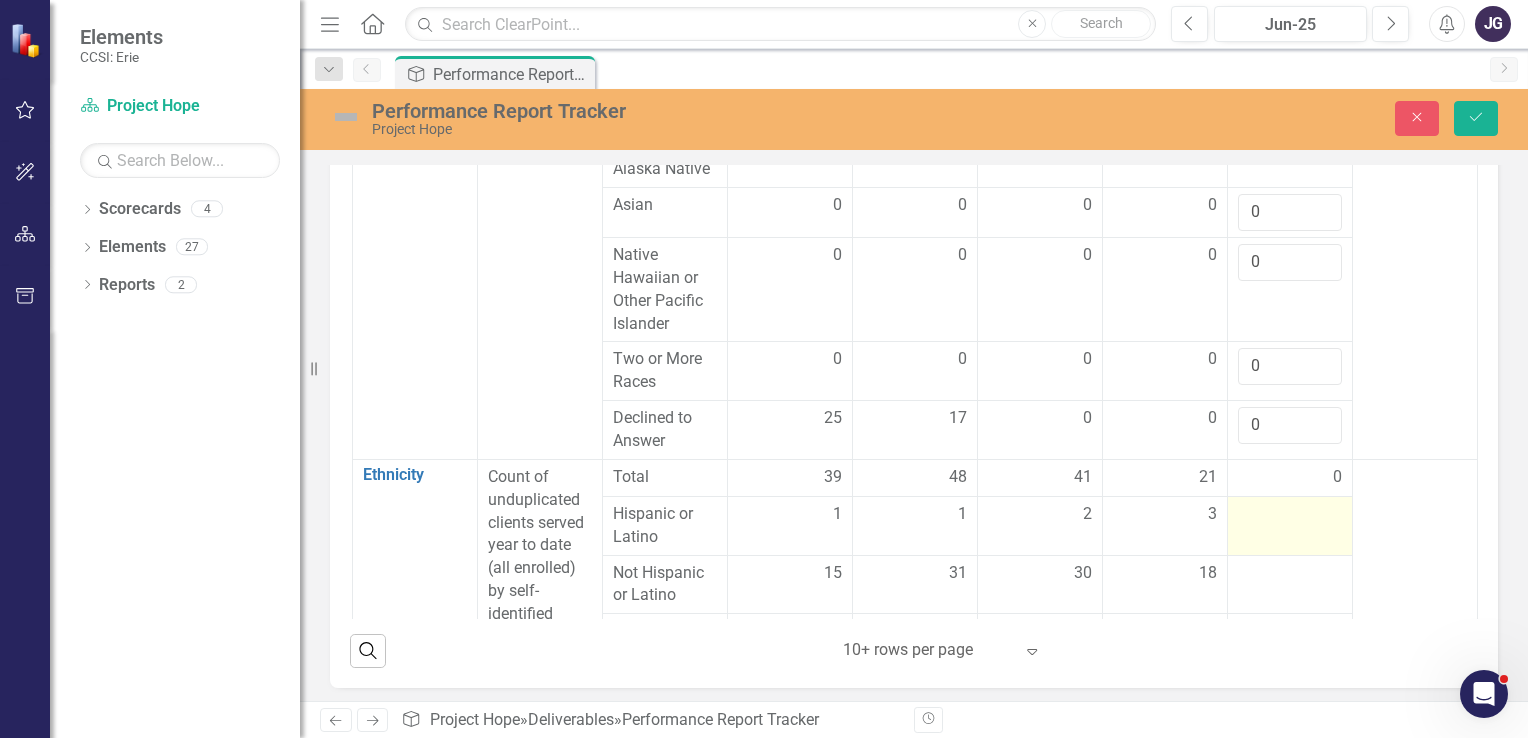 click at bounding box center [1290, 515] 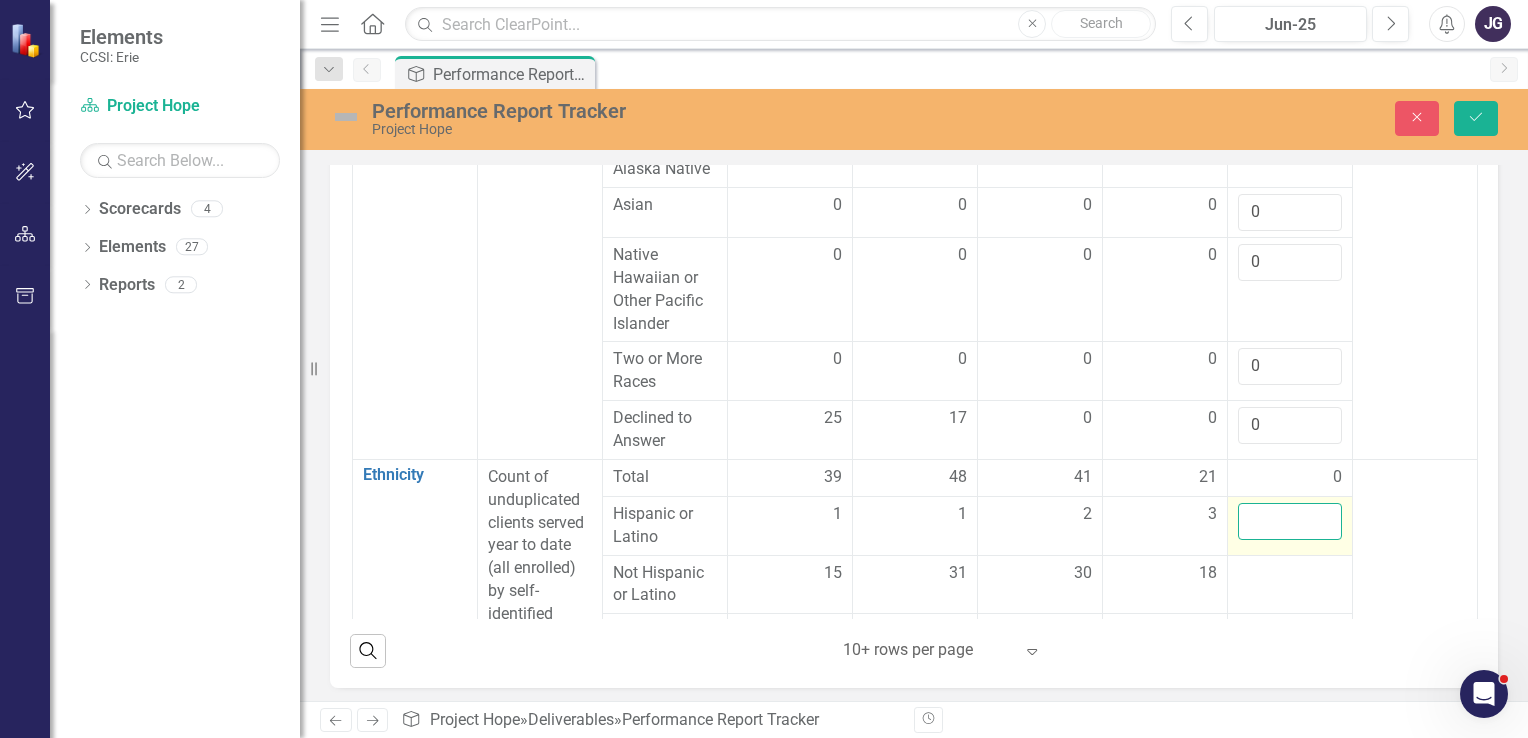 click at bounding box center [1290, 521] 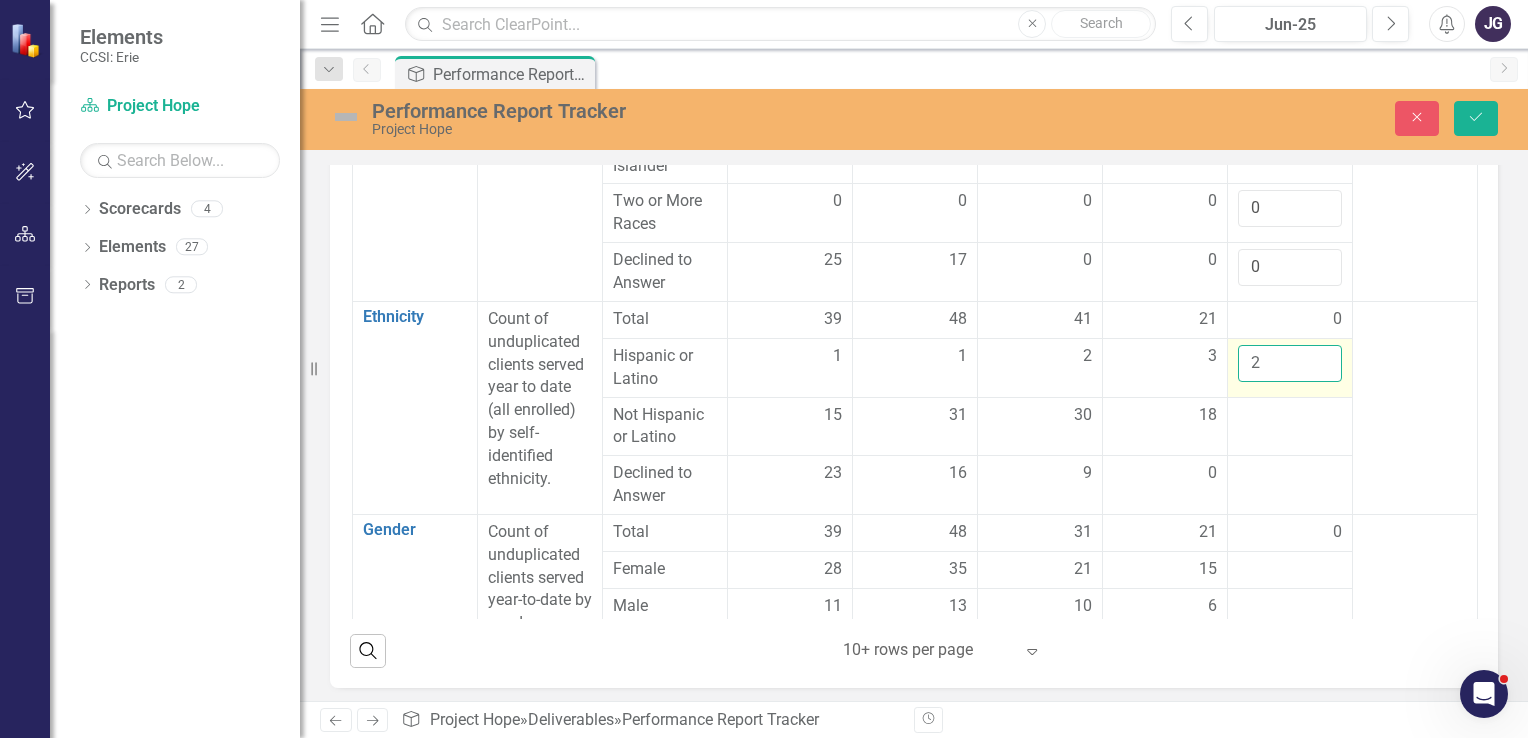 scroll, scrollTop: 830, scrollLeft: 151, axis: both 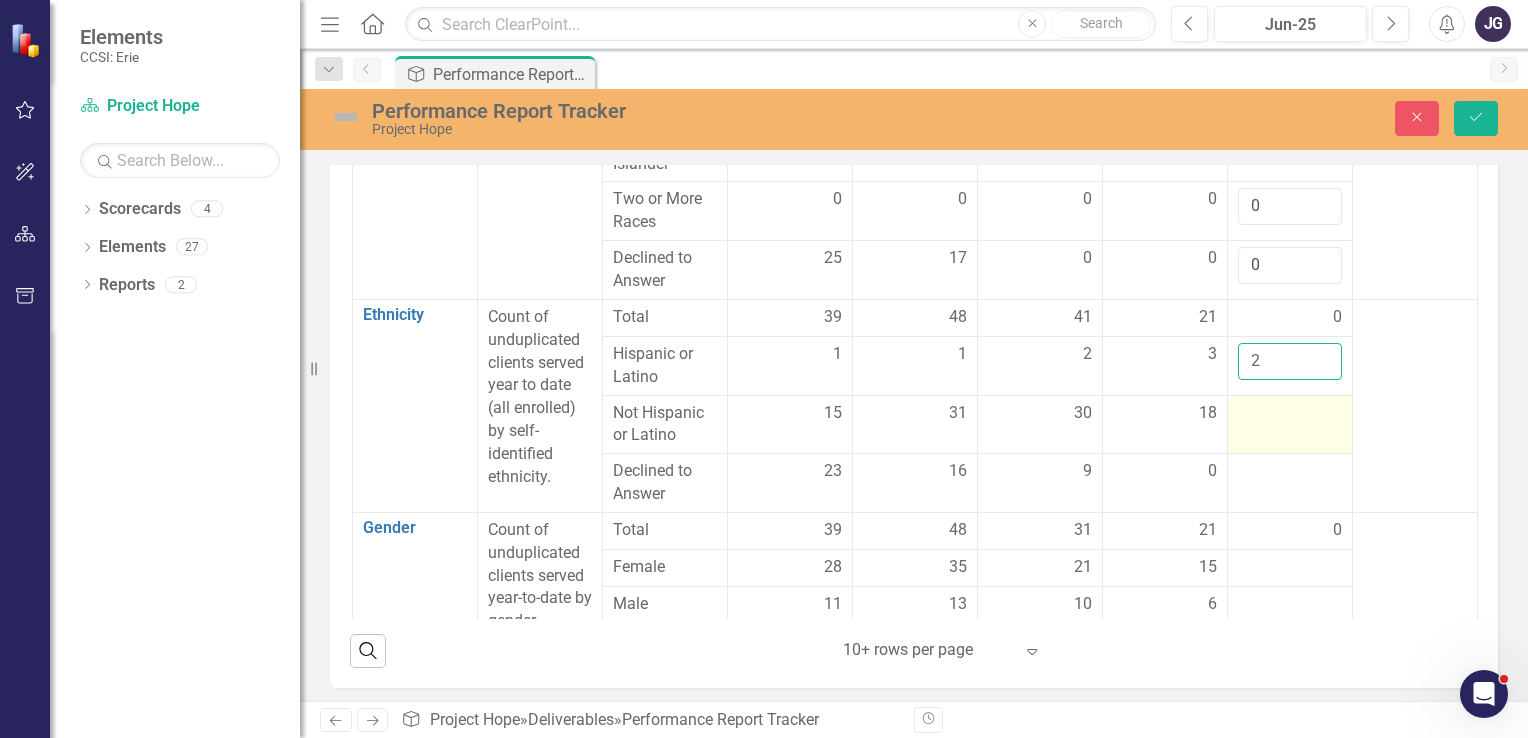 type on "2" 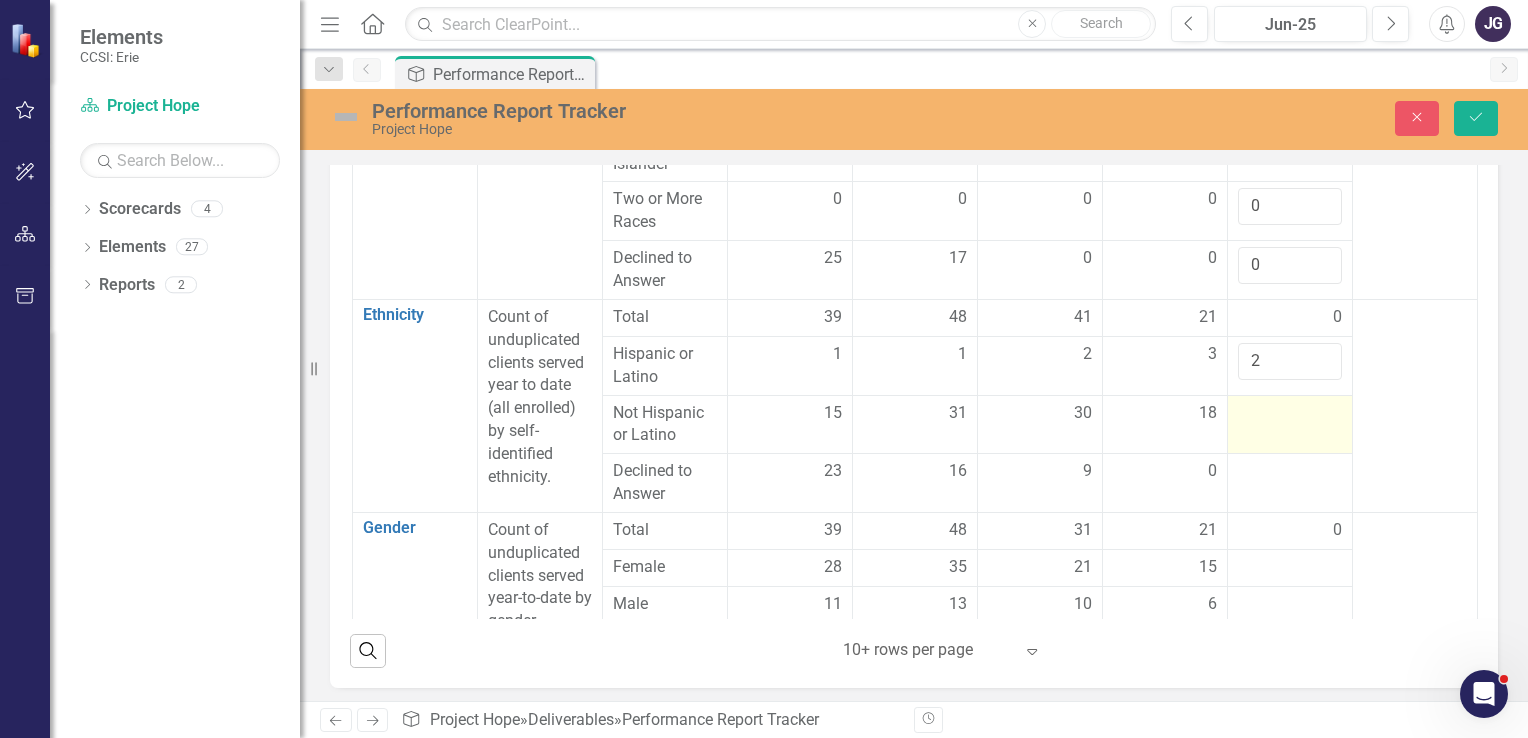 click at bounding box center [1290, 424] 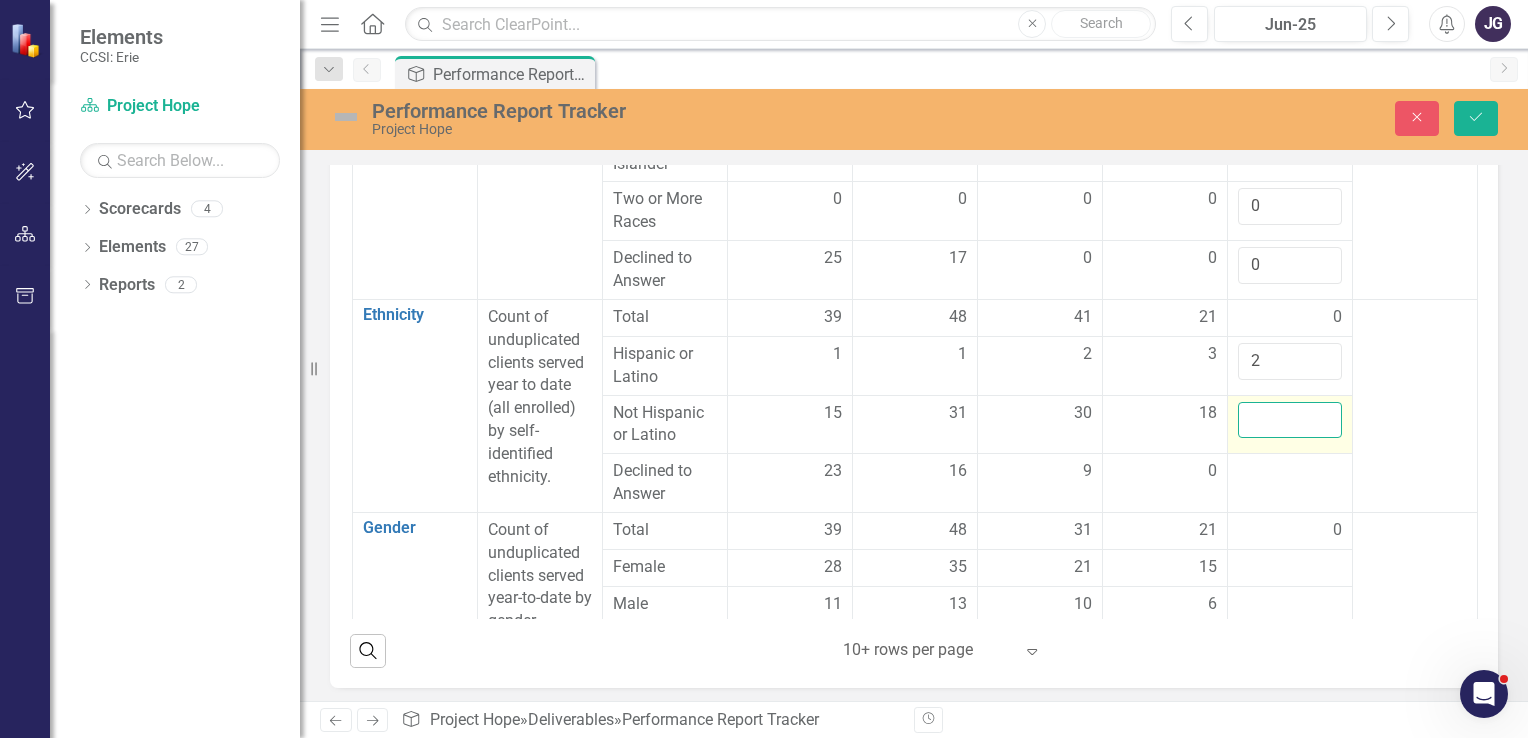 click at bounding box center [1290, 420] 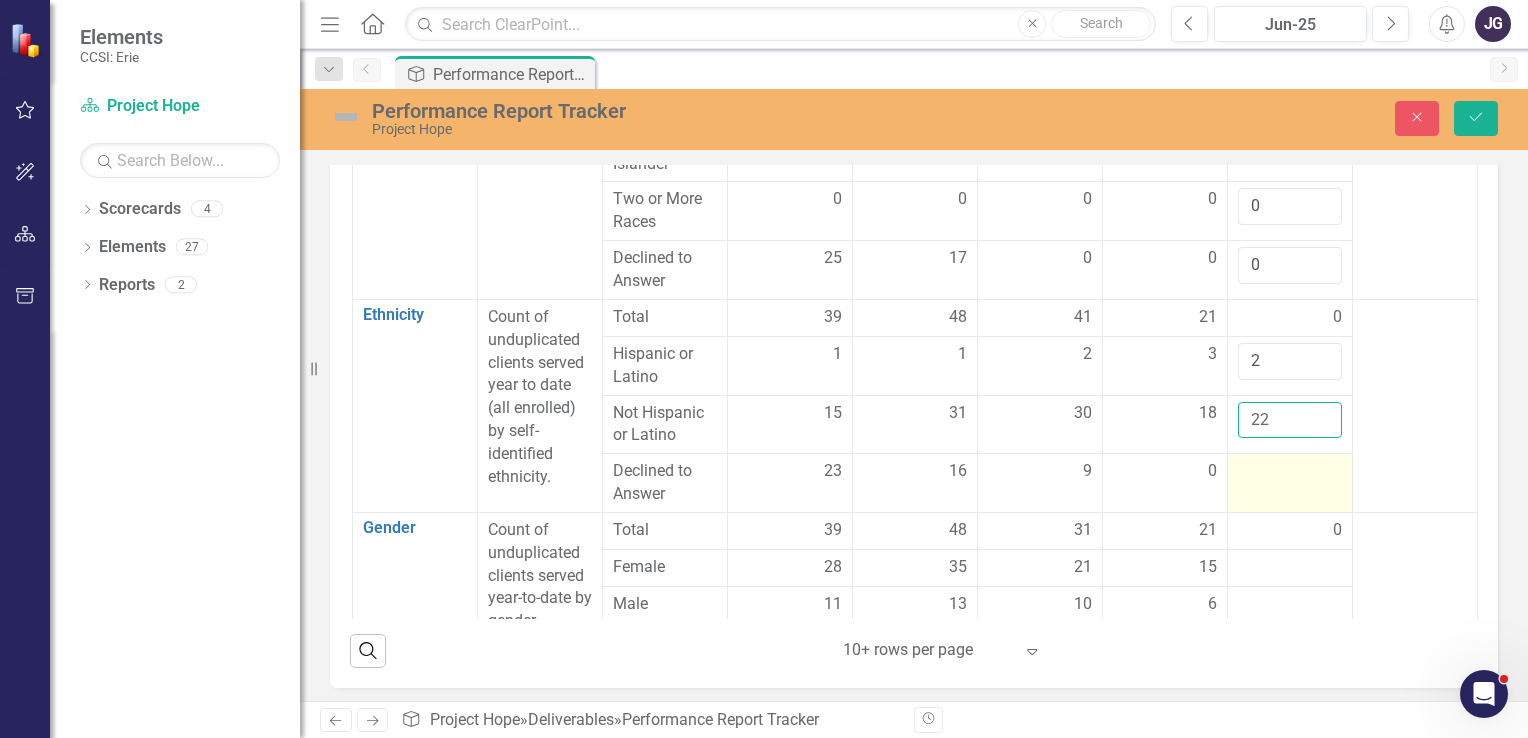 type on "22" 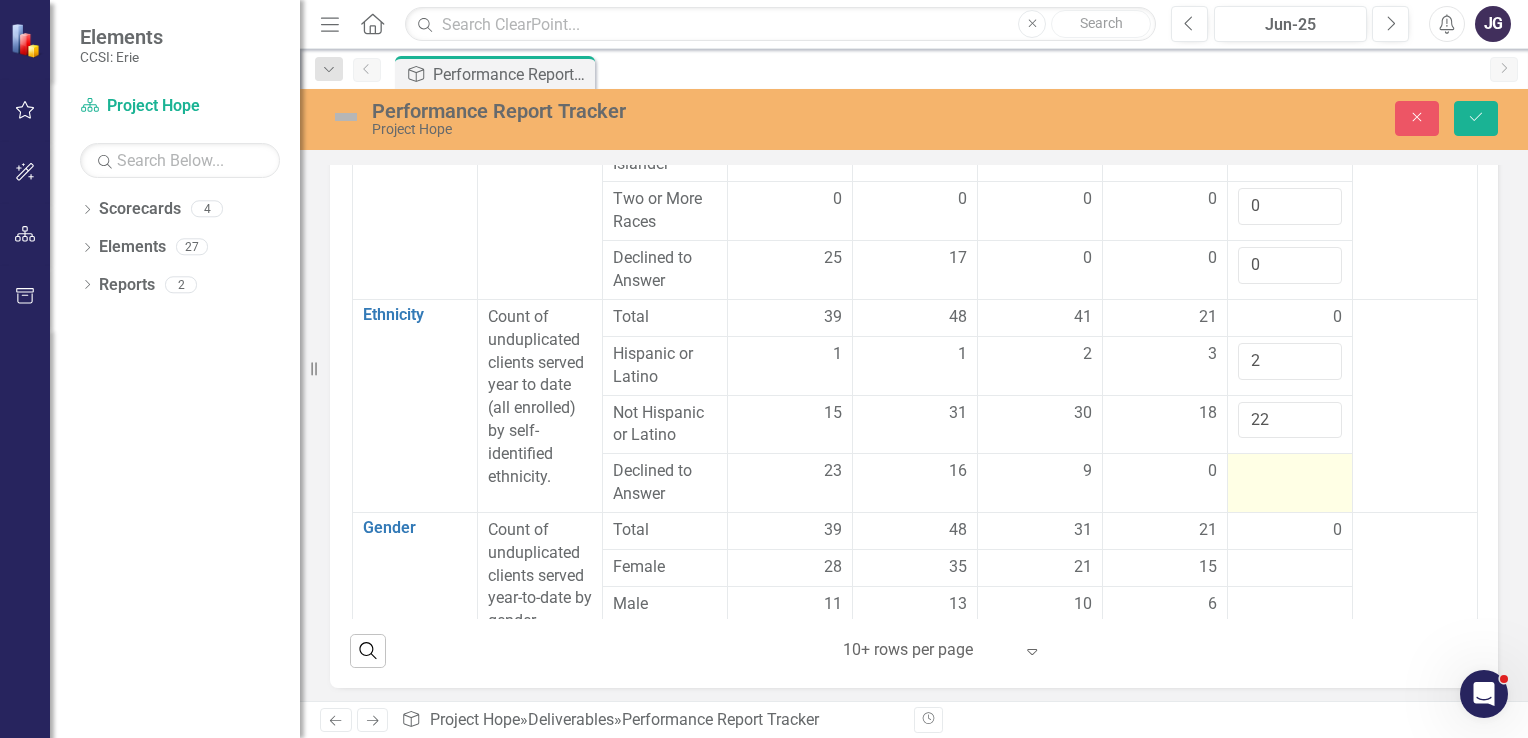 click at bounding box center [1290, 472] 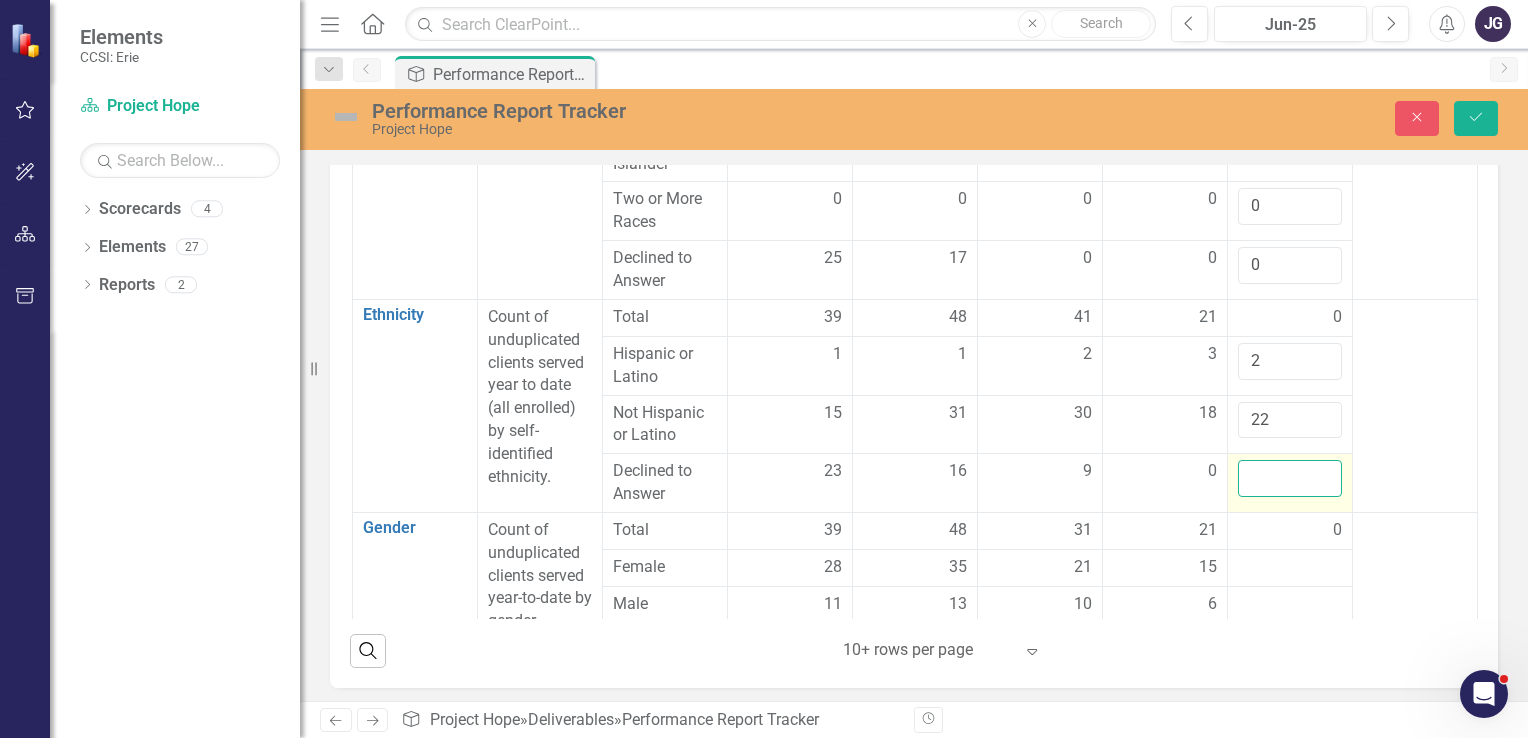 click at bounding box center (1290, 478) 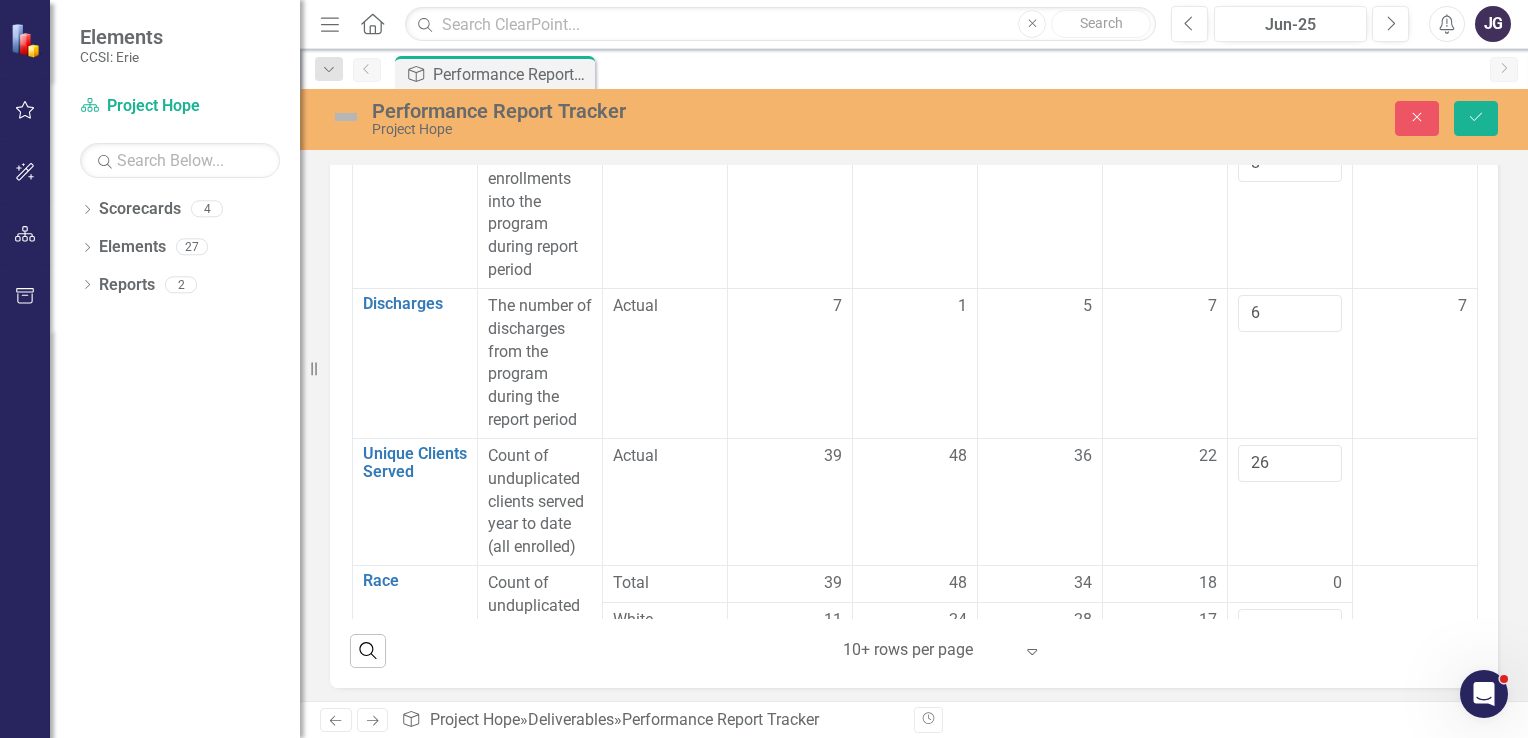 scroll, scrollTop: 0, scrollLeft: 151, axis: horizontal 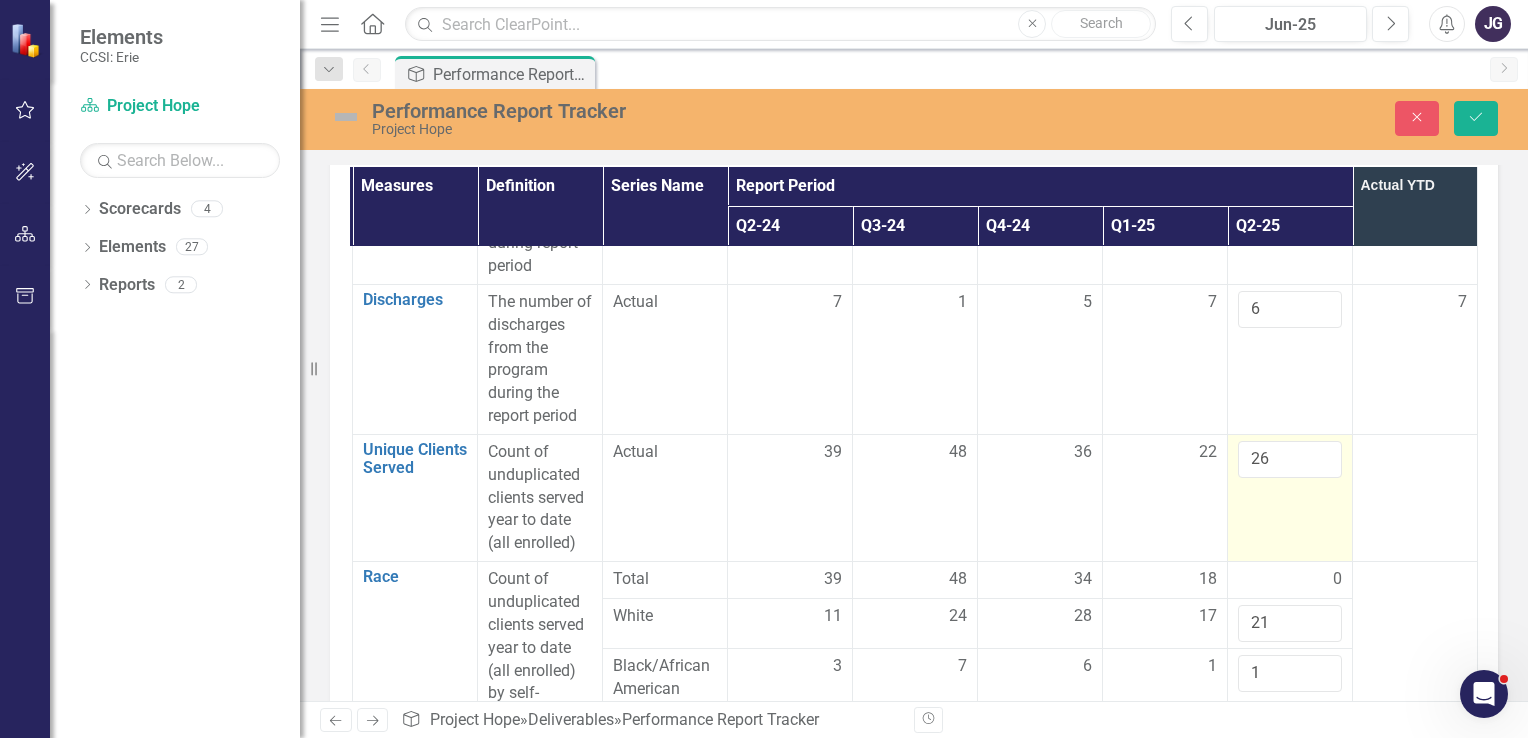 type on "0" 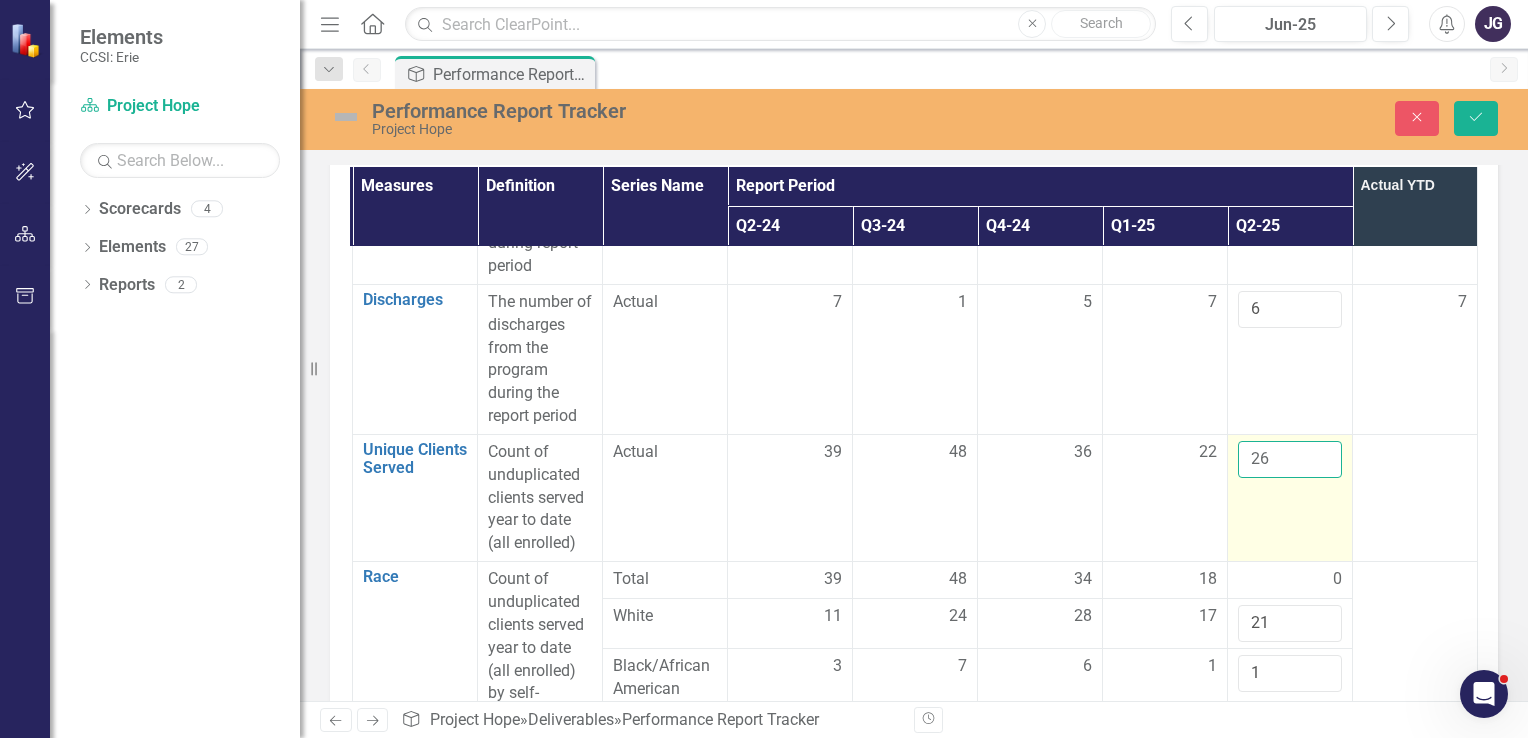 click on "26" at bounding box center (1290, 459) 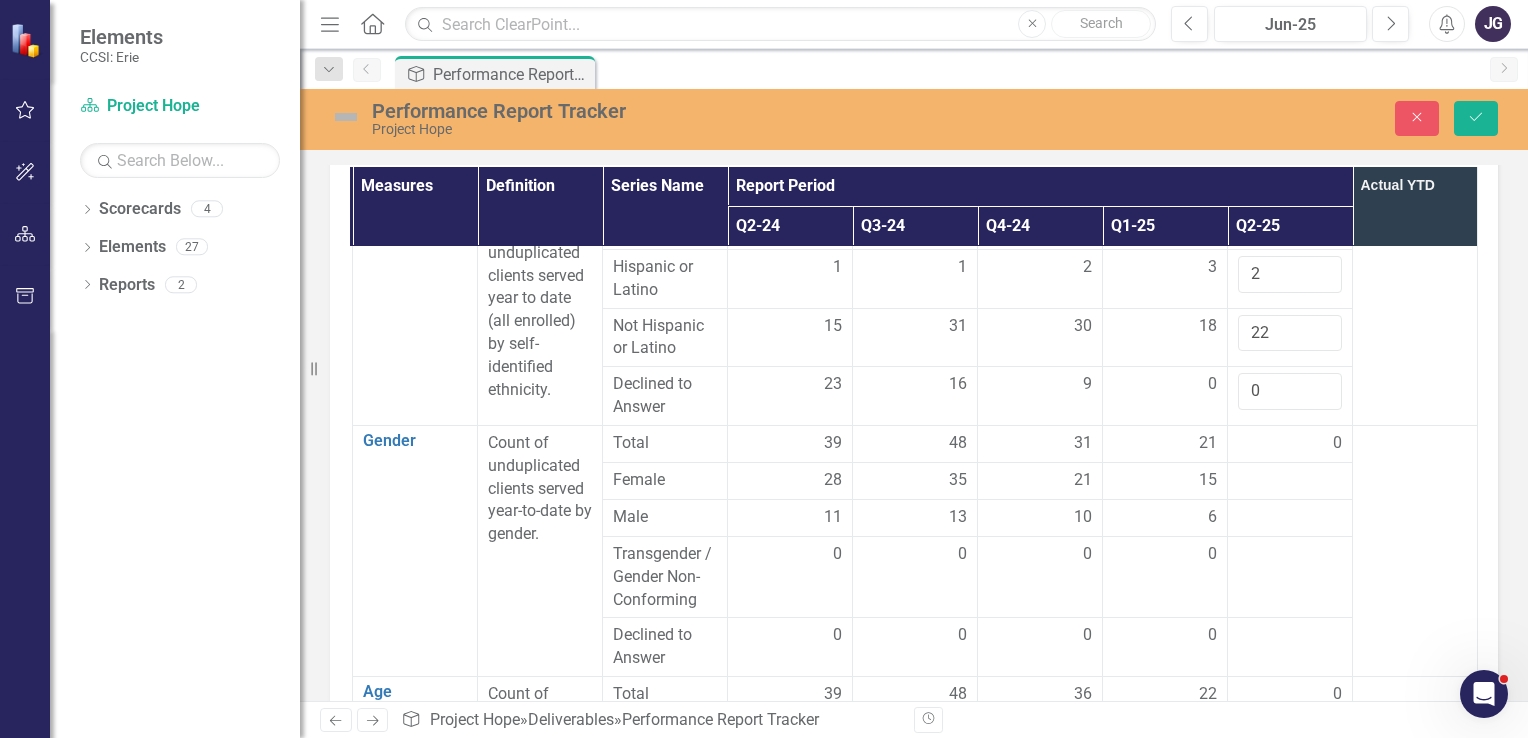 scroll, scrollTop: 1021, scrollLeft: 151, axis: both 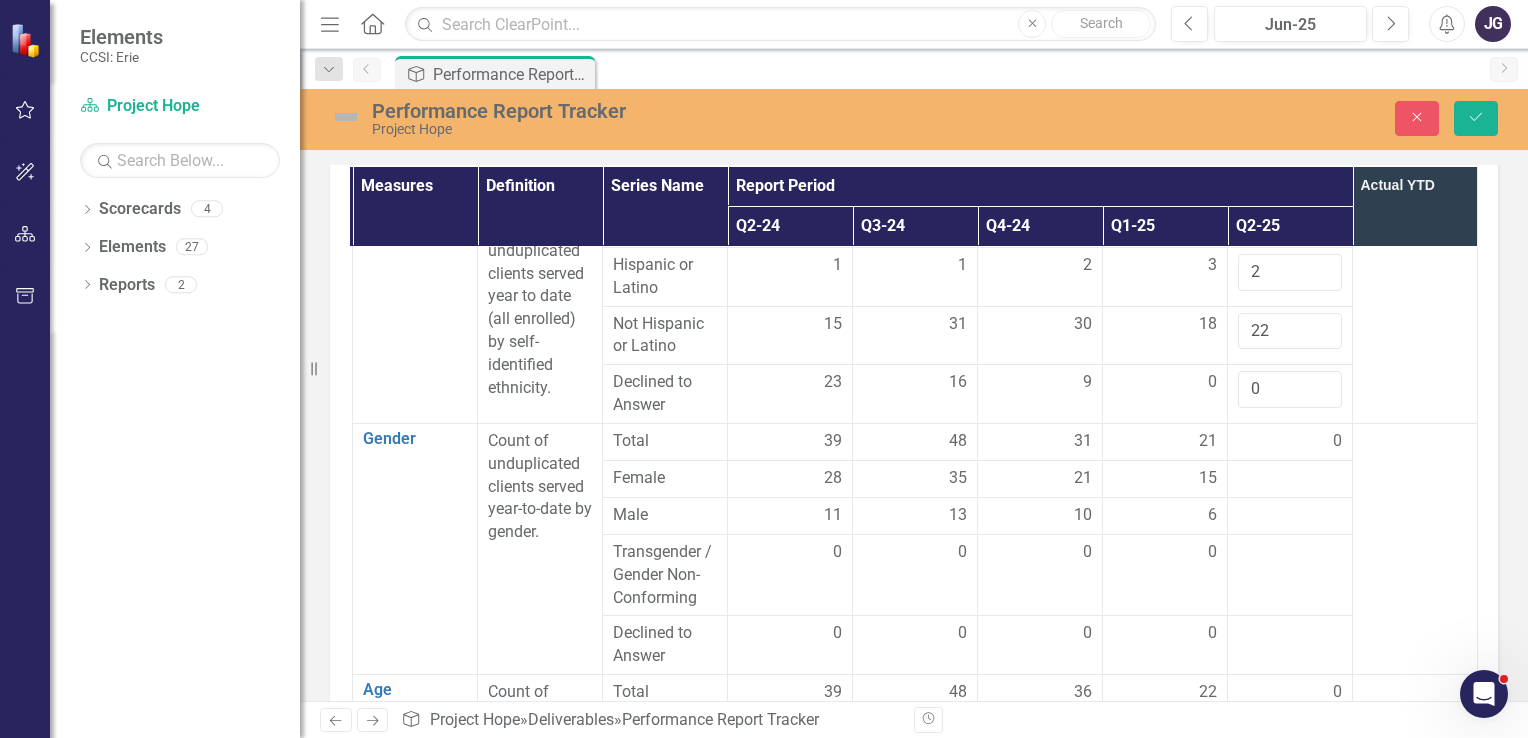 type on "24" 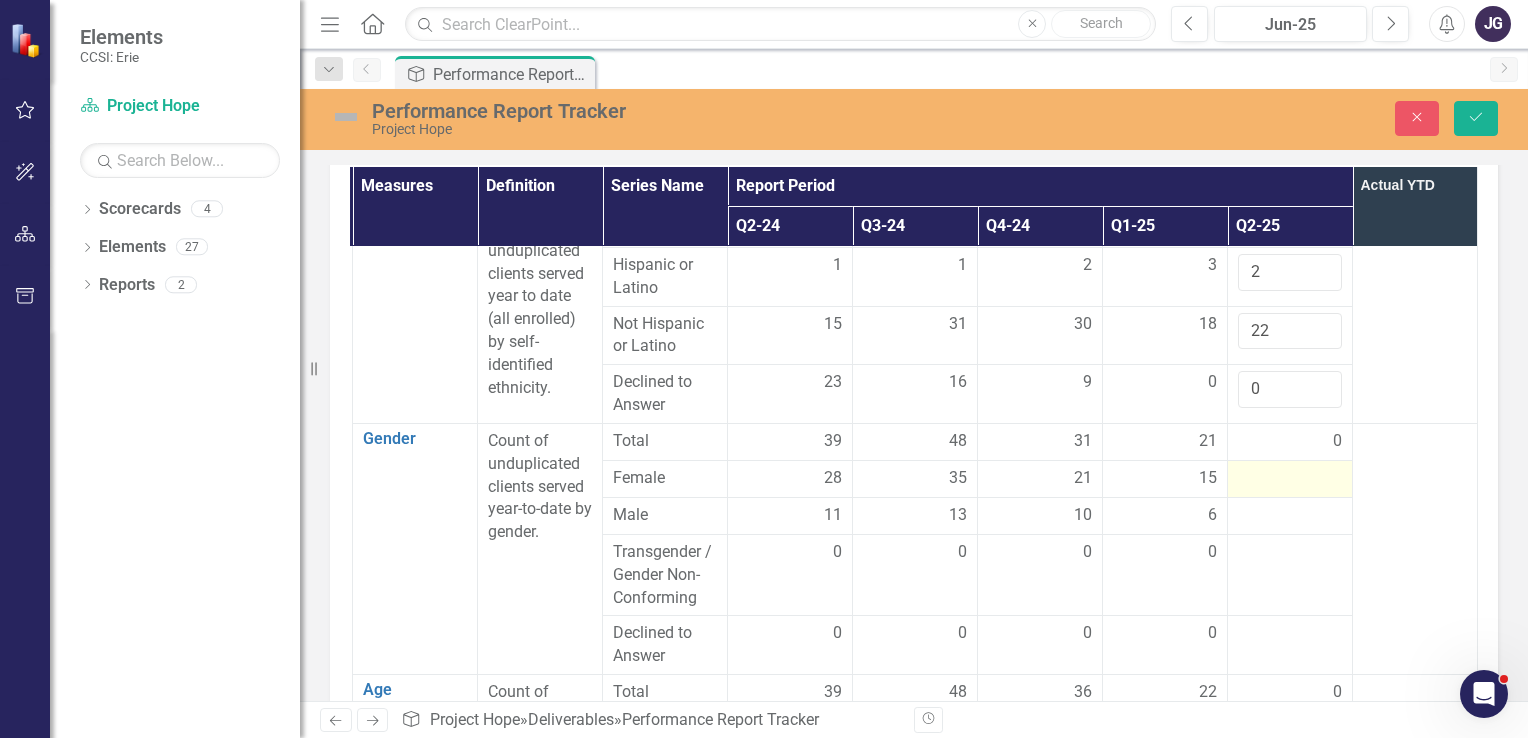 click at bounding box center (1290, 479) 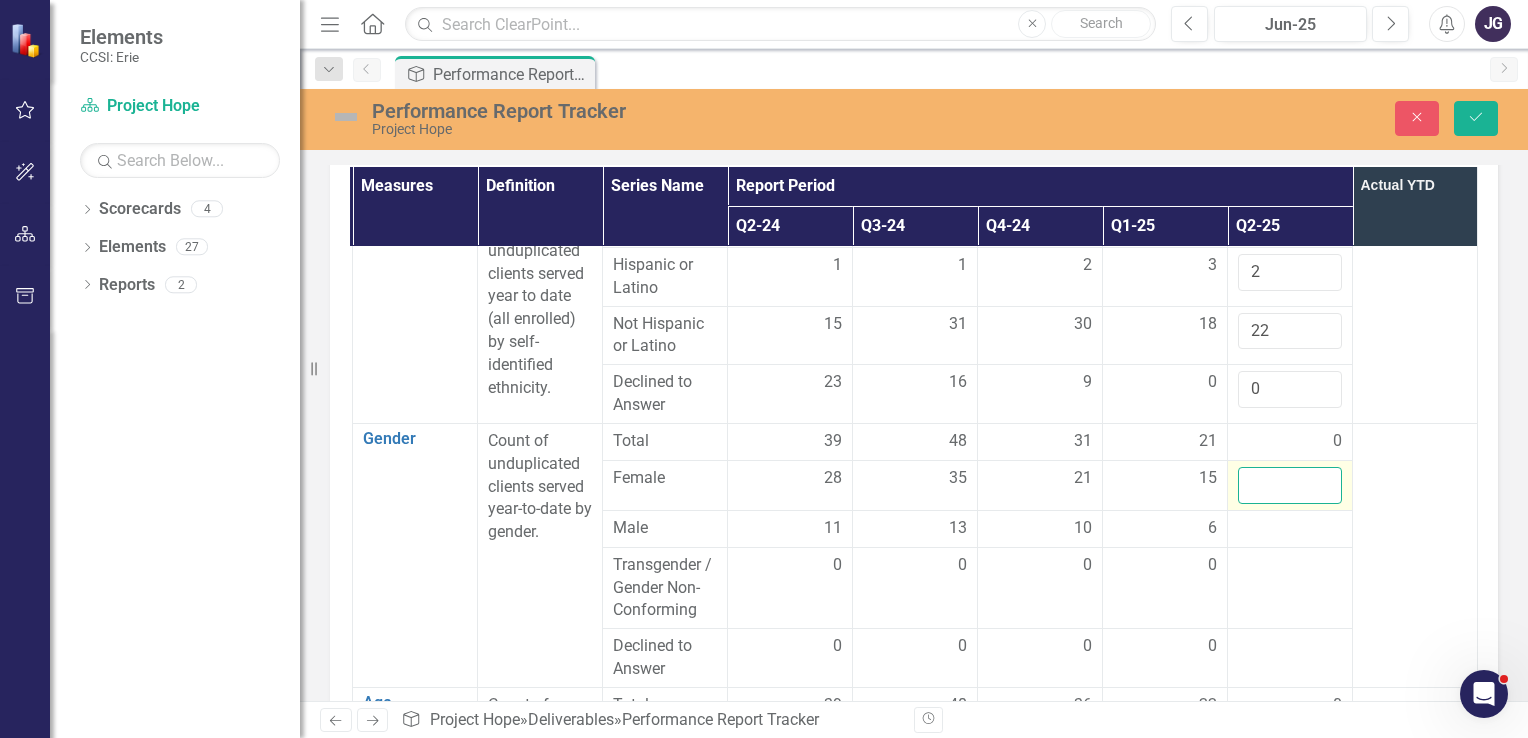 click at bounding box center [1290, 485] 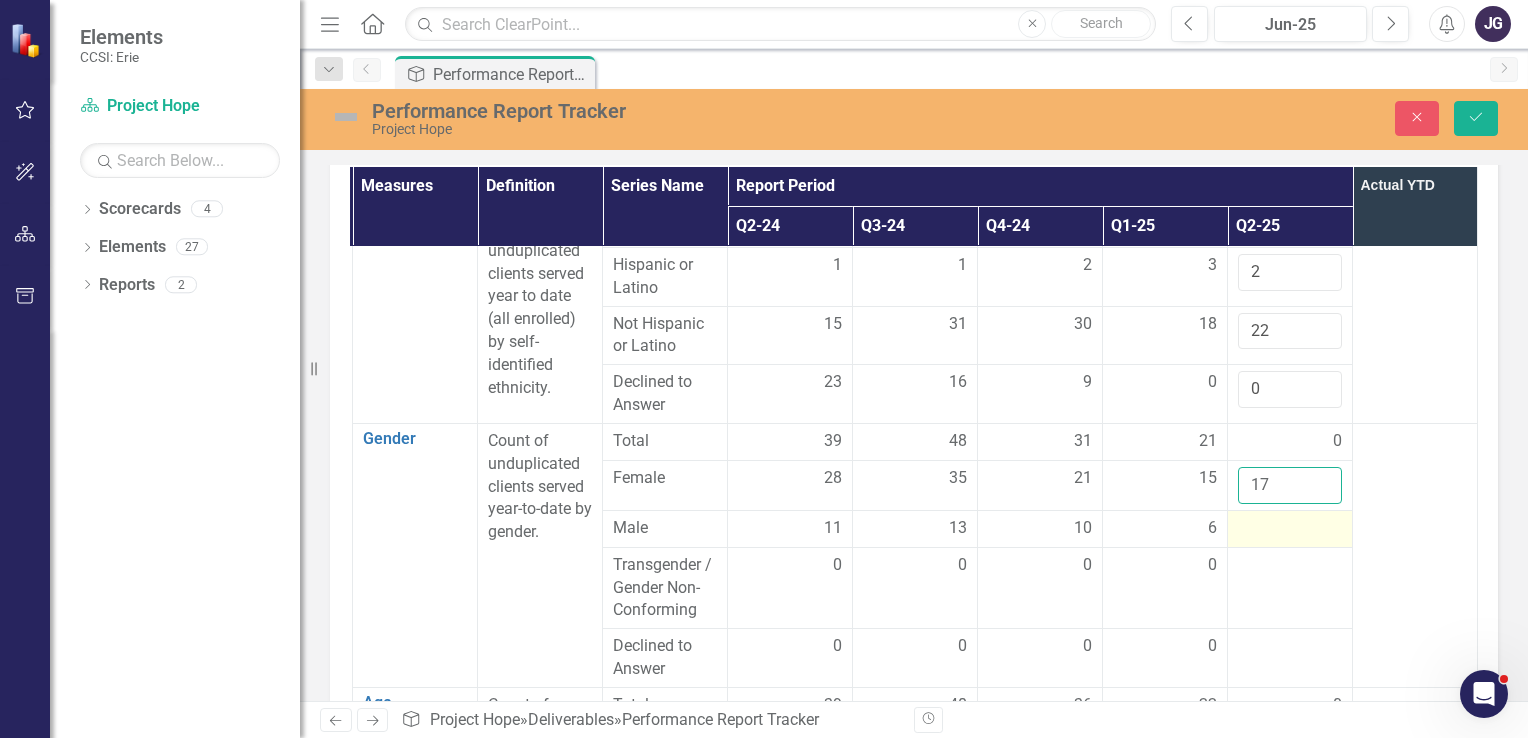 type on "17" 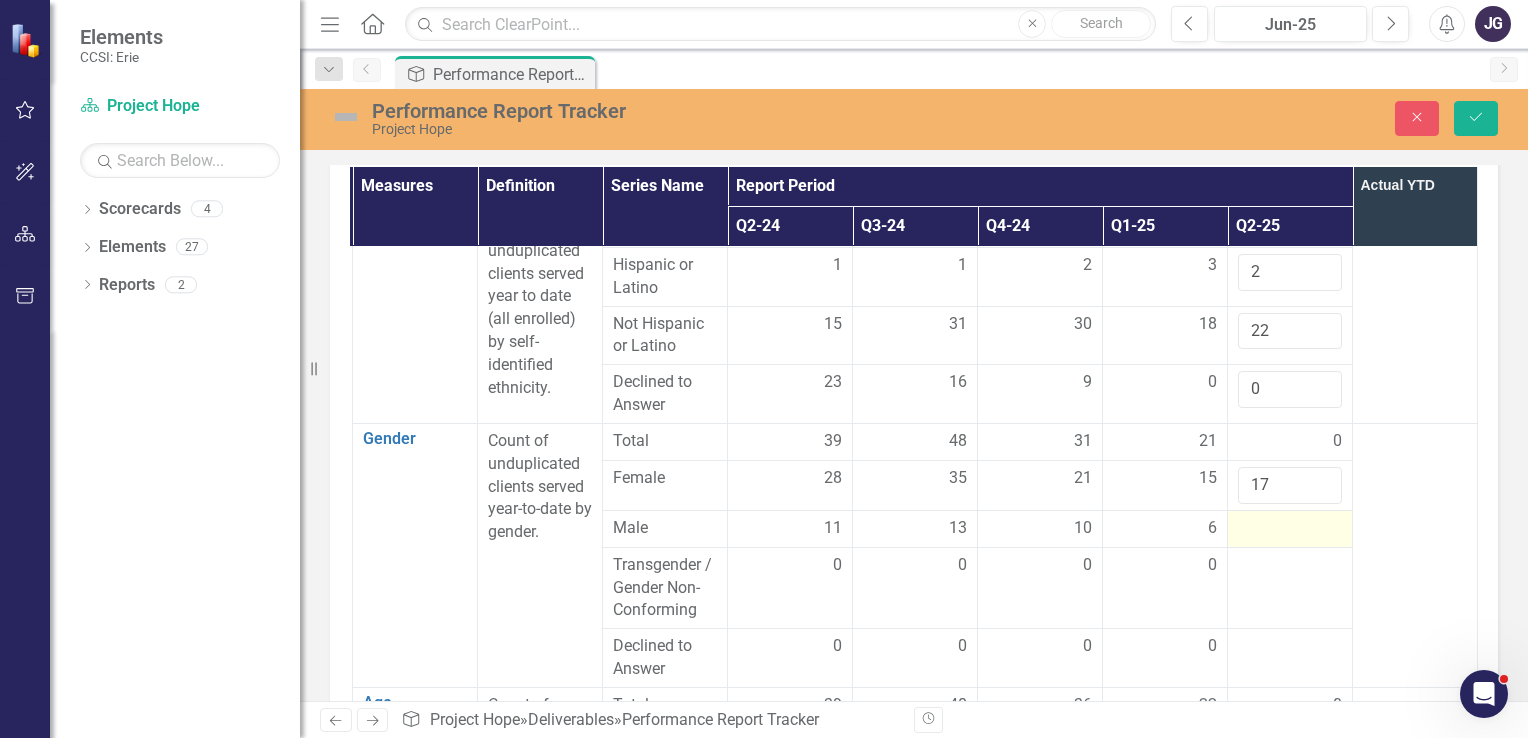 click at bounding box center [1290, 529] 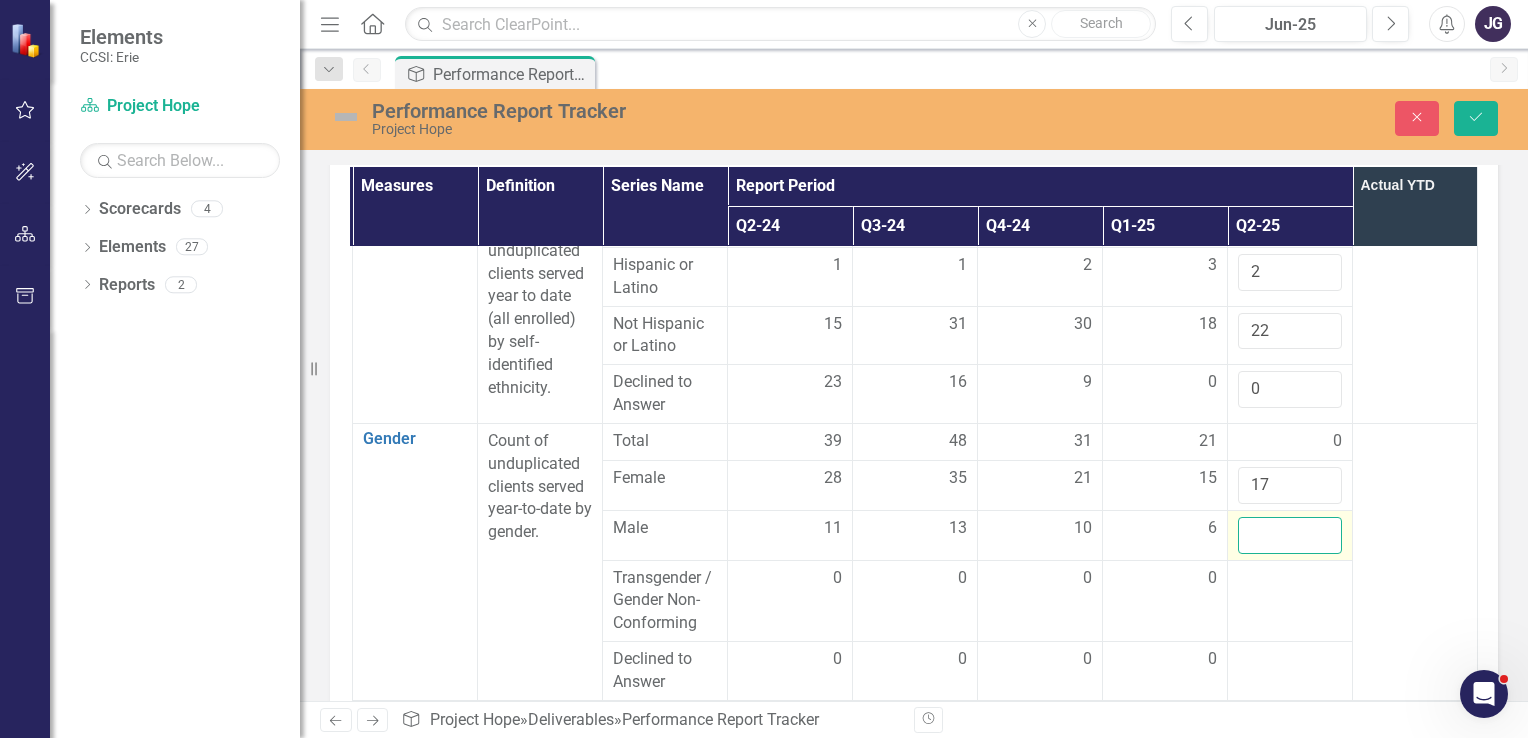 click at bounding box center [1290, 535] 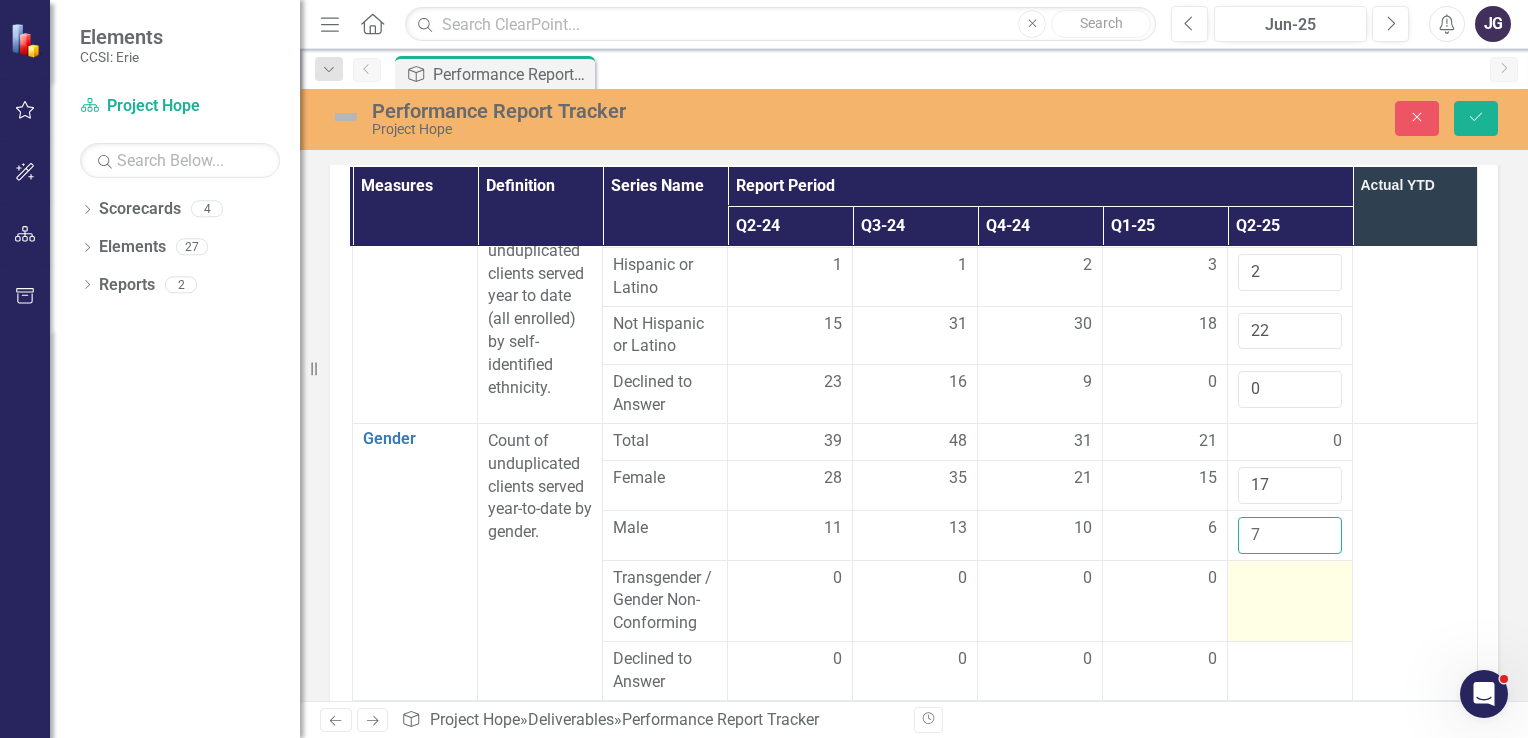 type on "7" 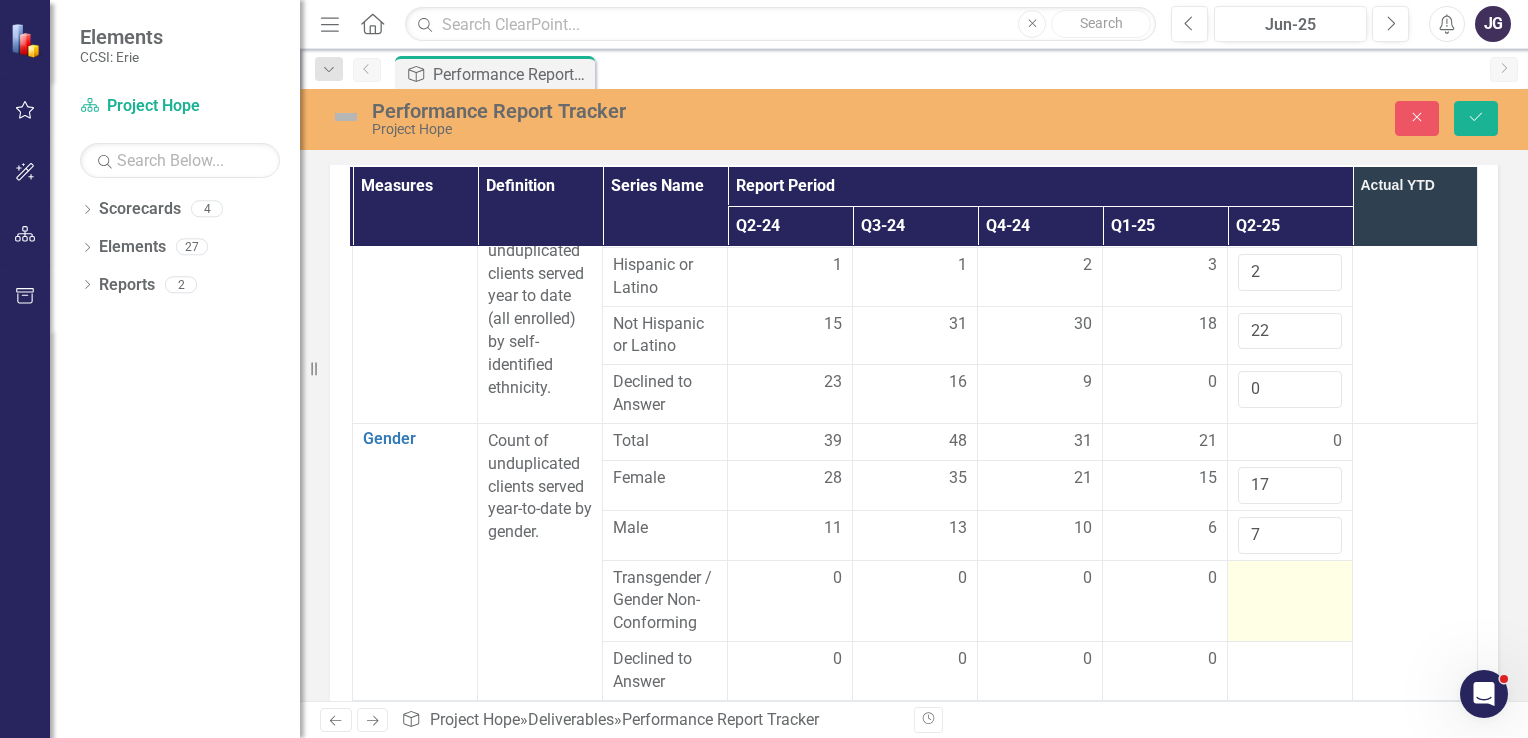 click at bounding box center (1290, 601) 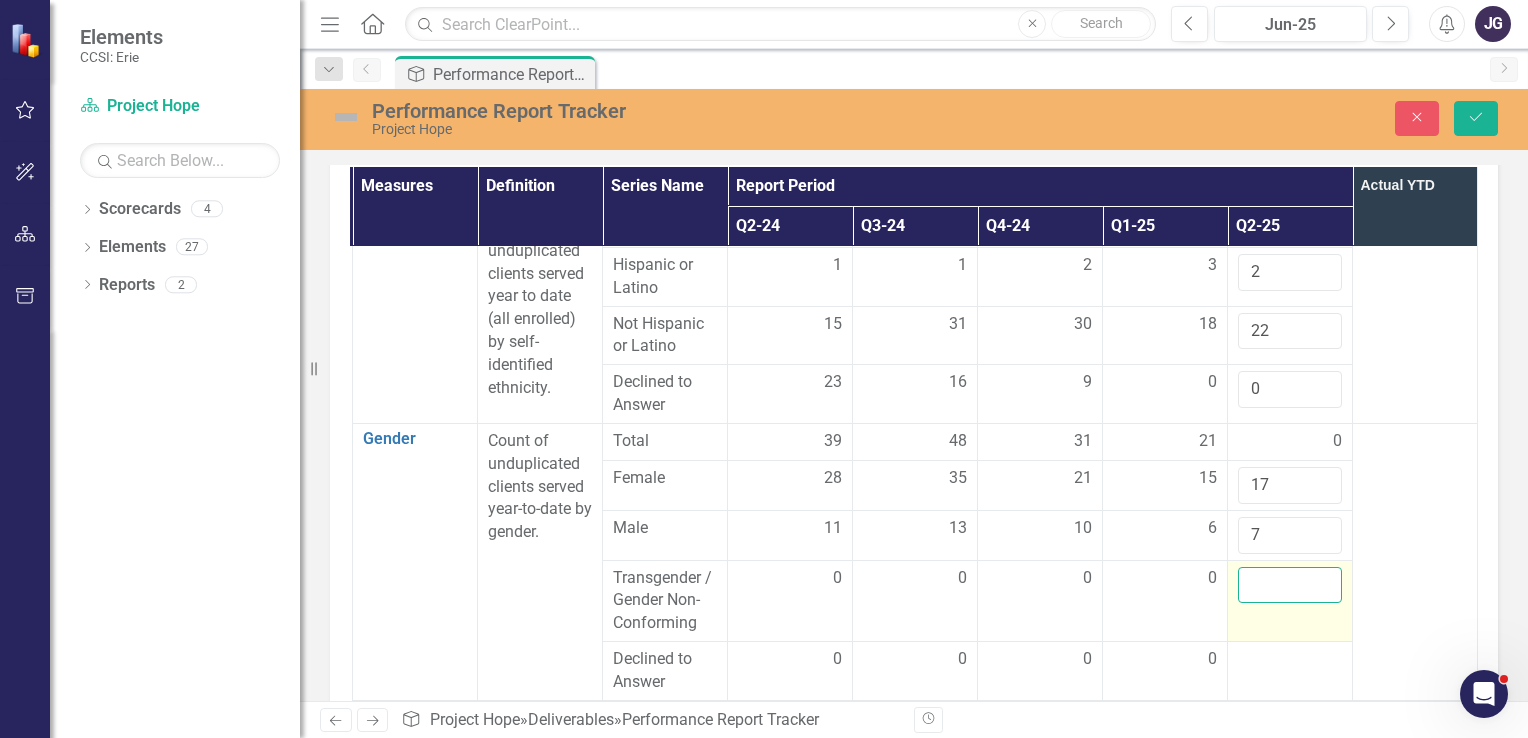 click at bounding box center (1290, 585) 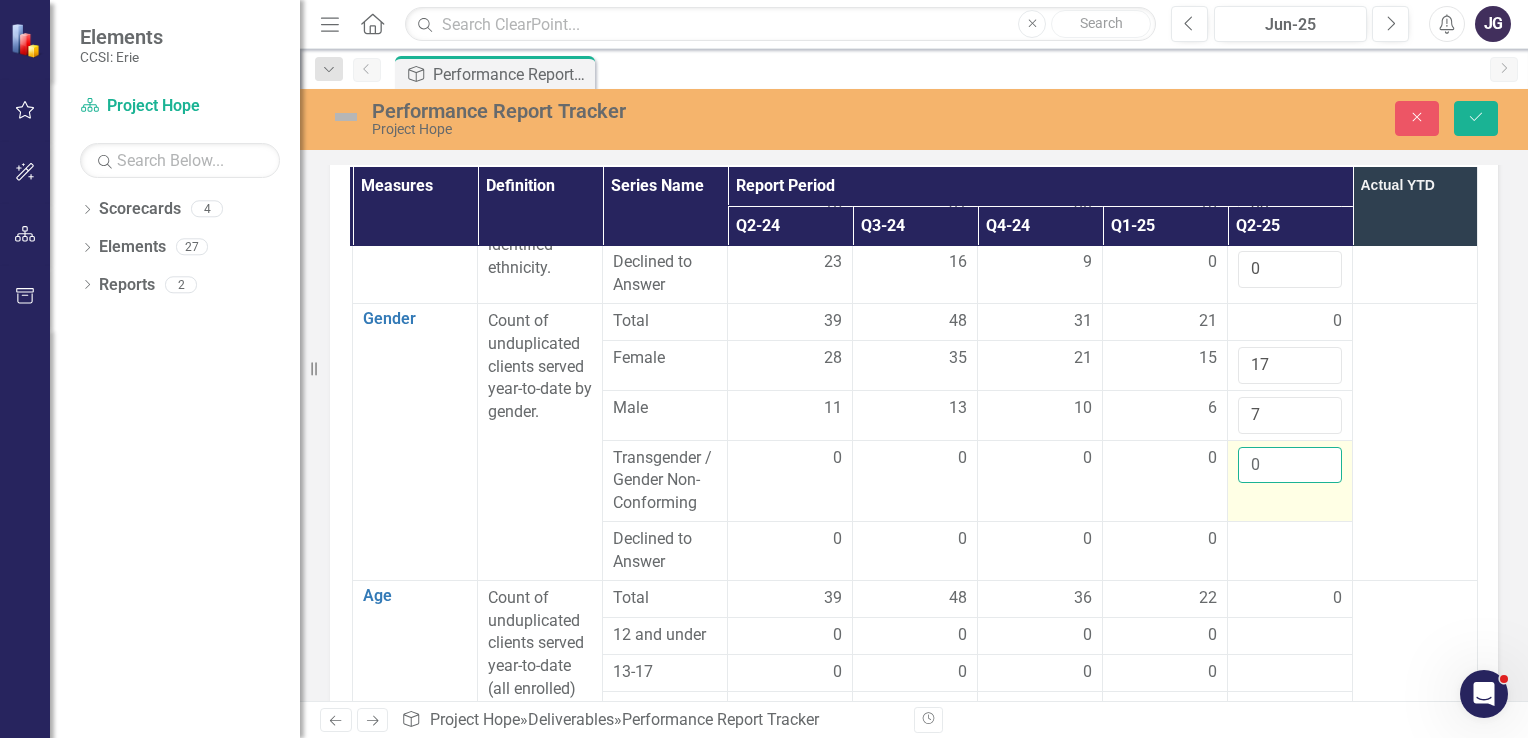 scroll, scrollTop: 1204, scrollLeft: 151, axis: both 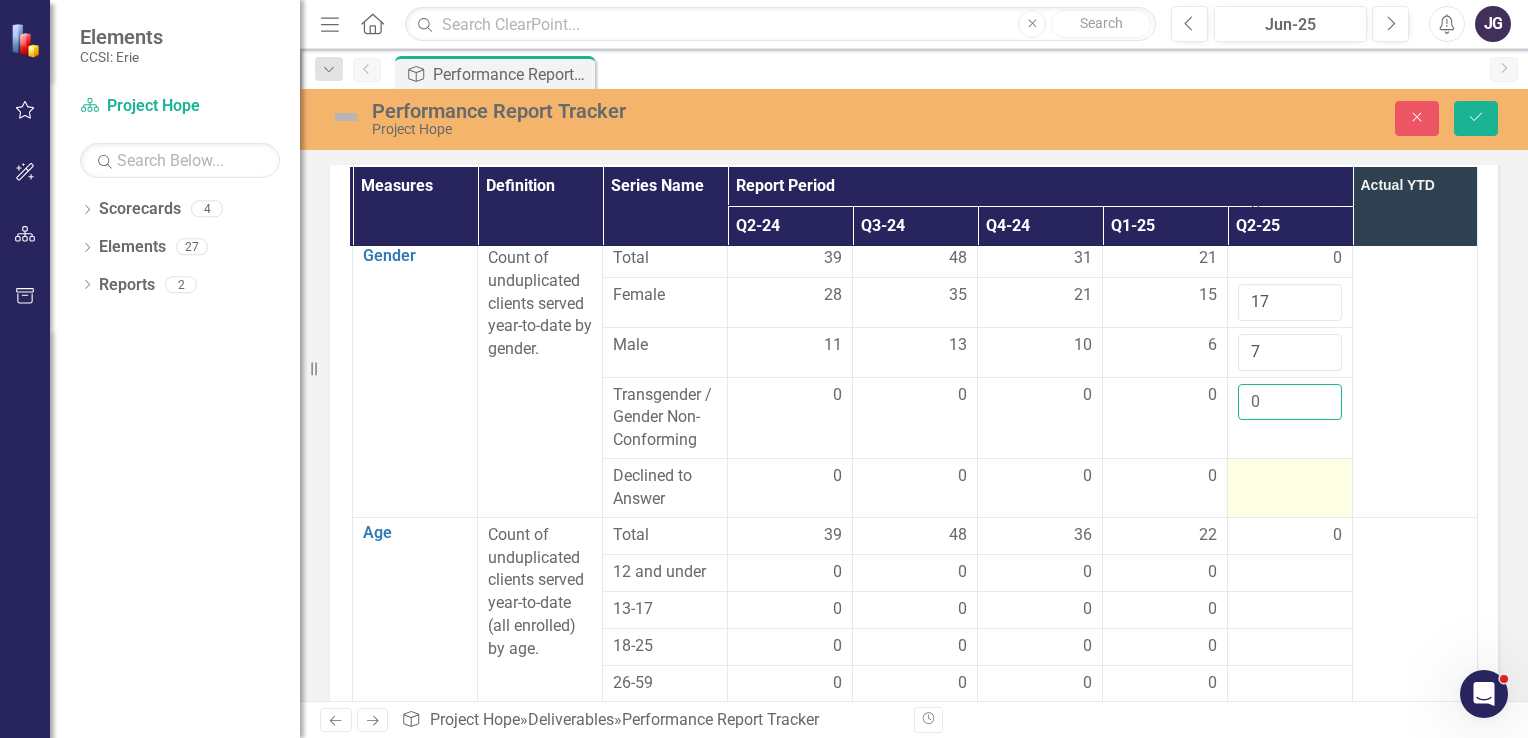 type on "0" 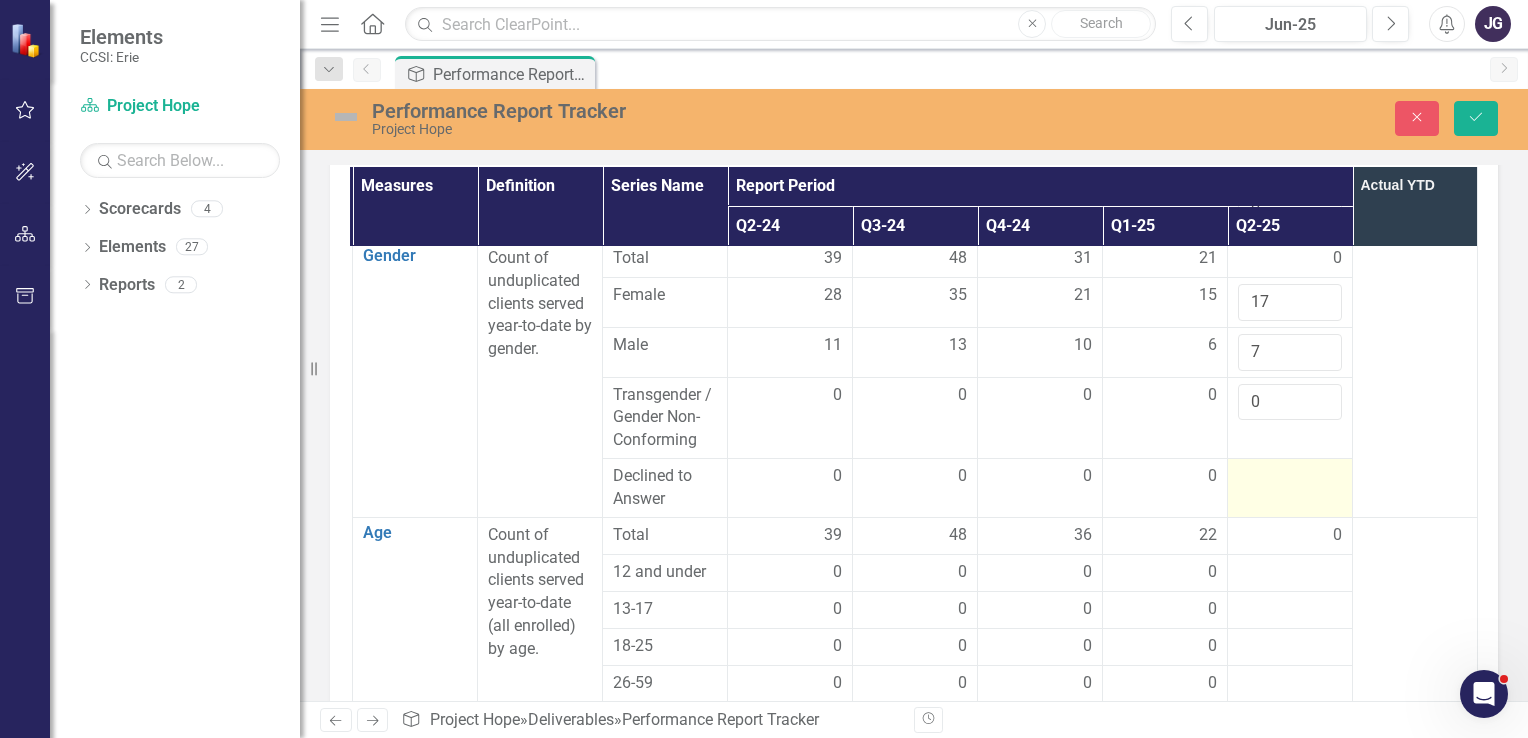click at bounding box center (1290, 477) 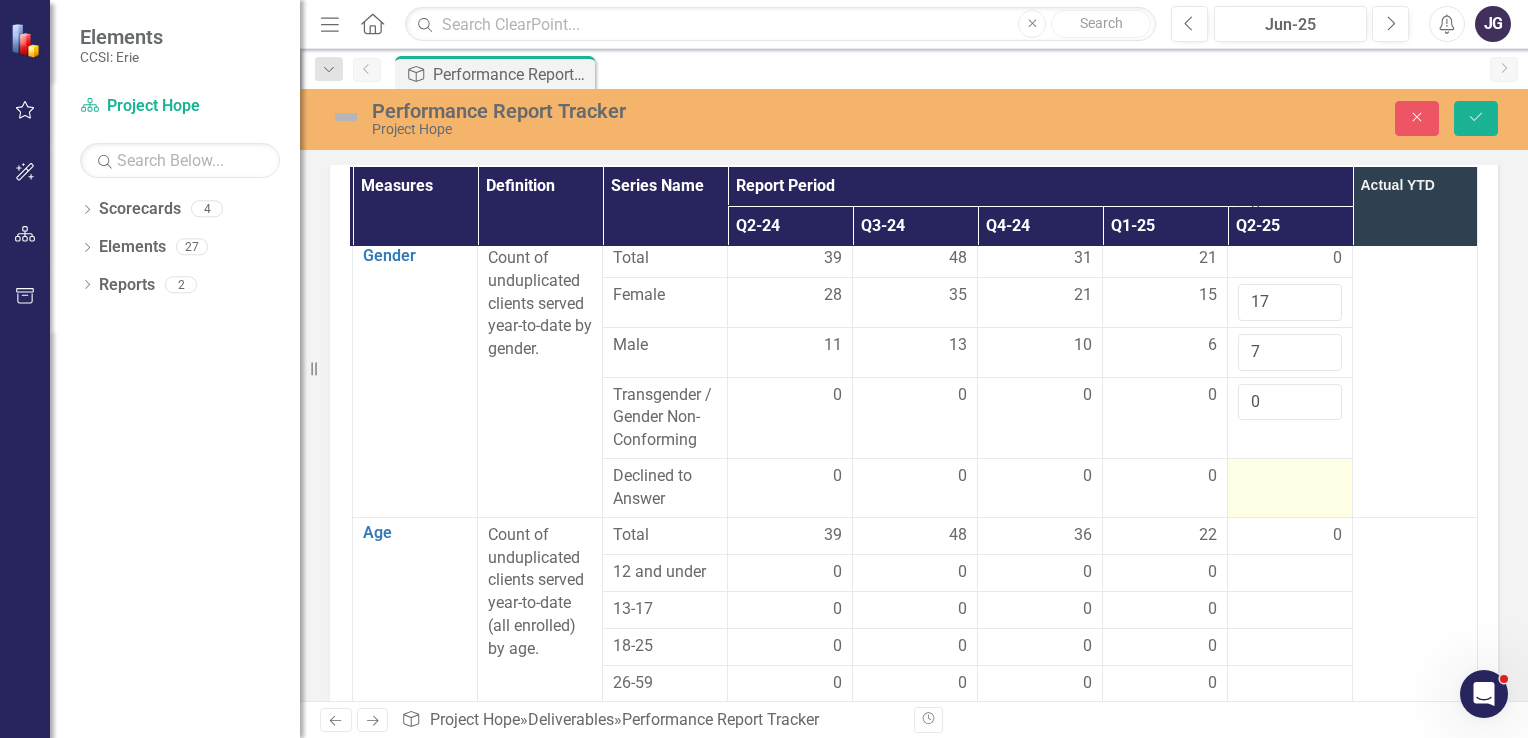 click at bounding box center [1290, 477] 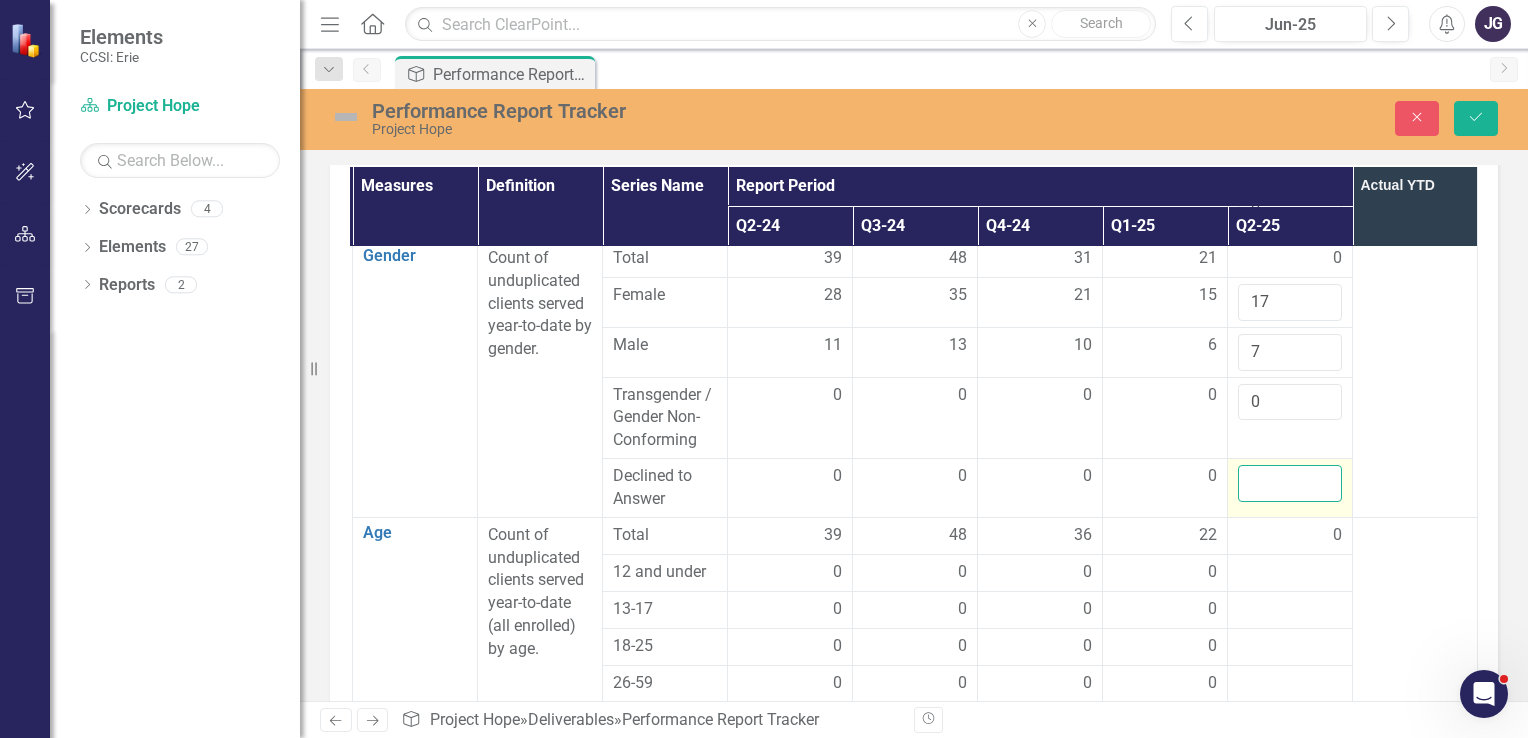 click at bounding box center (1290, 483) 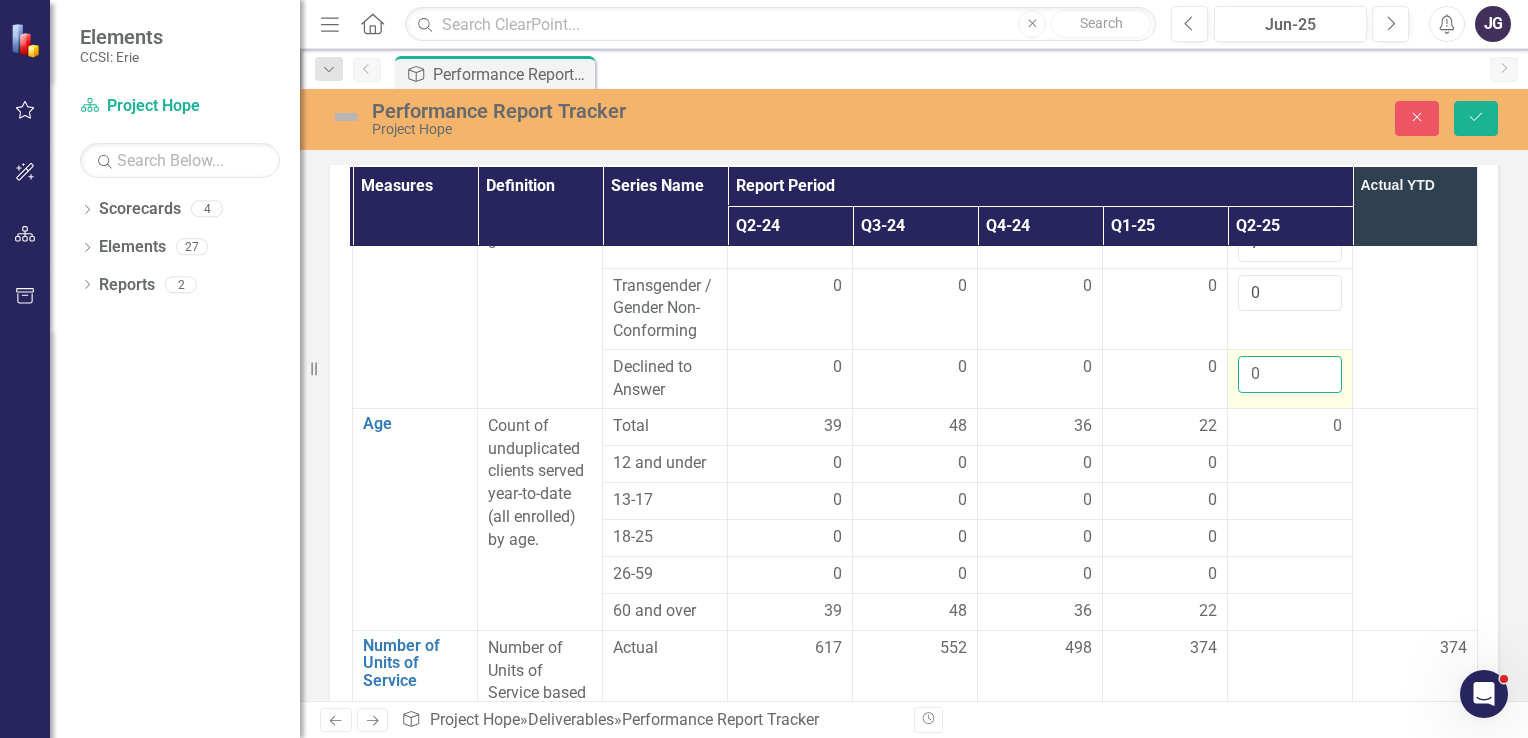 scroll, scrollTop: 1410, scrollLeft: 151, axis: both 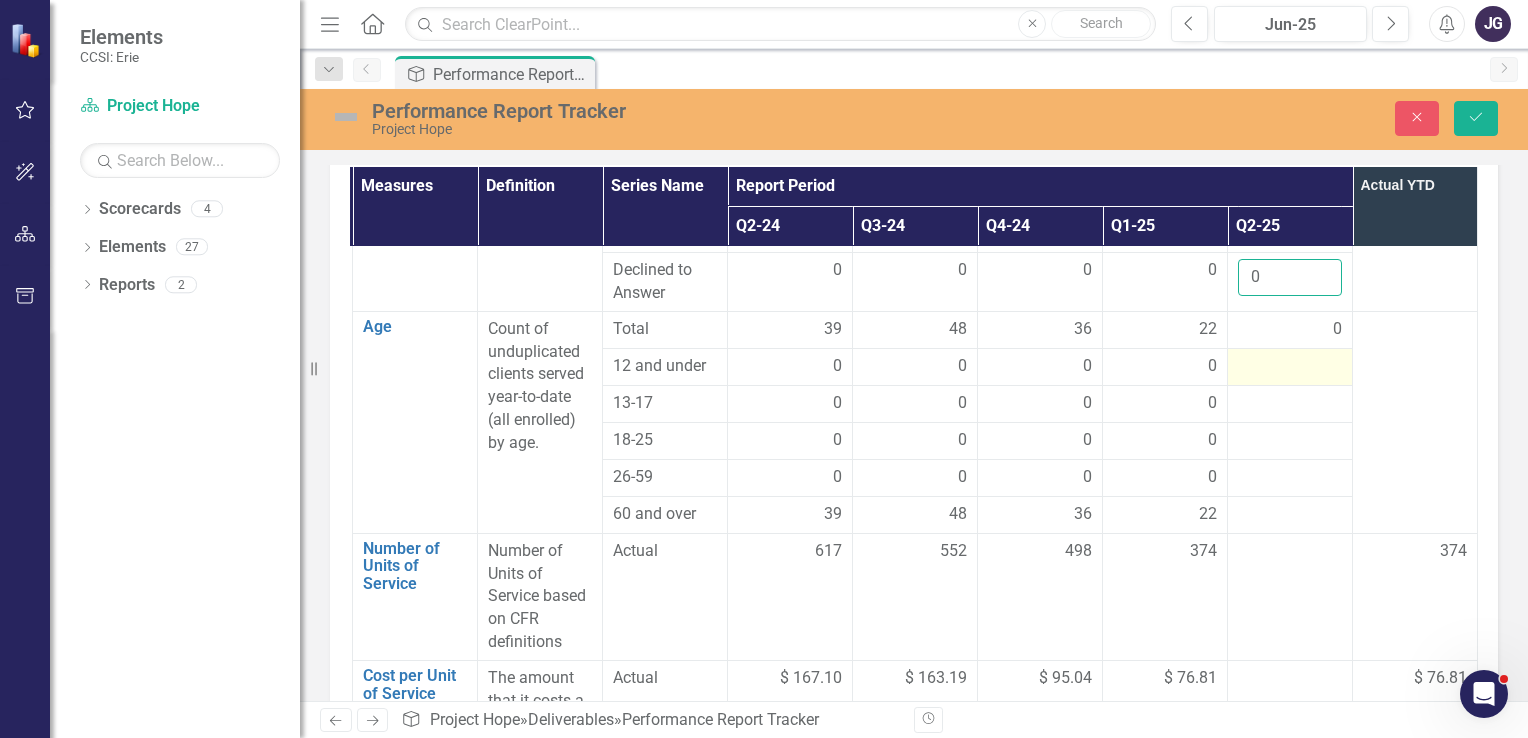 type on "0" 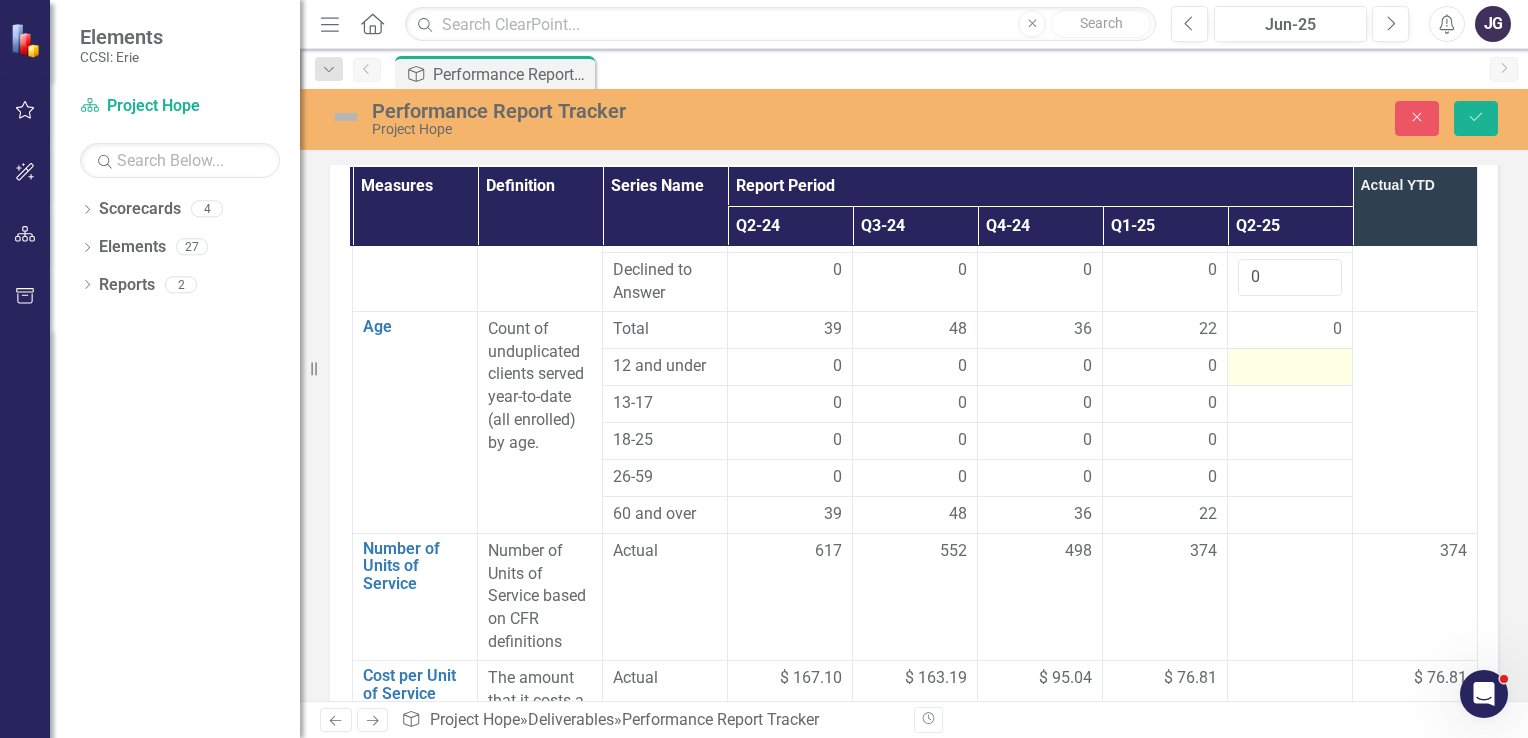 click at bounding box center [1290, 367] 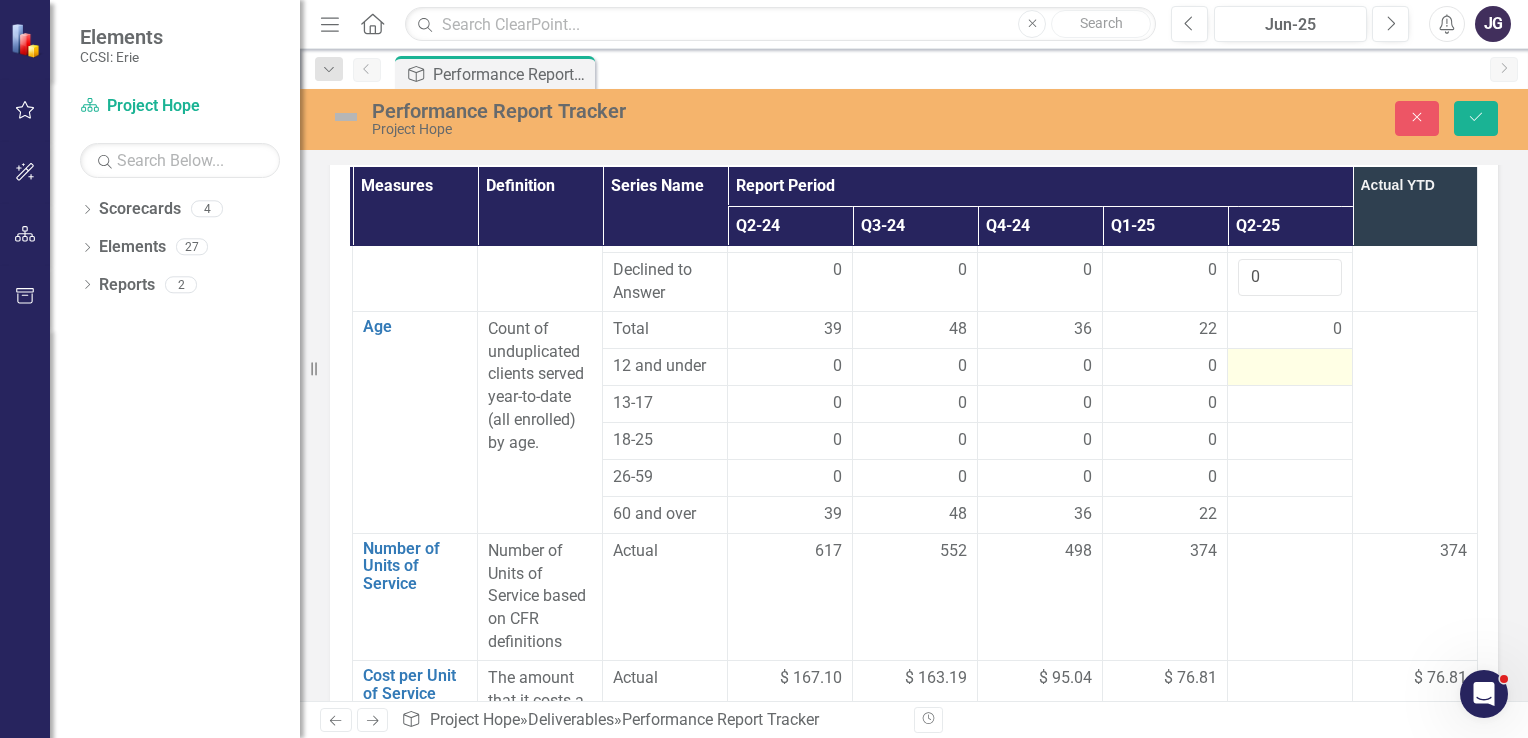 click at bounding box center (1290, 367) 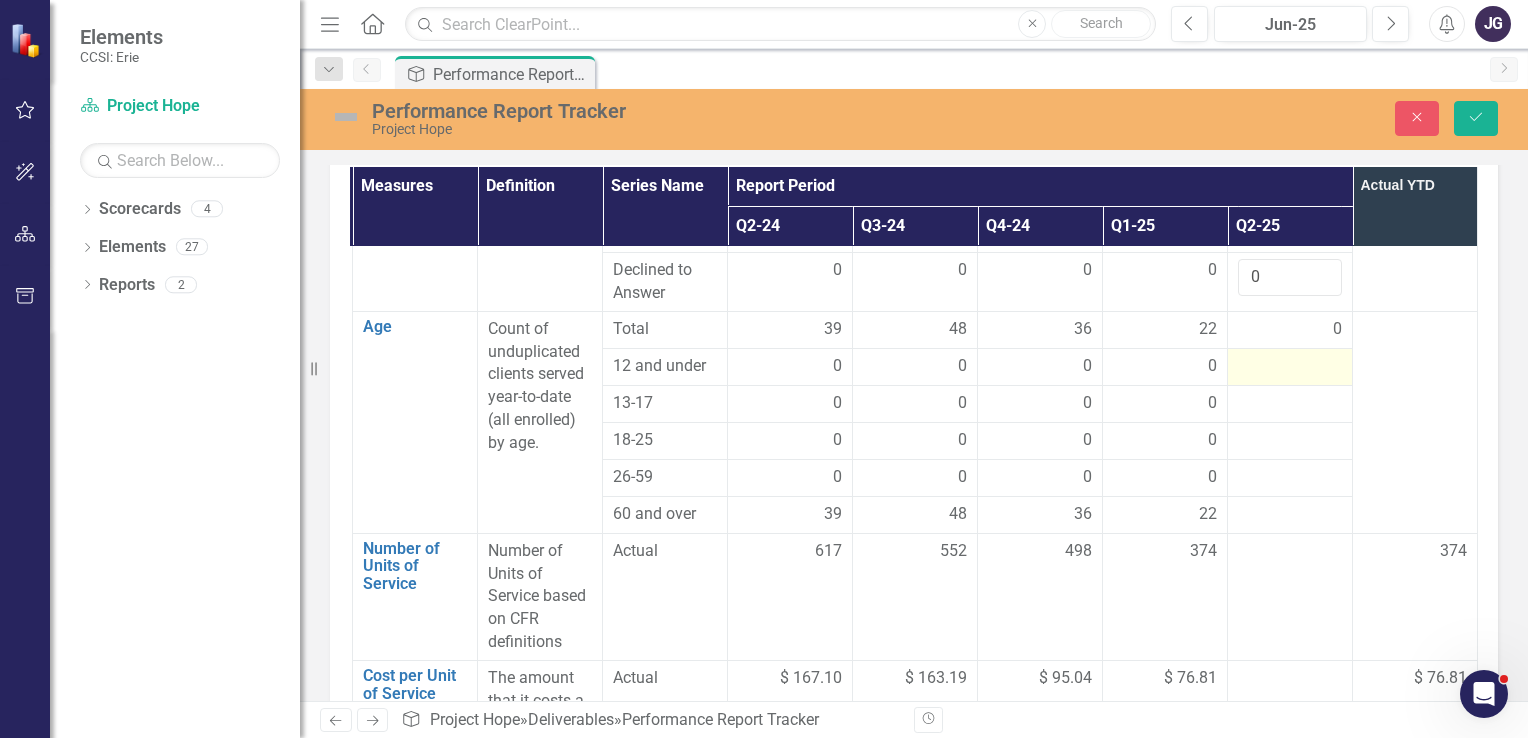 click at bounding box center (1290, 367) 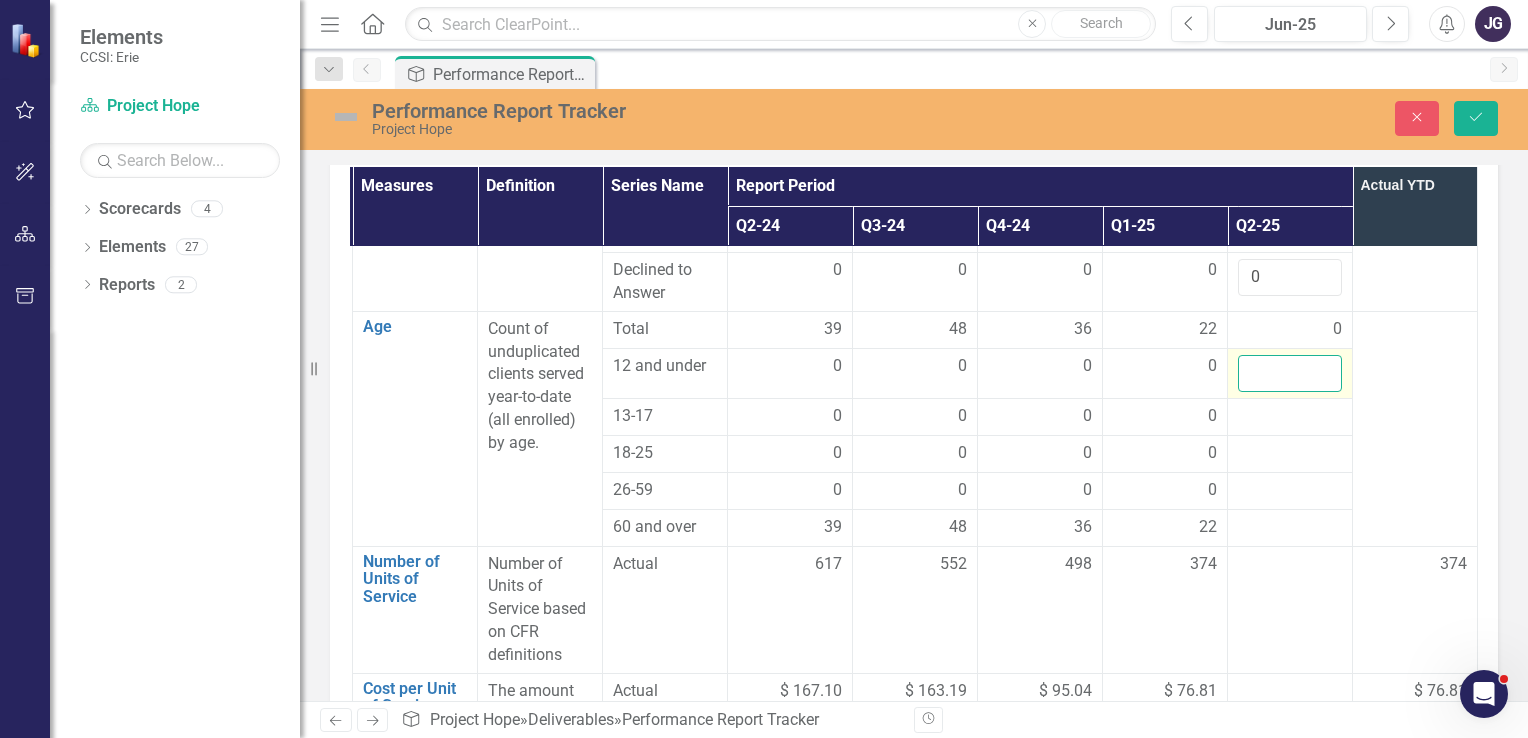 click at bounding box center [1290, 373] 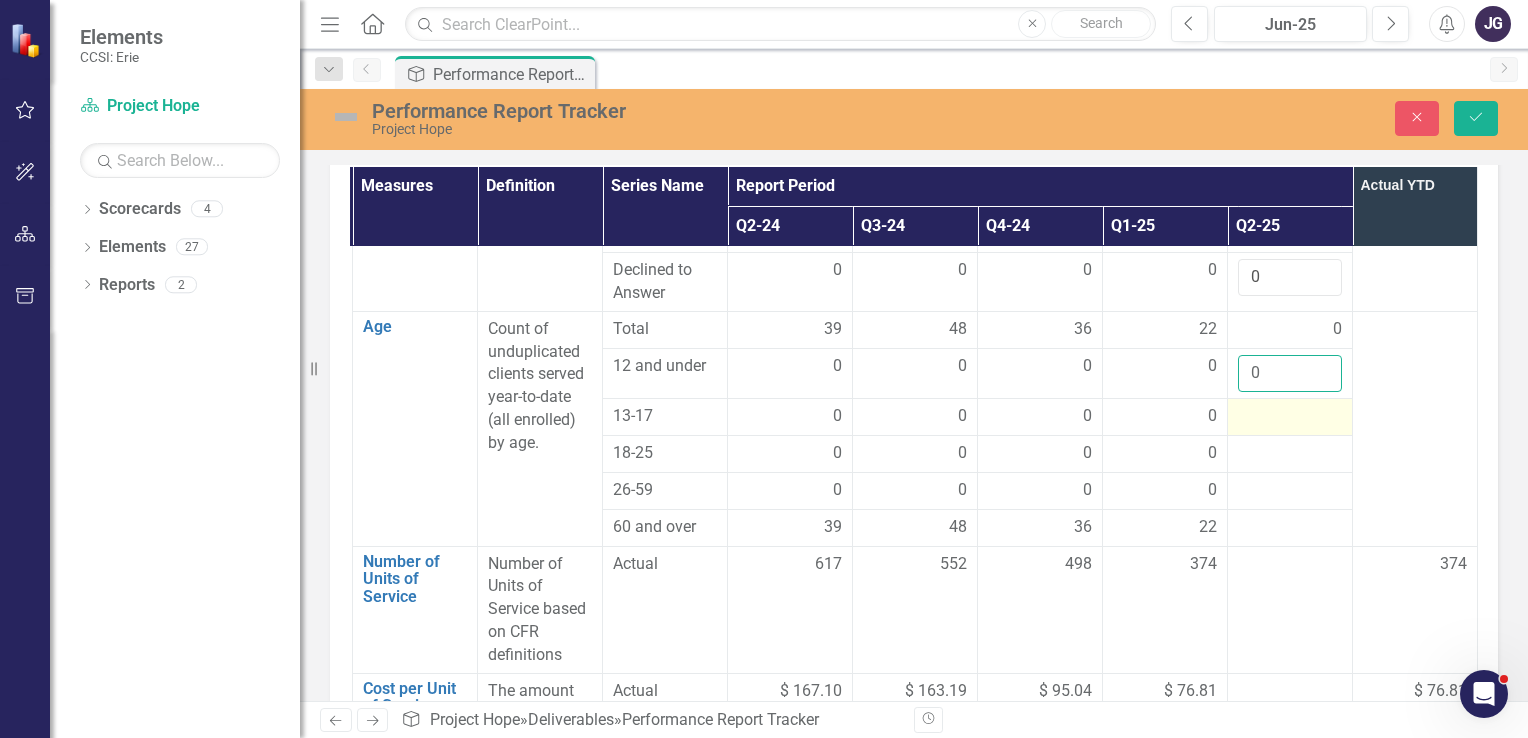 type on "0" 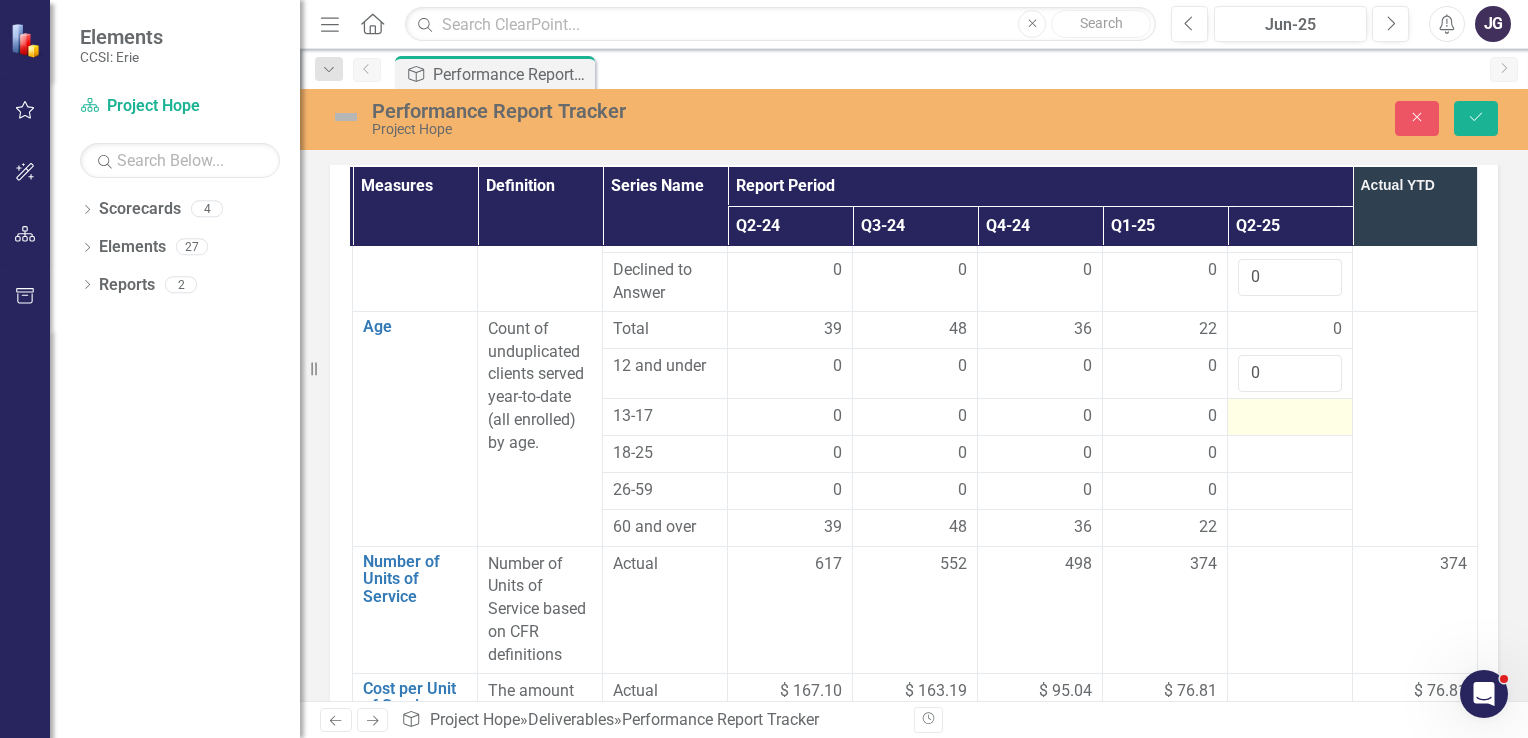 click at bounding box center (1290, 417) 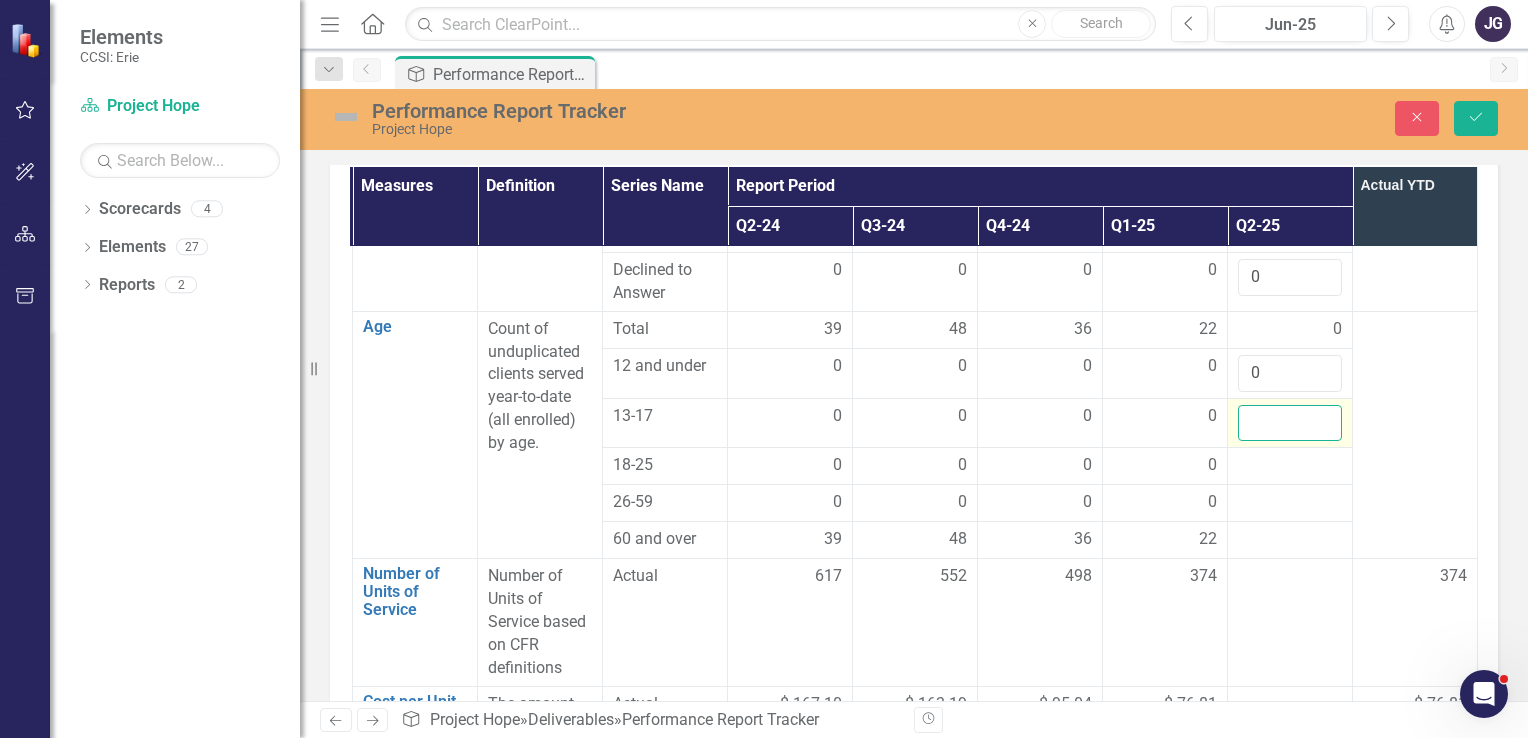 click at bounding box center (1290, 423) 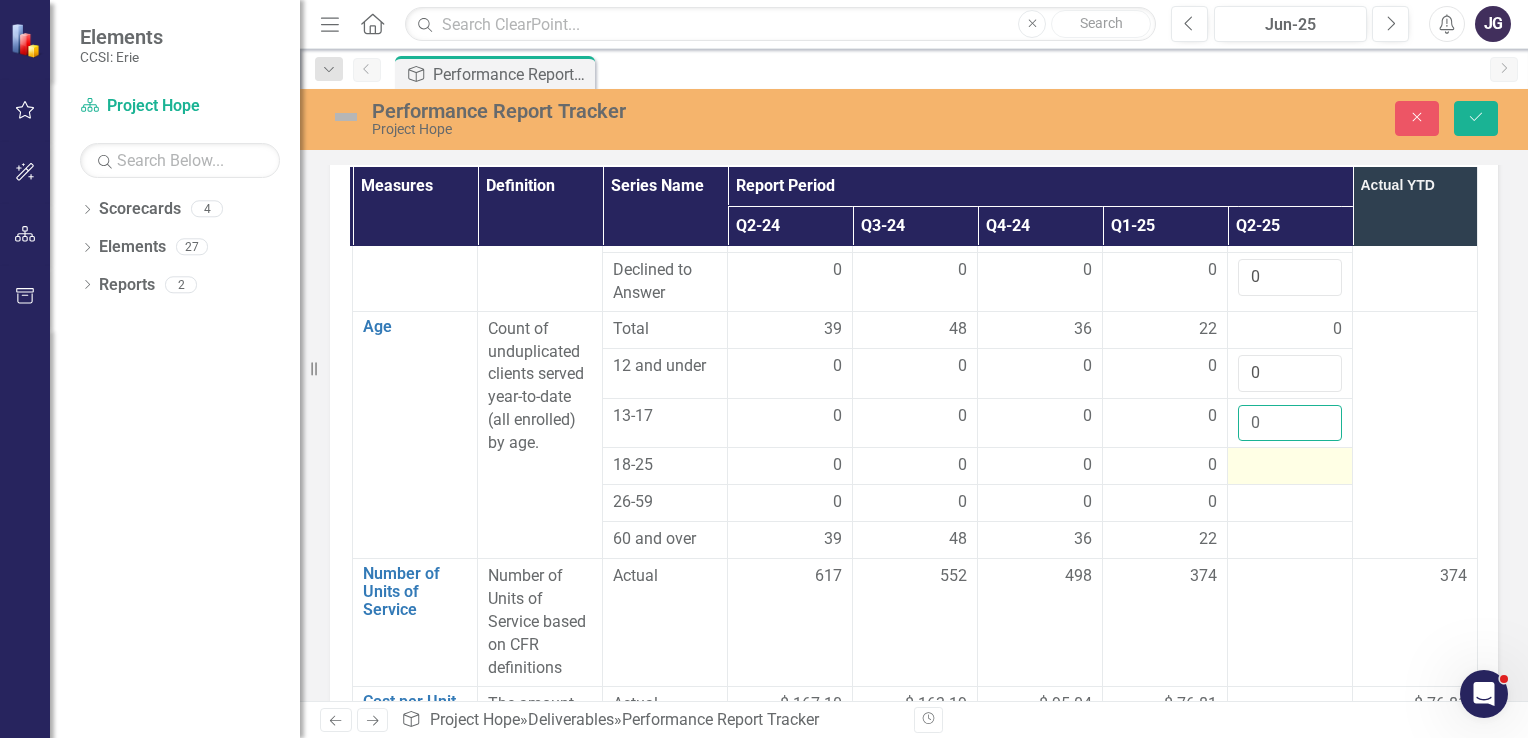 type on "0" 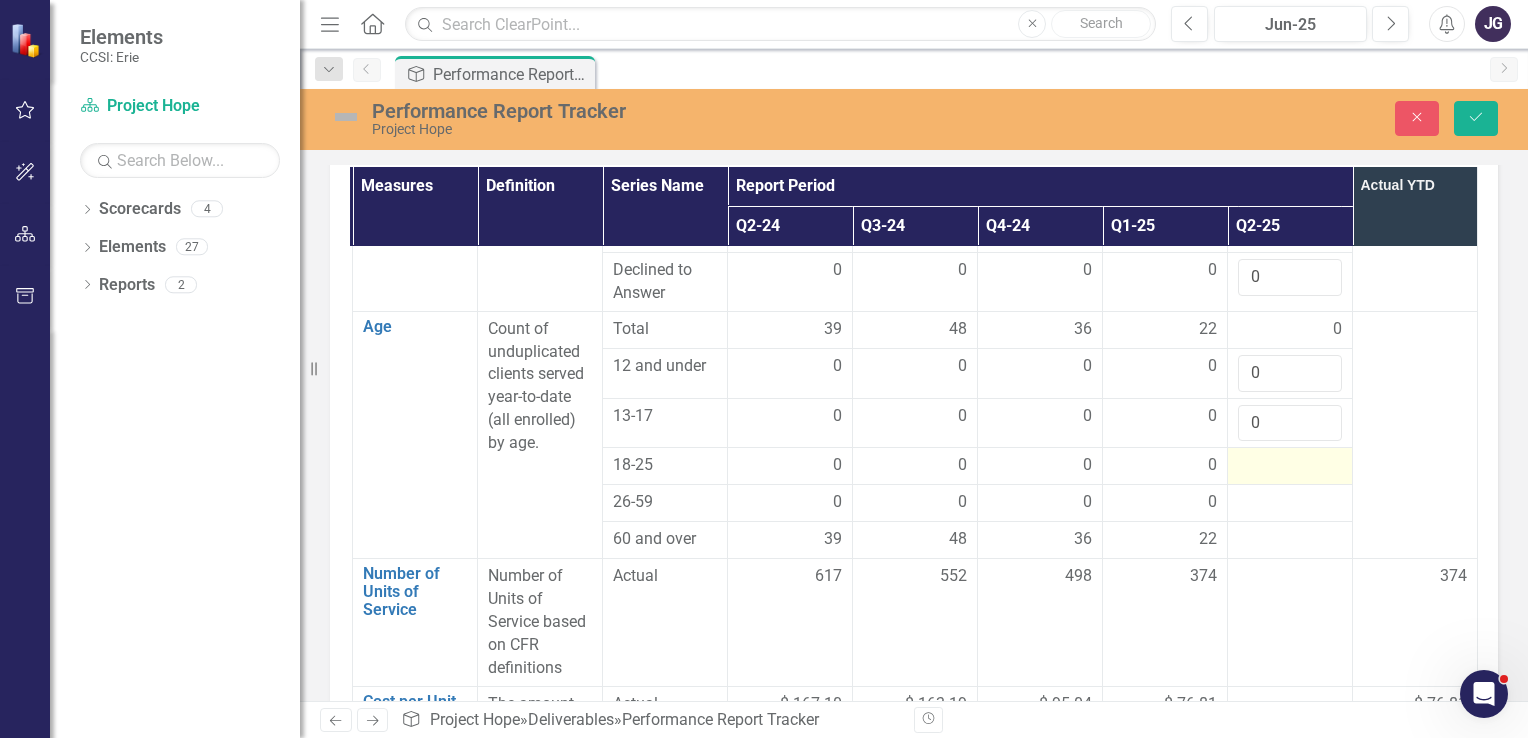 click at bounding box center (1290, 466) 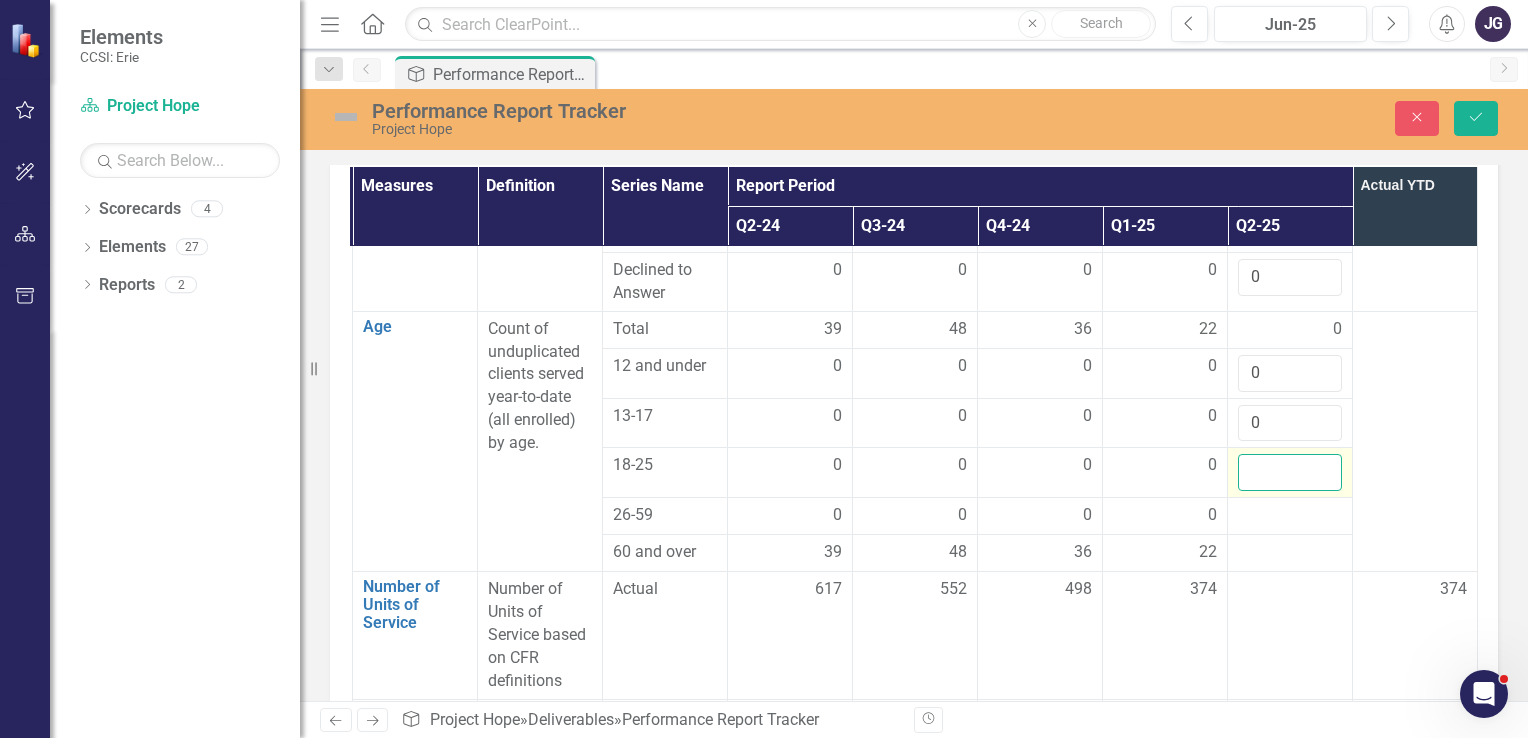 click at bounding box center (1290, 472) 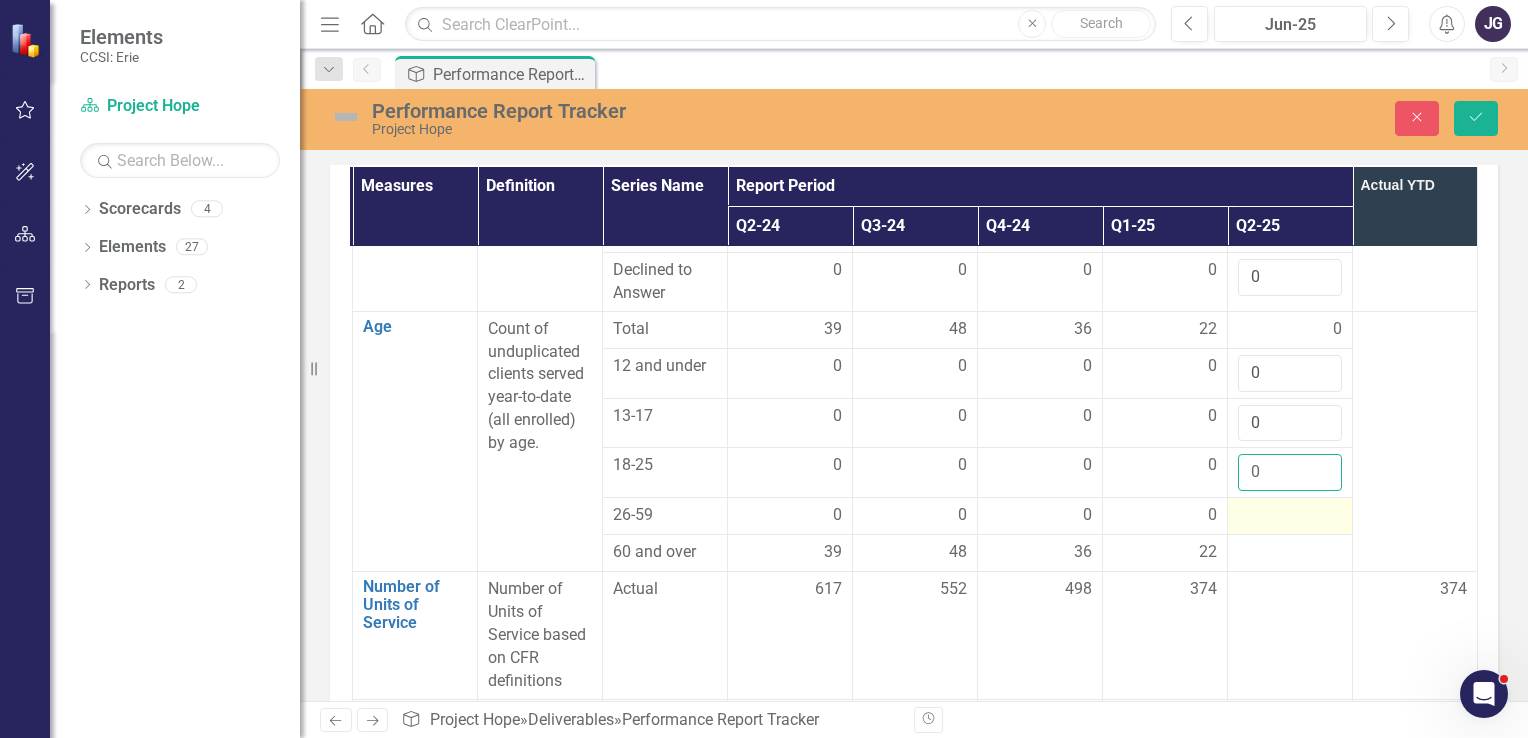 type on "0" 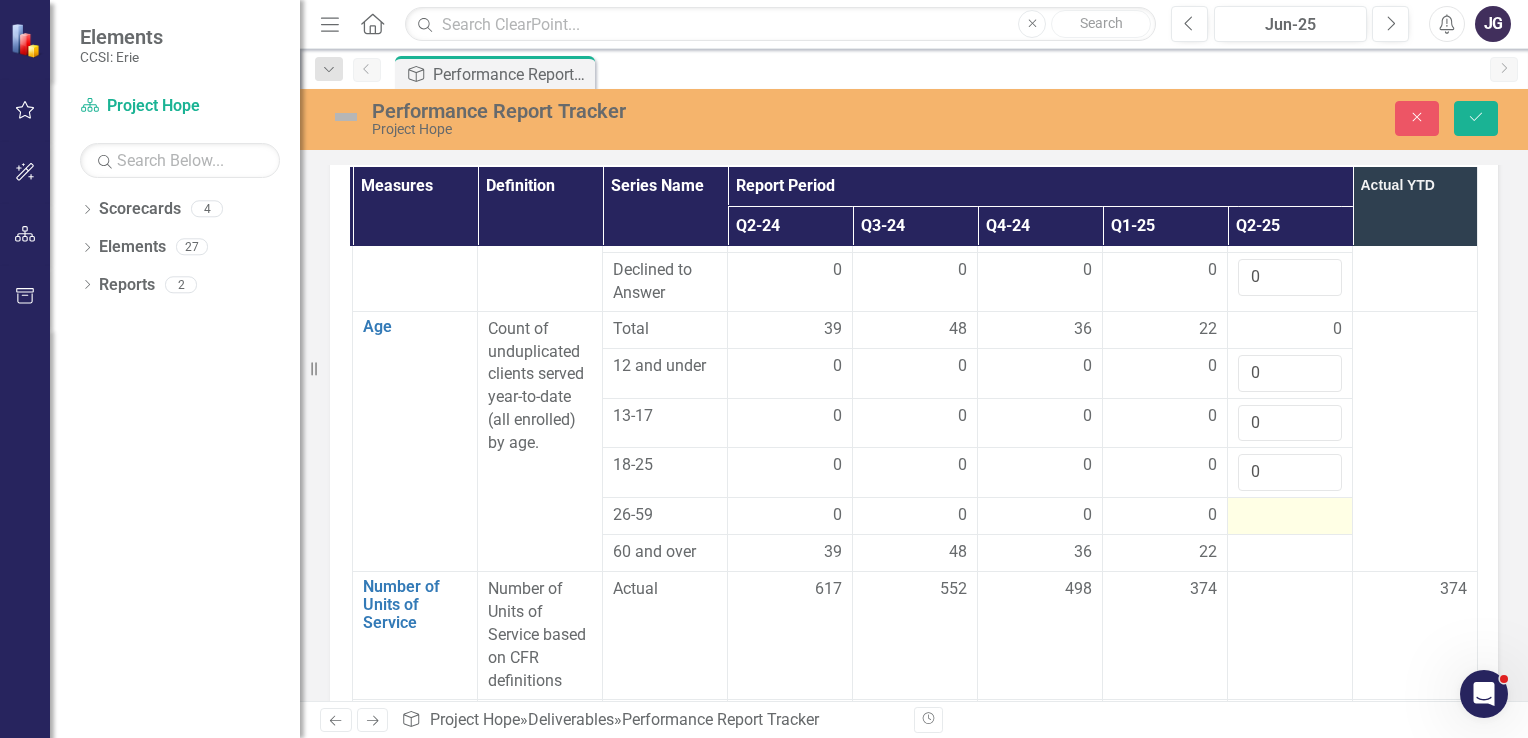 click at bounding box center [1290, 516] 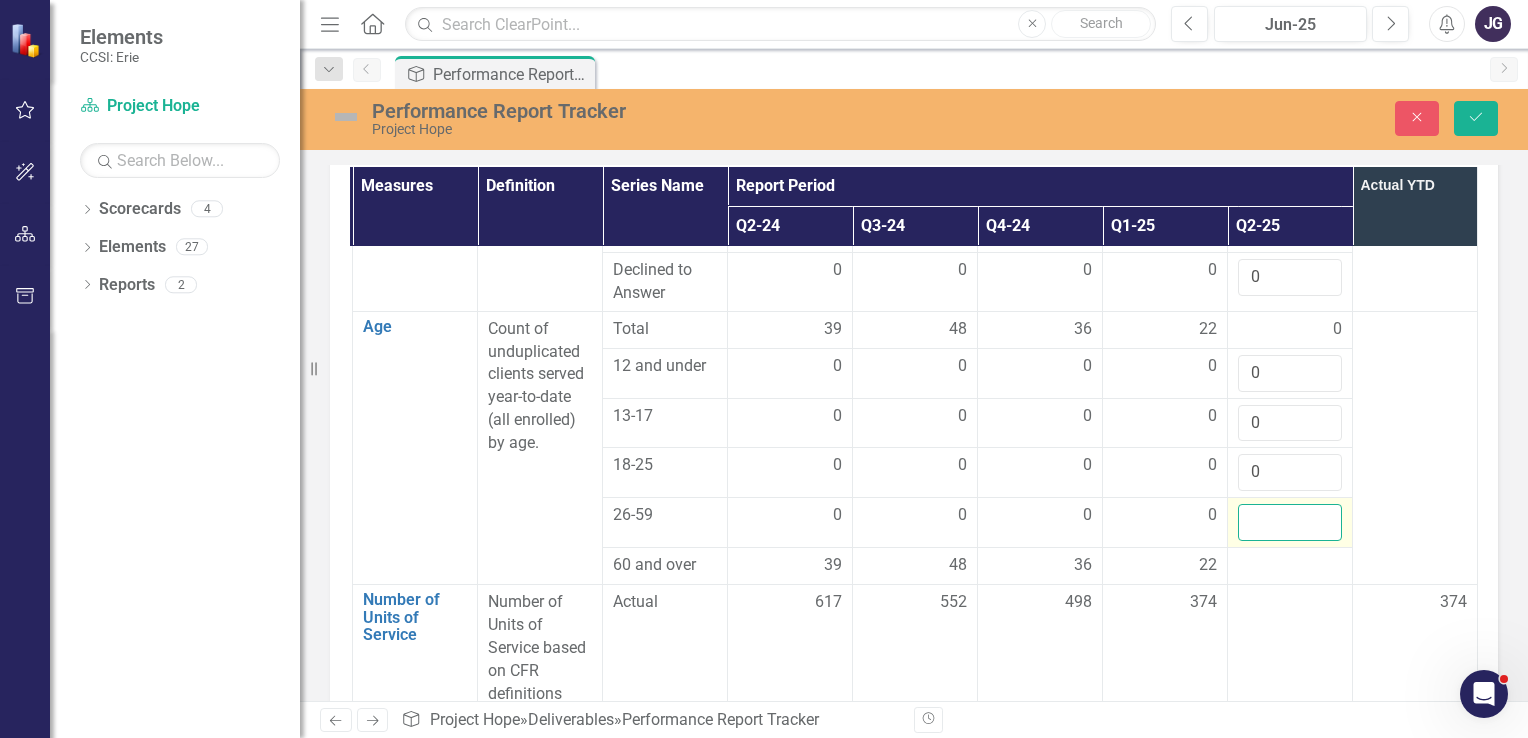 click at bounding box center [1290, 522] 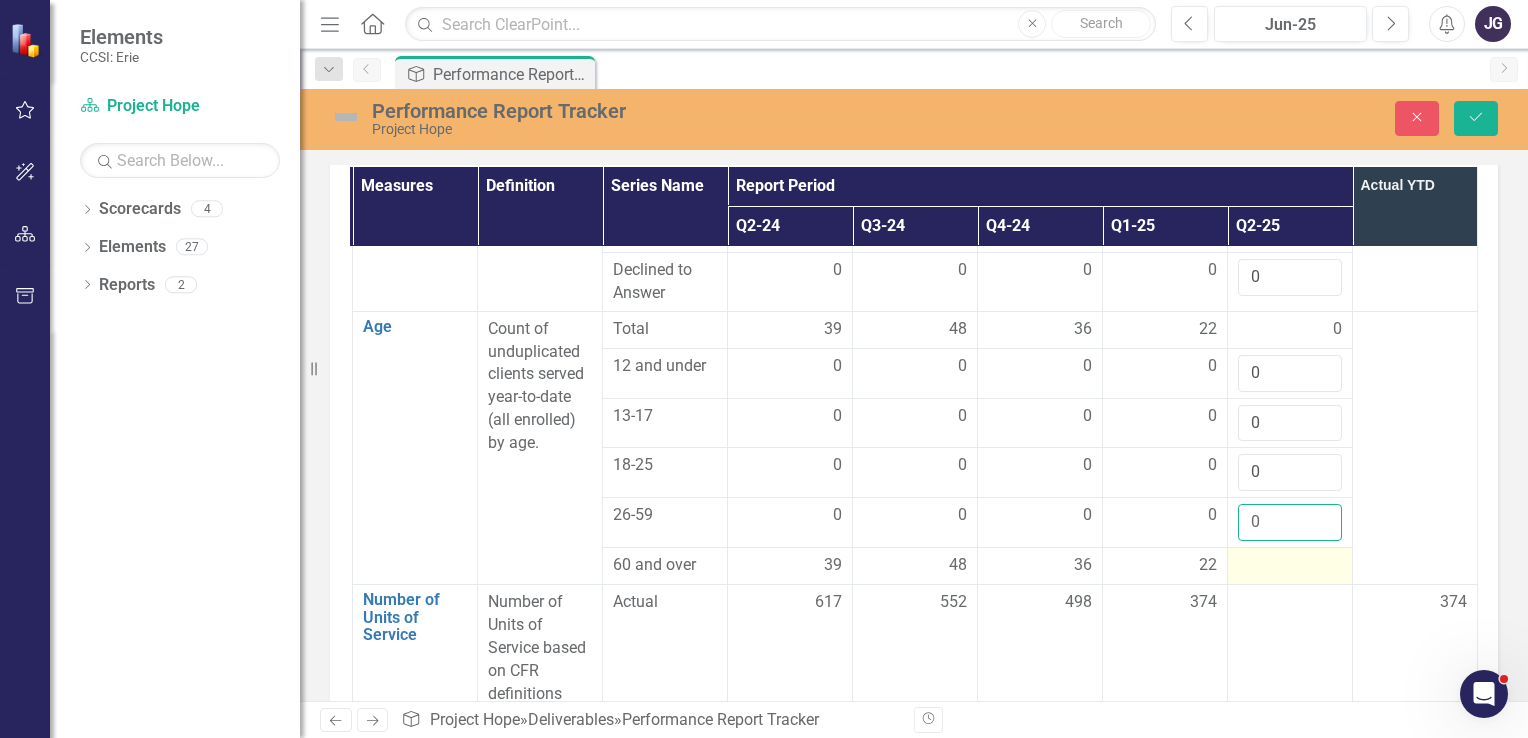 type on "0" 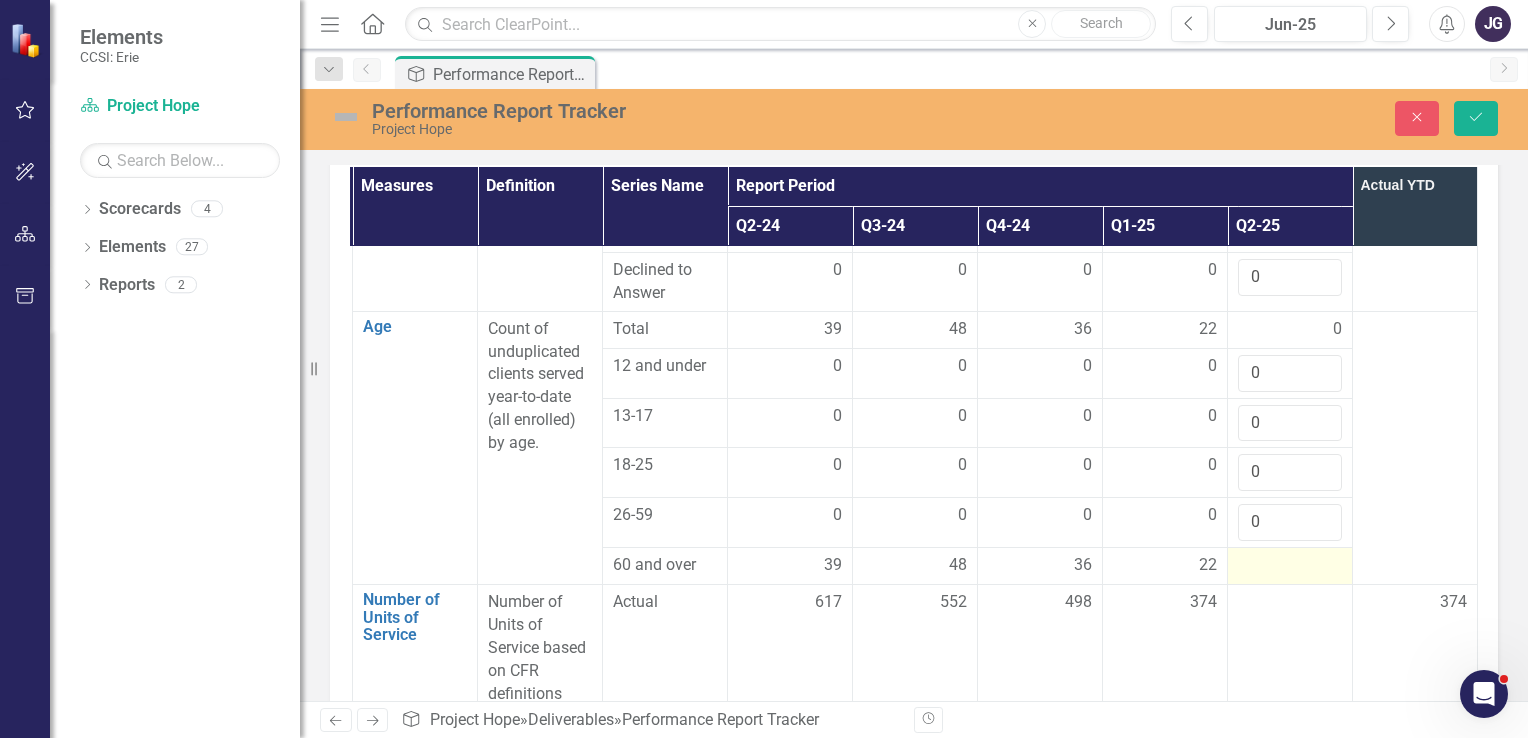 click at bounding box center (1290, 566) 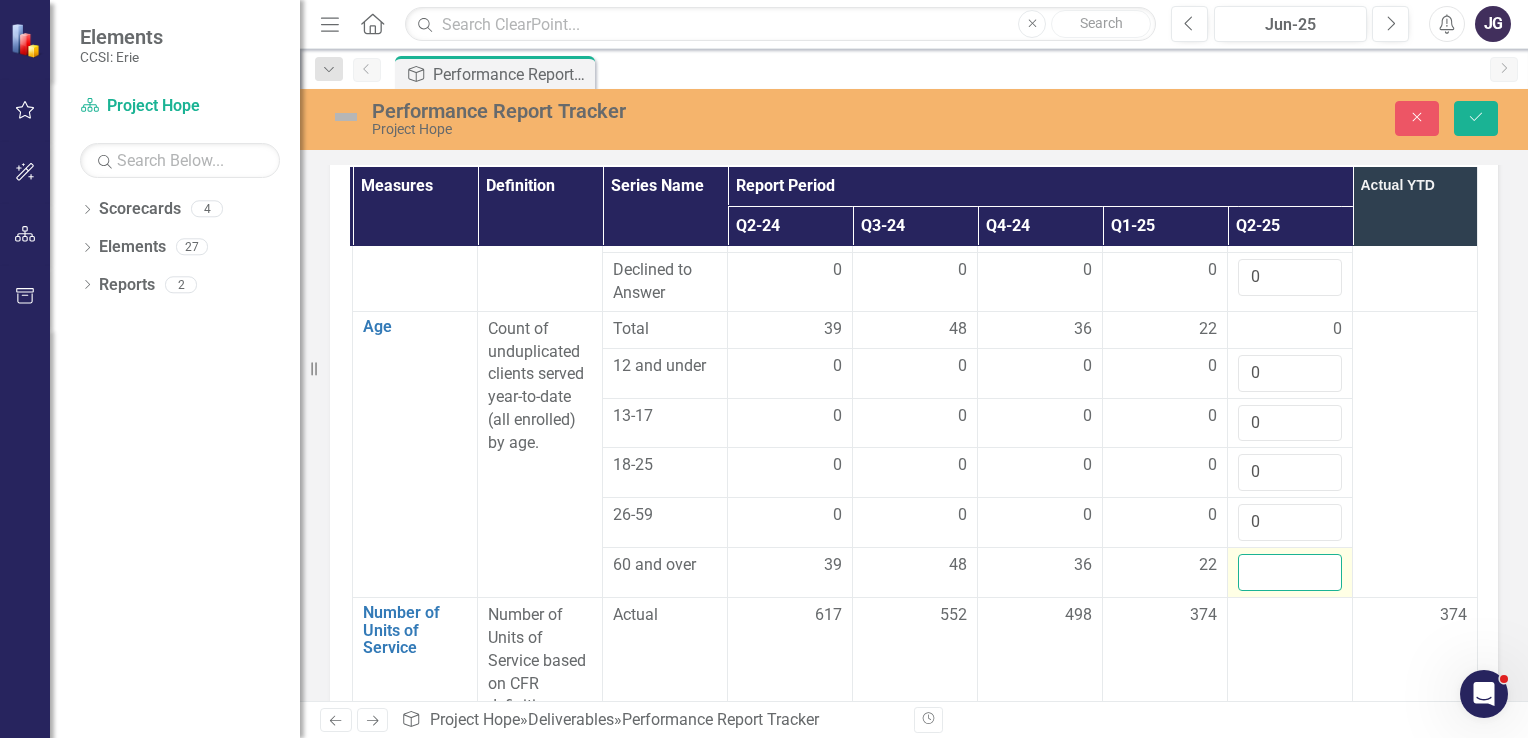 click at bounding box center [1290, 572] 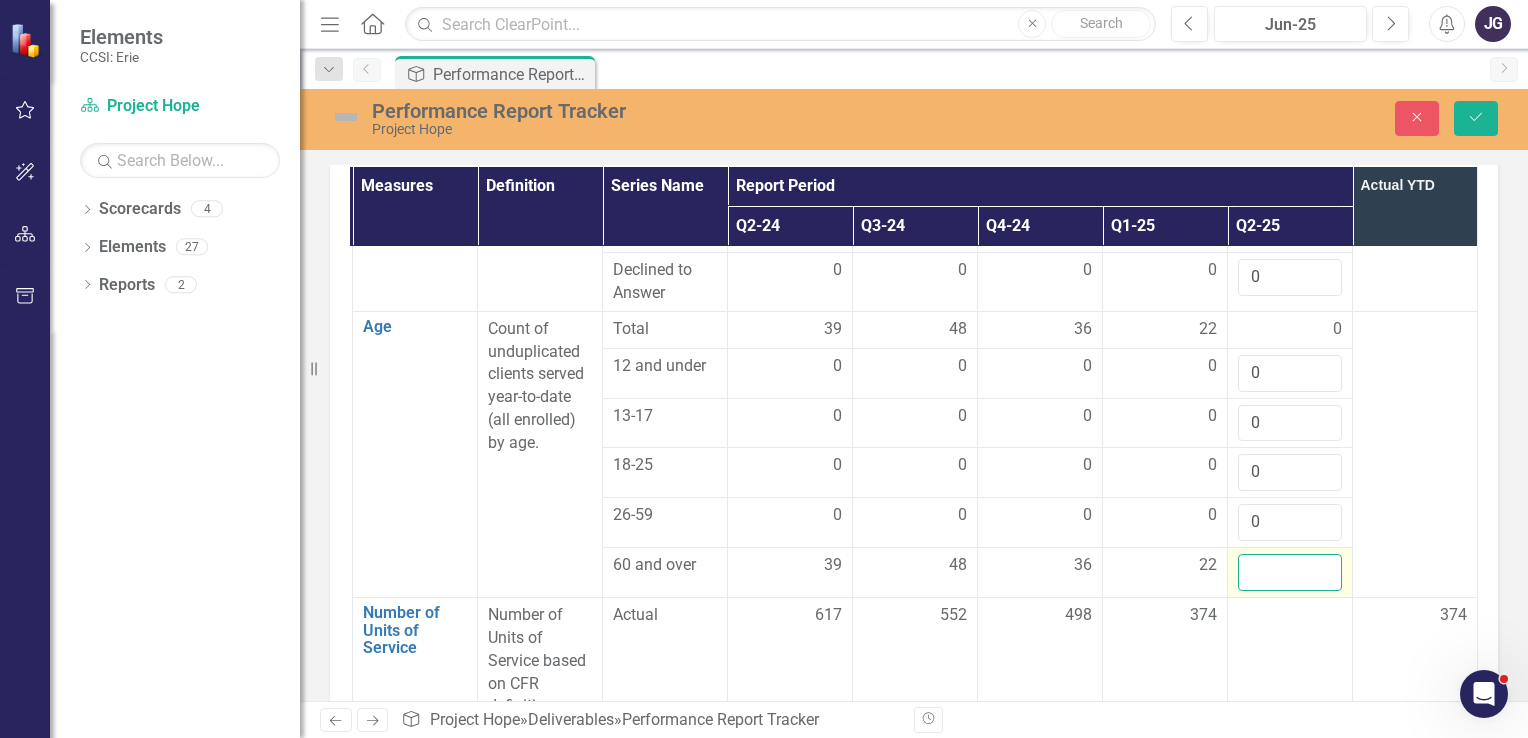 click at bounding box center (1290, 572) 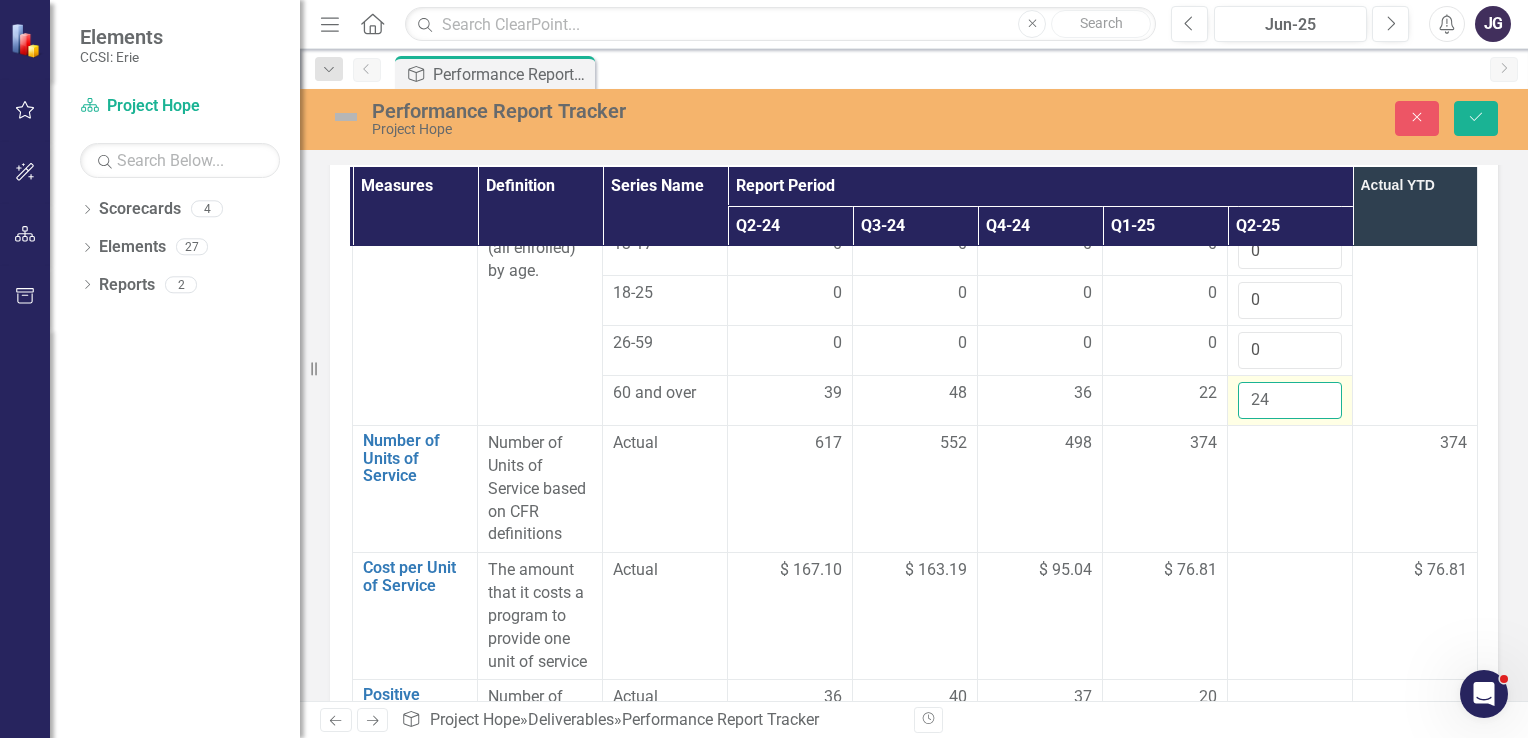 scroll, scrollTop: 1586, scrollLeft: 151, axis: both 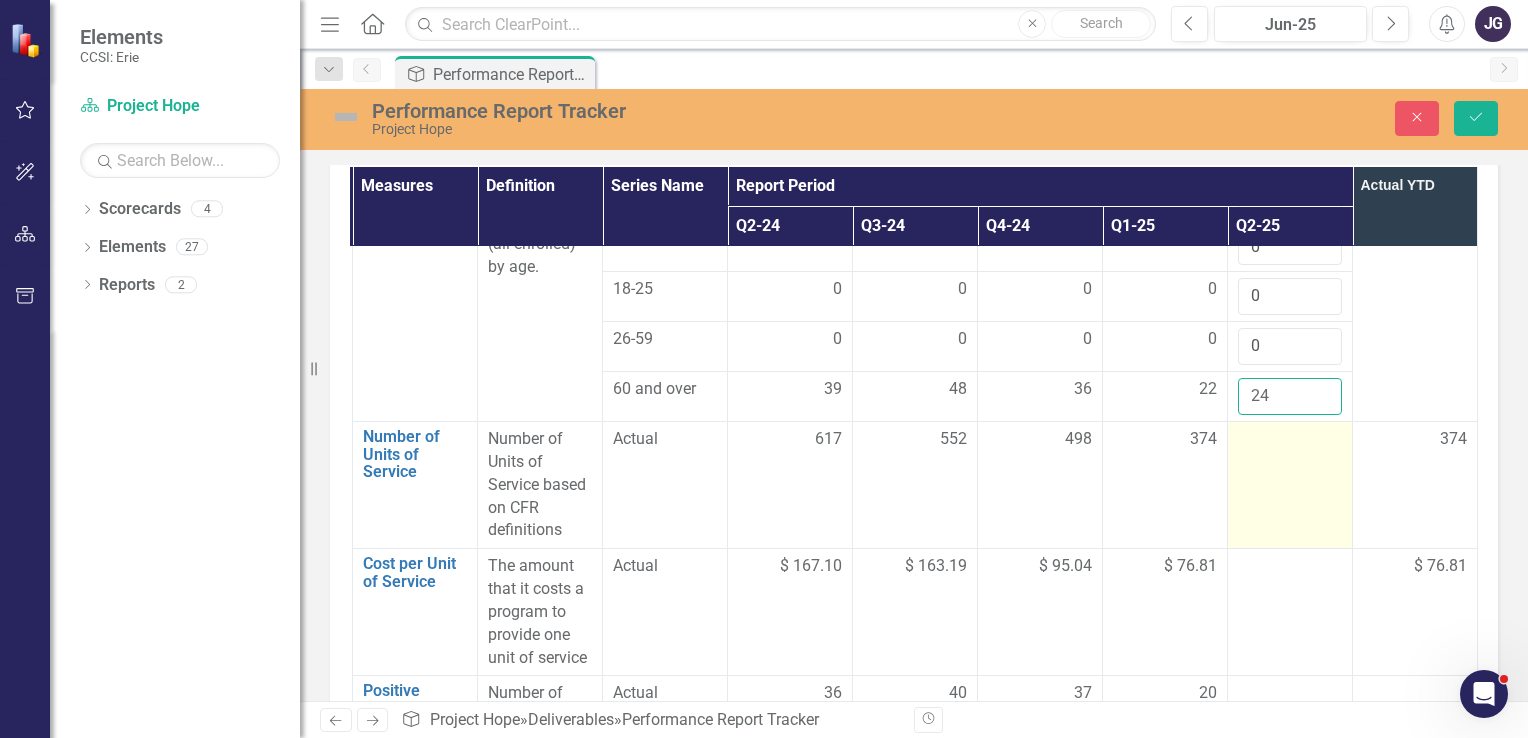 type on "24" 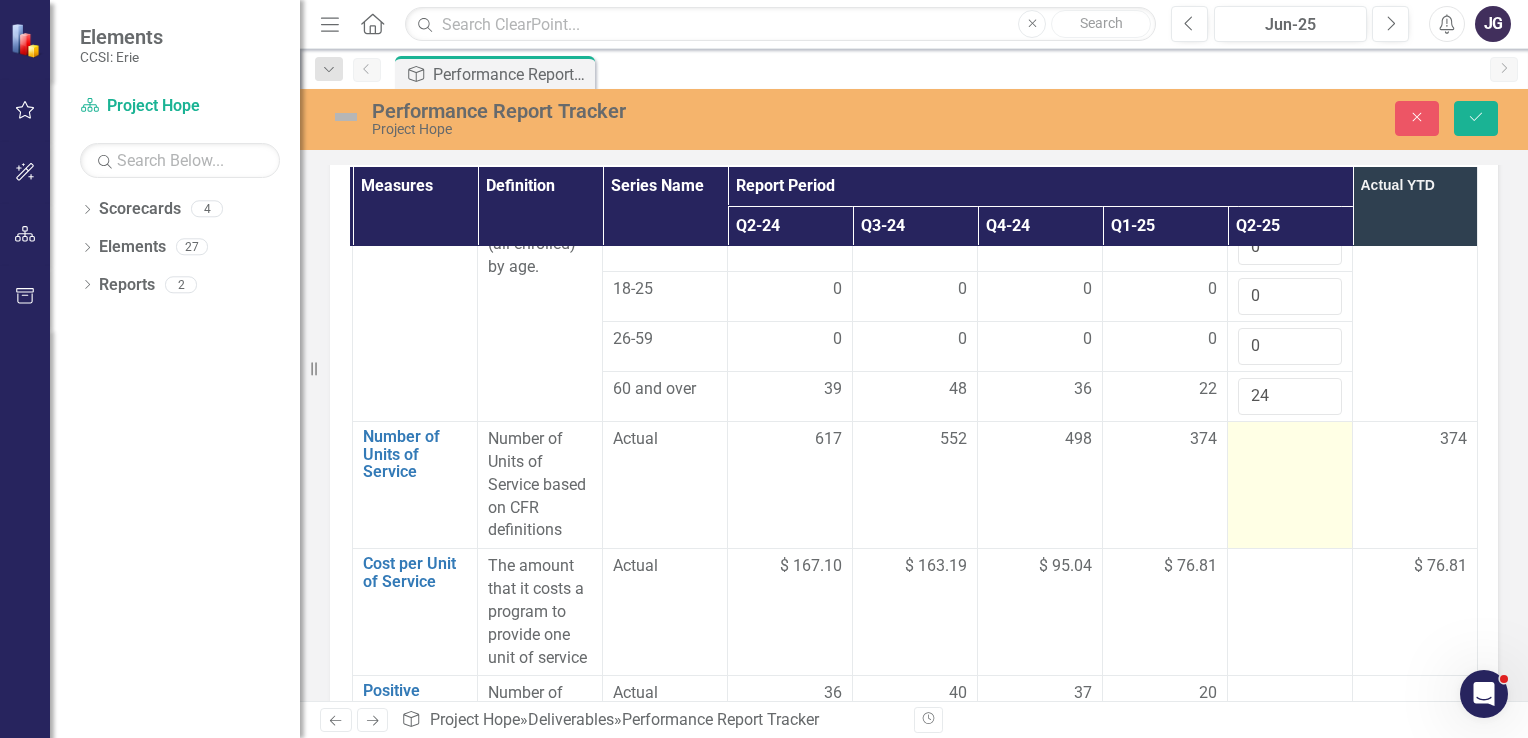 click at bounding box center (1290, 485) 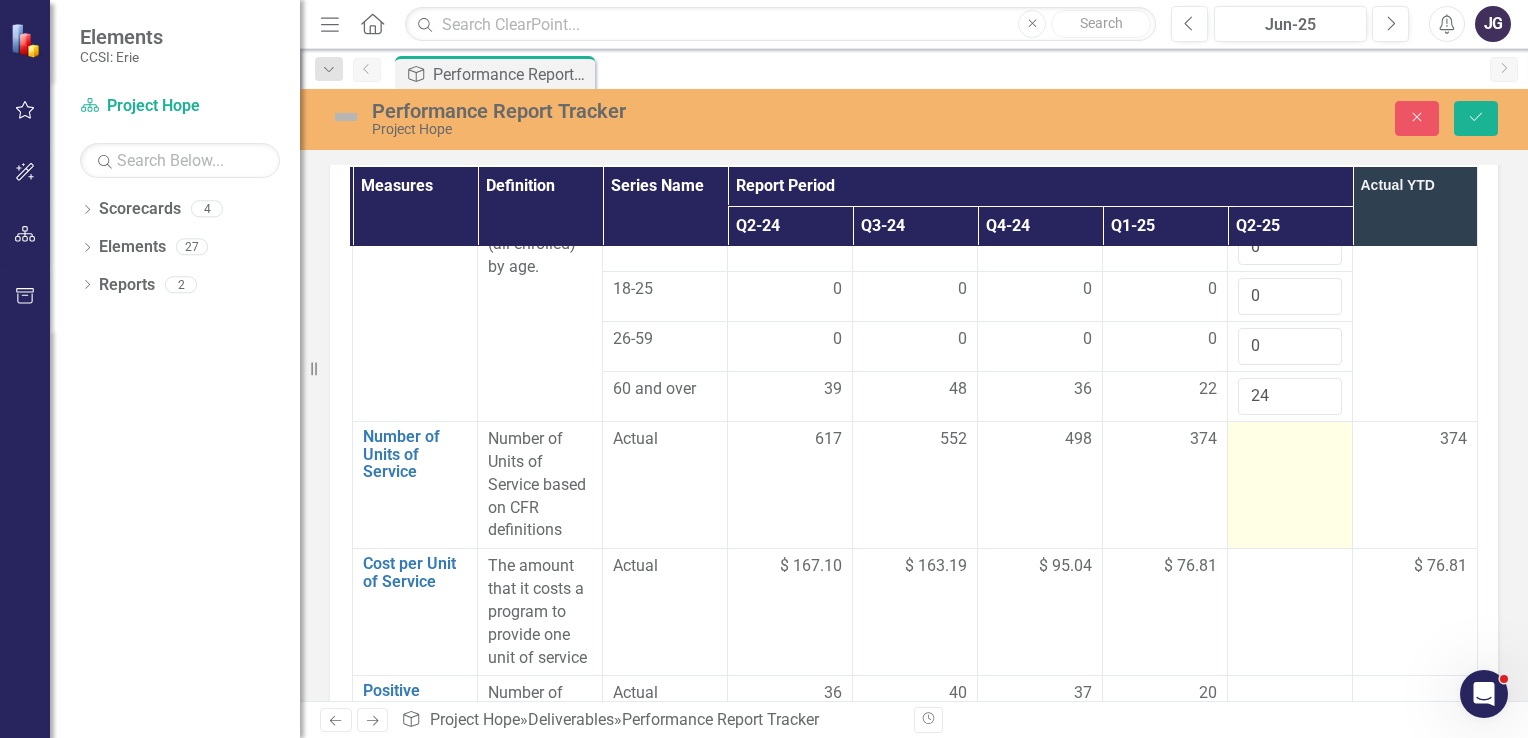 click at bounding box center [1290, 440] 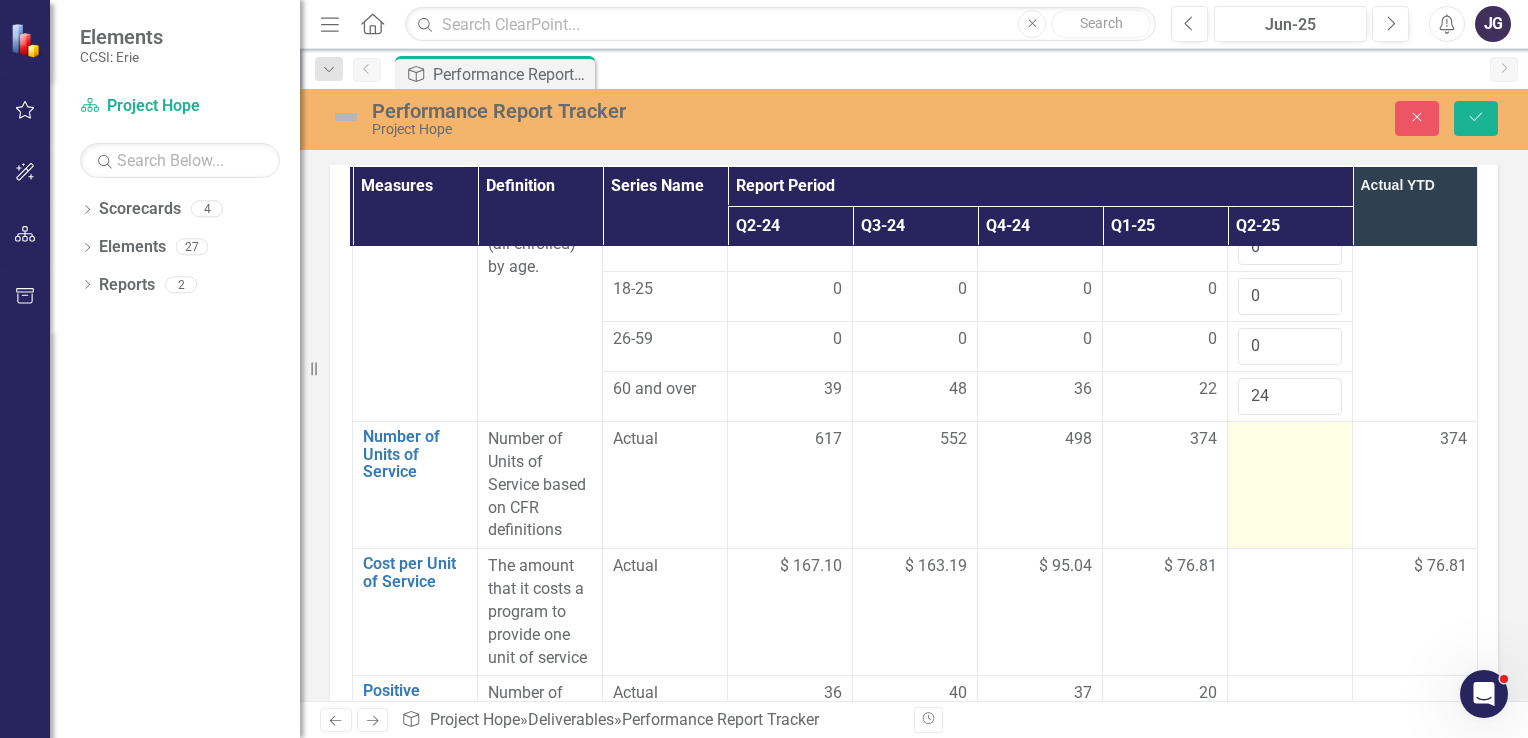click at bounding box center [1290, 440] 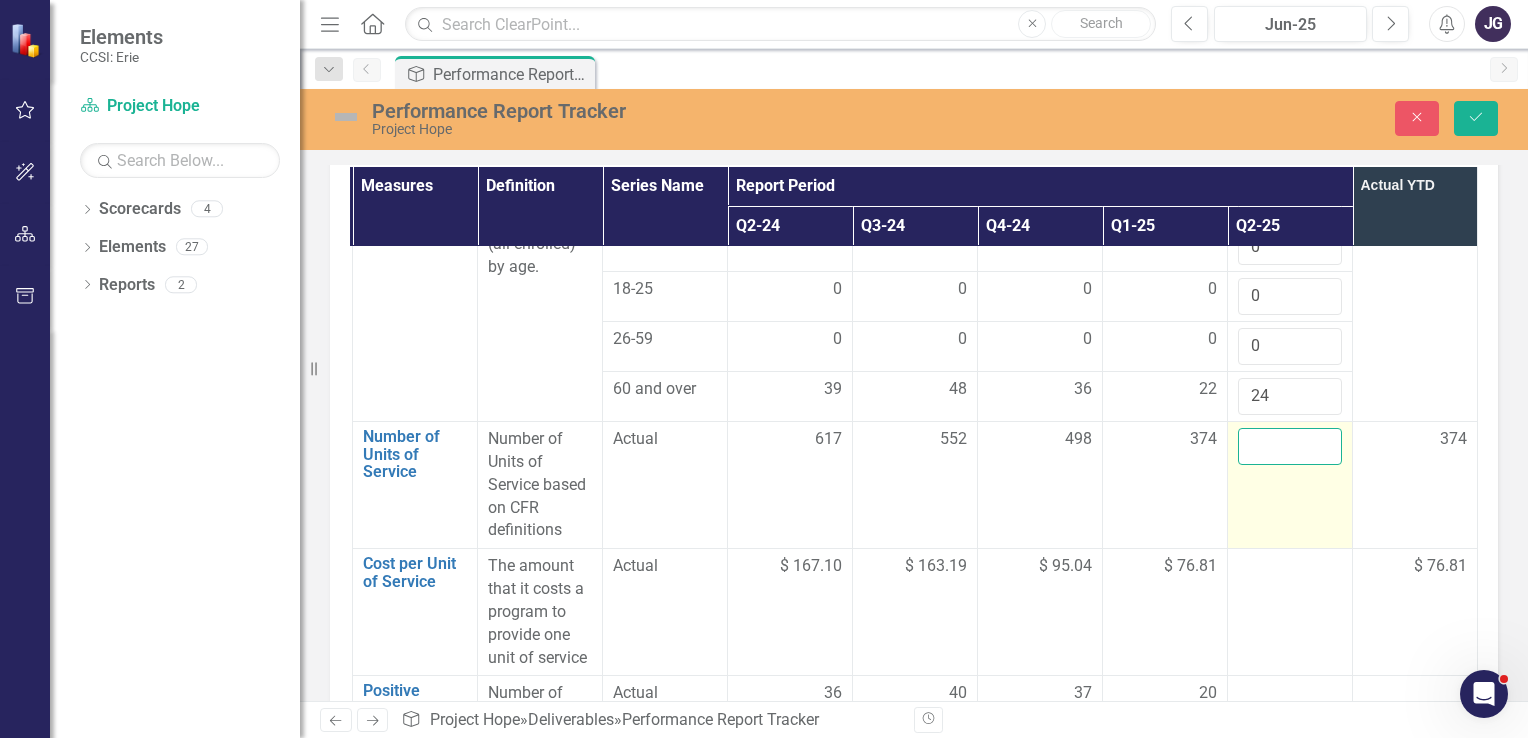 click at bounding box center [1290, 446] 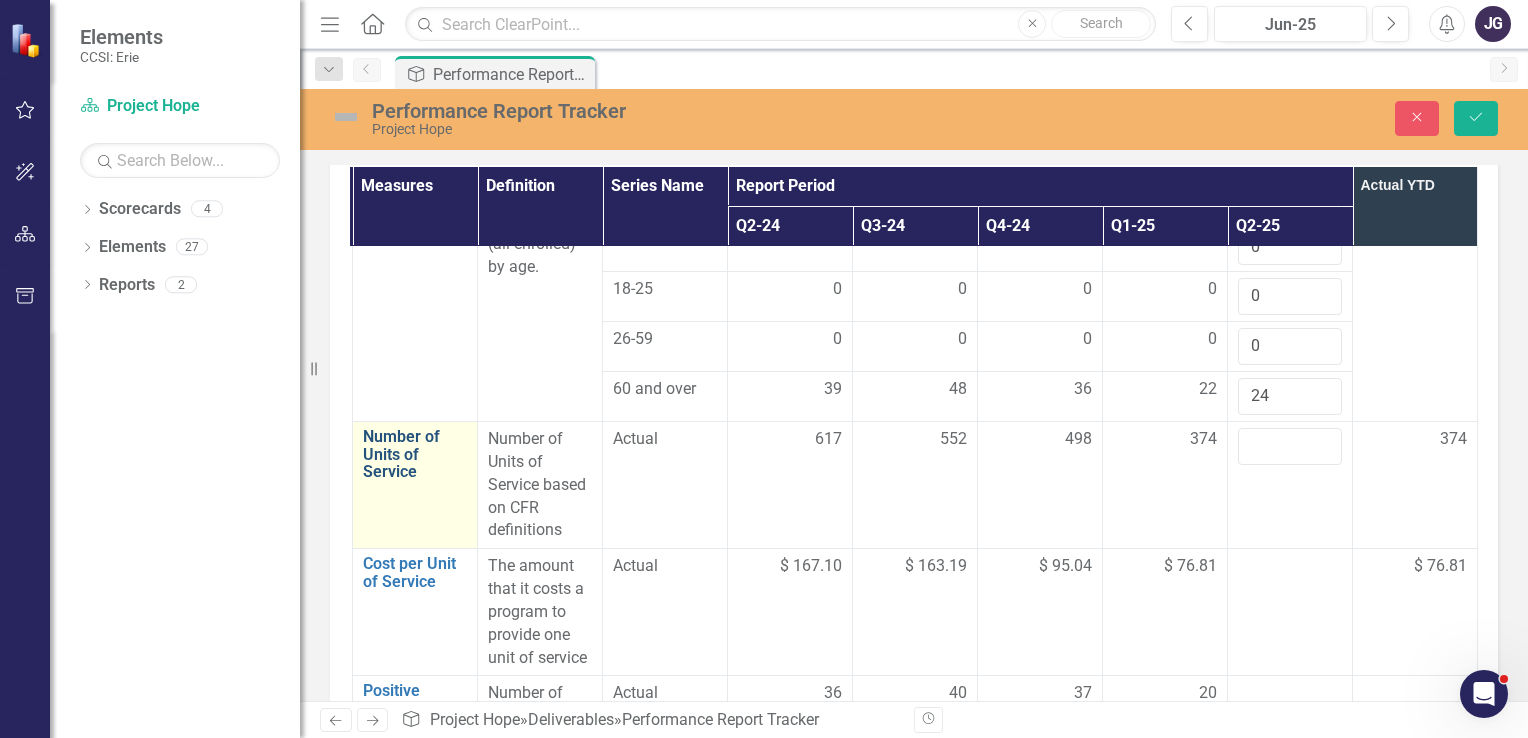 click on "Number of Units of Service" at bounding box center (415, 454) 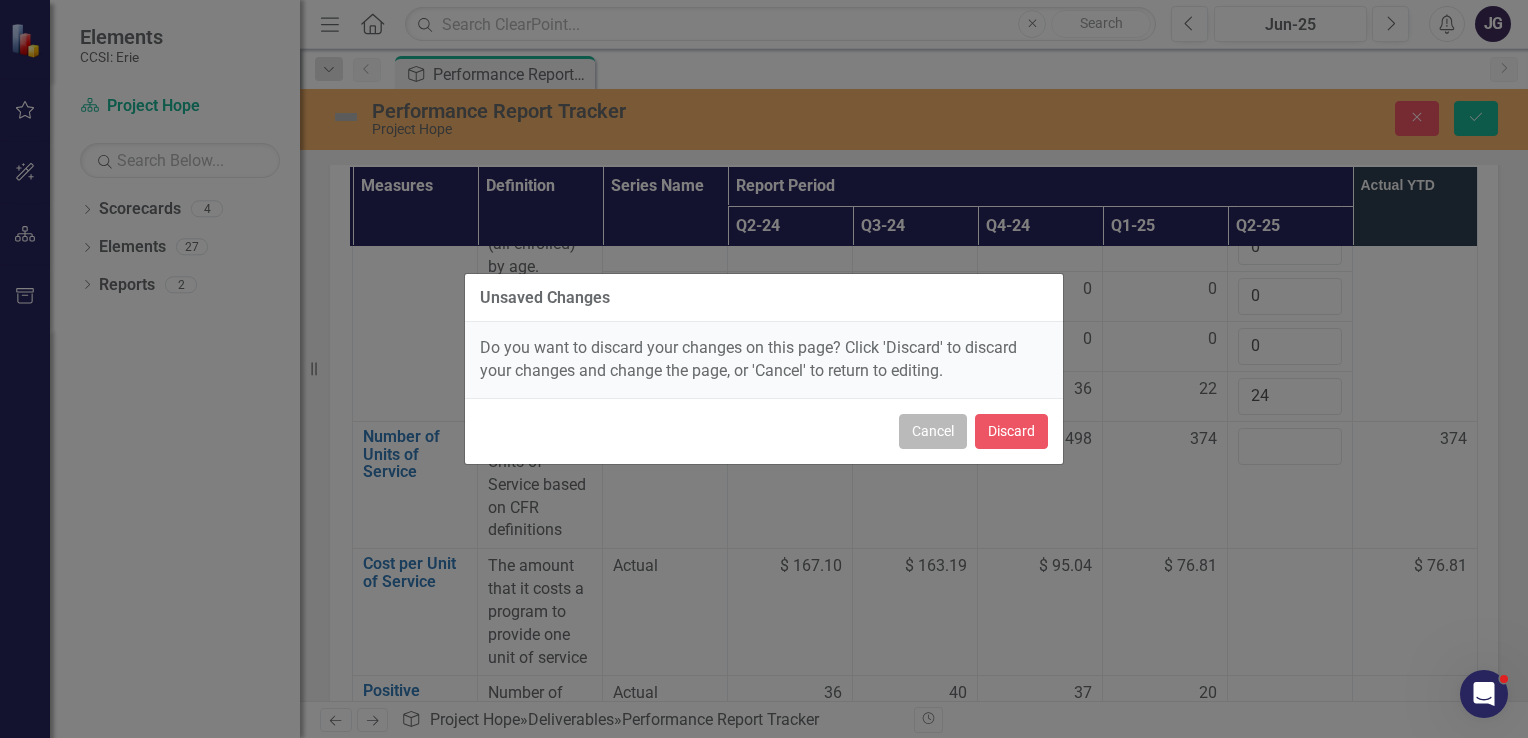 click on "Cancel" at bounding box center (933, 431) 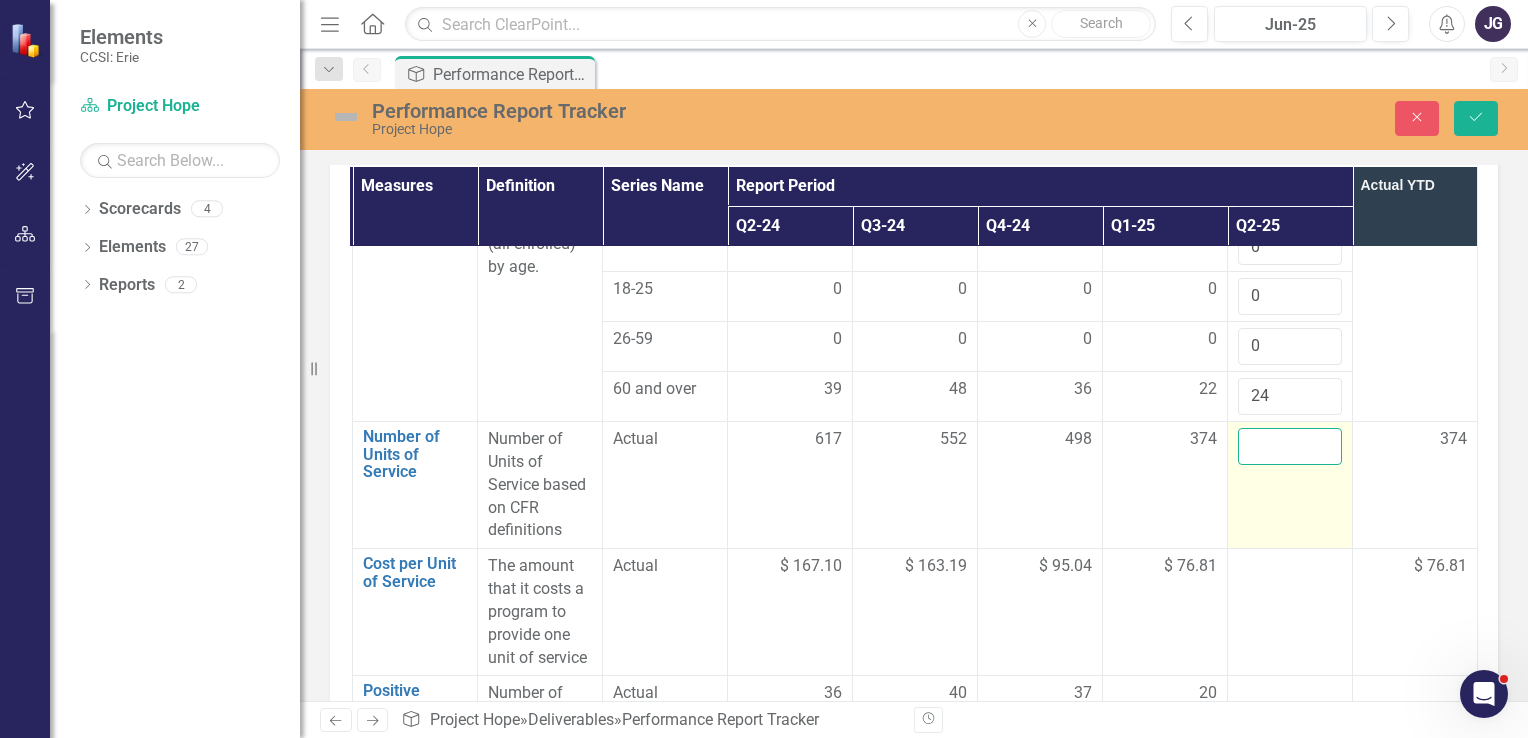 click at bounding box center [1290, 446] 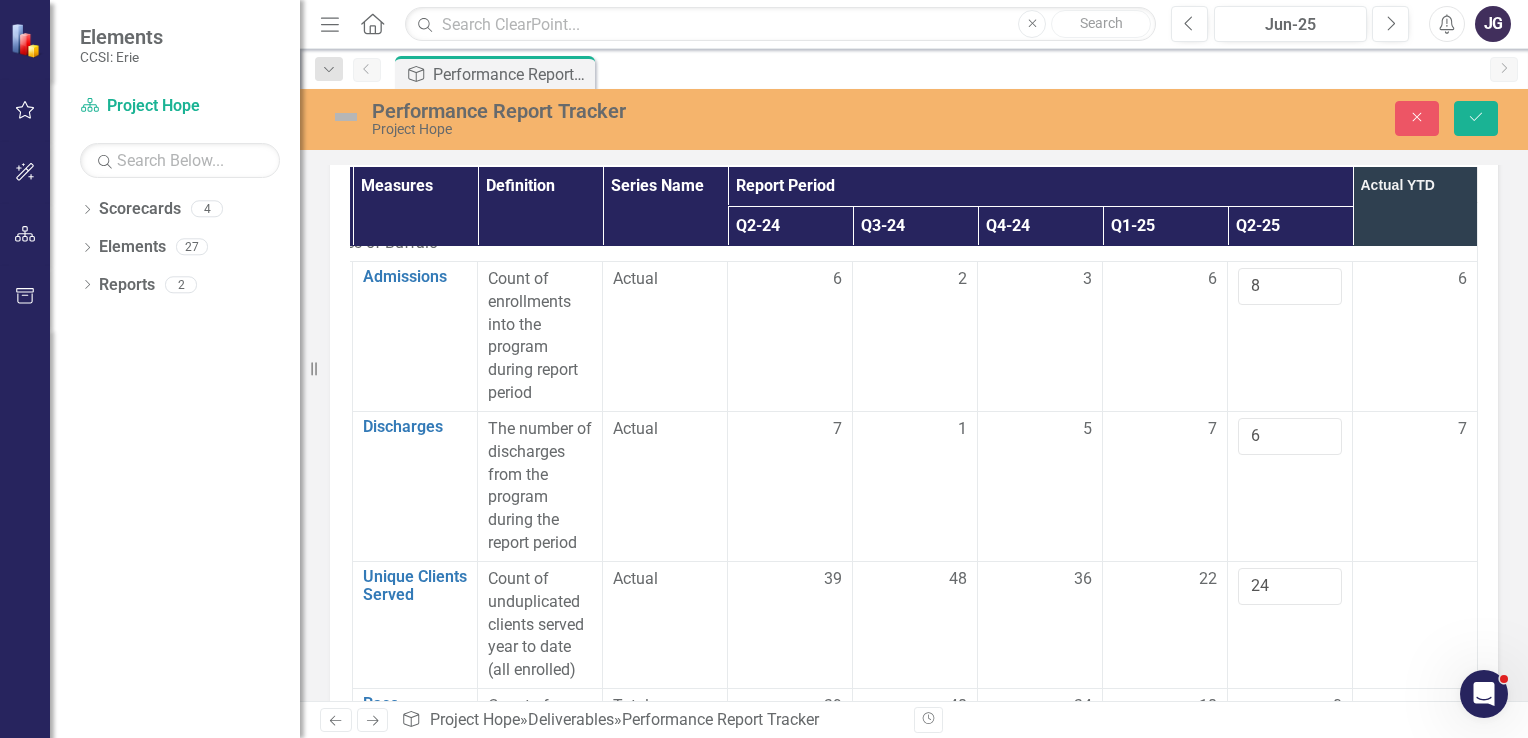 scroll, scrollTop: 0, scrollLeft: 151, axis: horizontal 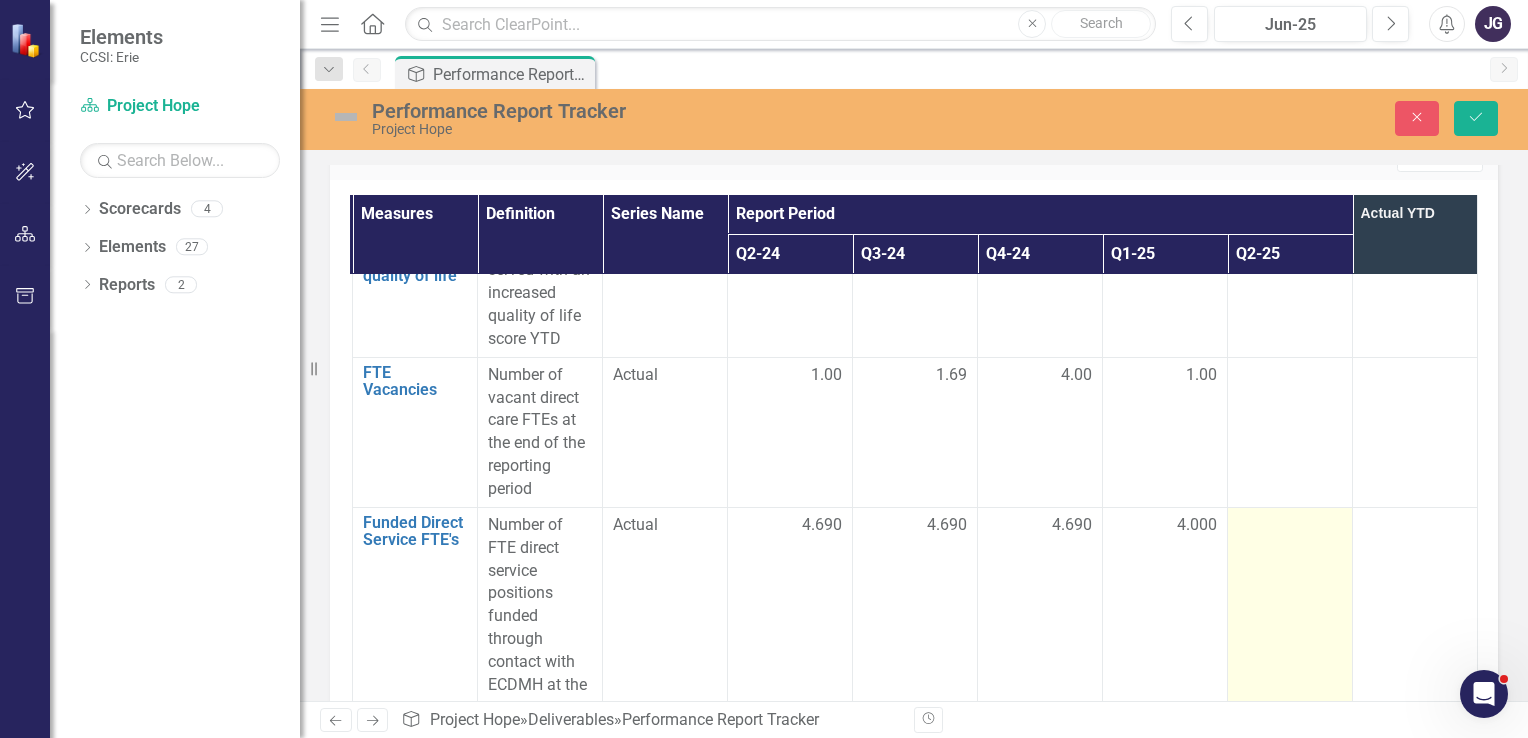 click at bounding box center (1290, 627) 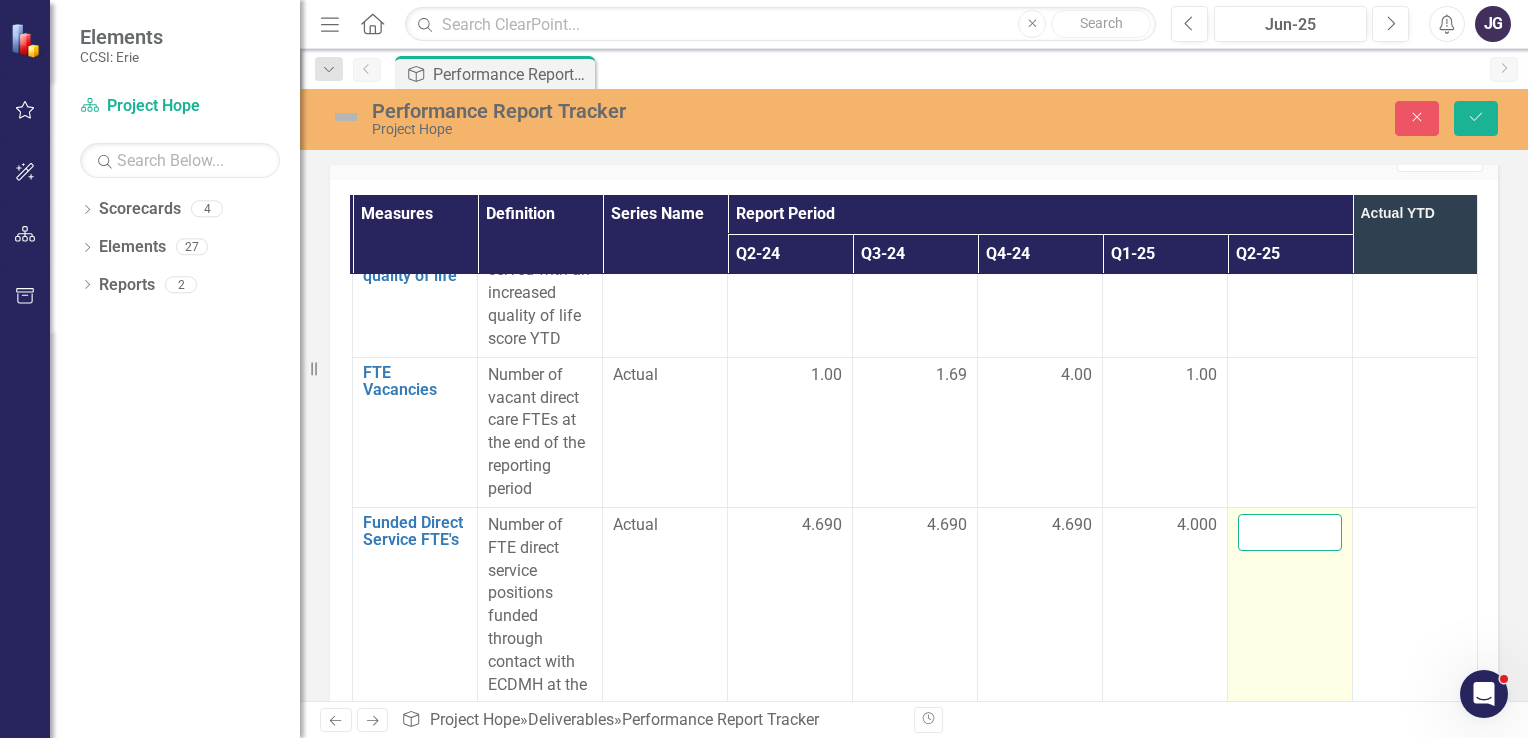 click at bounding box center (1290, 532) 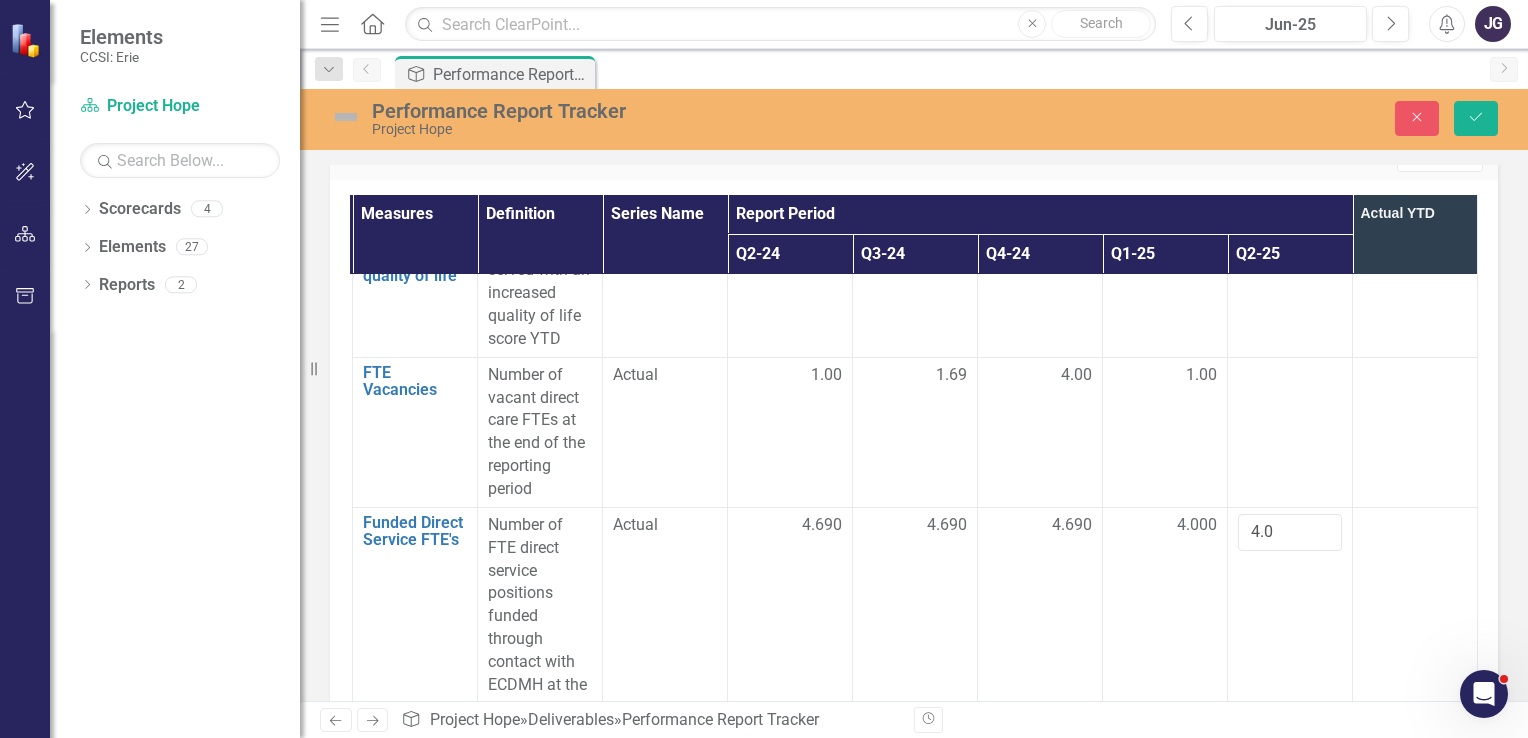 click at bounding box center (1415, 627) 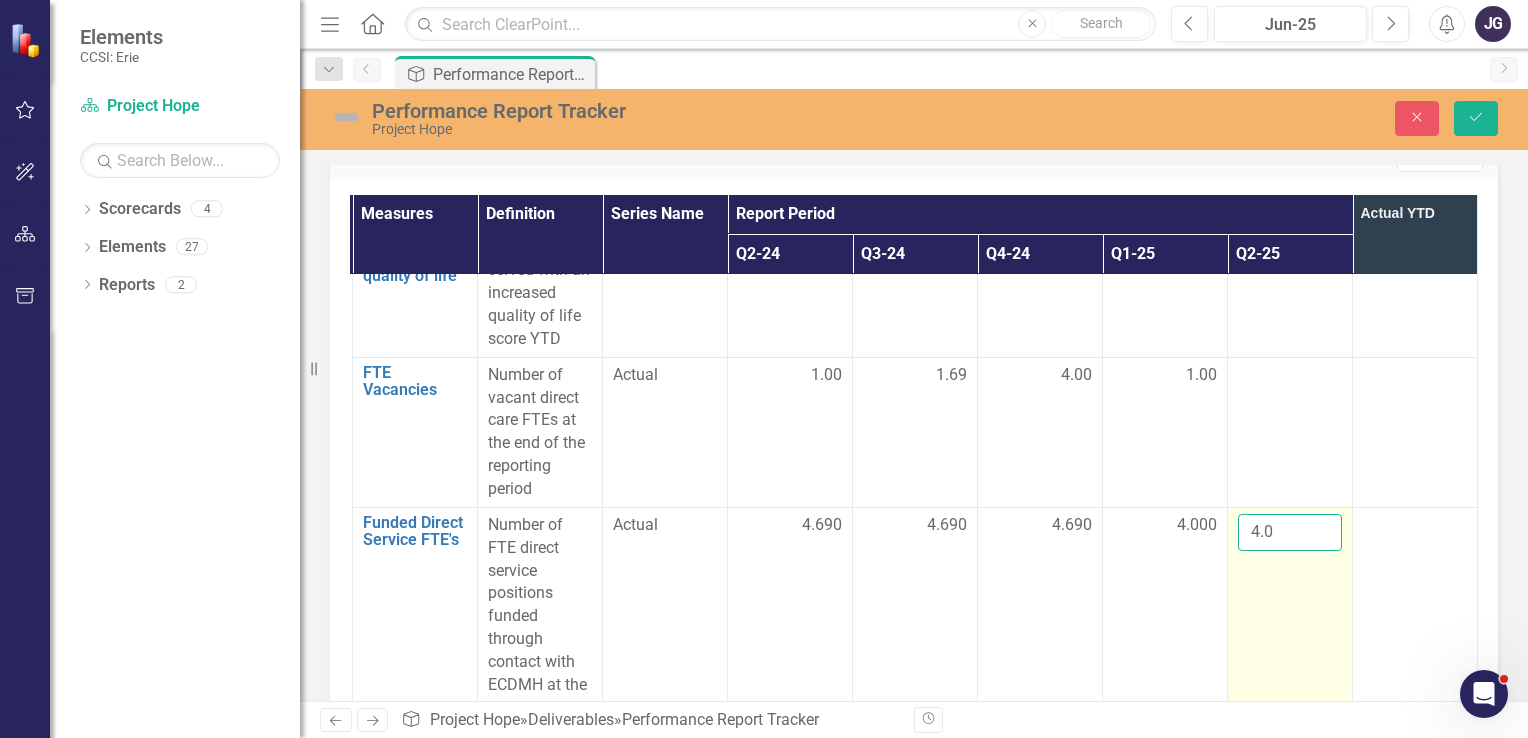 click on "4.0" at bounding box center [1290, 532] 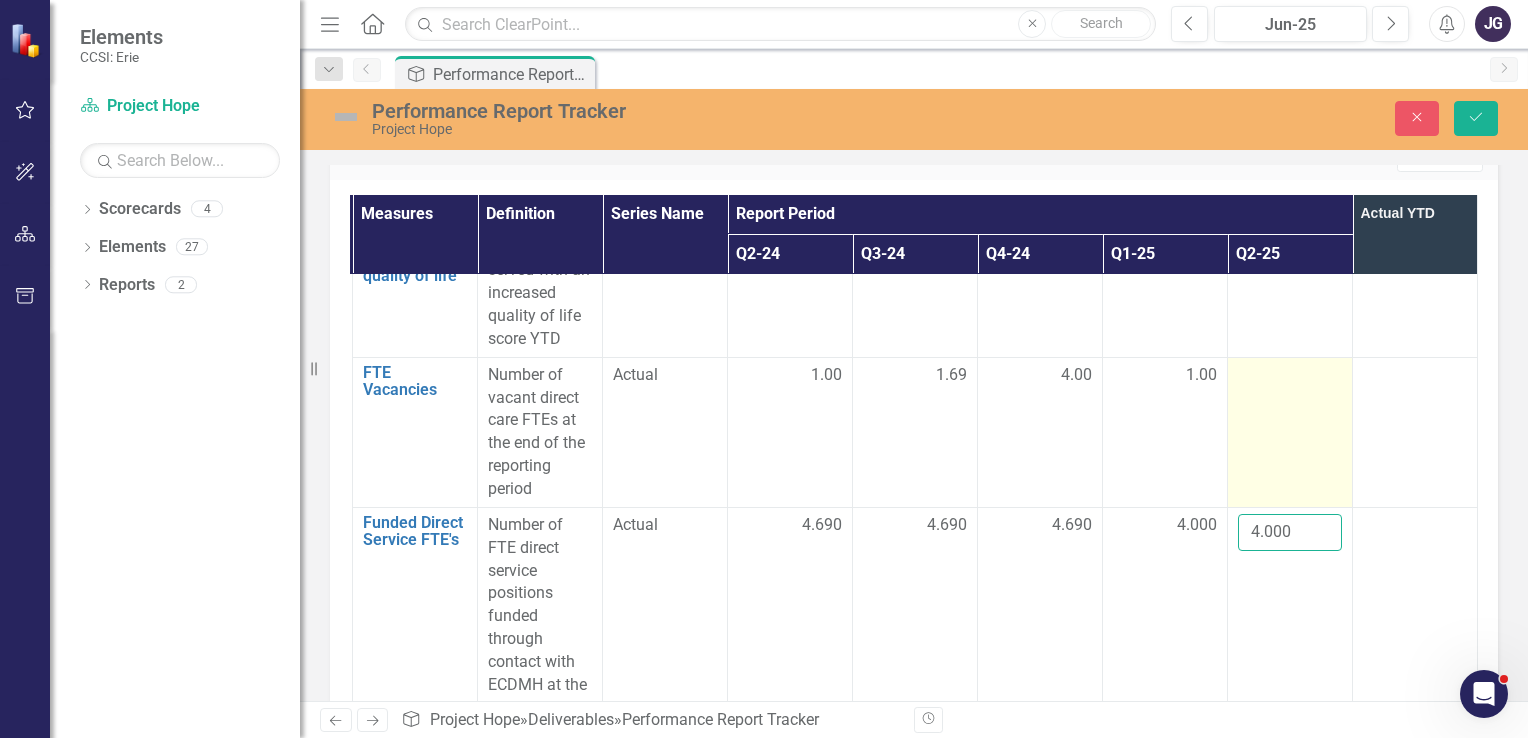 type on "4.000" 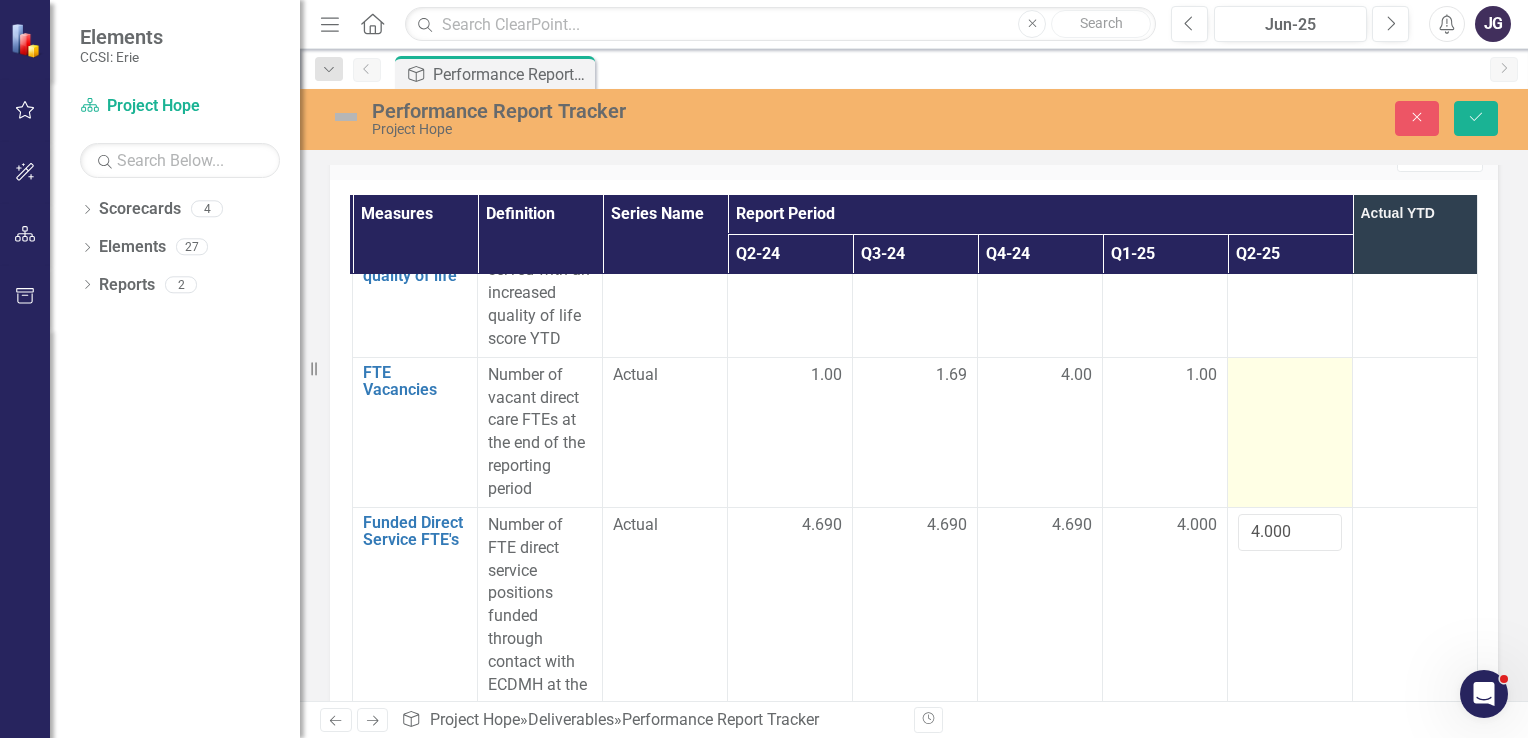 click at bounding box center (1290, 432) 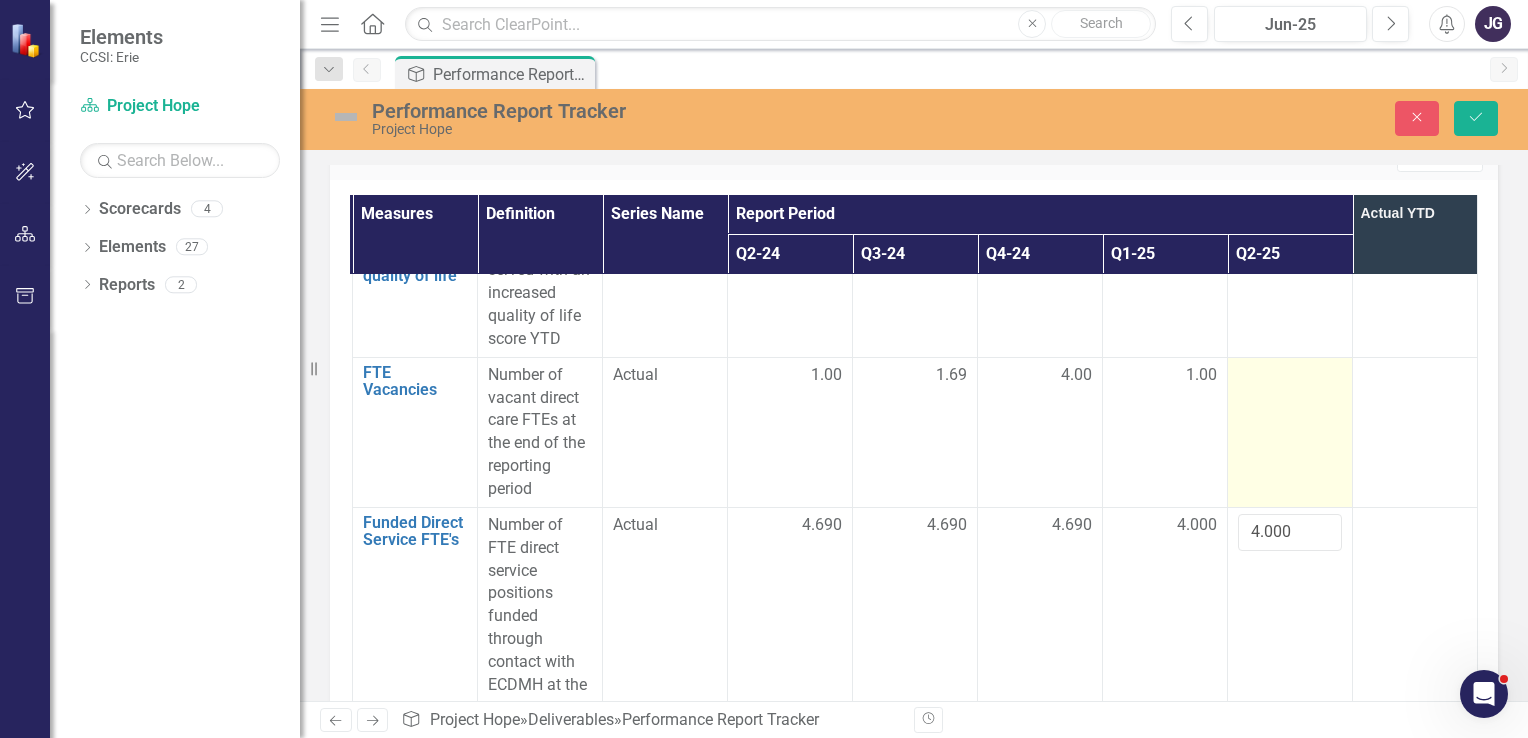 click at bounding box center (1290, 432) 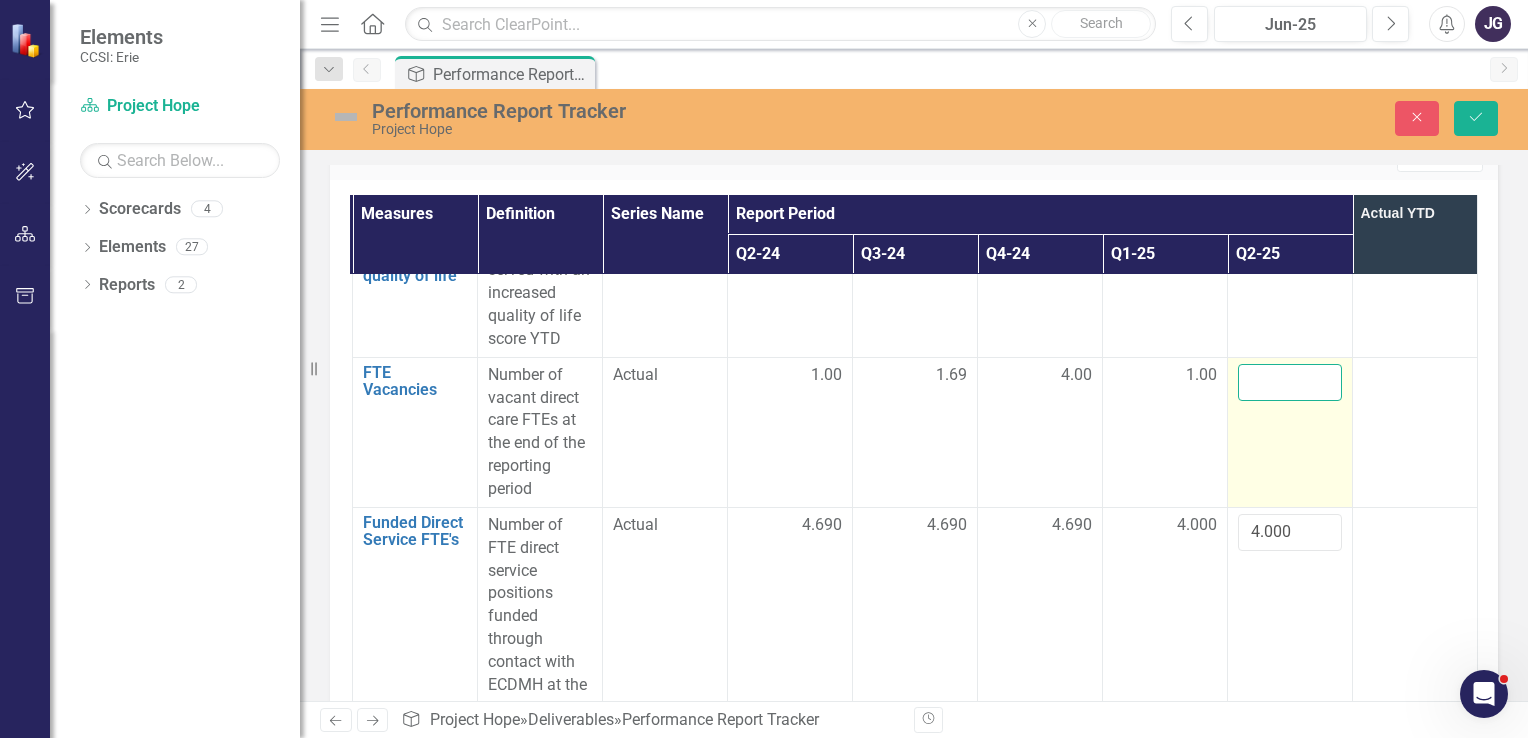 click at bounding box center (1290, 382) 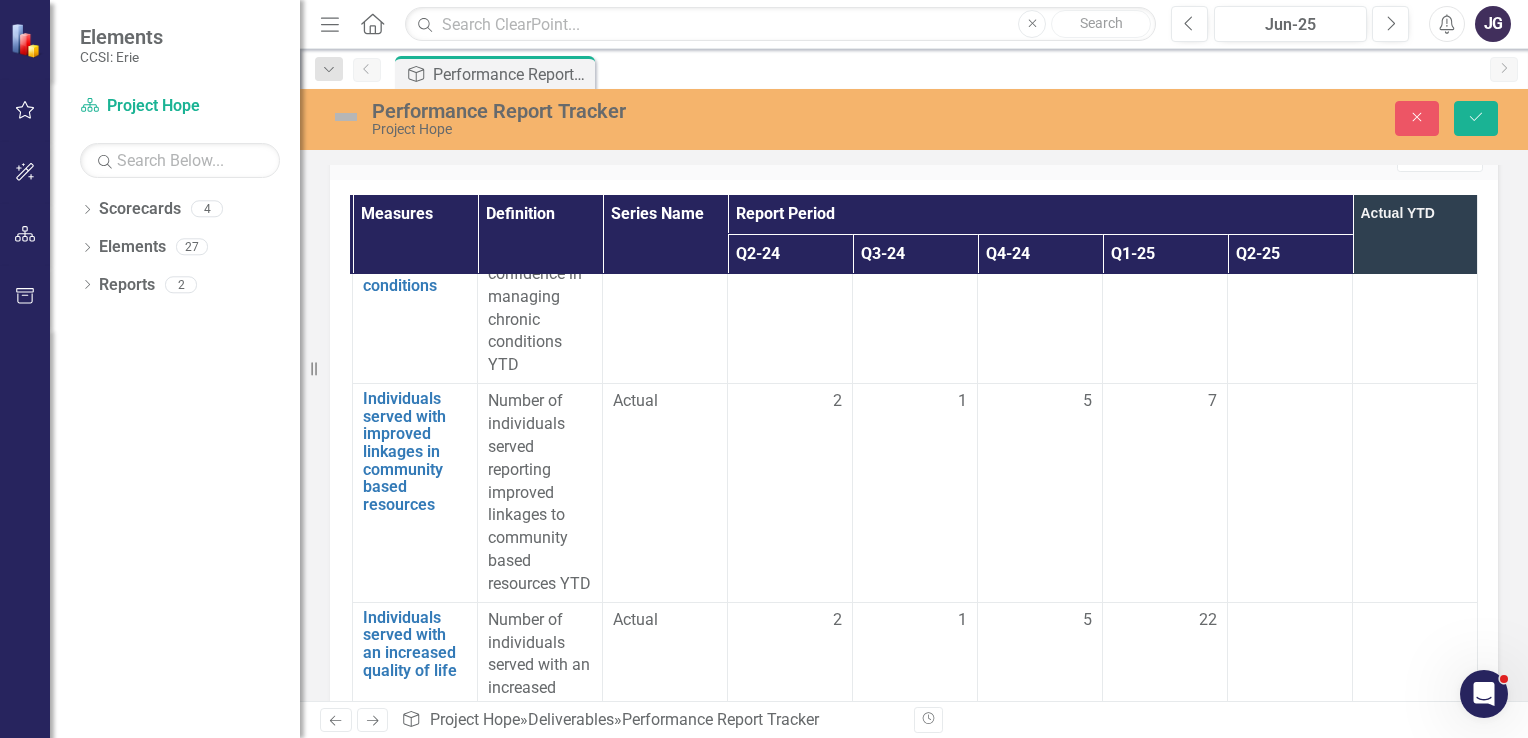 scroll, scrollTop: 4540, scrollLeft: 151, axis: both 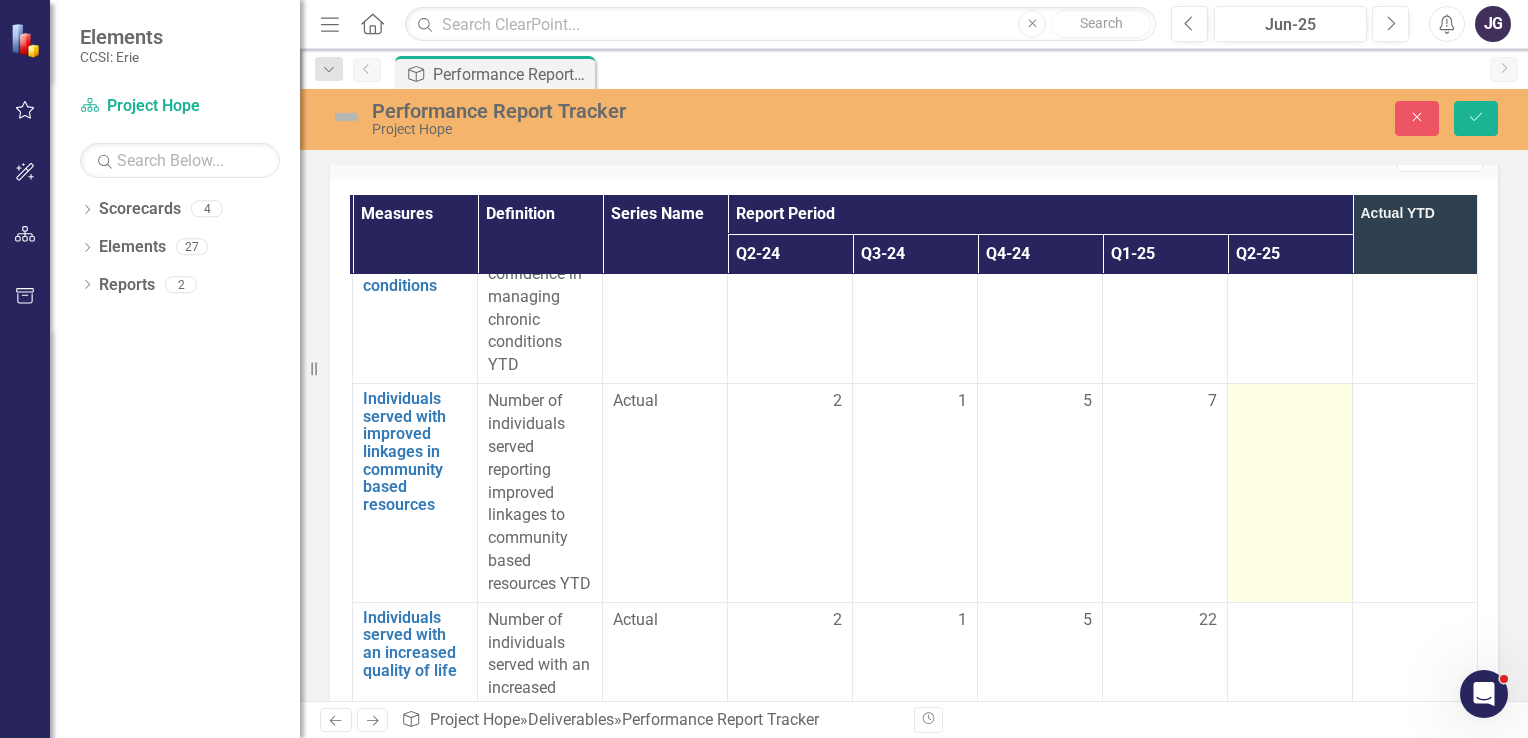 type on "1.00" 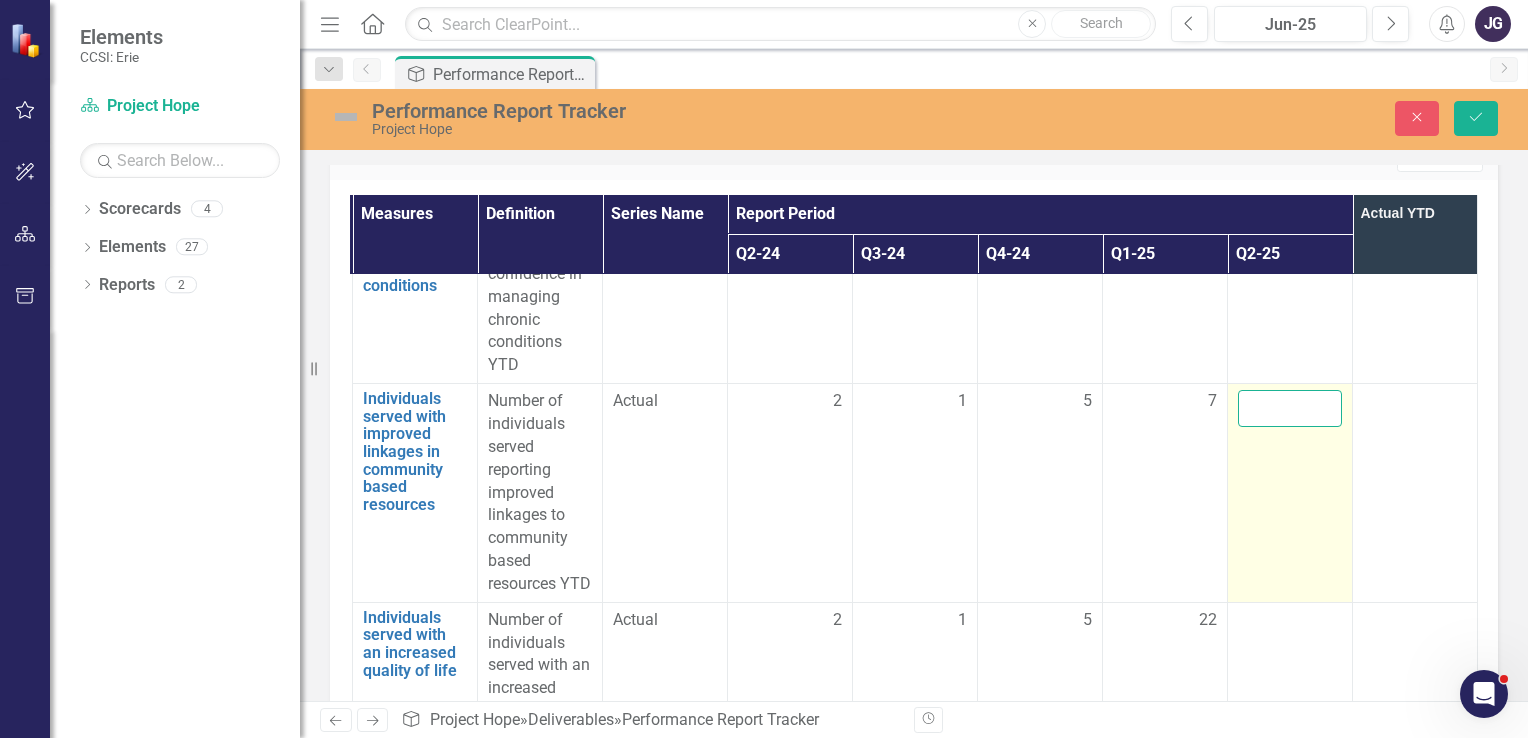 click at bounding box center (1290, 408) 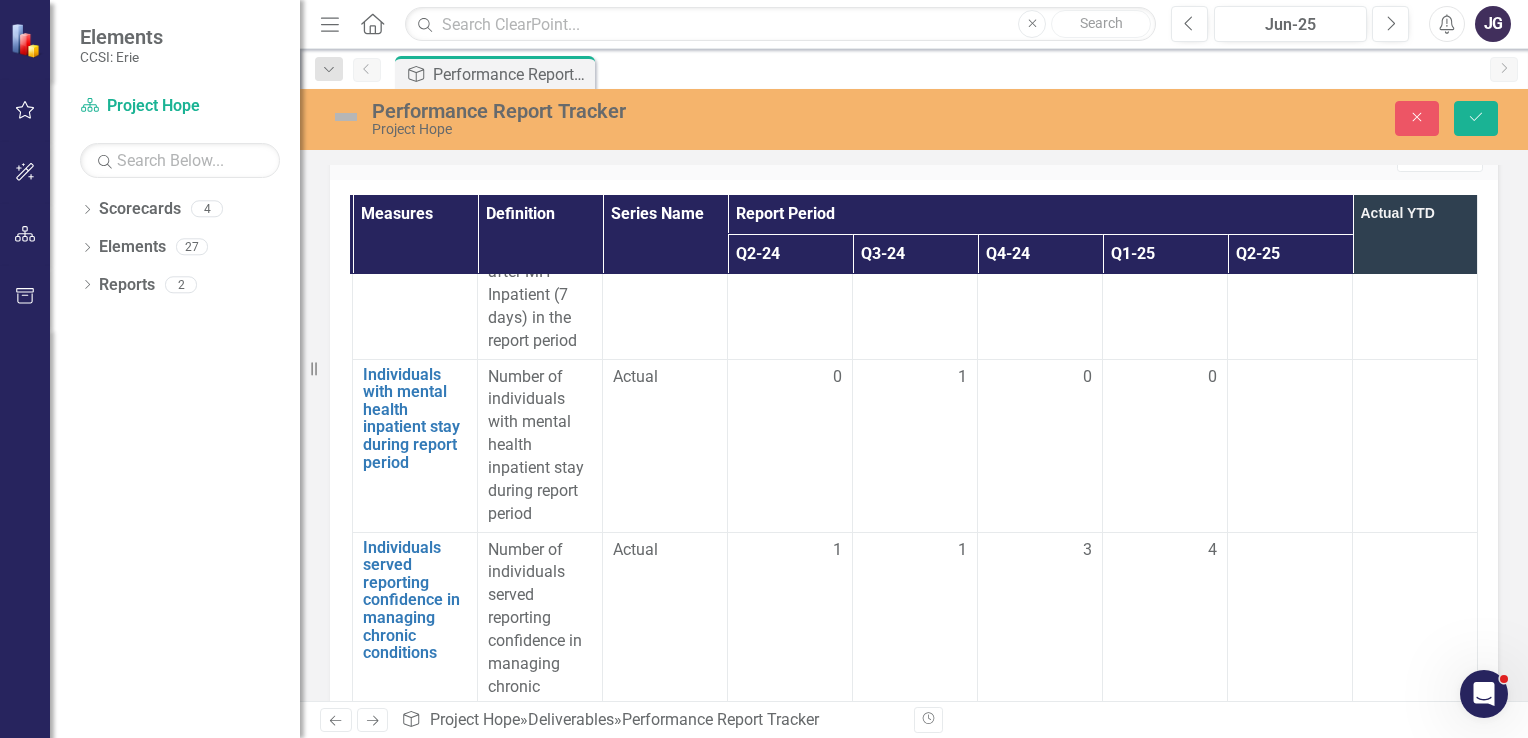 scroll, scrollTop: 4171, scrollLeft: 151, axis: both 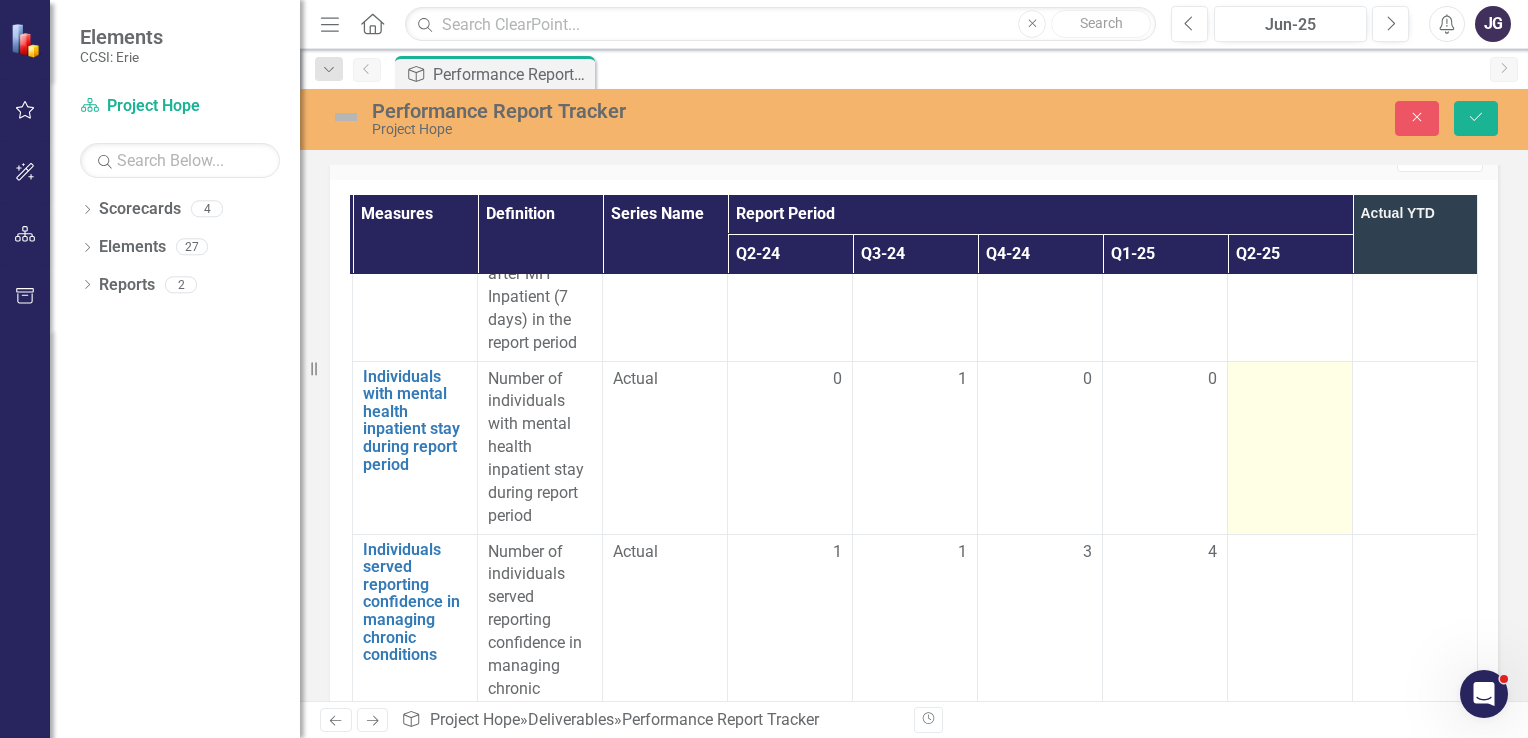 type on "13" 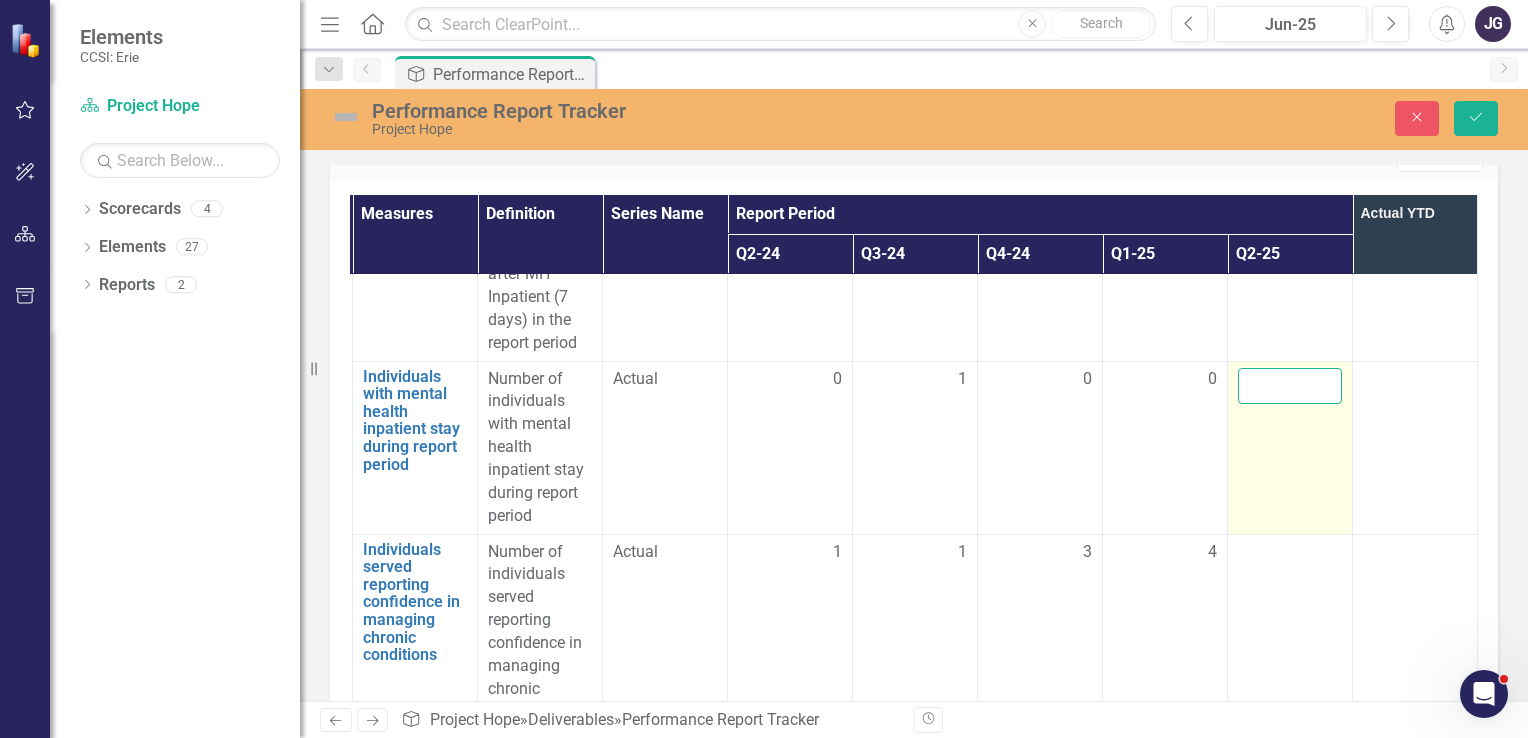 click at bounding box center (1290, 386) 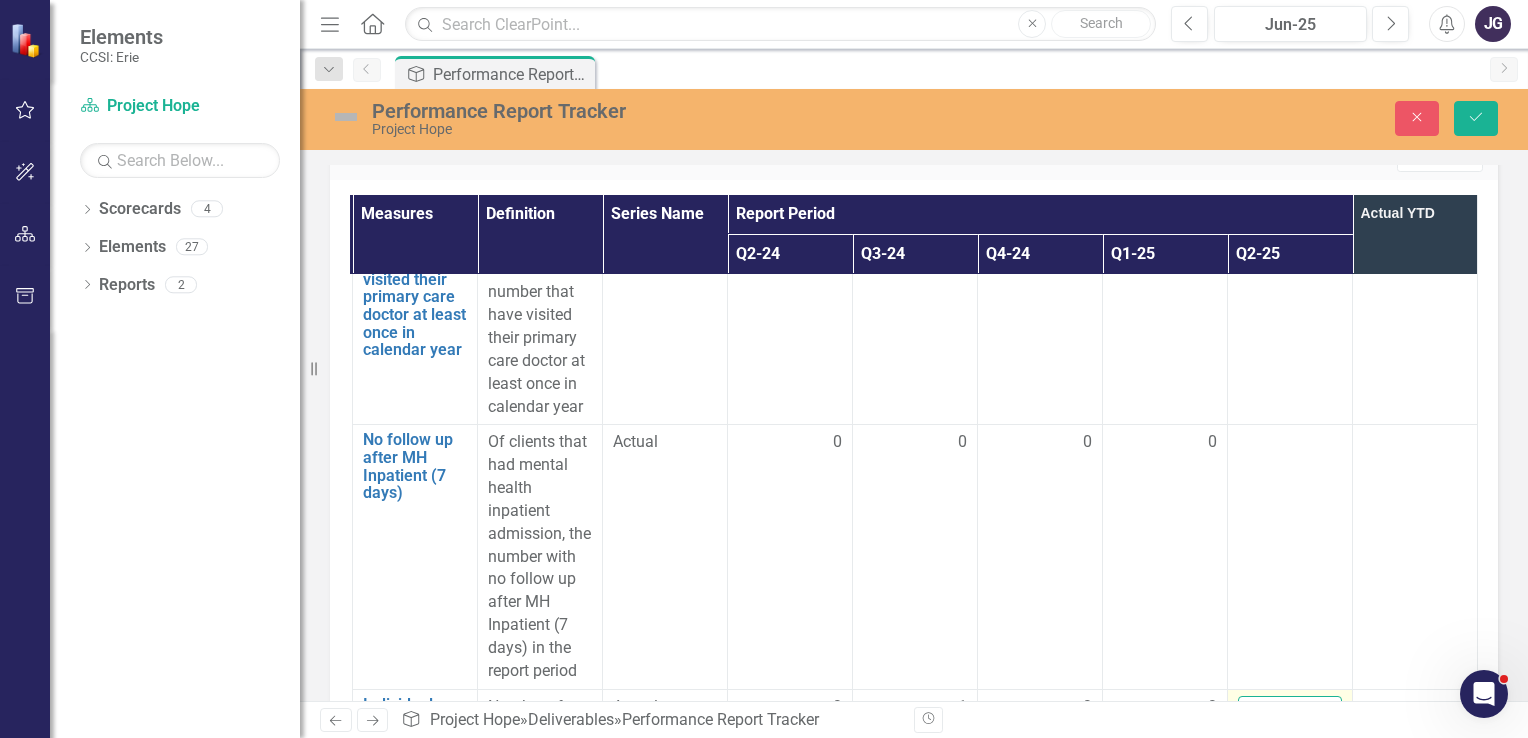 scroll, scrollTop: 3842, scrollLeft: 151, axis: both 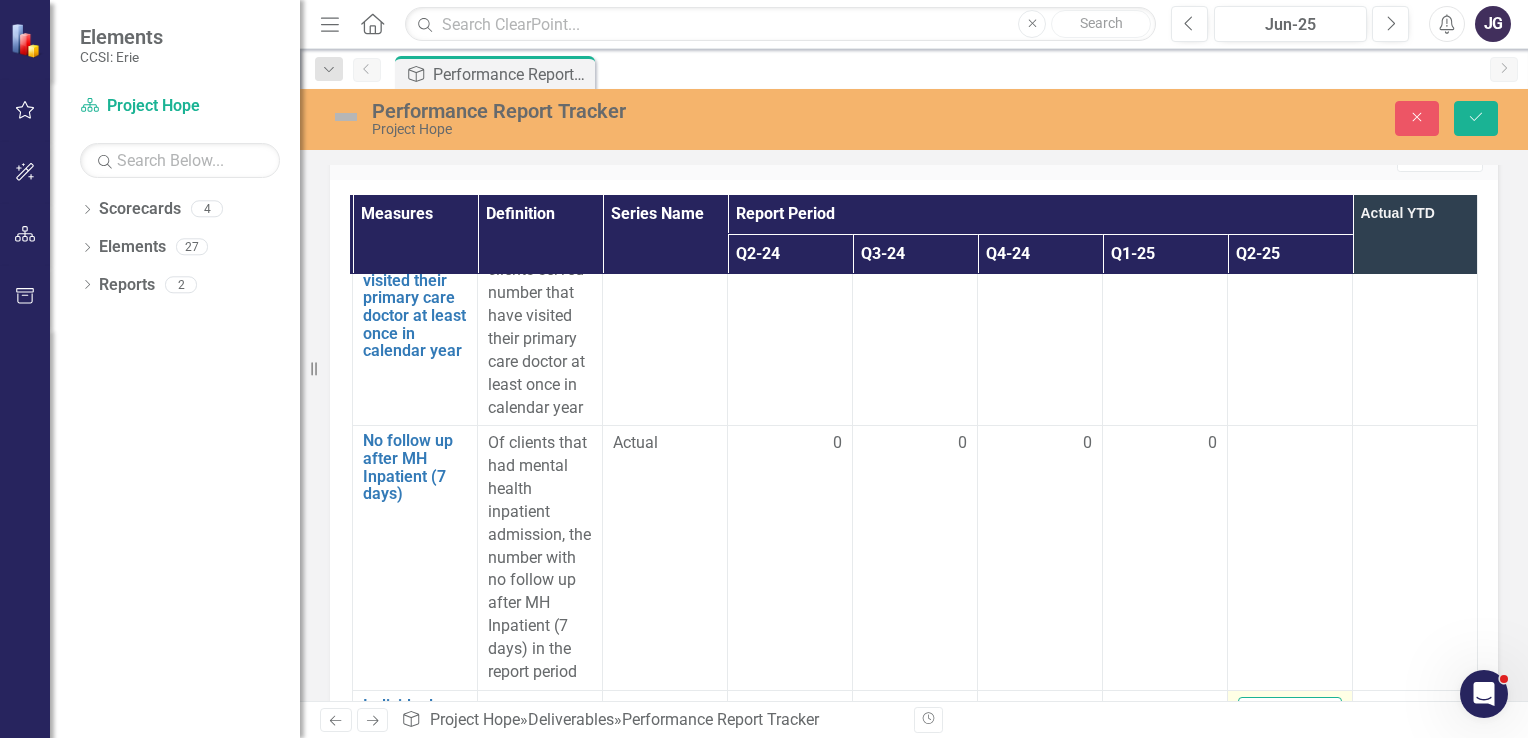 type on "0" 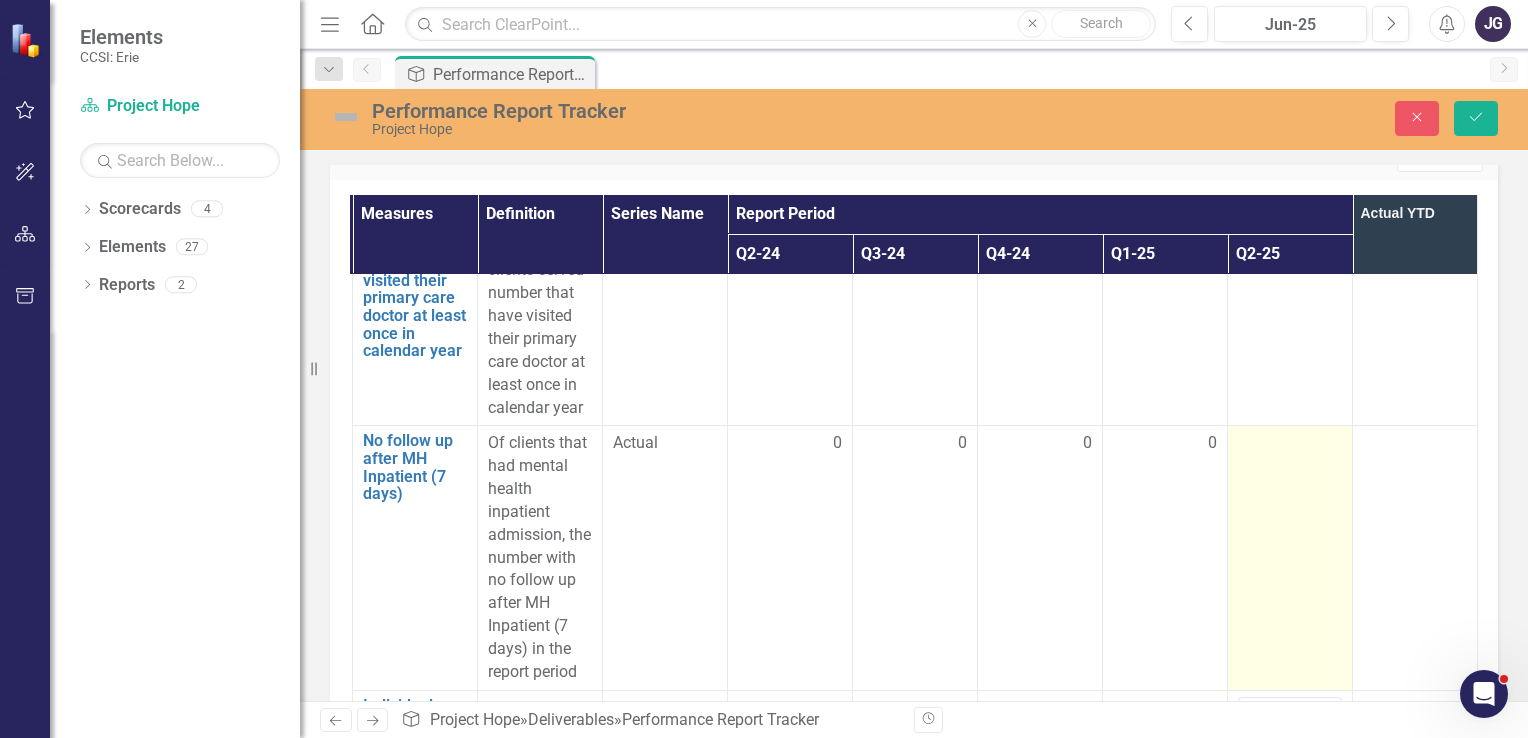 click at bounding box center [1290, 558] 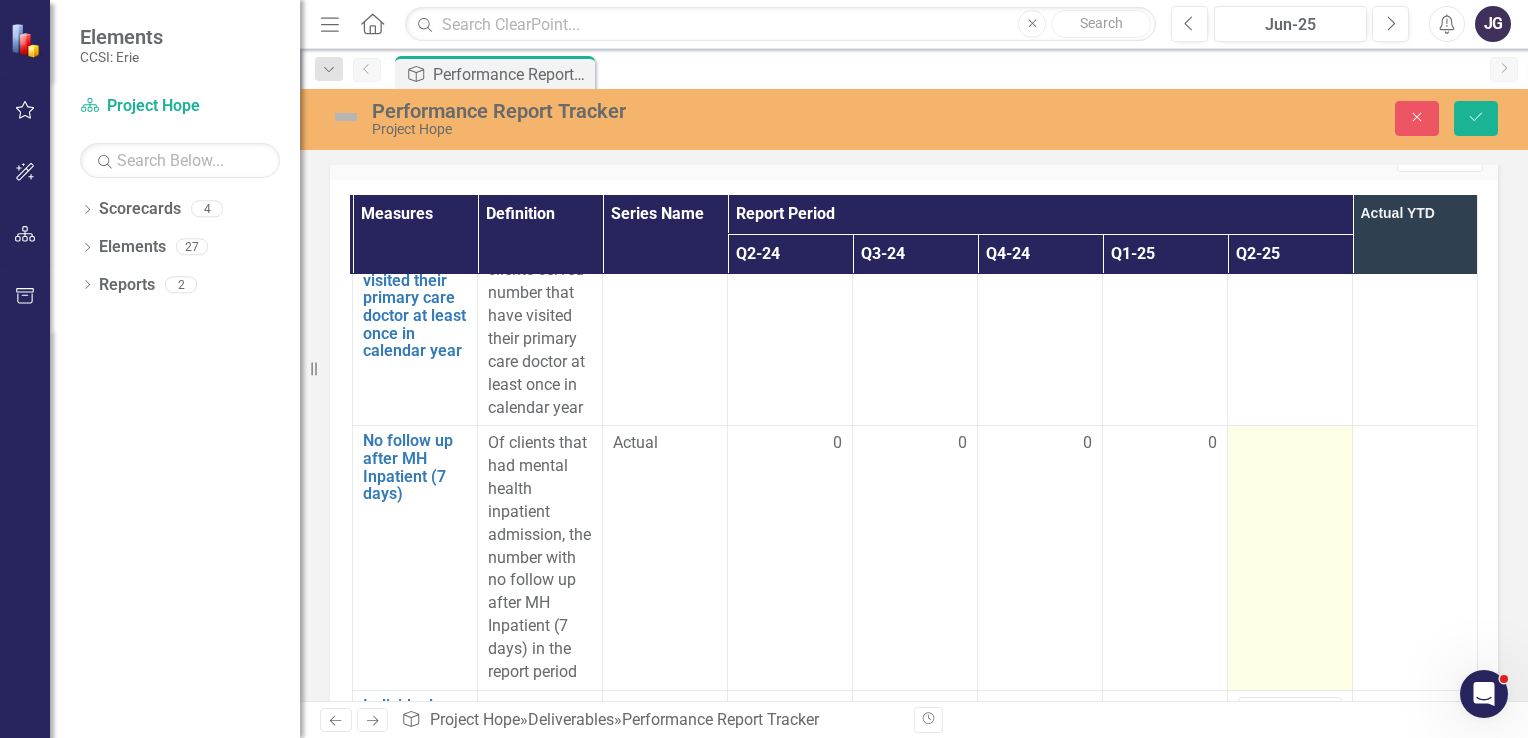 click at bounding box center [1290, 558] 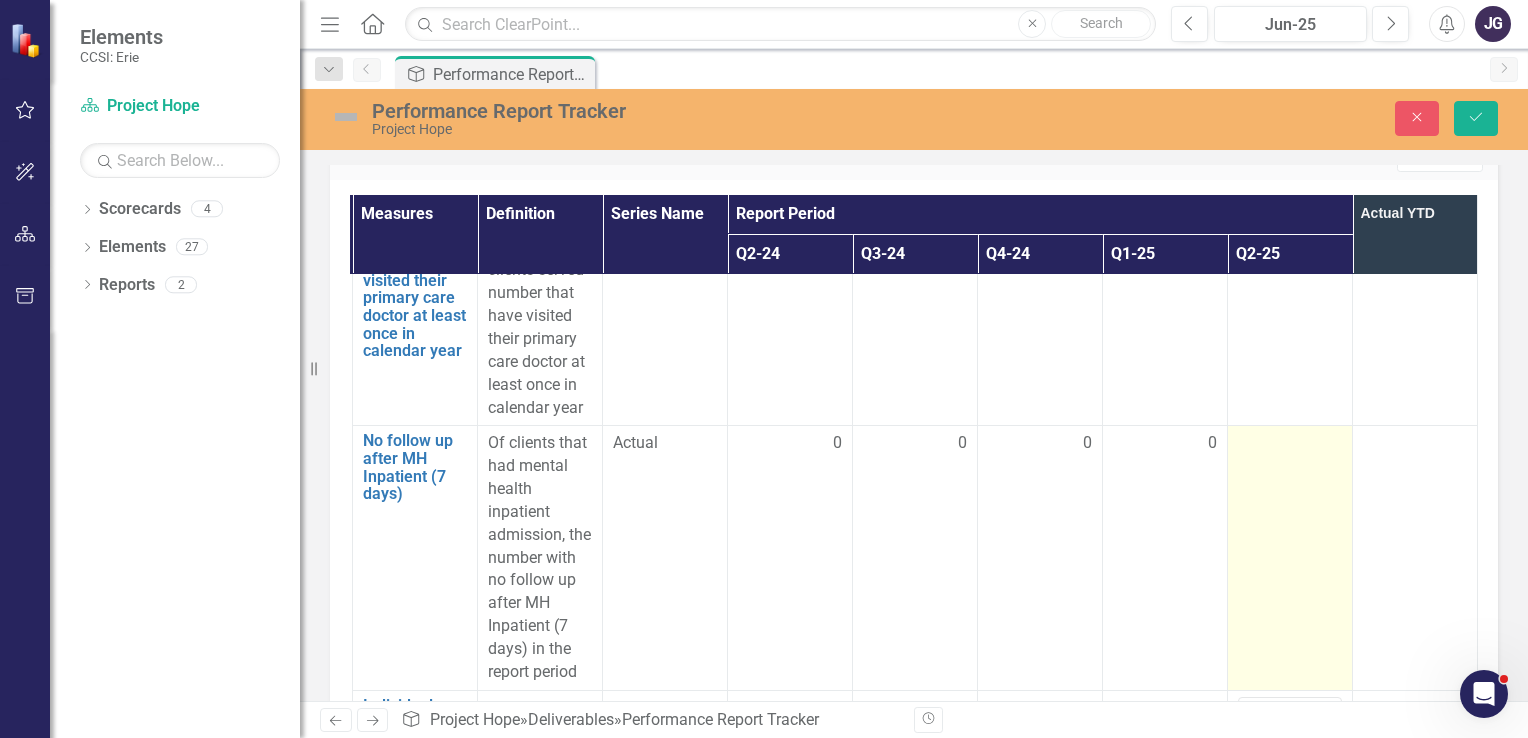 click at bounding box center (1290, 558) 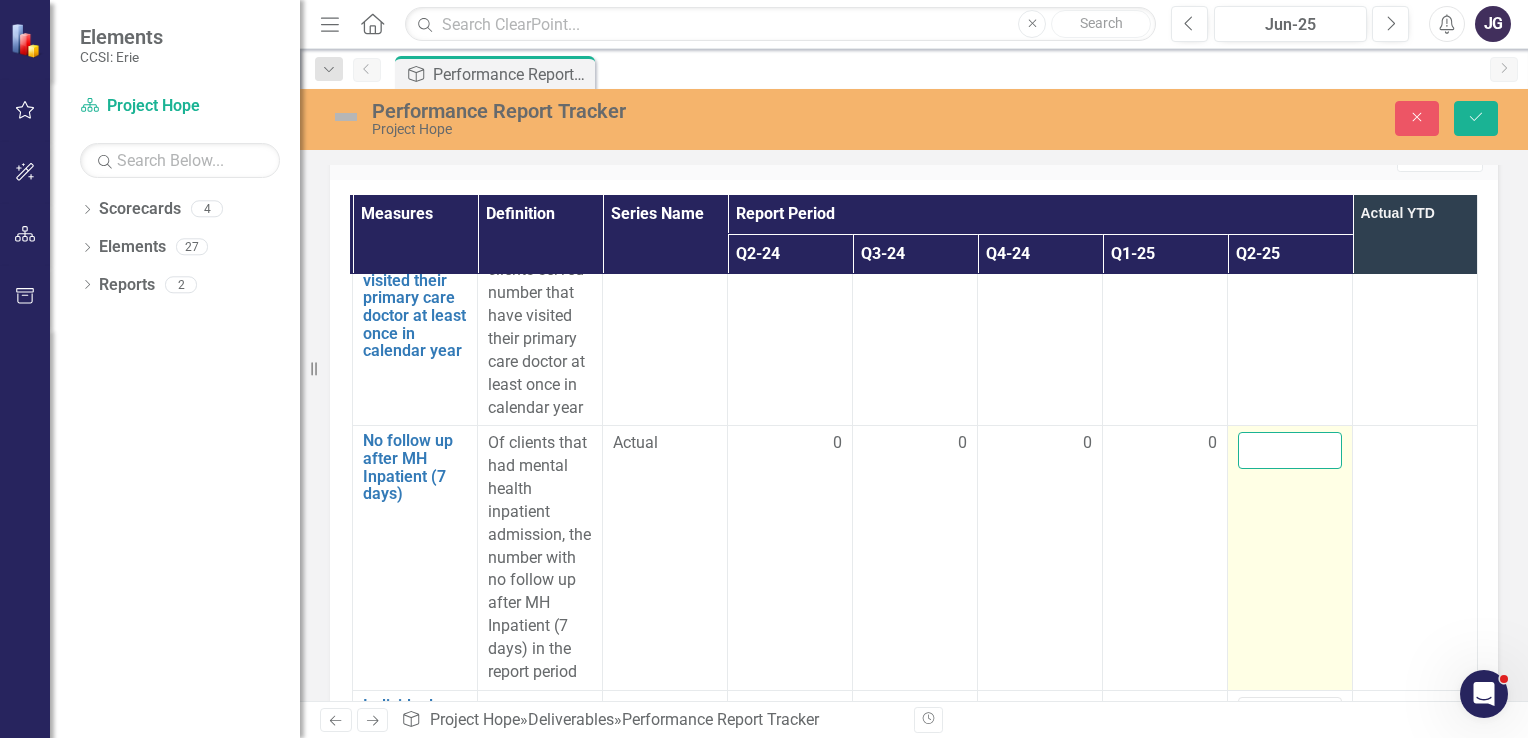 click at bounding box center (1290, 450) 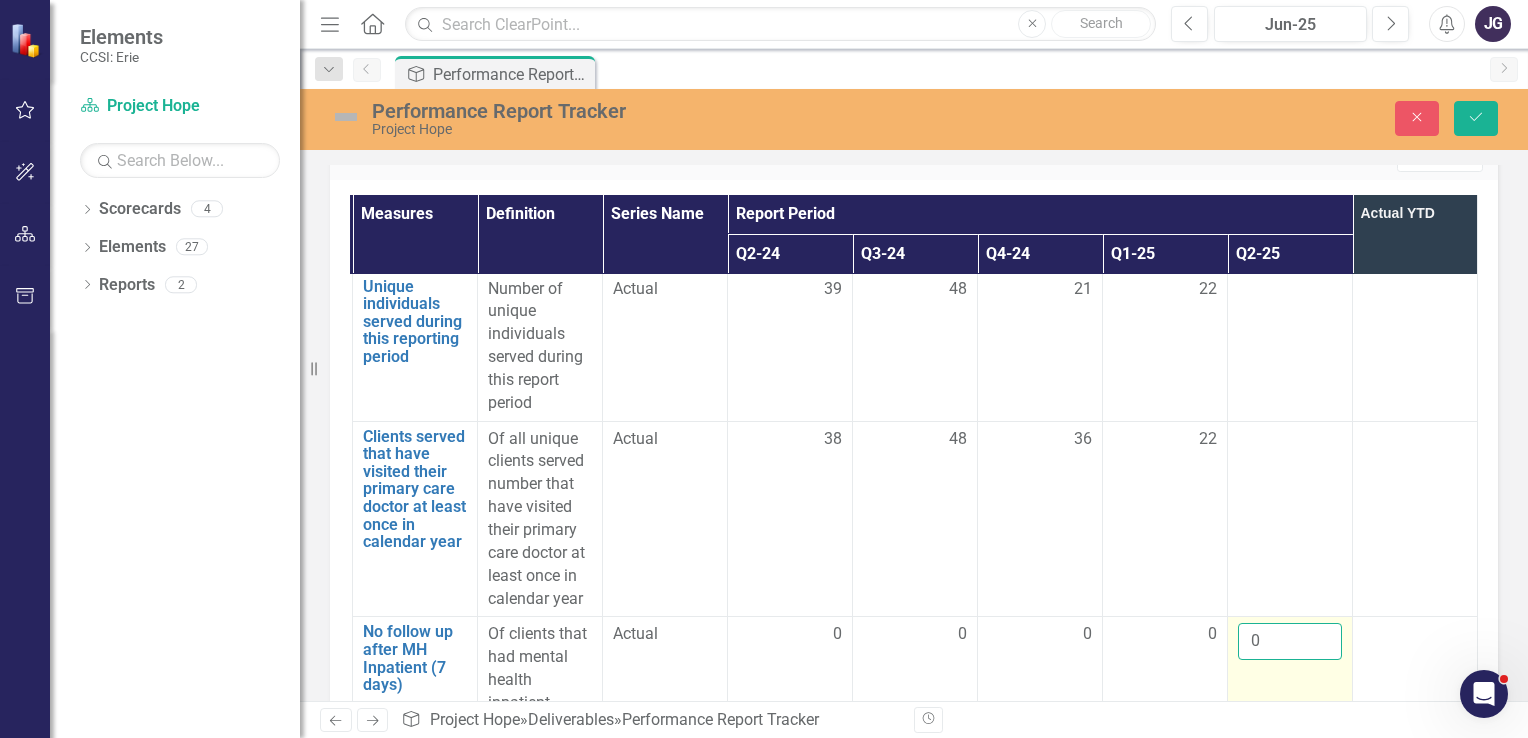 scroll, scrollTop: 3649, scrollLeft: 151, axis: both 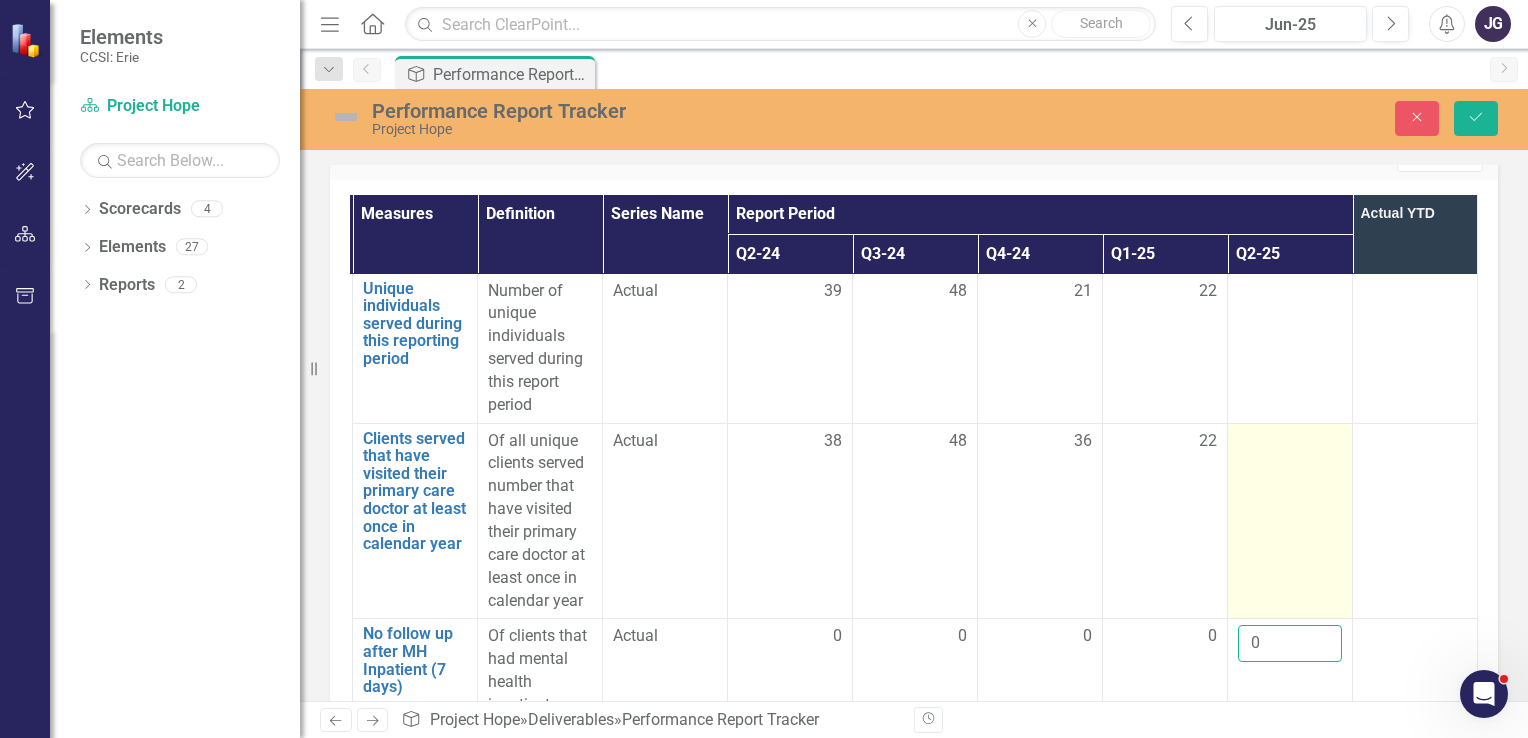 type on "0" 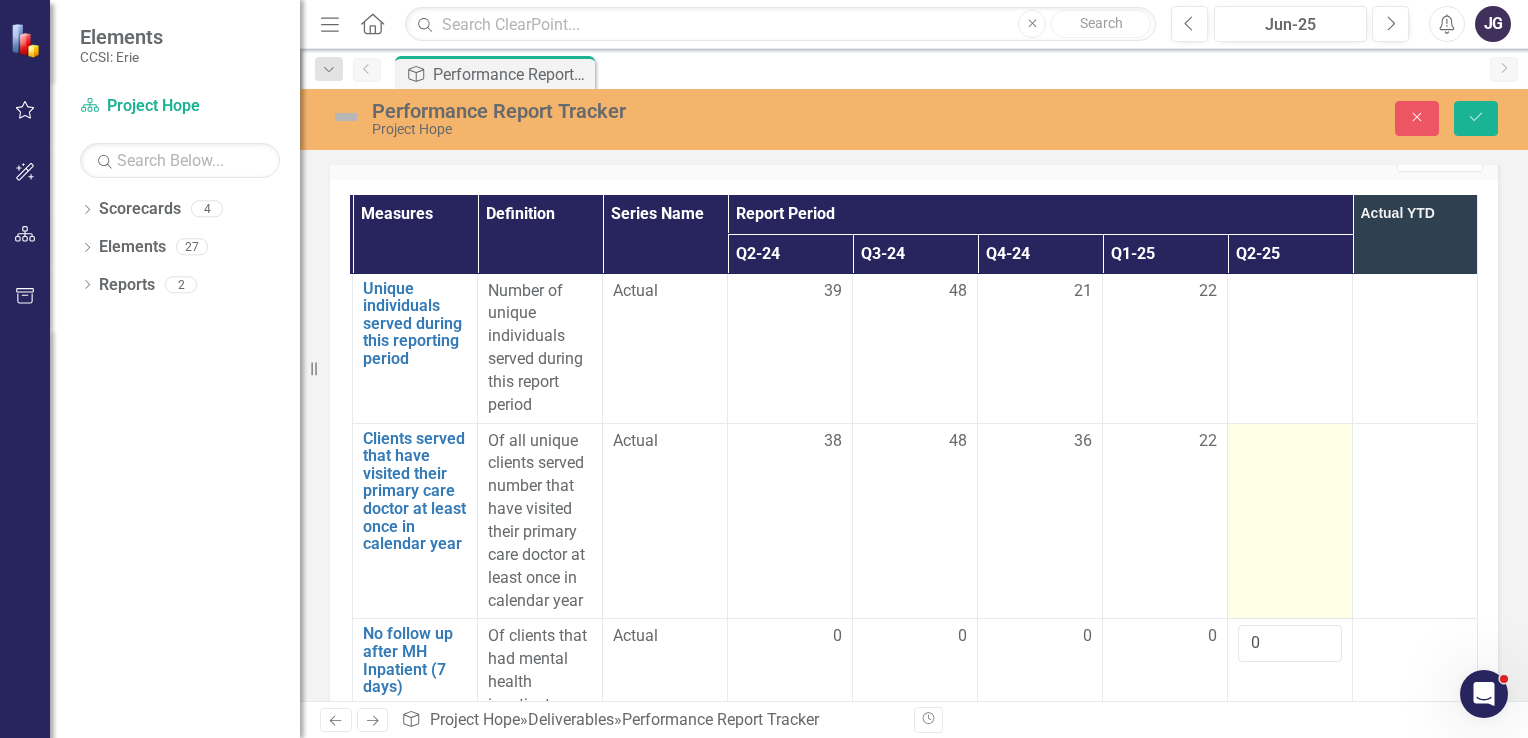 click at bounding box center (1290, 442) 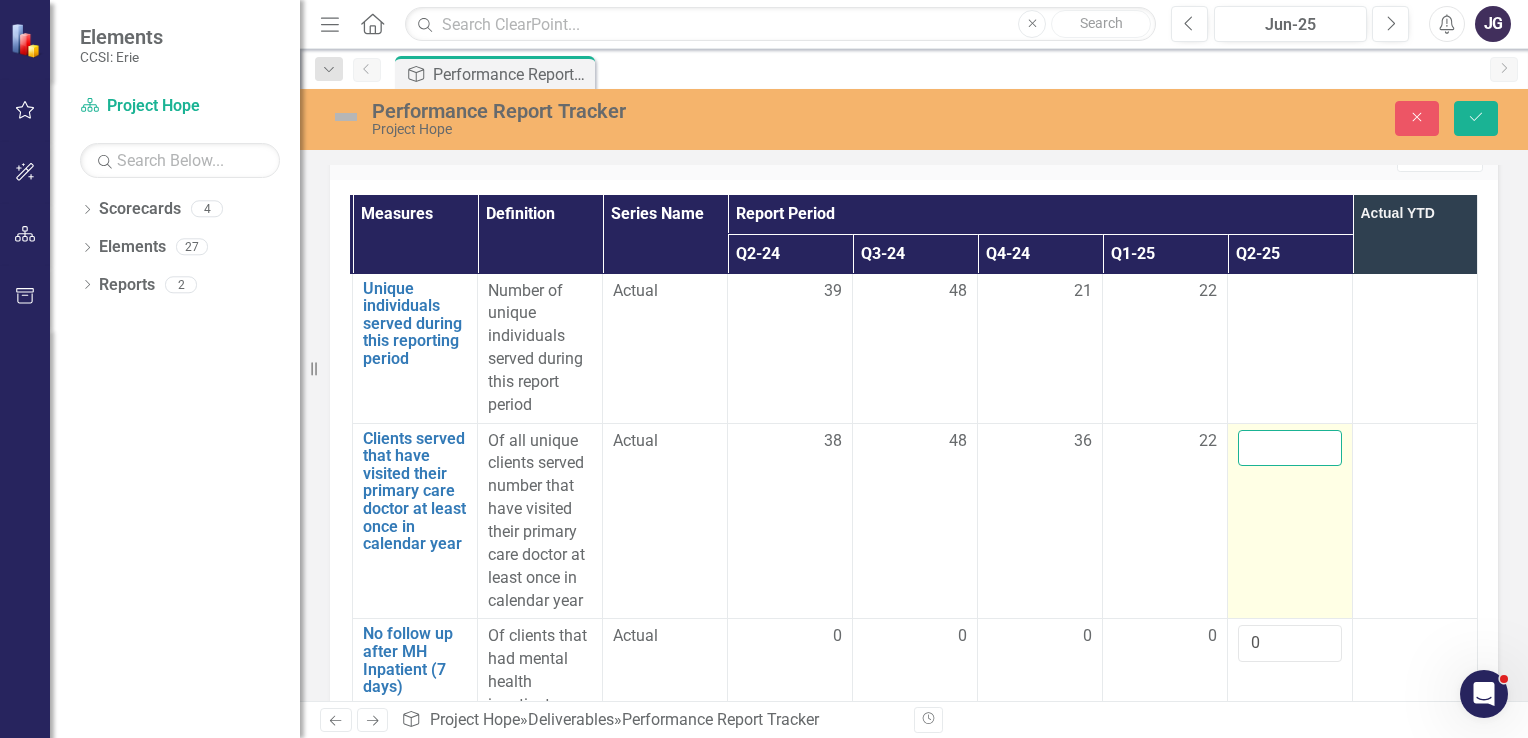 click at bounding box center (1290, 448) 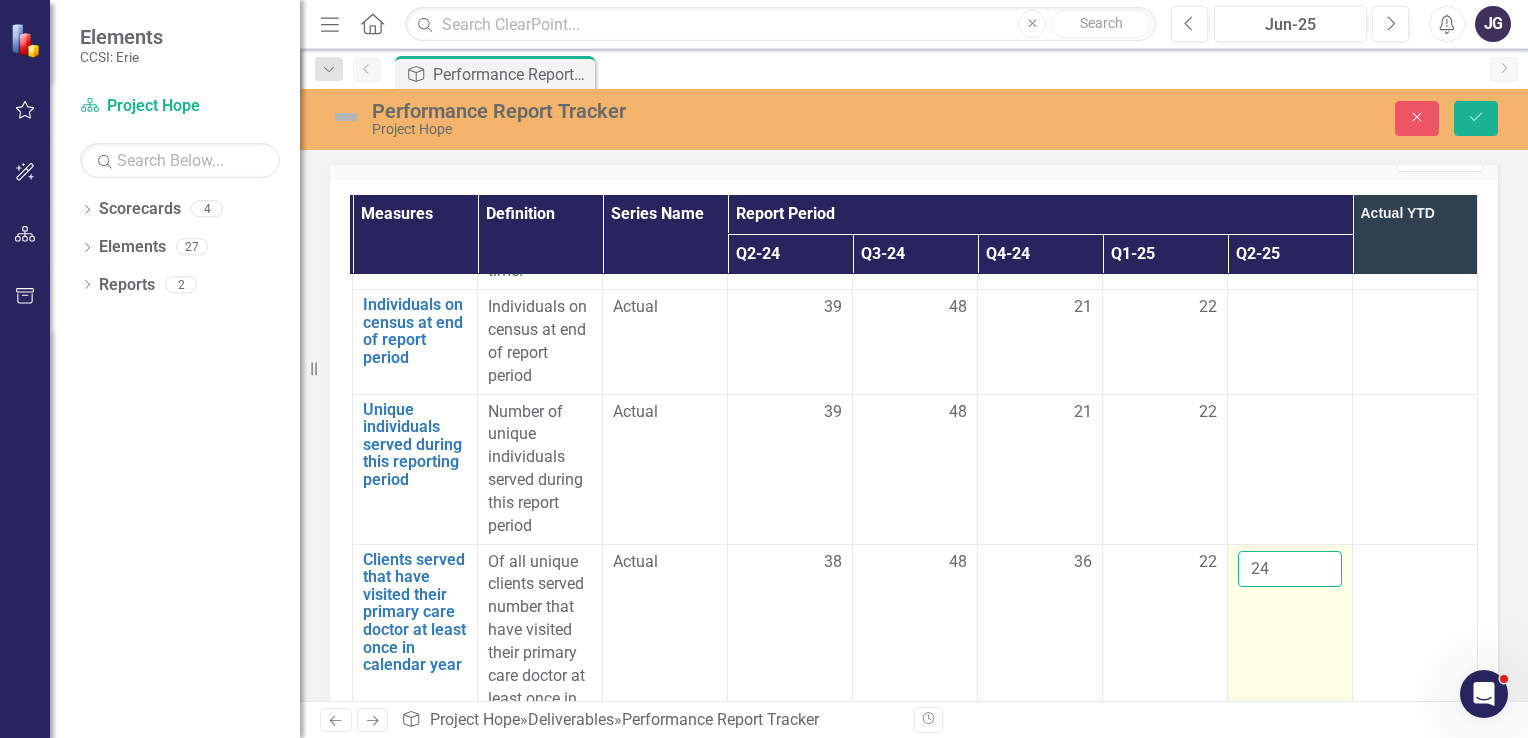 scroll, scrollTop: 3528, scrollLeft: 151, axis: both 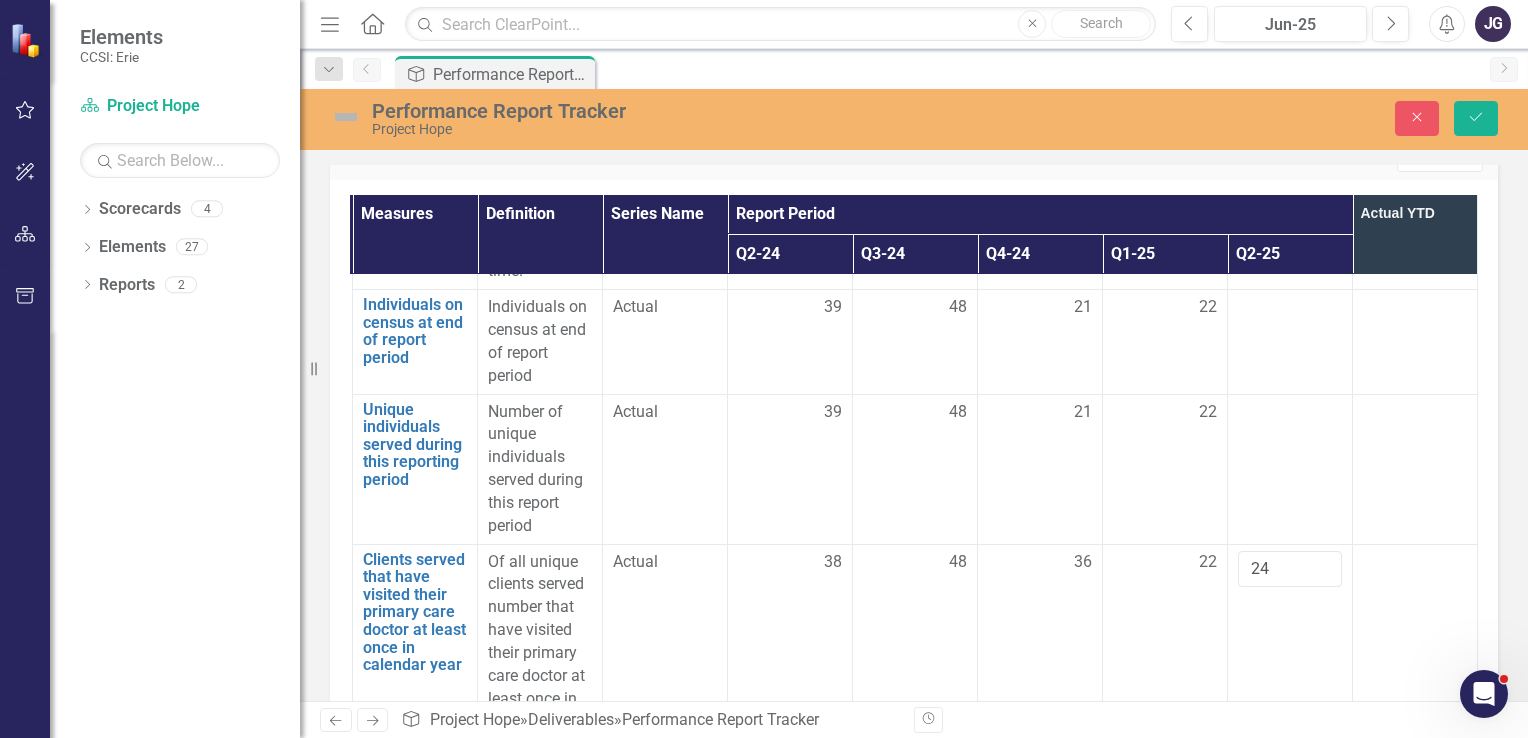 click at bounding box center (1415, 469) 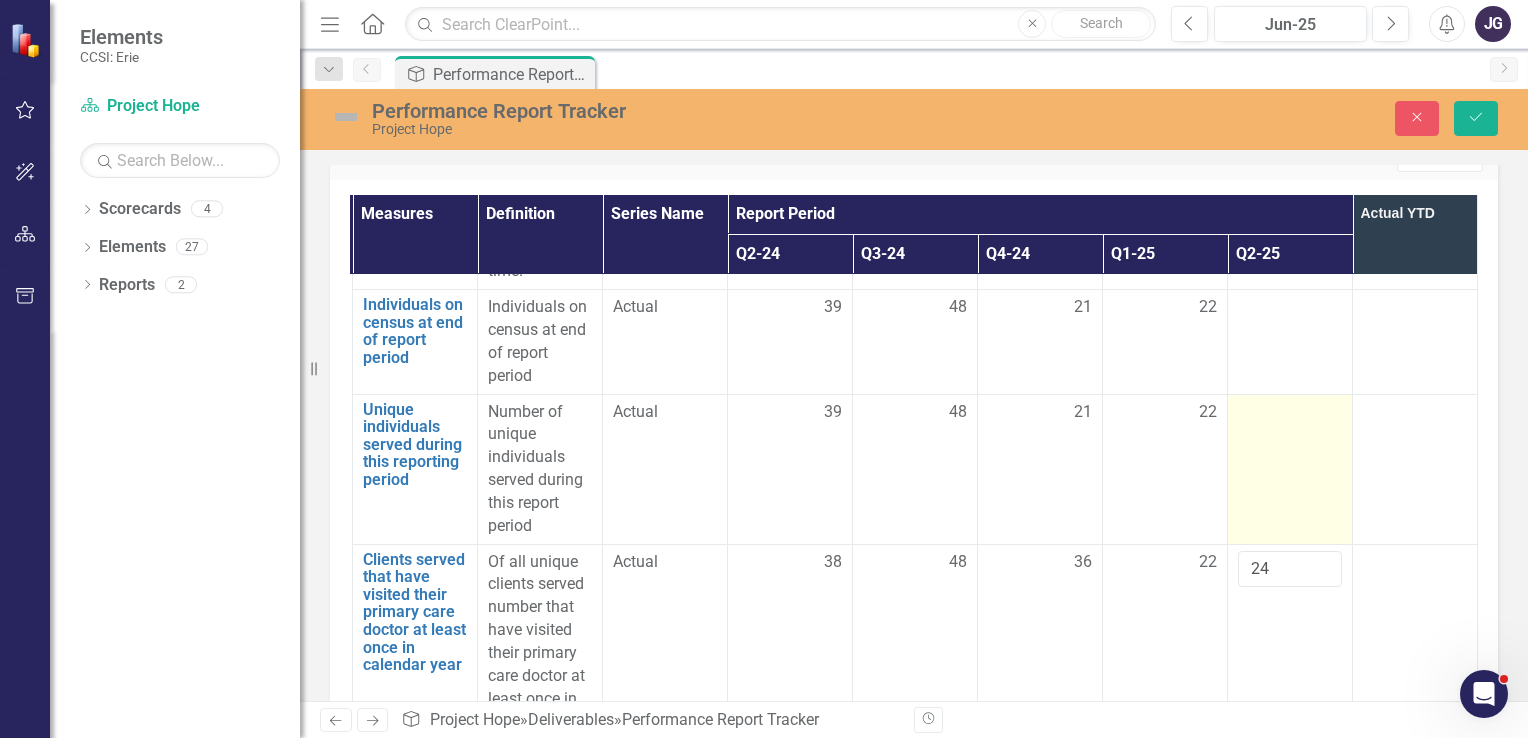 click at bounding box center (1290, 469) 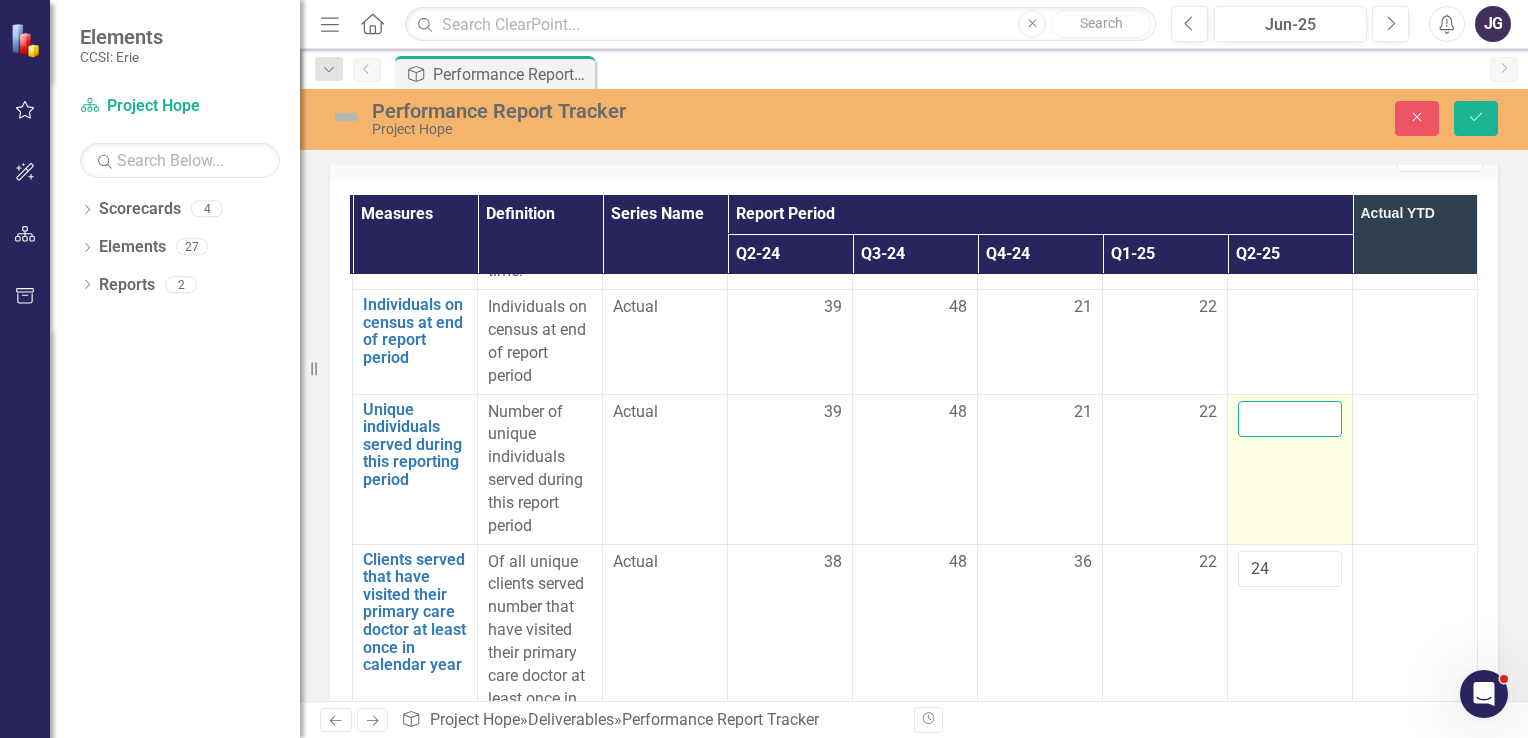 click at bounding box center [1290, 419] 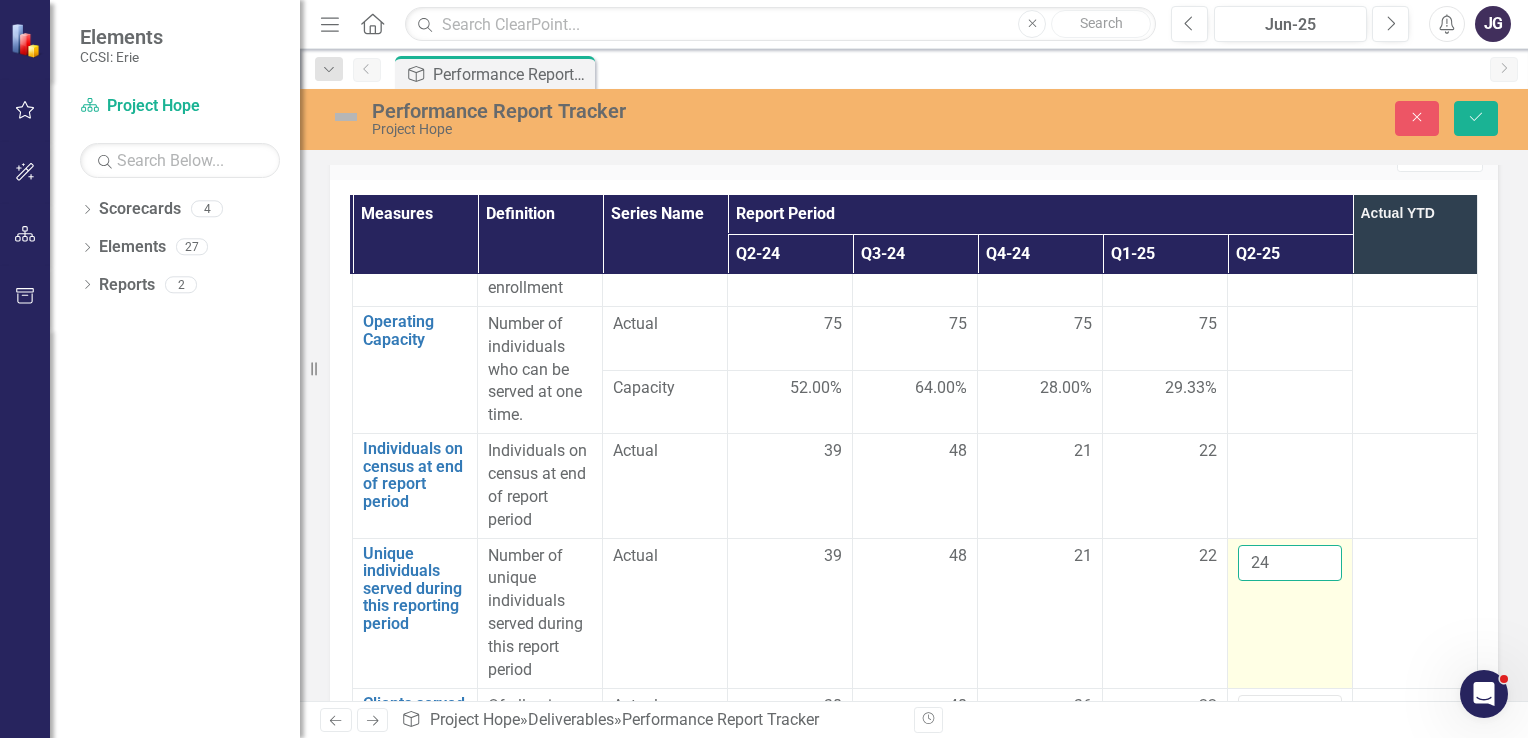 scroll, scrollTop: 3370, scrollLeft: 151, axis: both 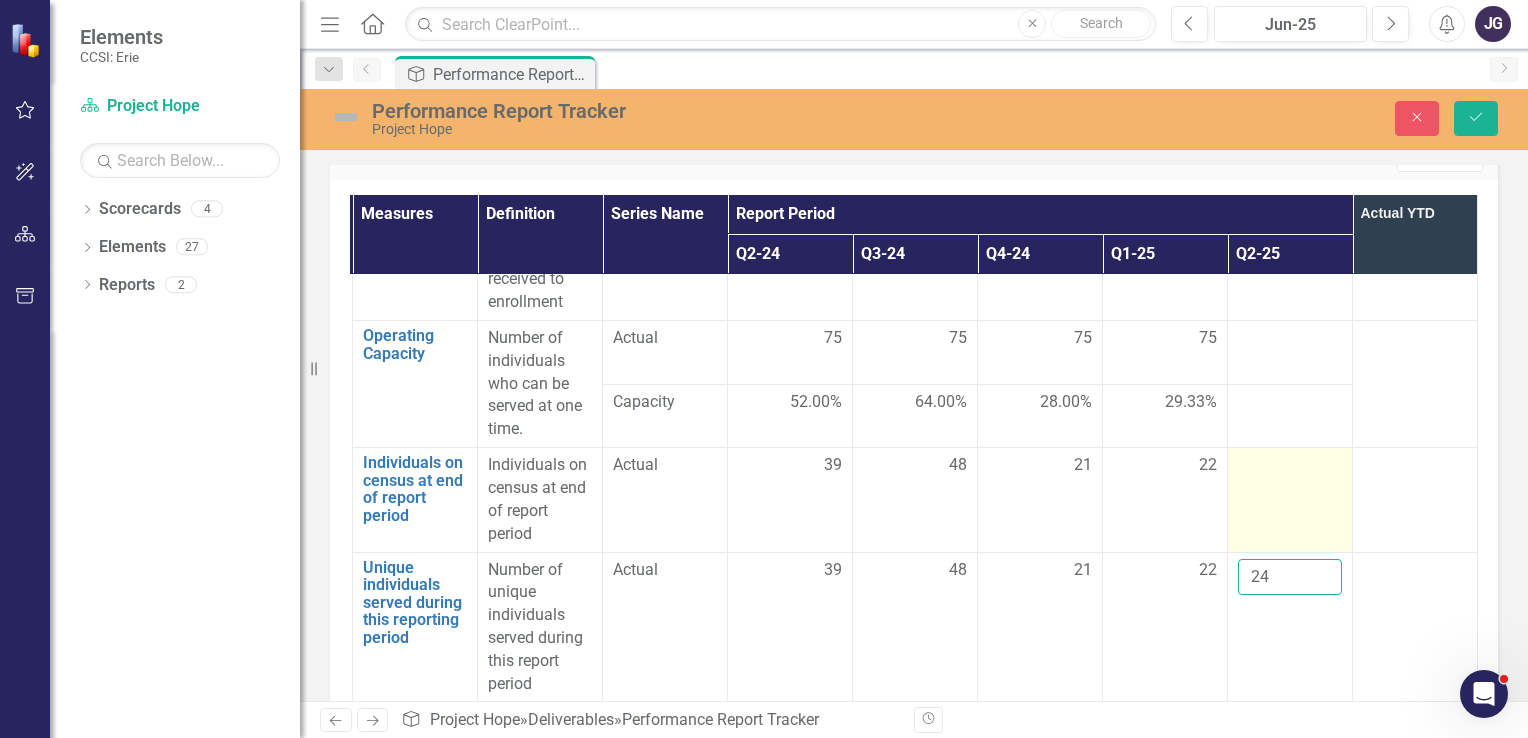 type on "24" 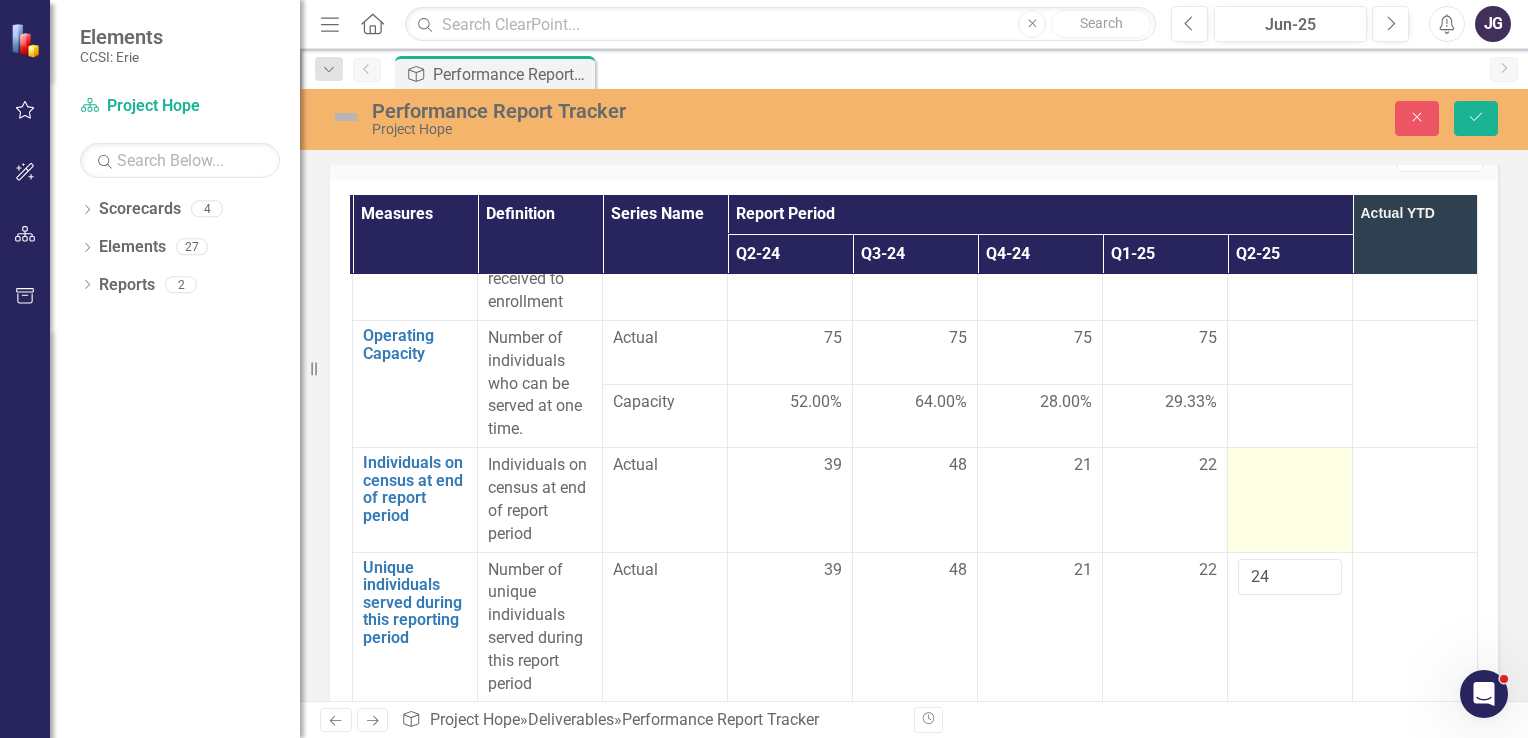 click at bounding box center [1290, 466] 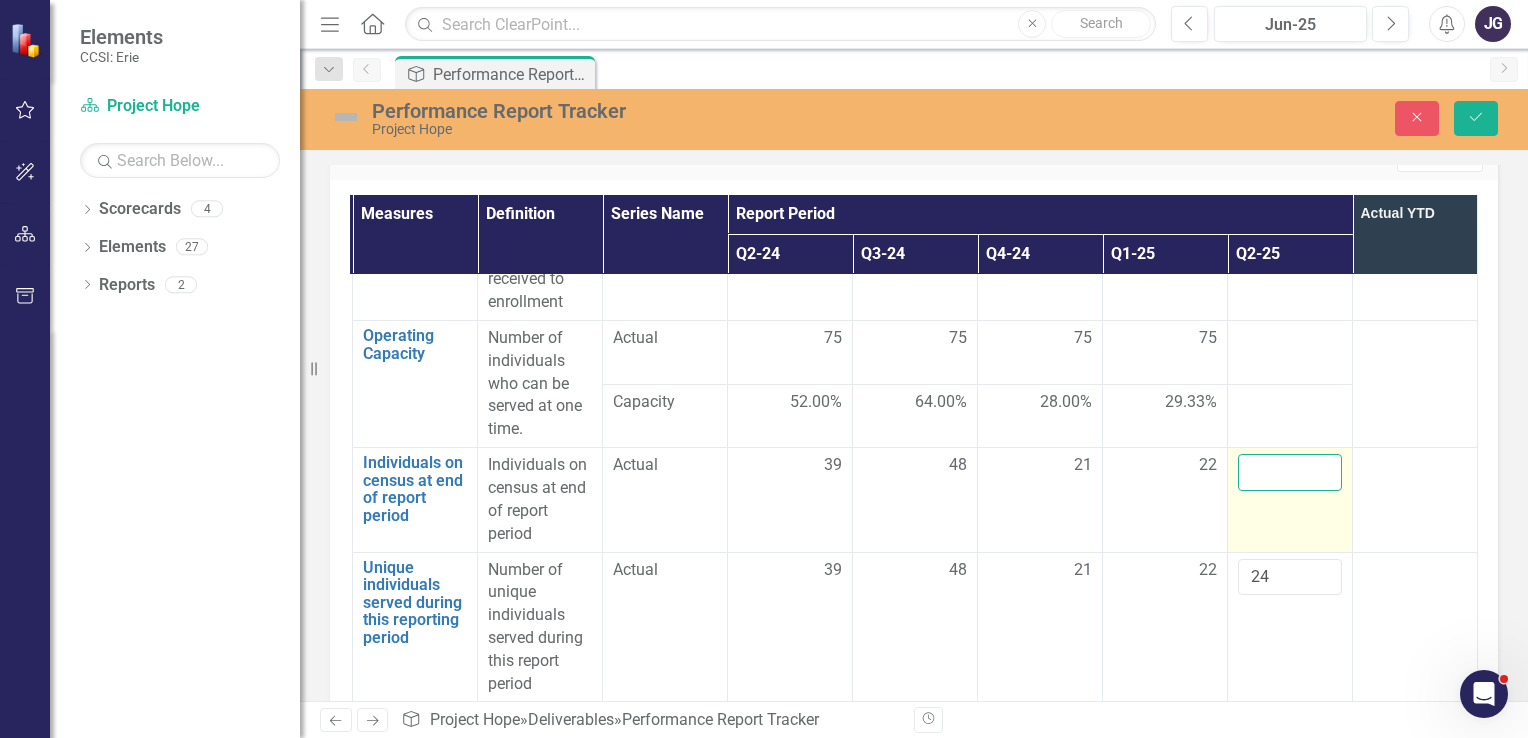click at bounding box center [1290, 472] 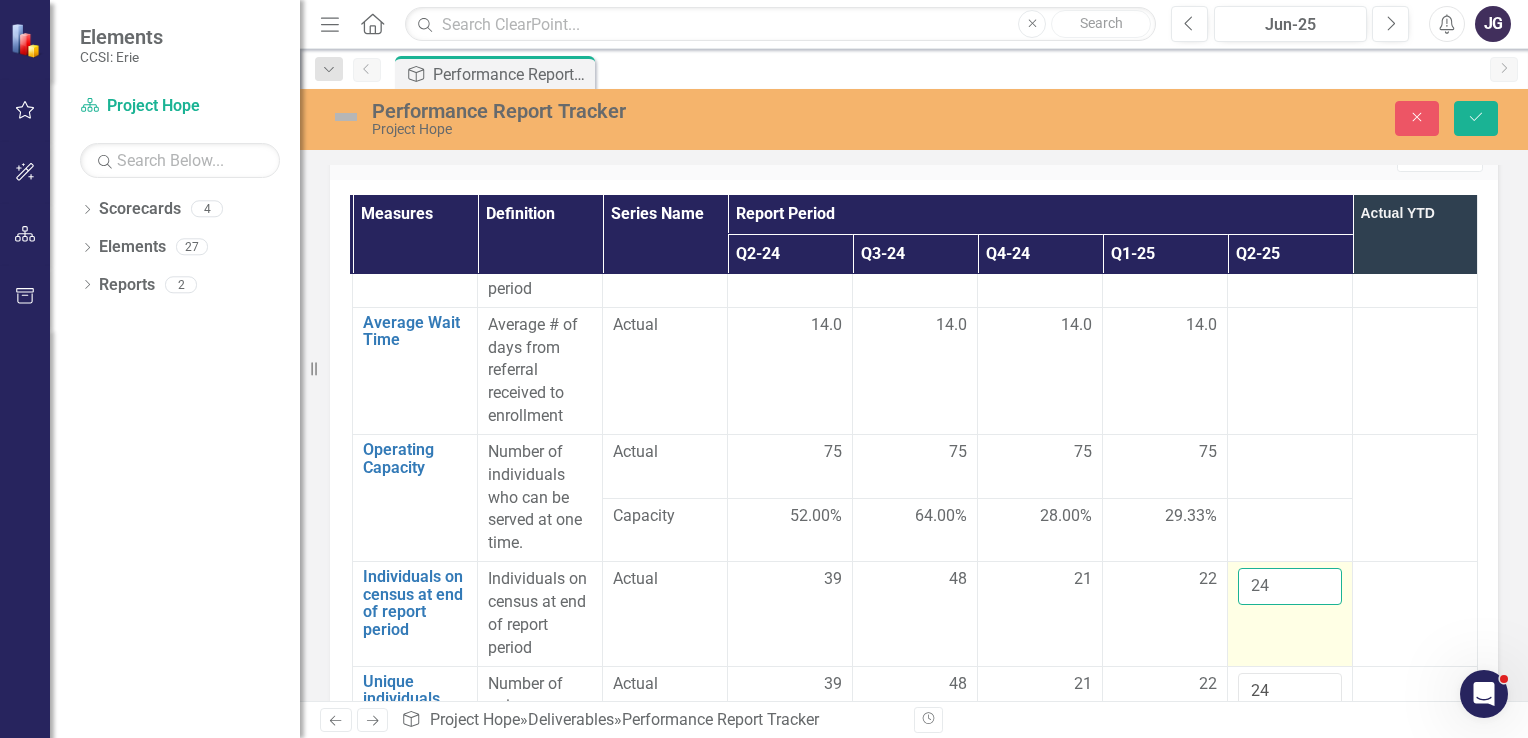 scroll, scrollTop: 3252, scrollLeft: 151, axis: both 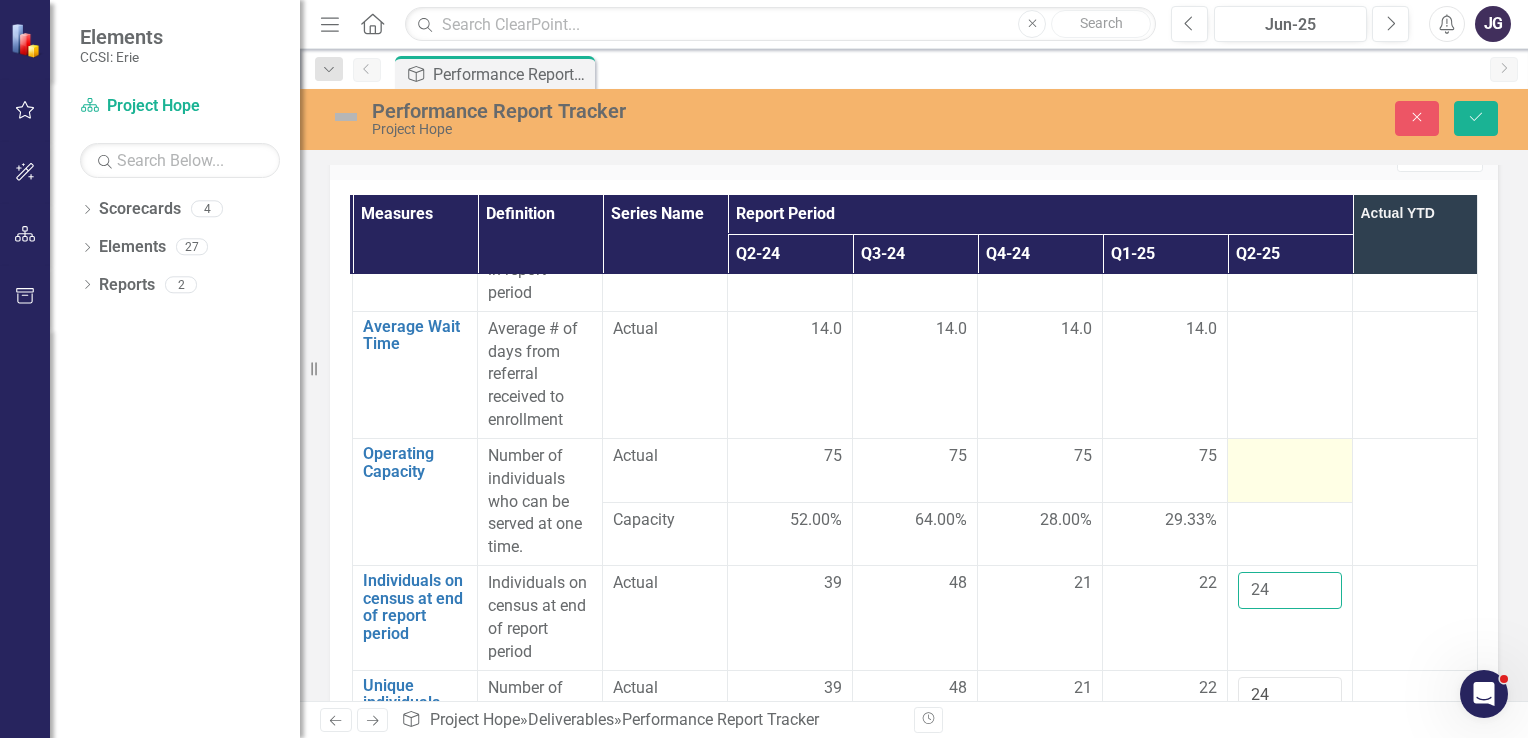 type on "24" 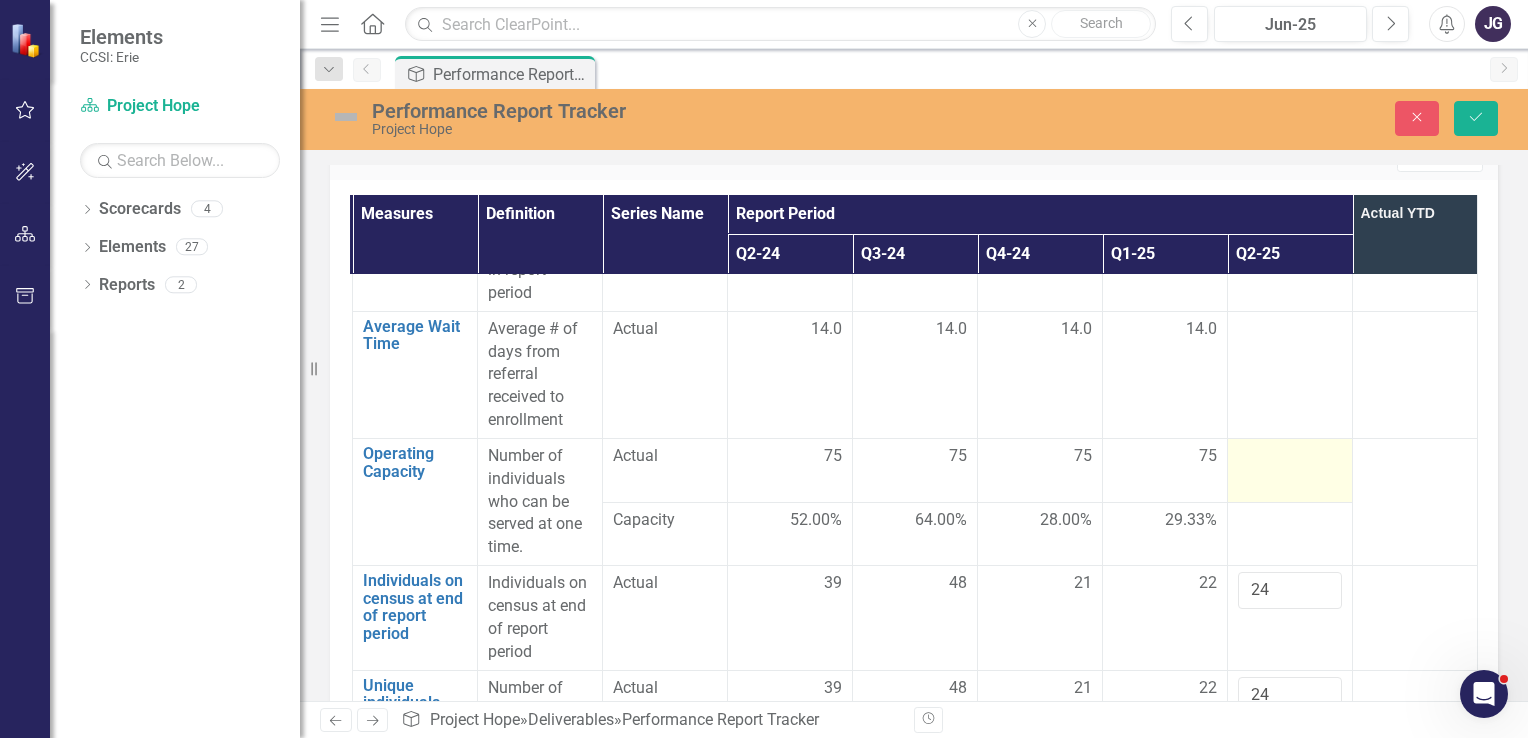 click at bounding box center (1290, 457) 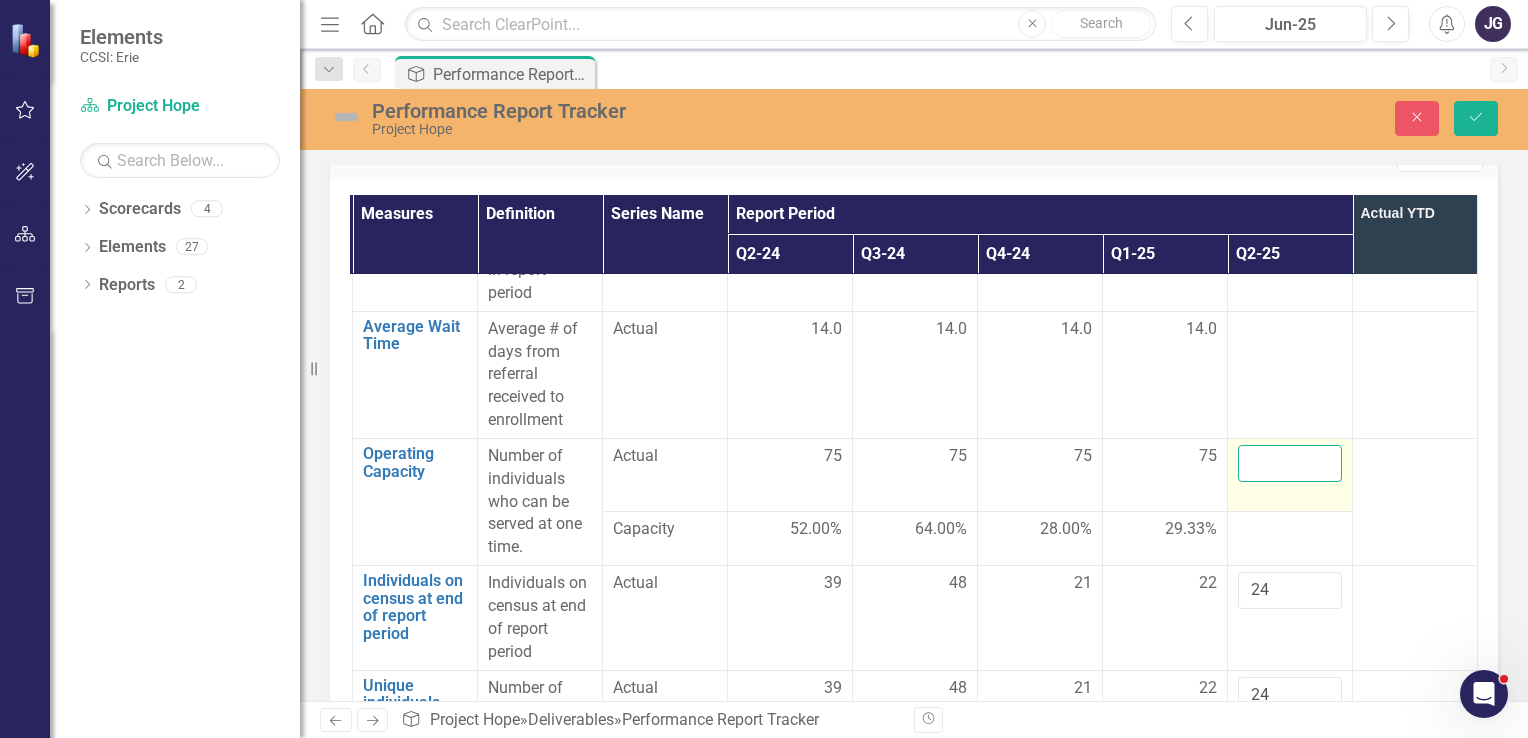 click at bounding box center [1290, 463] 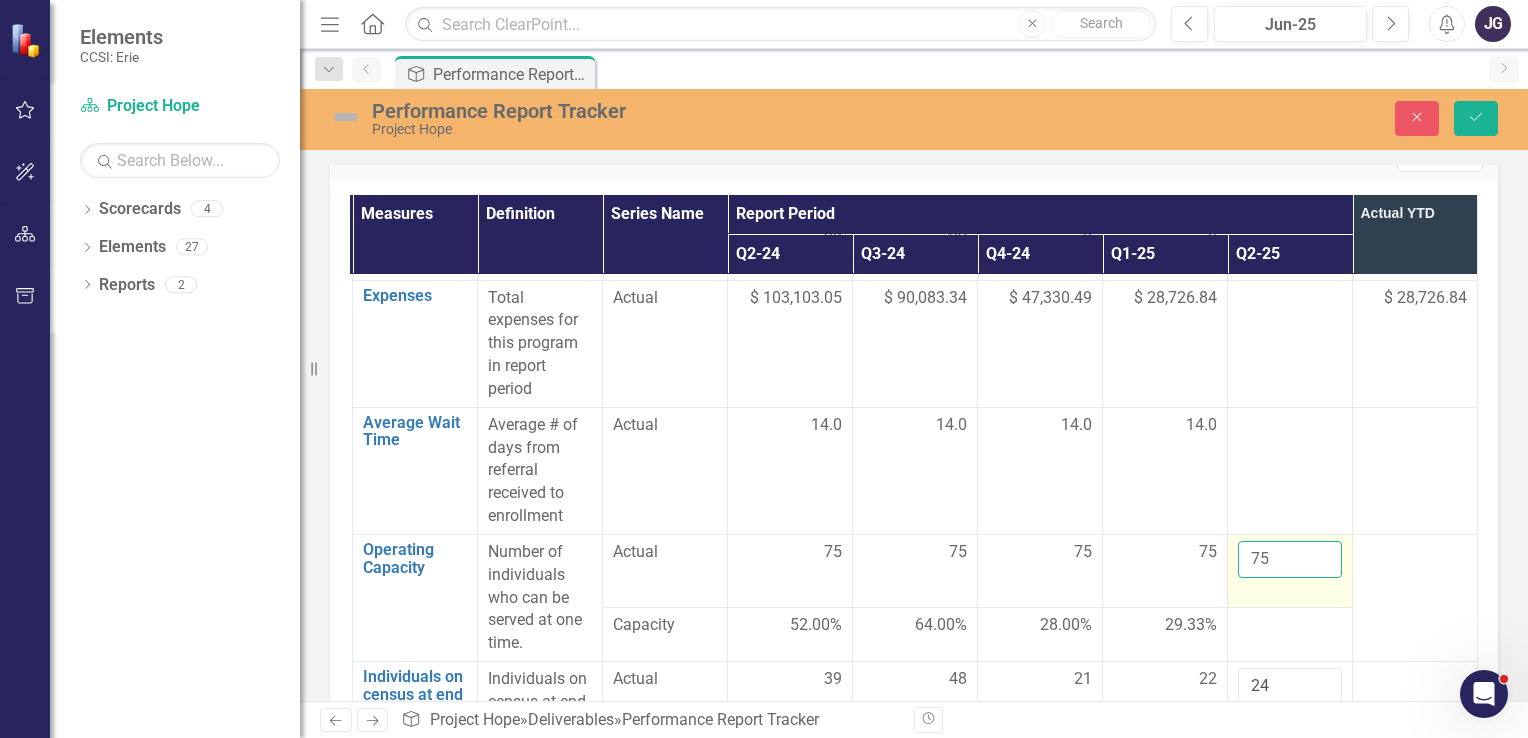 scroll, scrollTop: 3155, scrollLeft: 151, axis: both 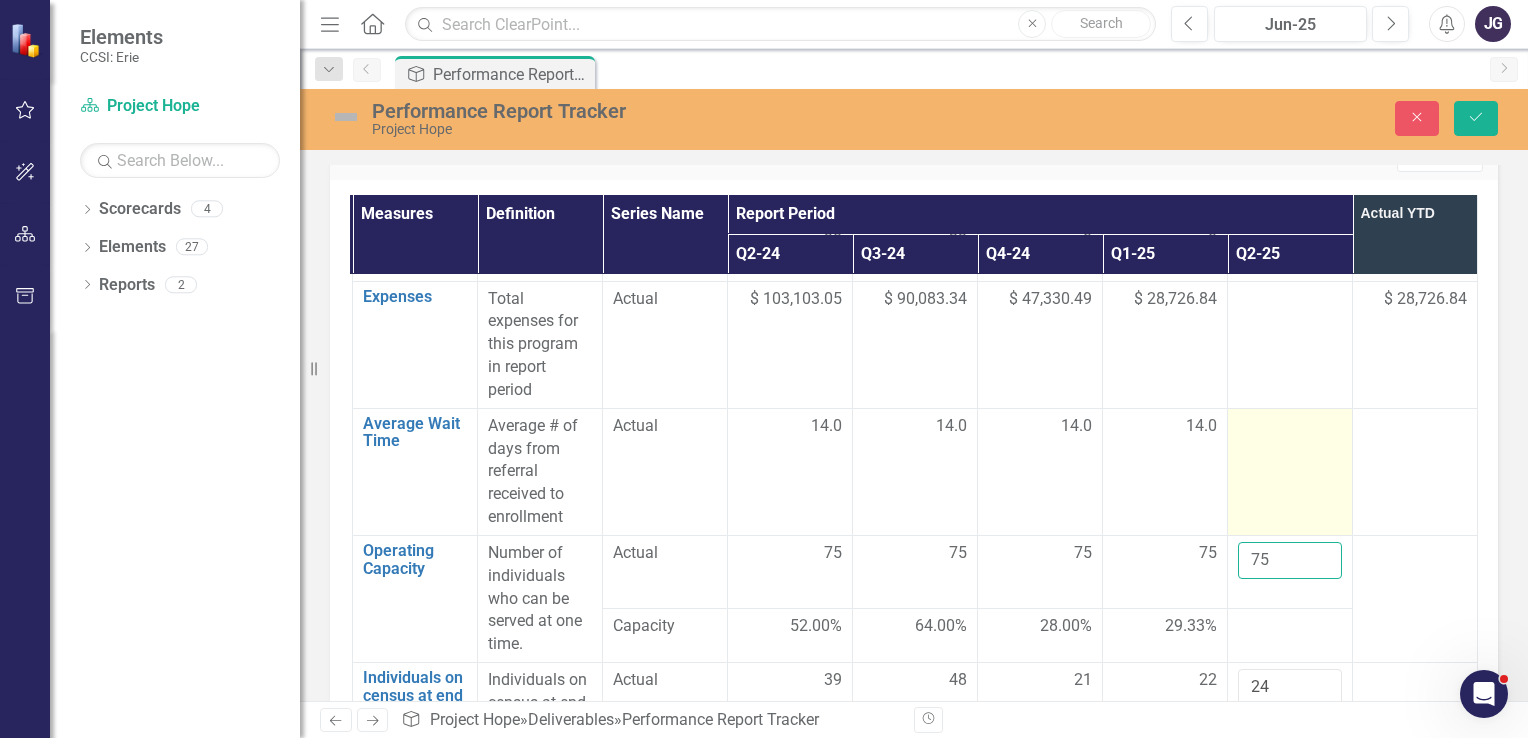 type on "75" 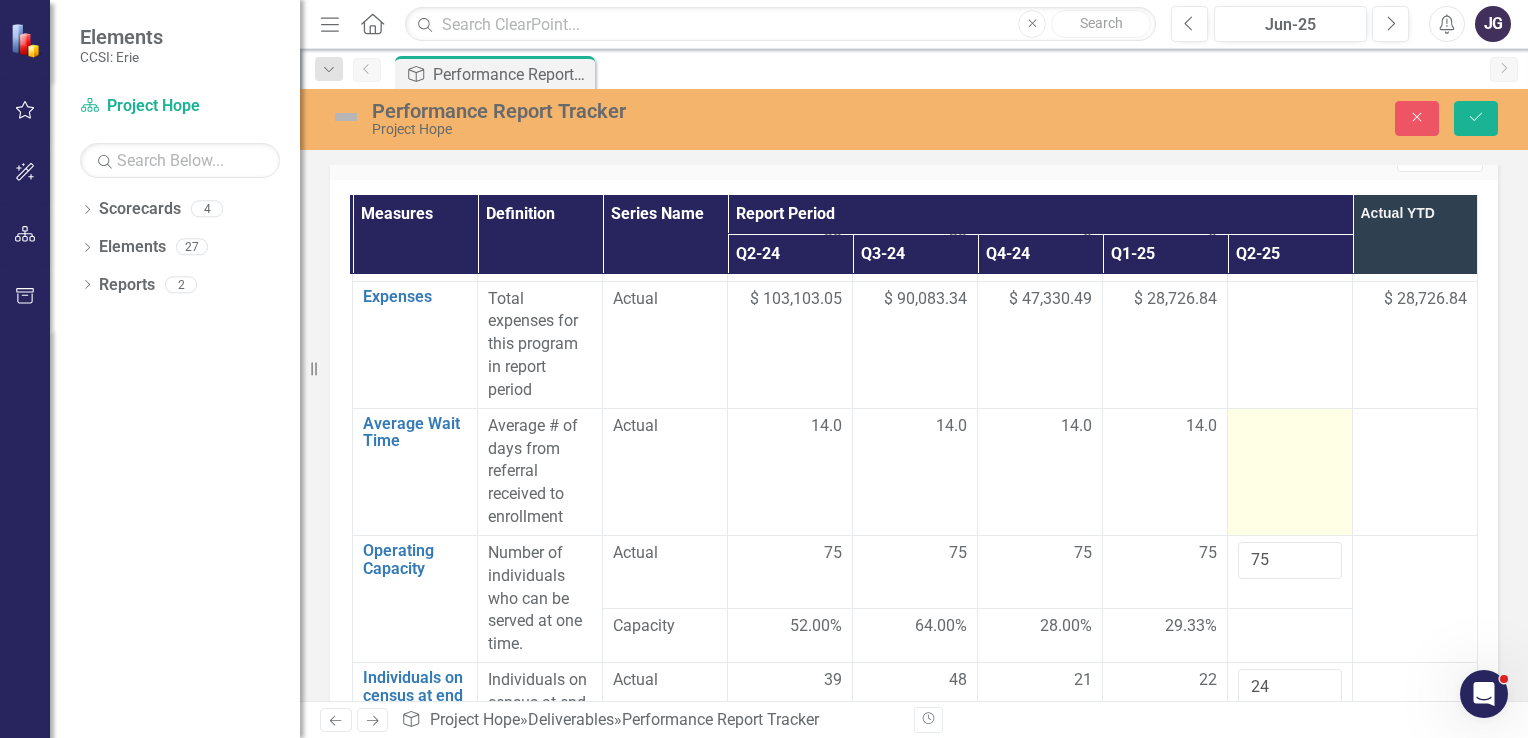 click at bounding box center [1290, 471] 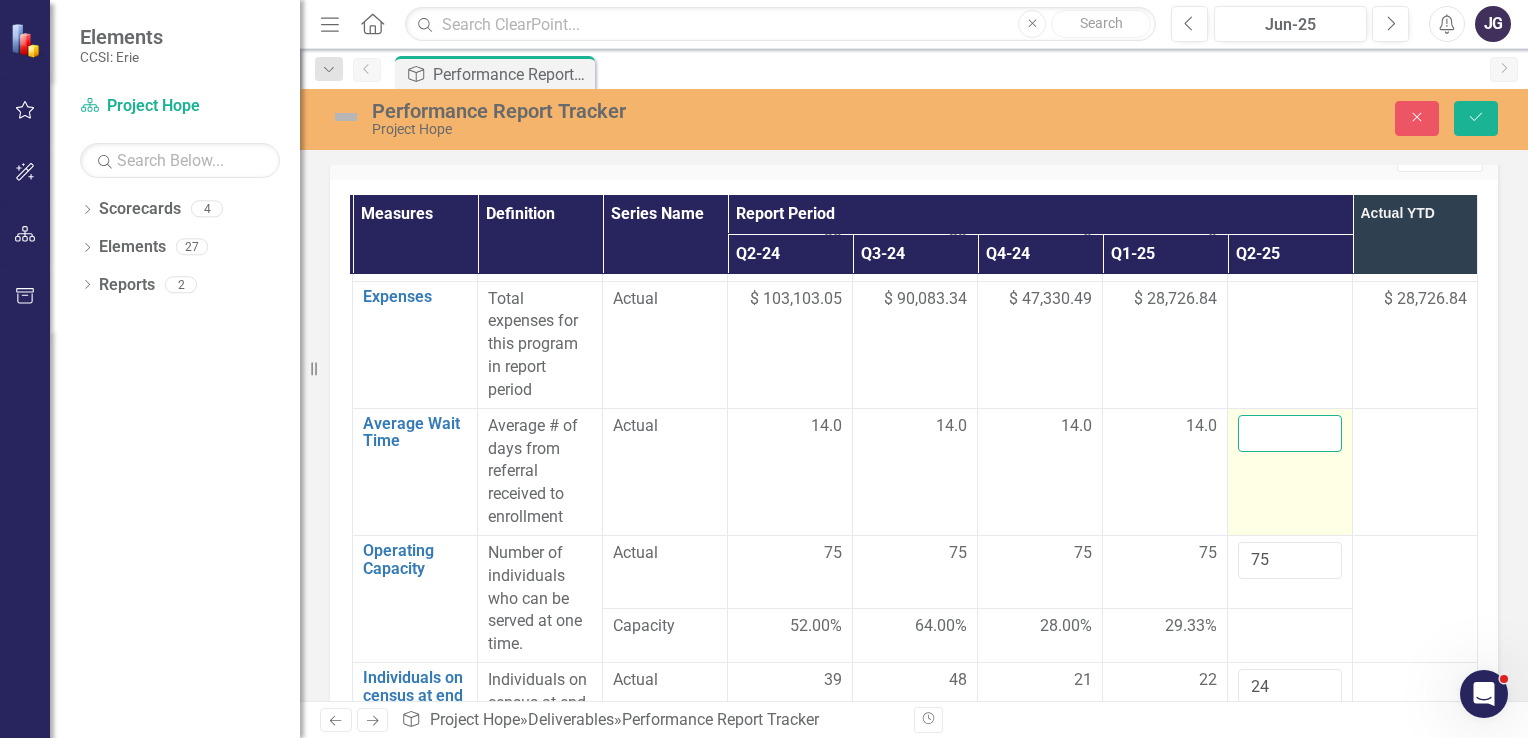 click at bounding box center (1290, 433) 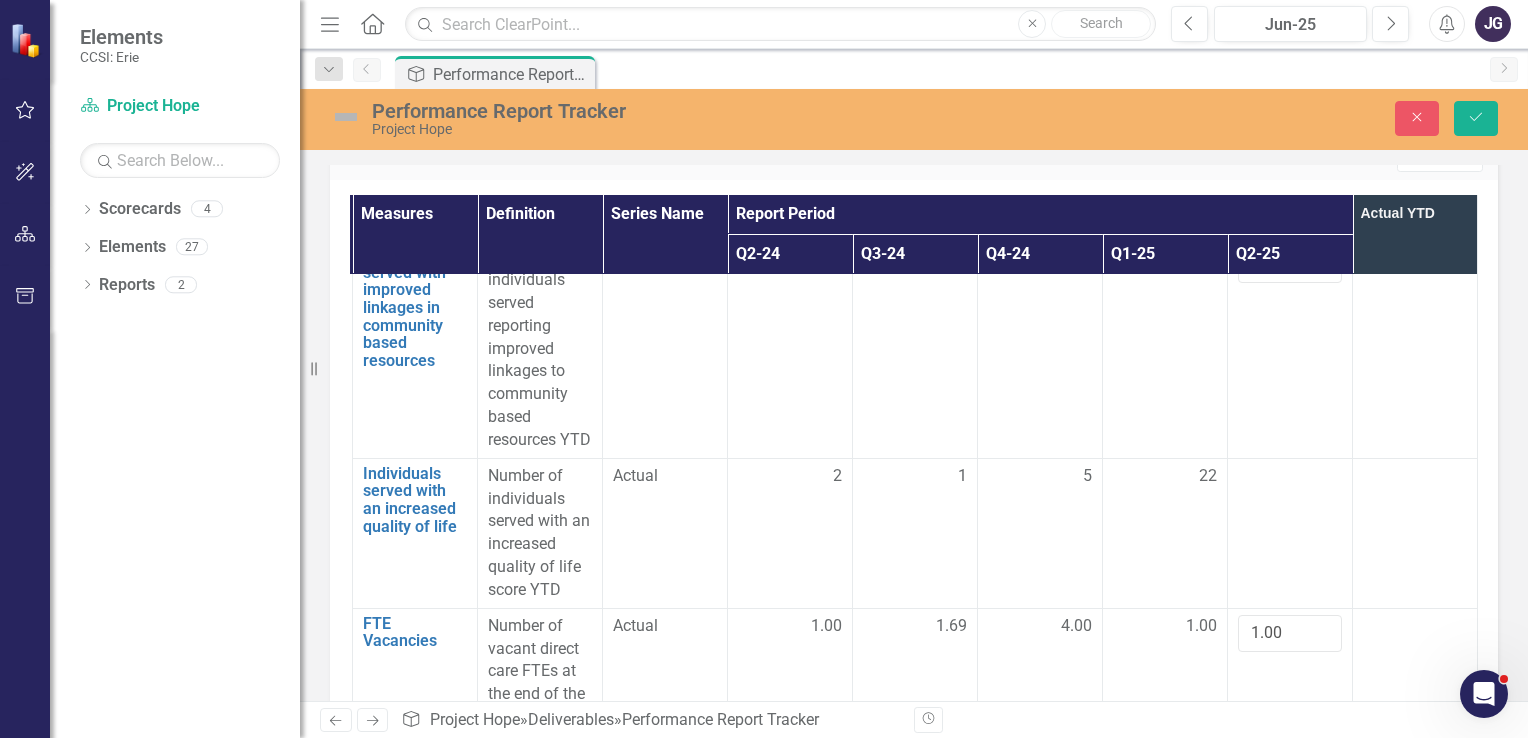 scroll, scrollTop: 4937, scrollLeft: 146, axis: both 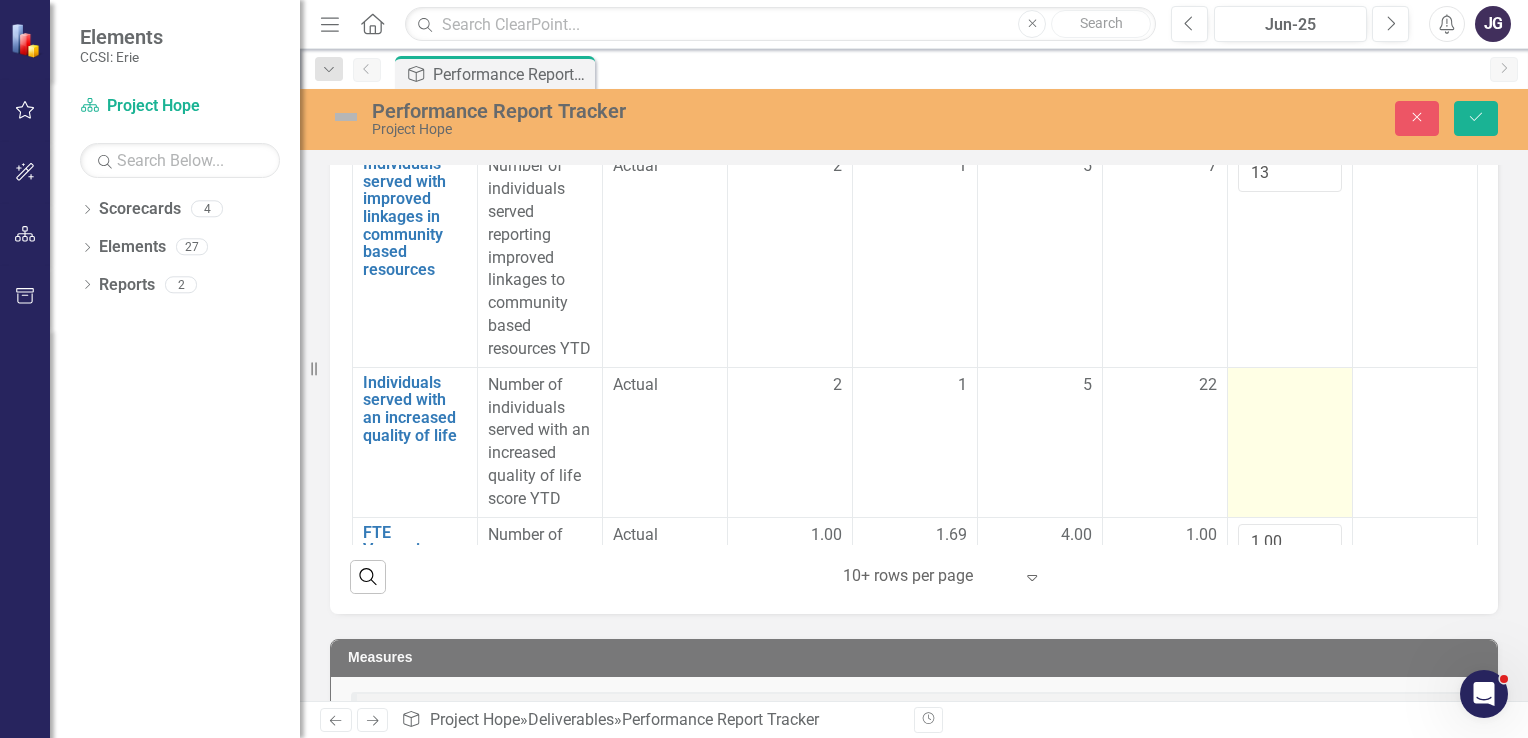 type on "14.0" 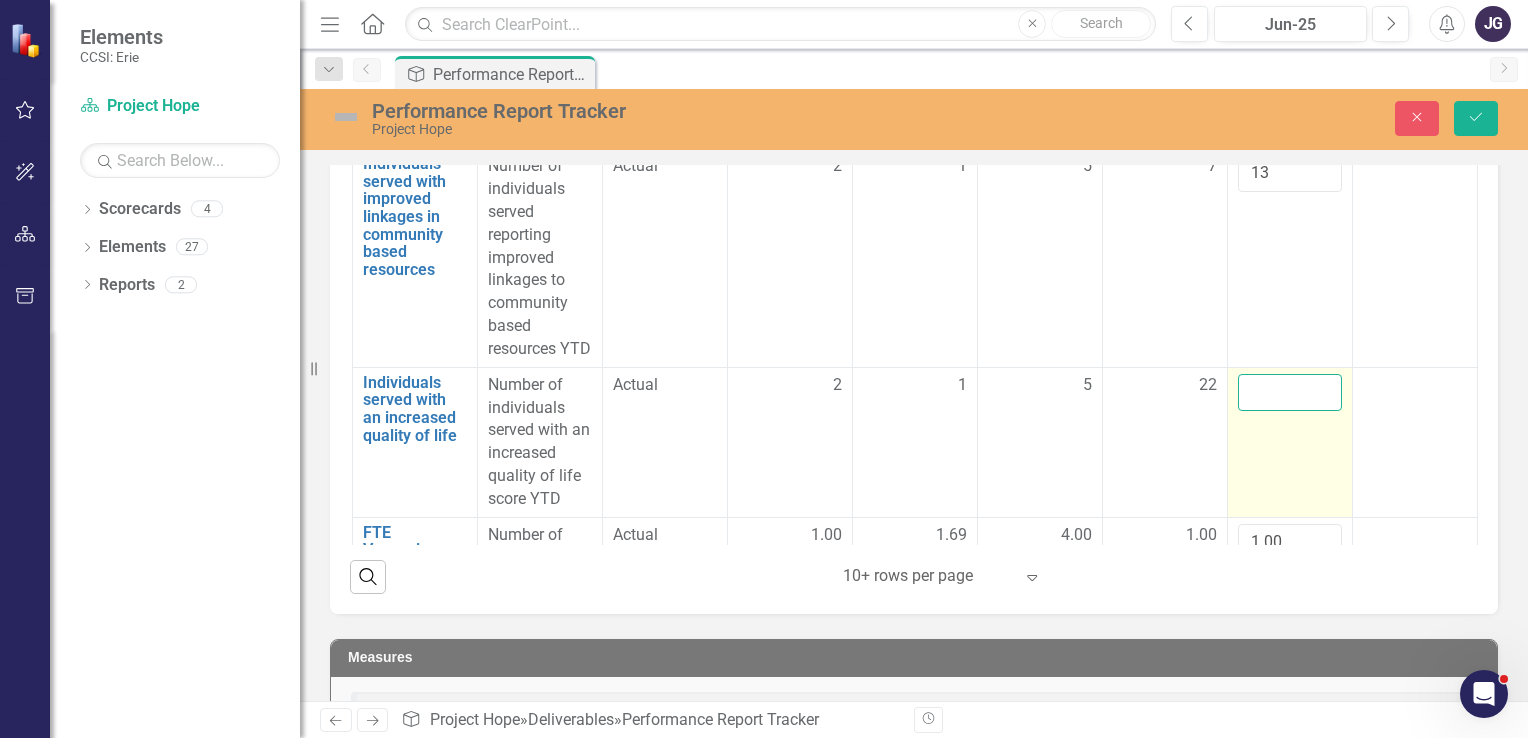 click at bounding box center (1290, 392) 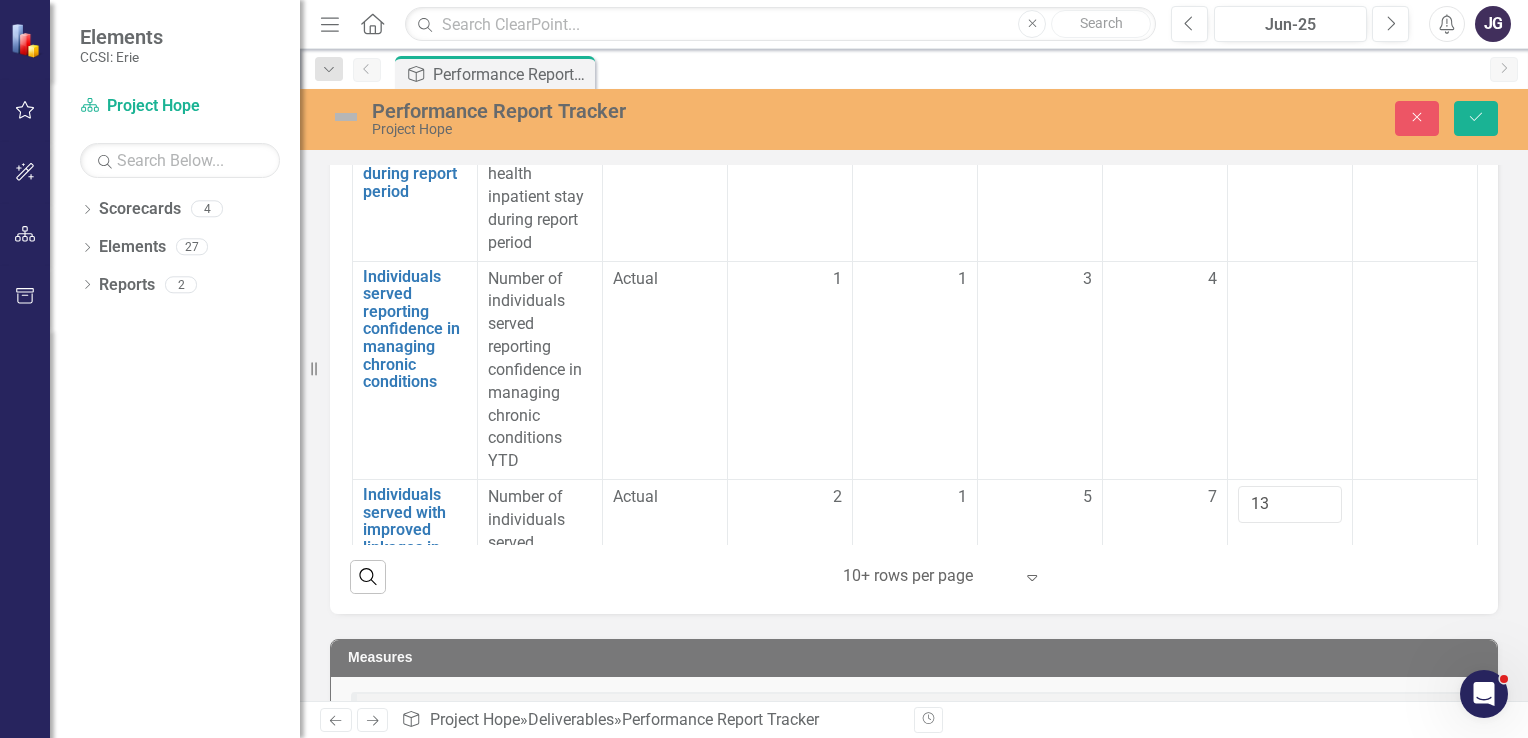 scroll, scrollTop: 4228, scrollLeft: 146, axis: both 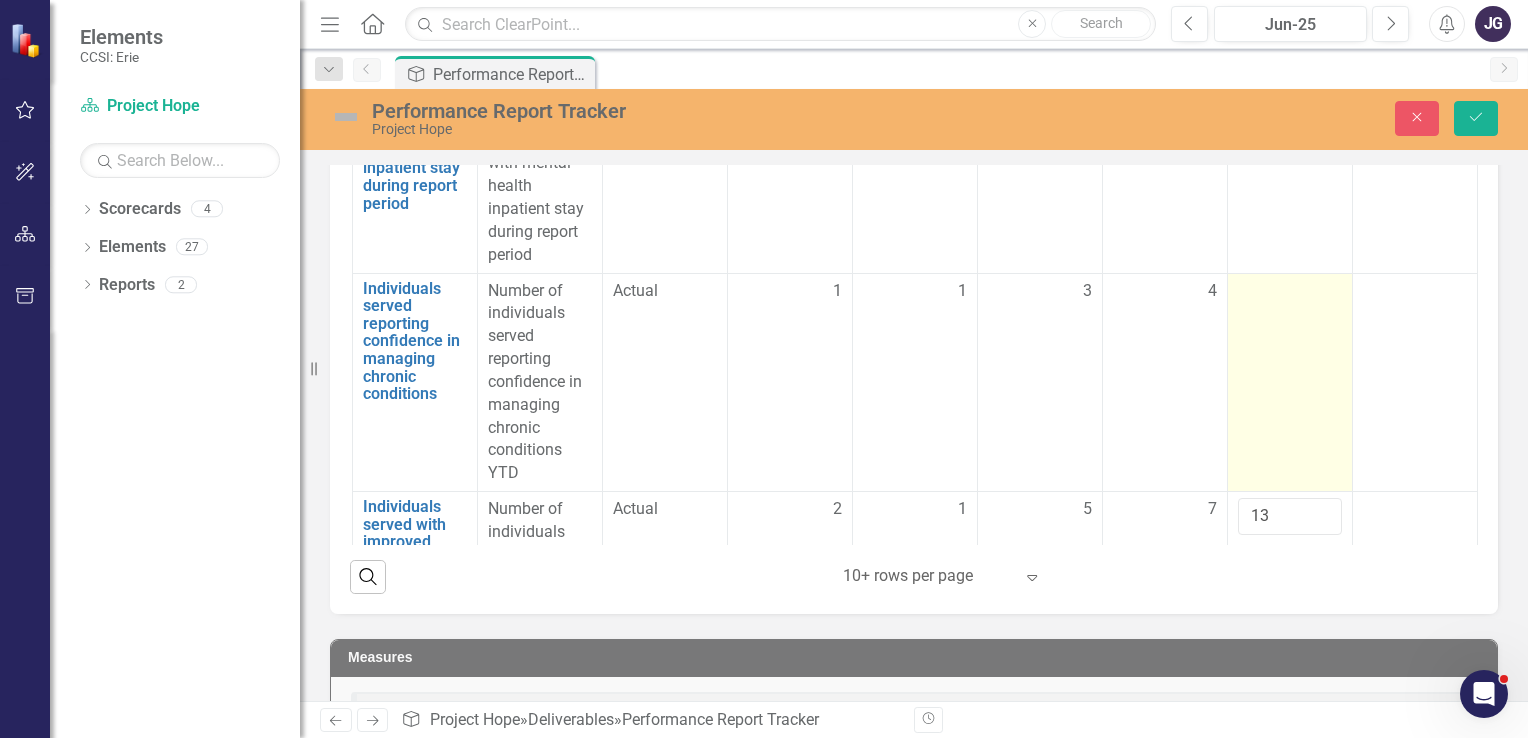 type on "2" 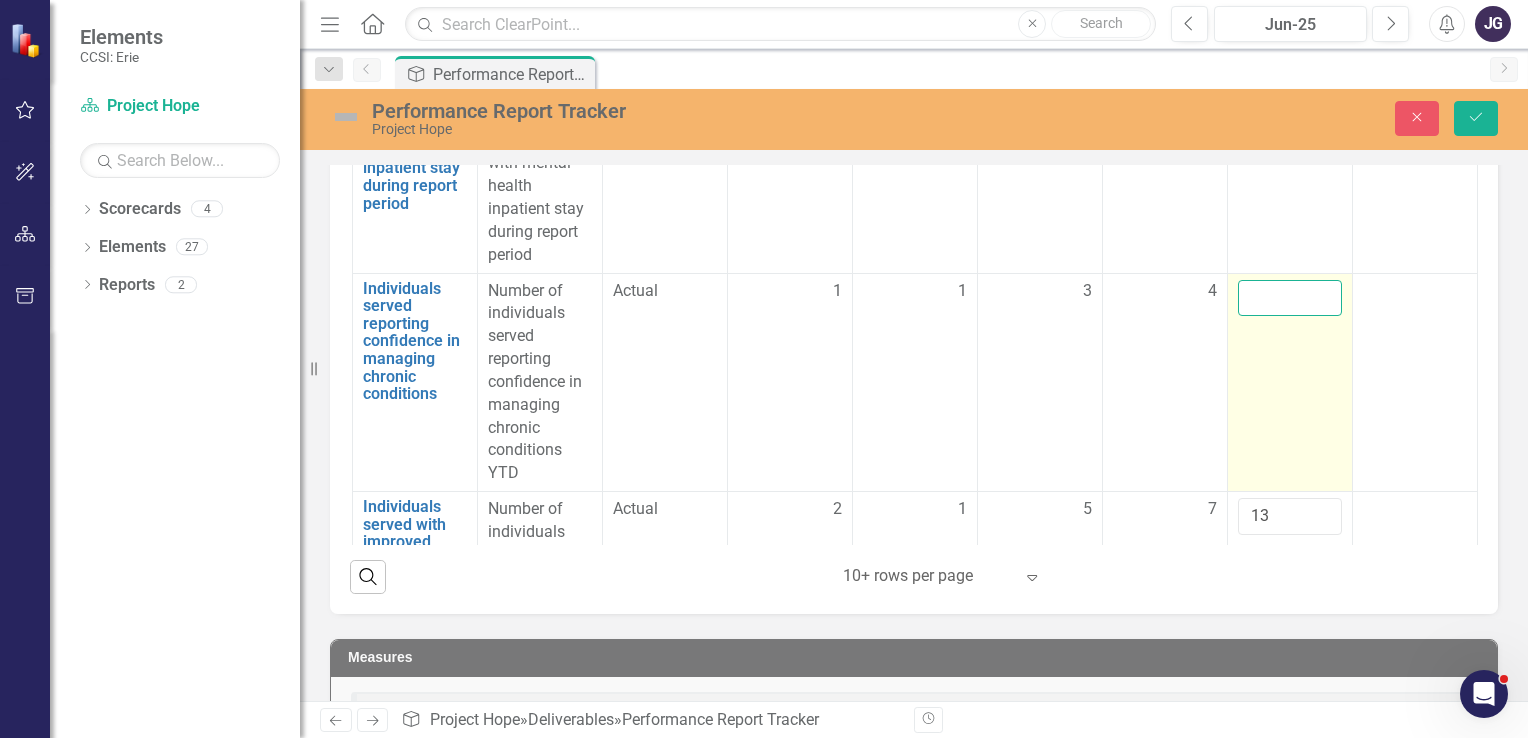 click at bounding box center [1290, 298] 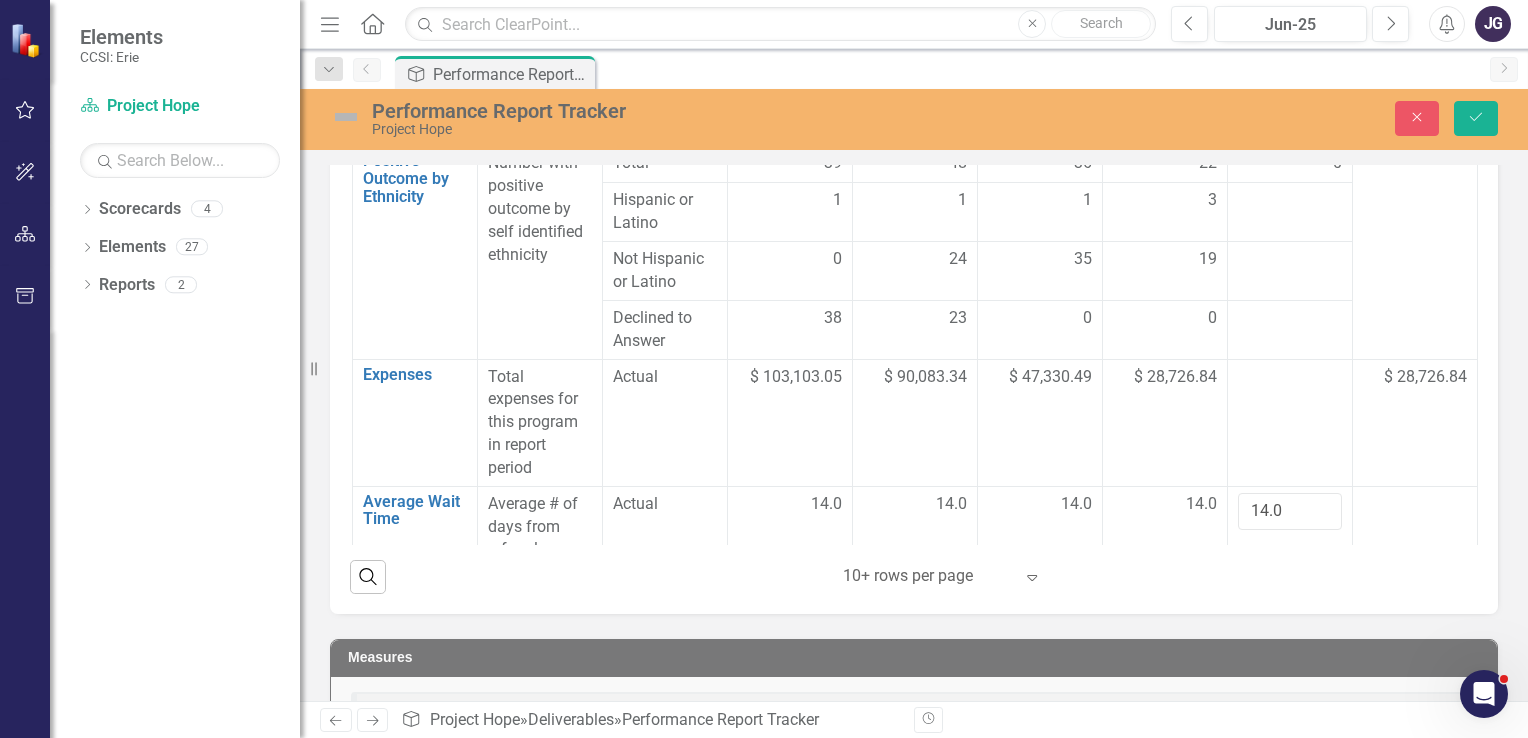 scroll, scrollTop: 2874, scrollLeft: 146, axis: both 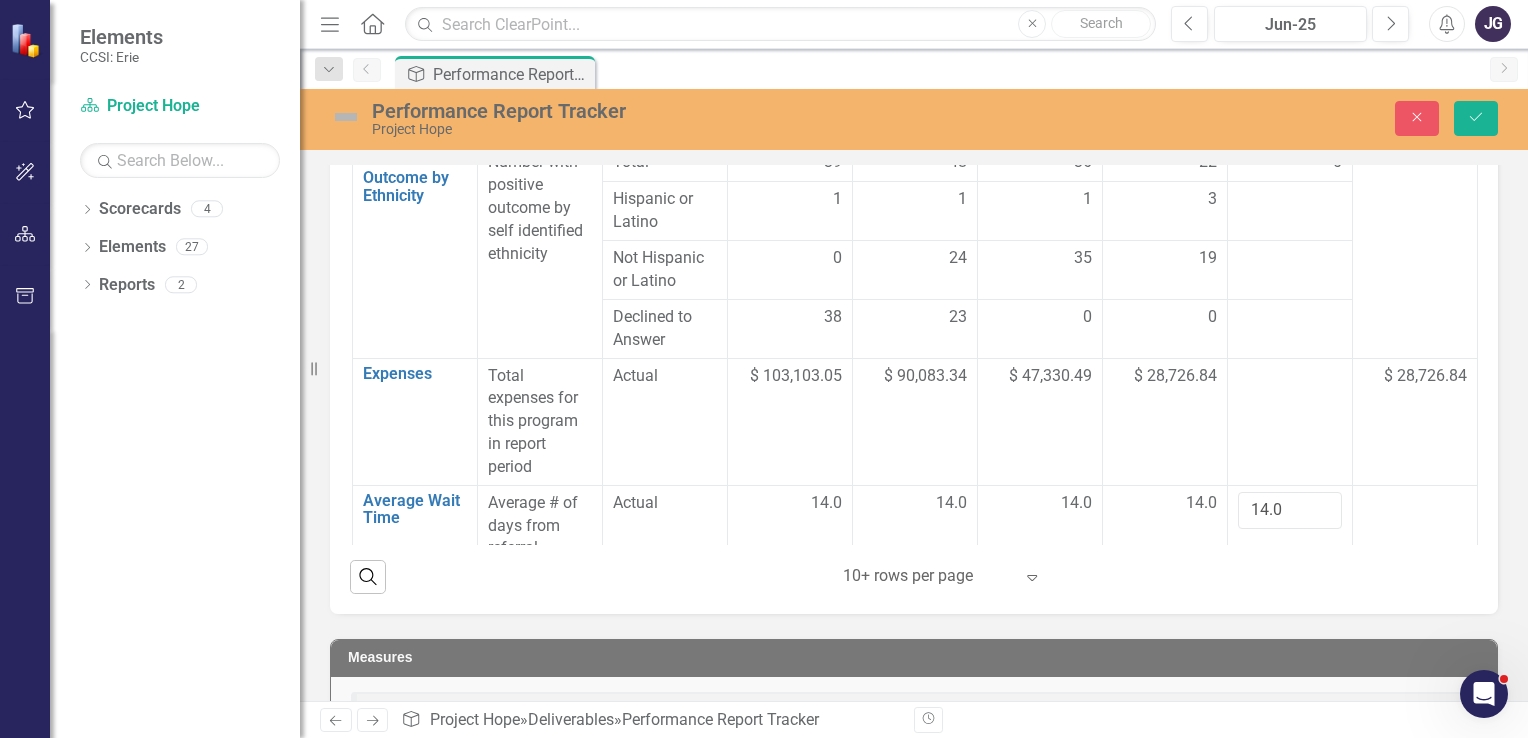 type on "7" 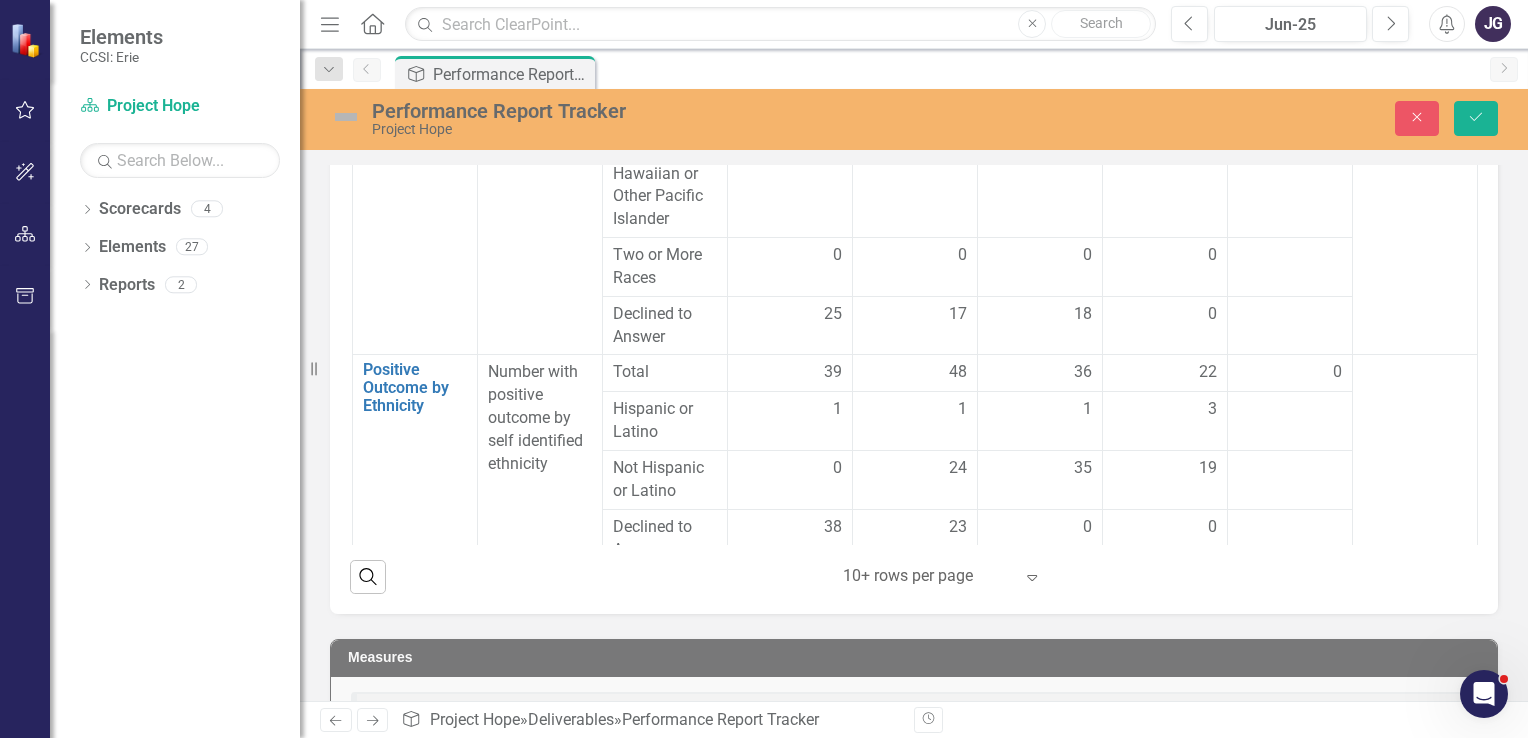 scroll, scrollTop: 2664, scrollLeft: 151, axis: both 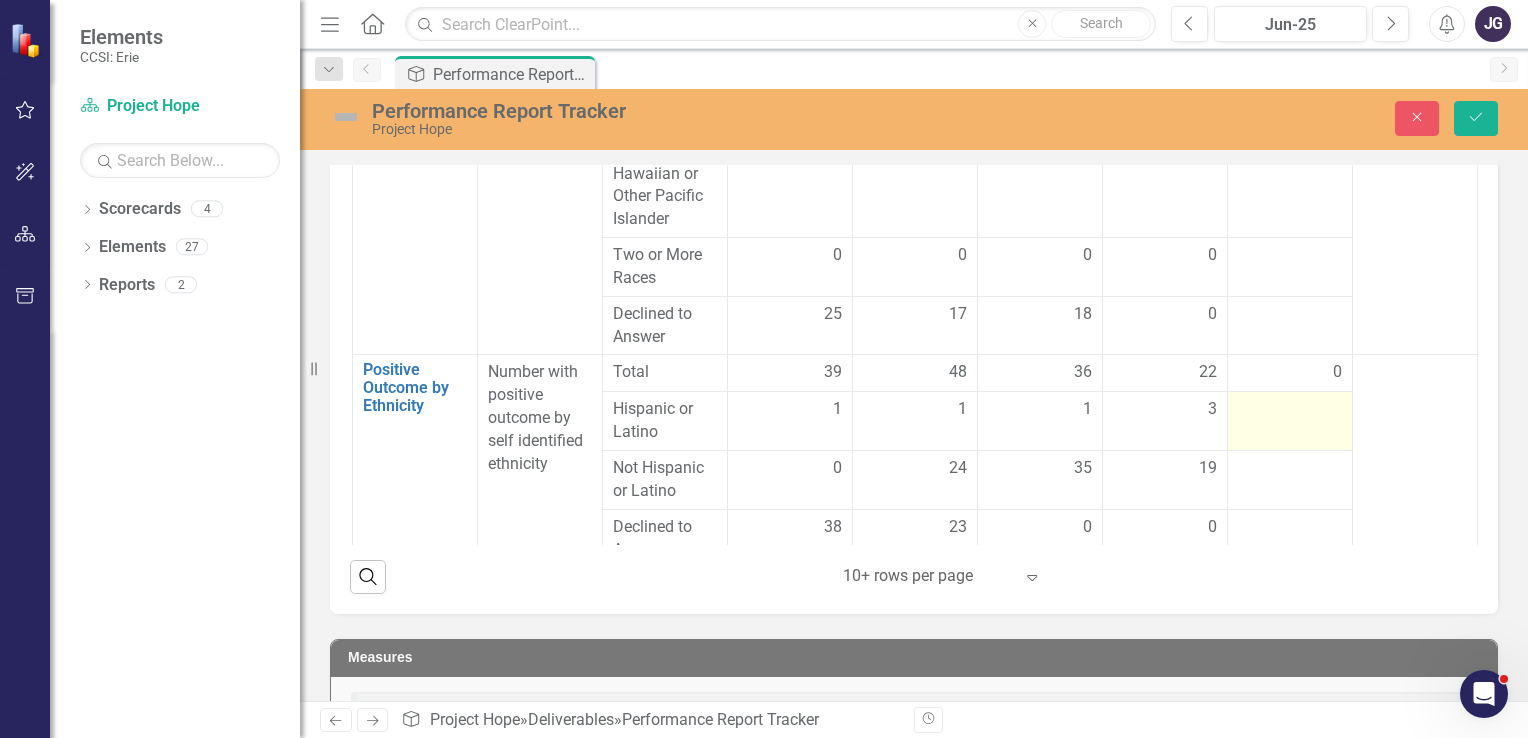click at bounding box center (1290, 410) 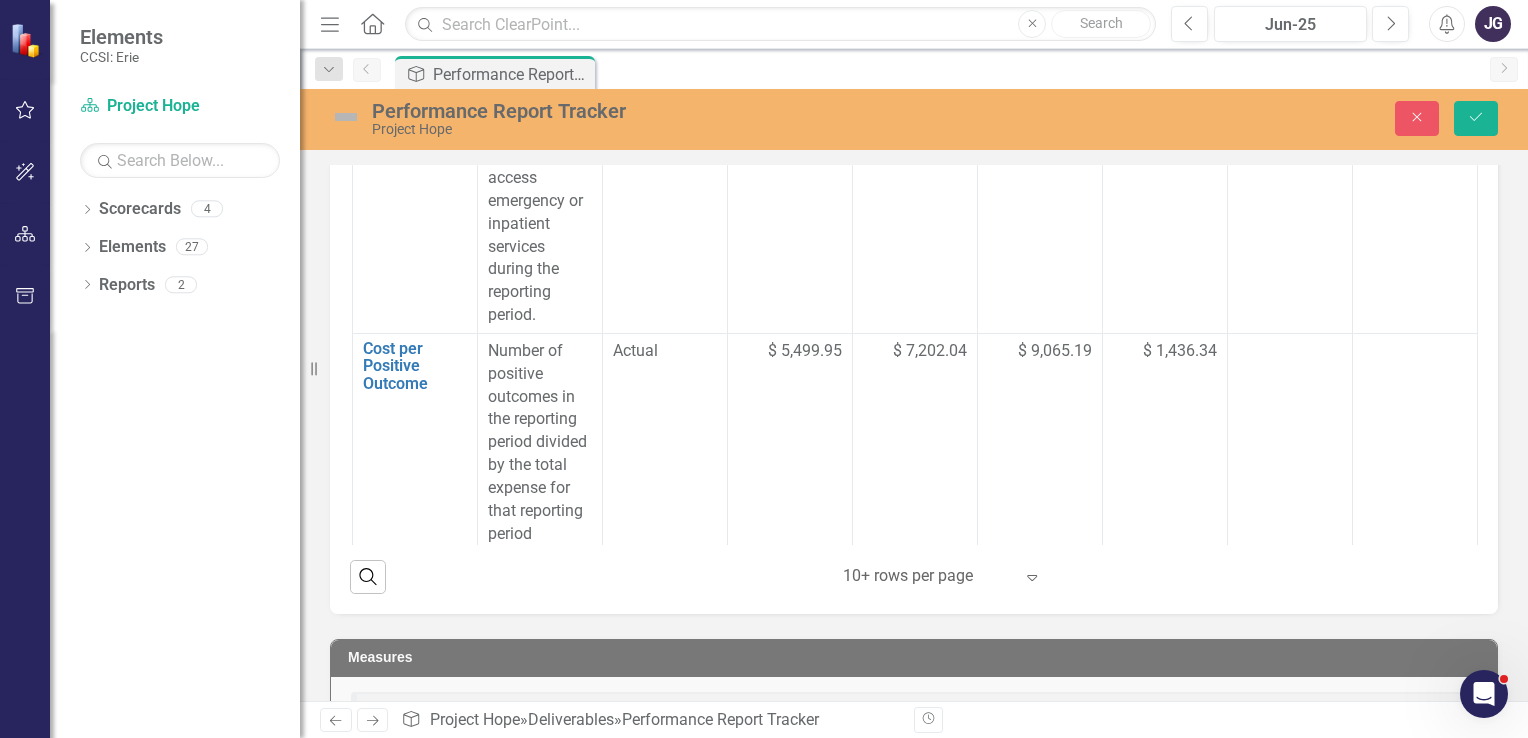 scroll, scrollTop: 1993, scrollLeft: 151, axis: both 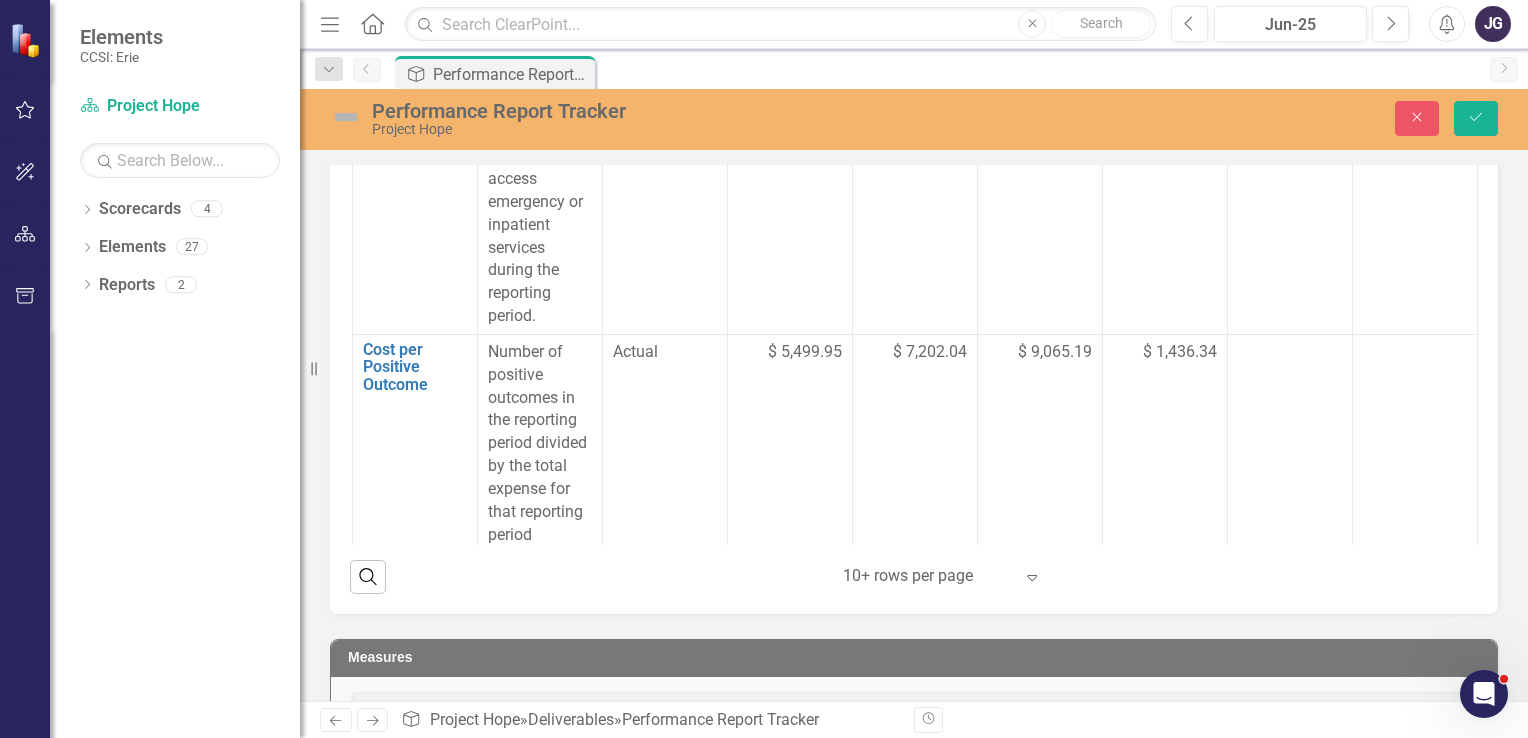 click at bounding box center [1290, 443] 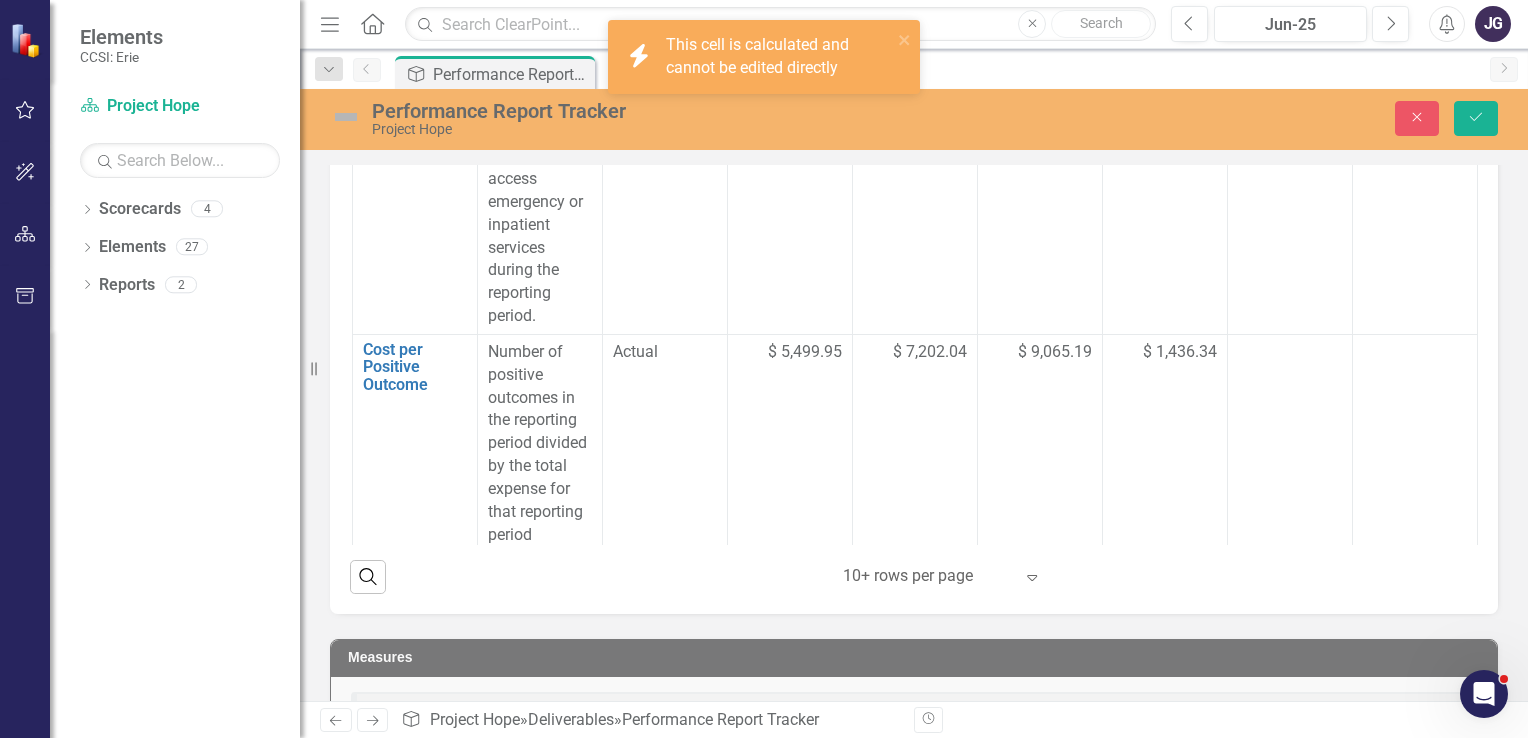 click at bounding box center [1290, 443] 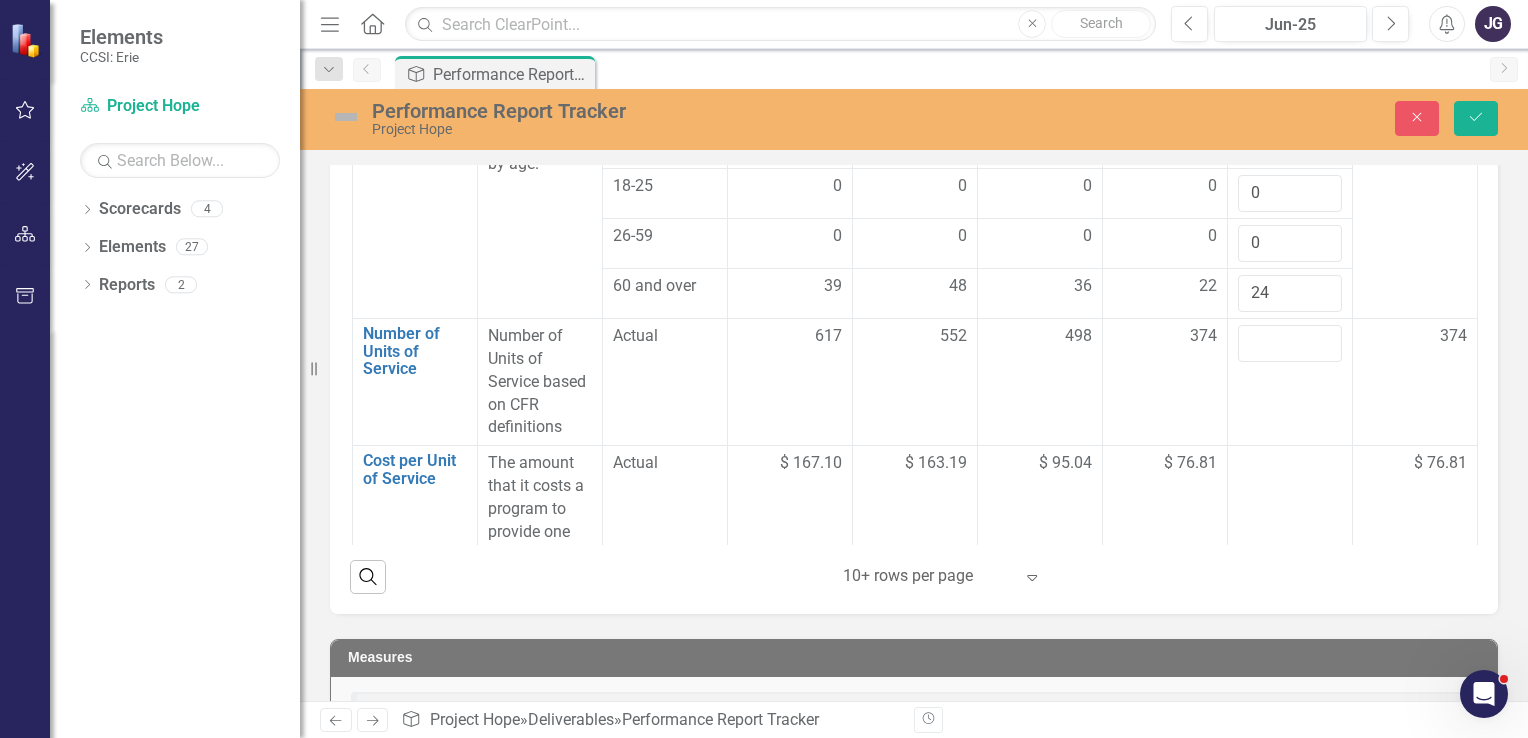 scroll, scrollTop: 1512, scrollLeft: 151, axis: both 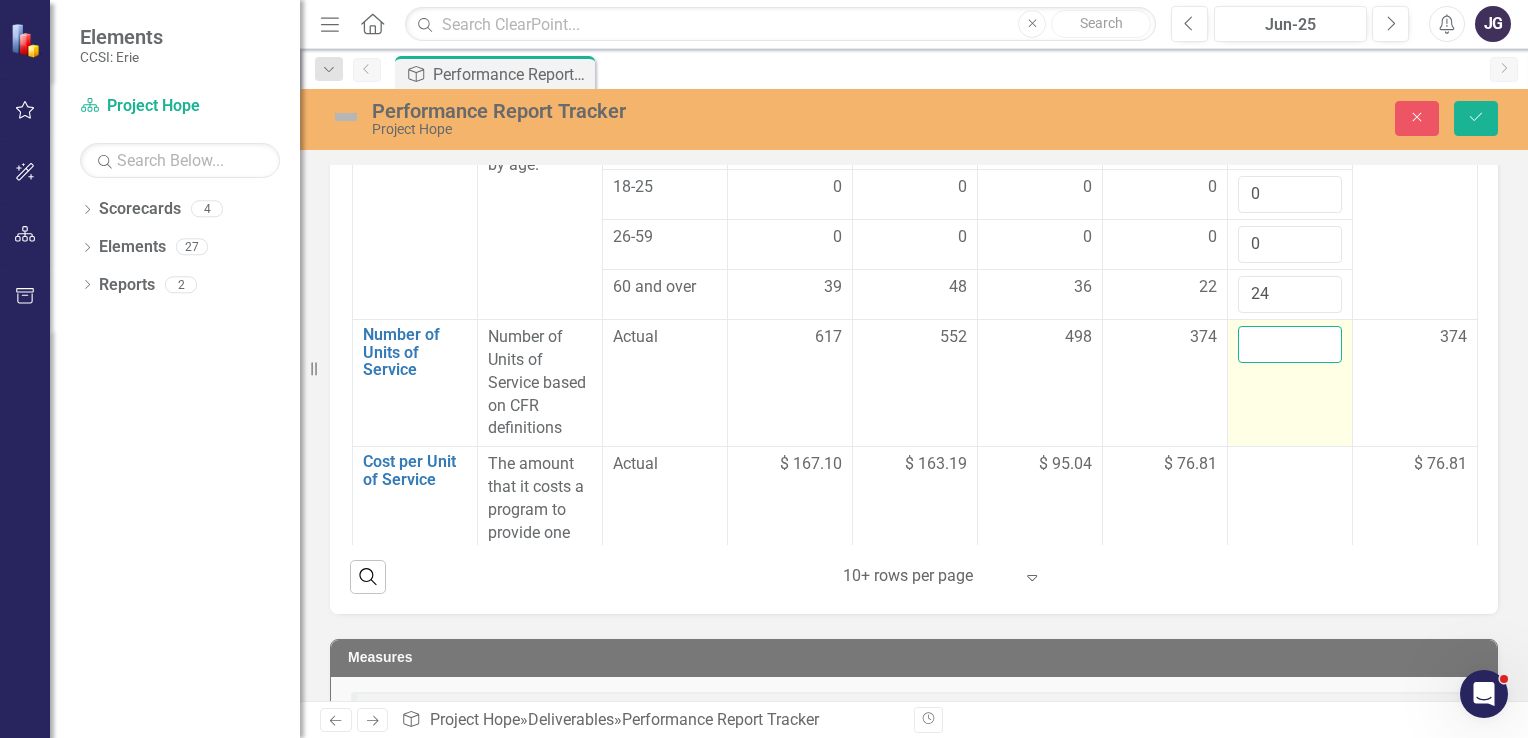 click at bounding box center (1290, 344) 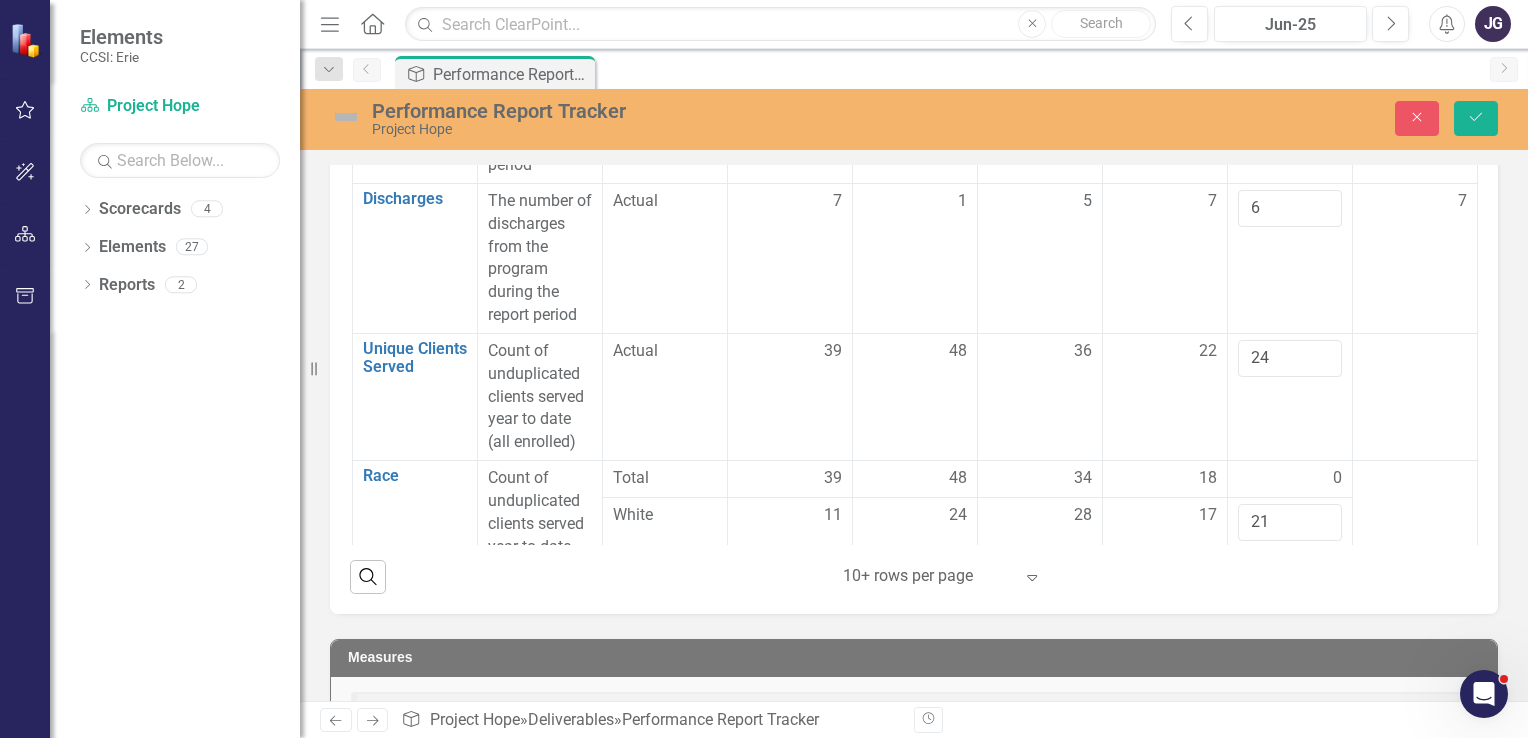 scroll, scrollTop: 0, scrollLeft: 151, axis: horizontal 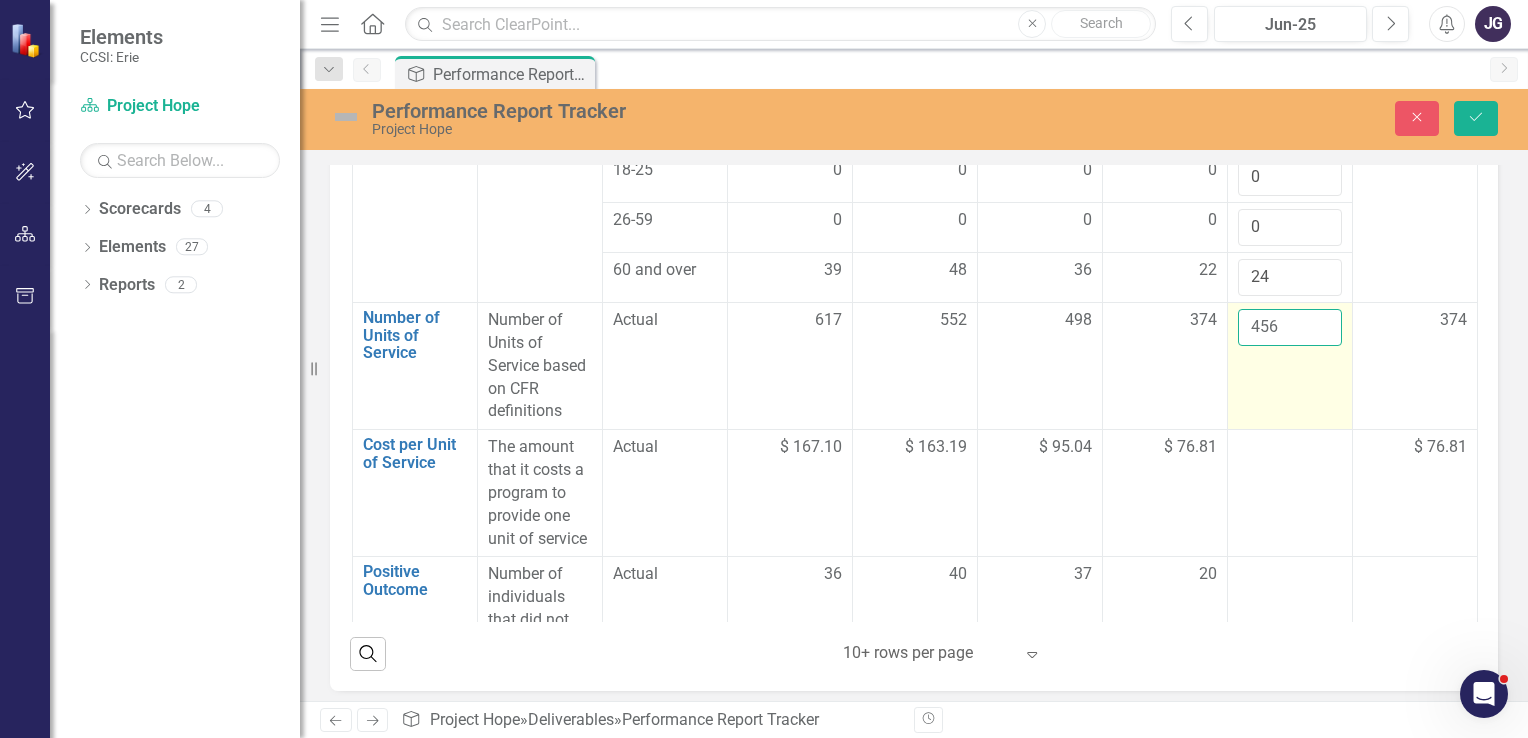 type on "456" 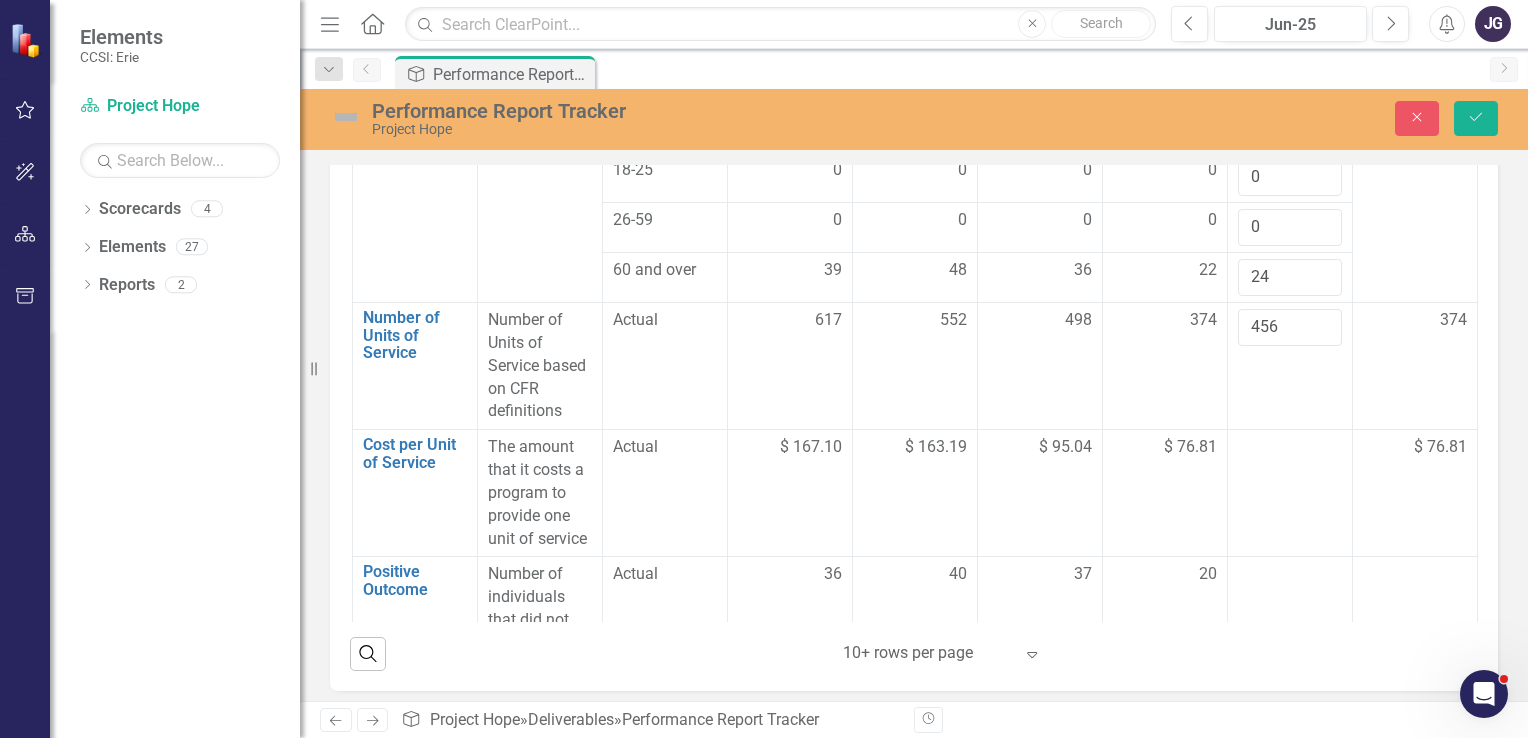 click at bounding box center [1290, 493] 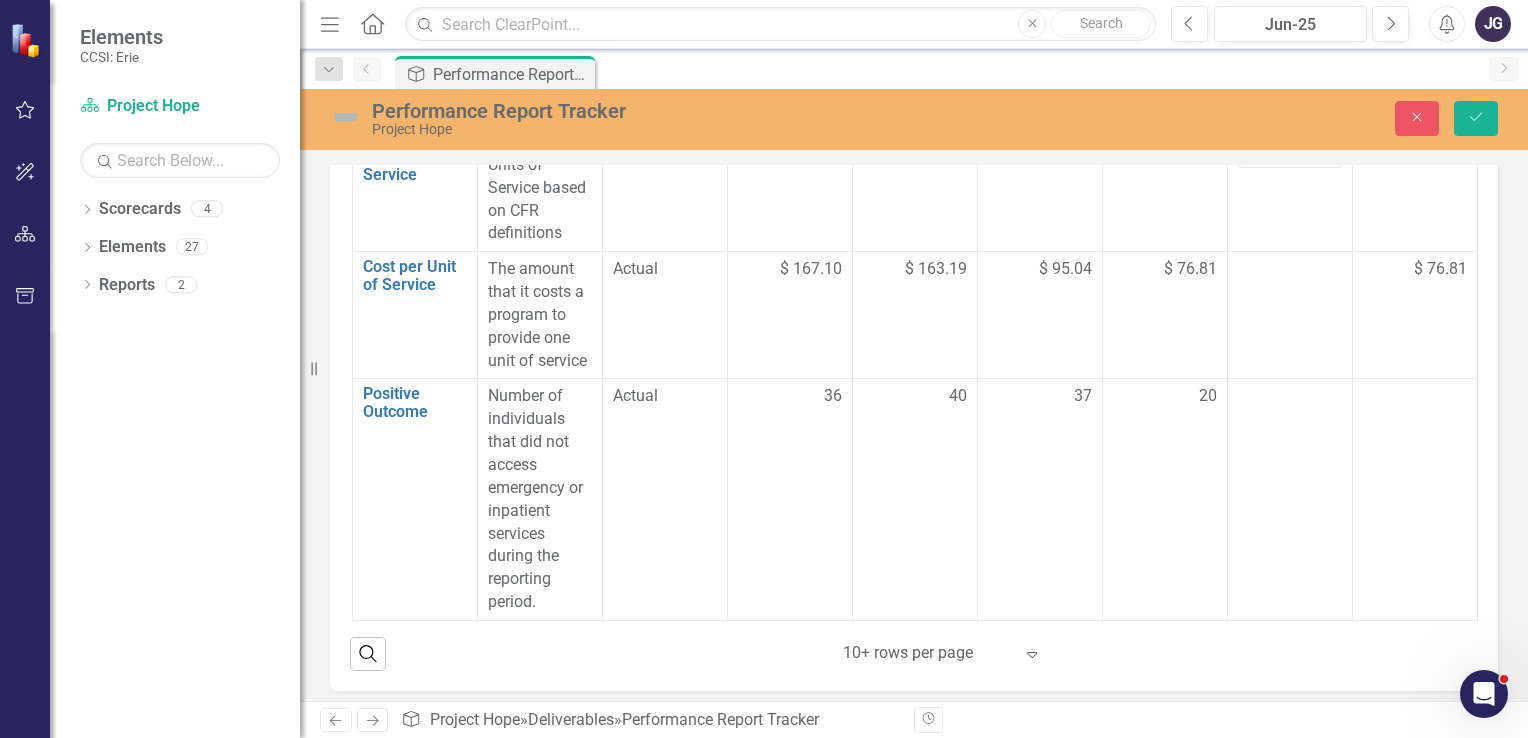 scroll, scrollTop: 1811, scrollLeft: 151, axis: both 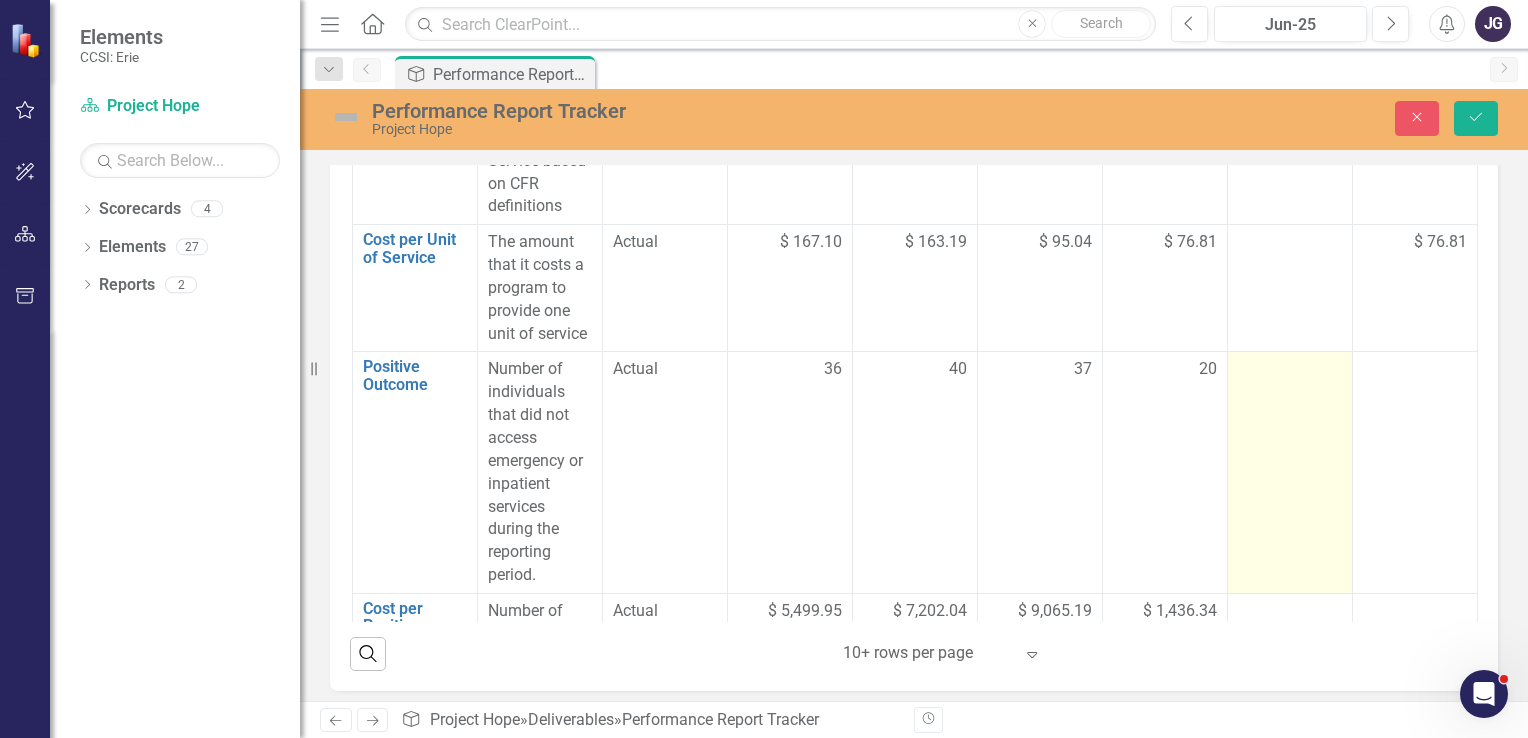 click at bounding box center (1290, 472) 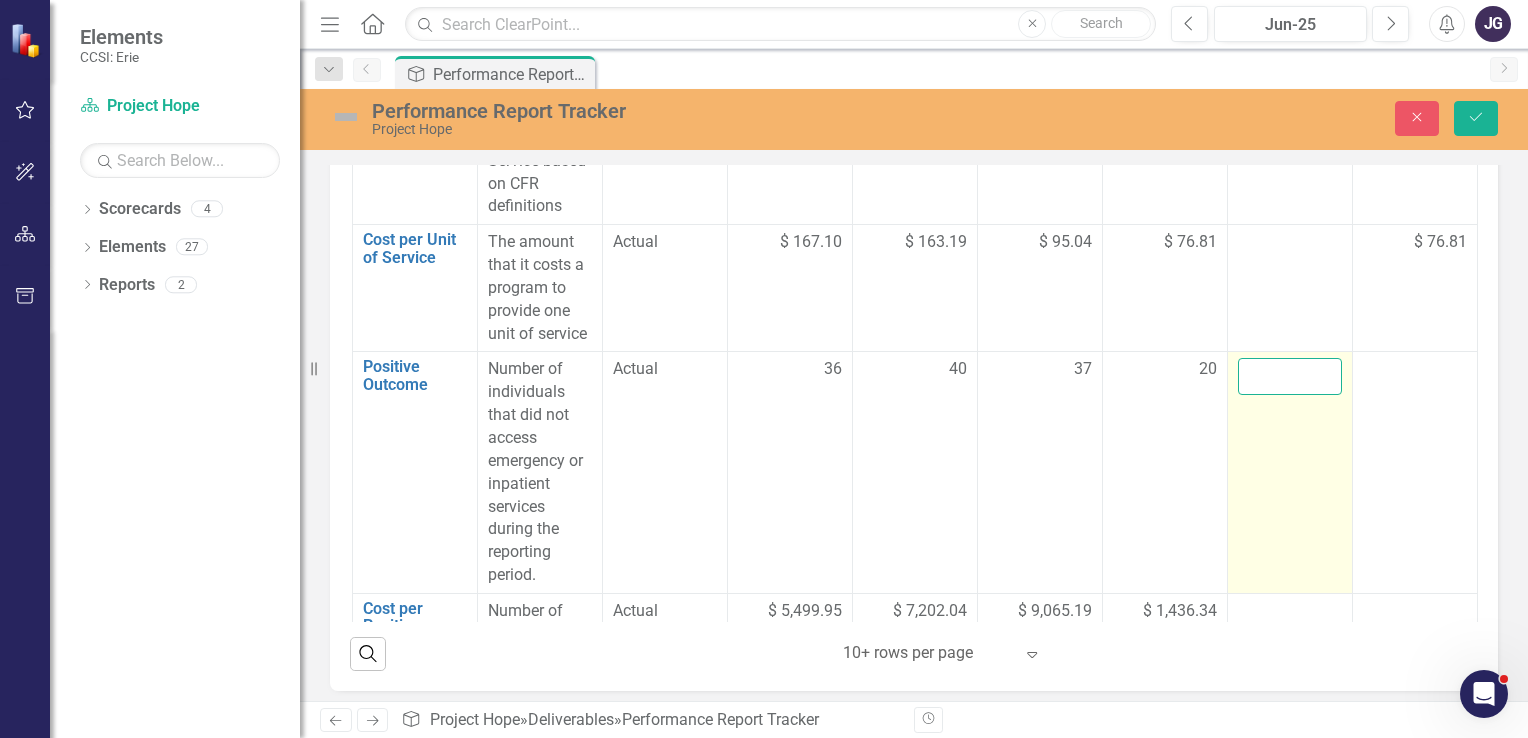 click at bounding box center (1290, 376) 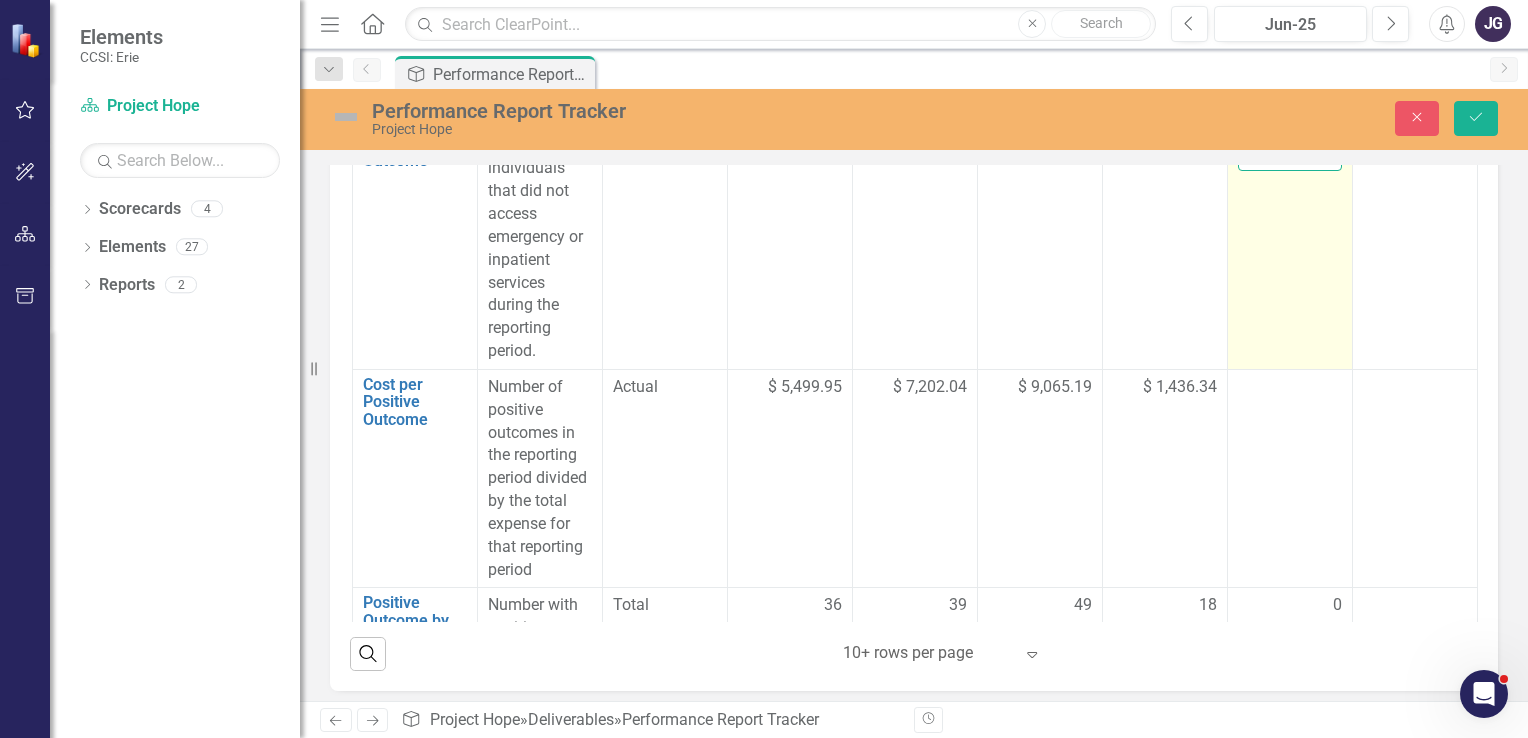 scroll, scrollTop: 2044, scrollLeft: 151, axis: both 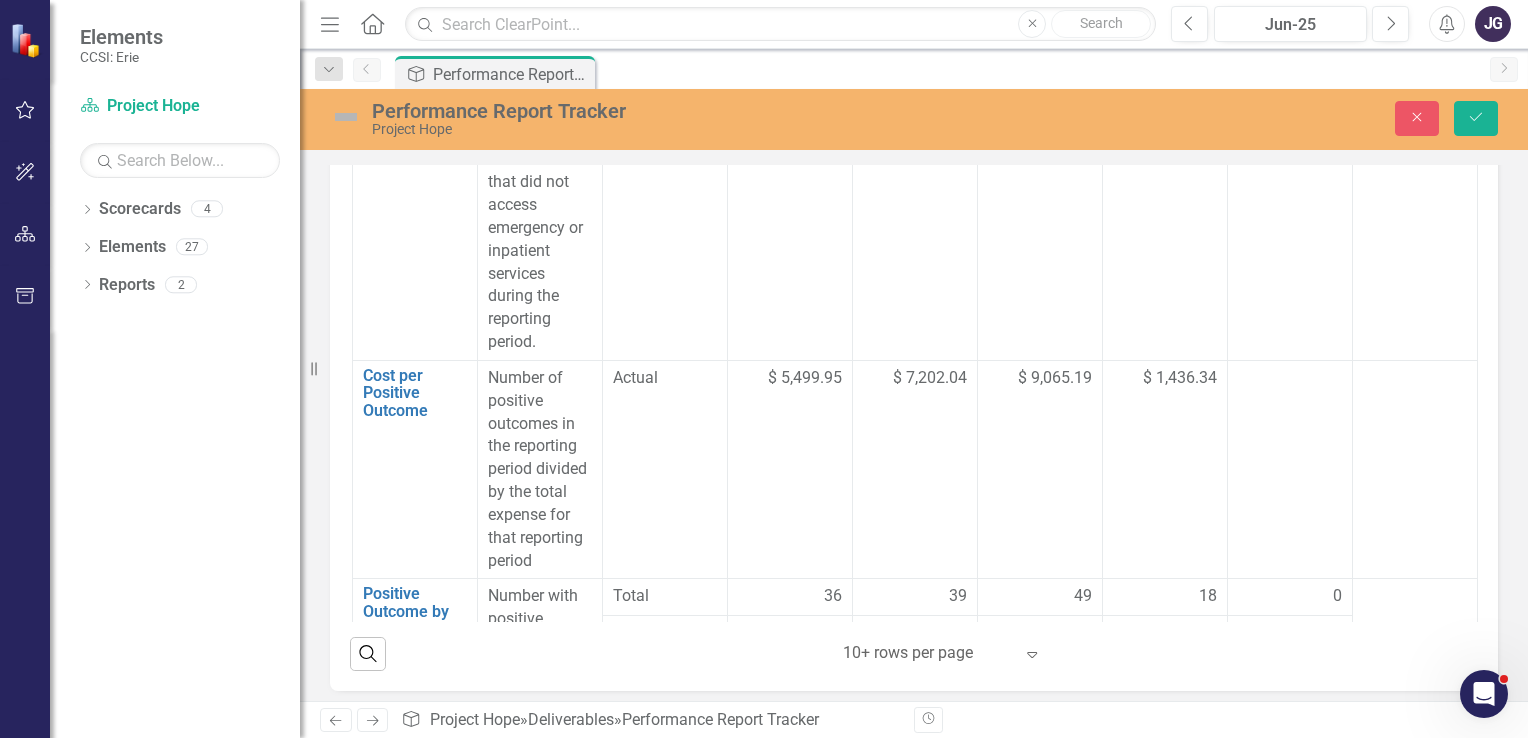 type on "22" 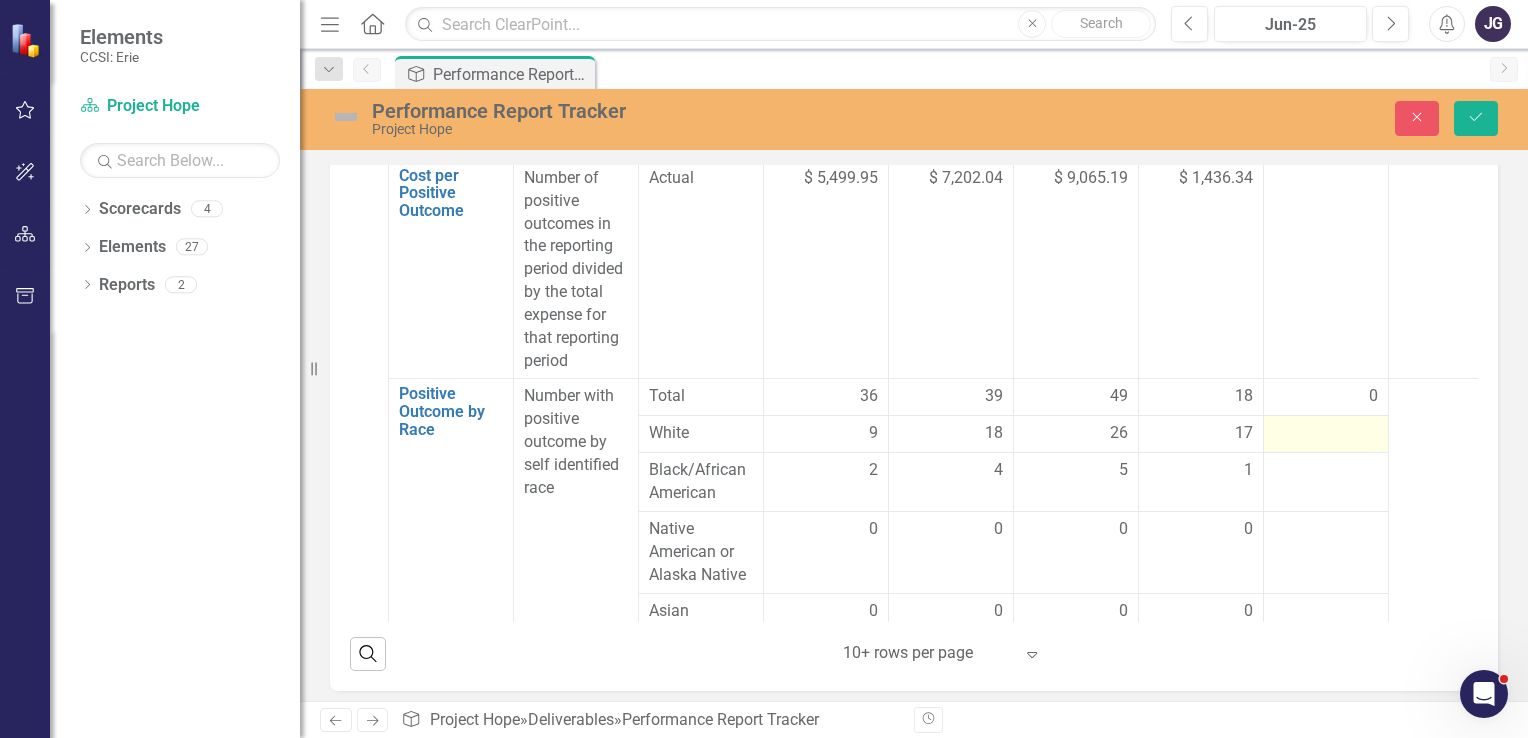 scroll, scrollTop: 2262, scrollLeft: 87, axis: both 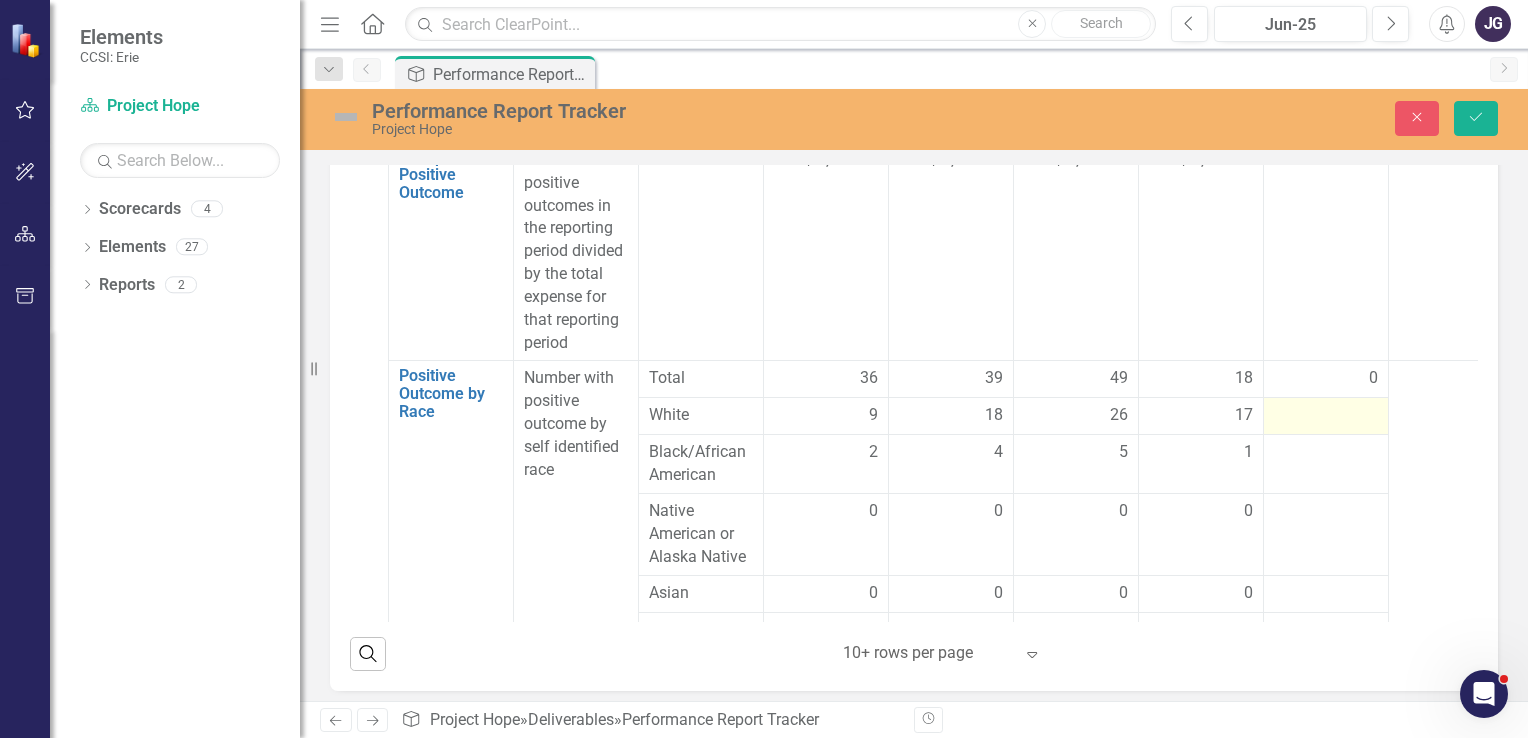 click at bounding box center [1326, 416] 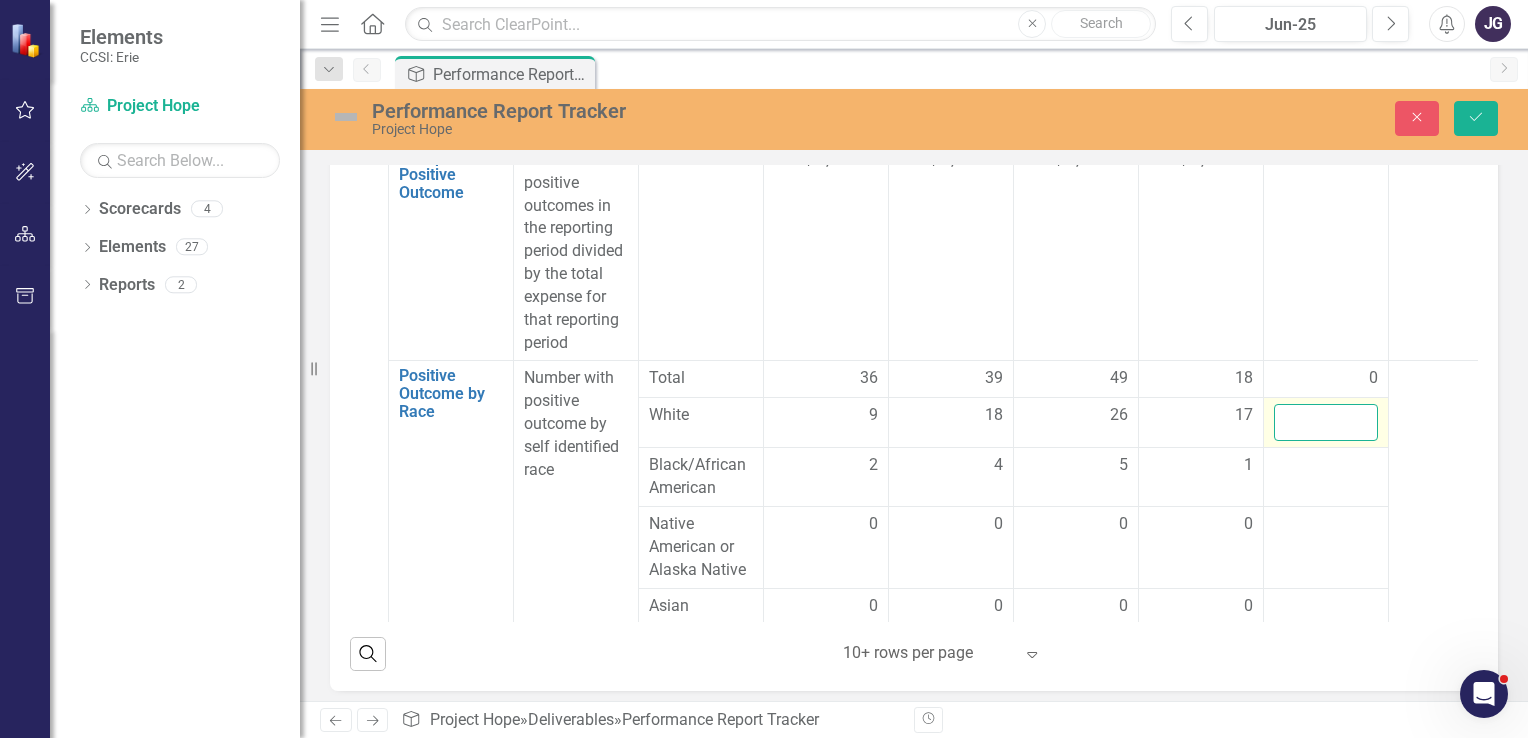 drag, startPoint x: 1345, startPoint y: 403, endPoint x: 1333, endPoint y: 411, distance: 14.422205 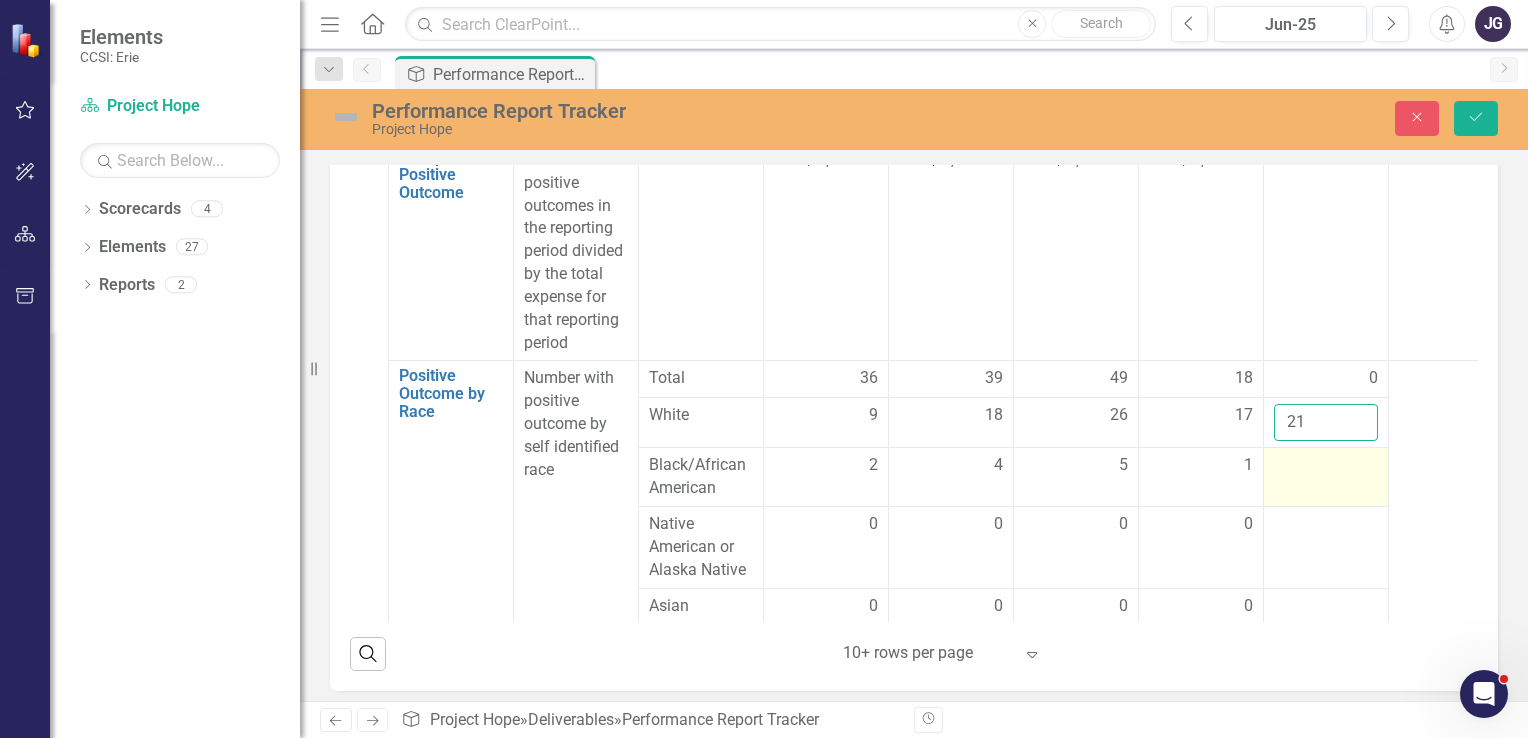 type on "21" 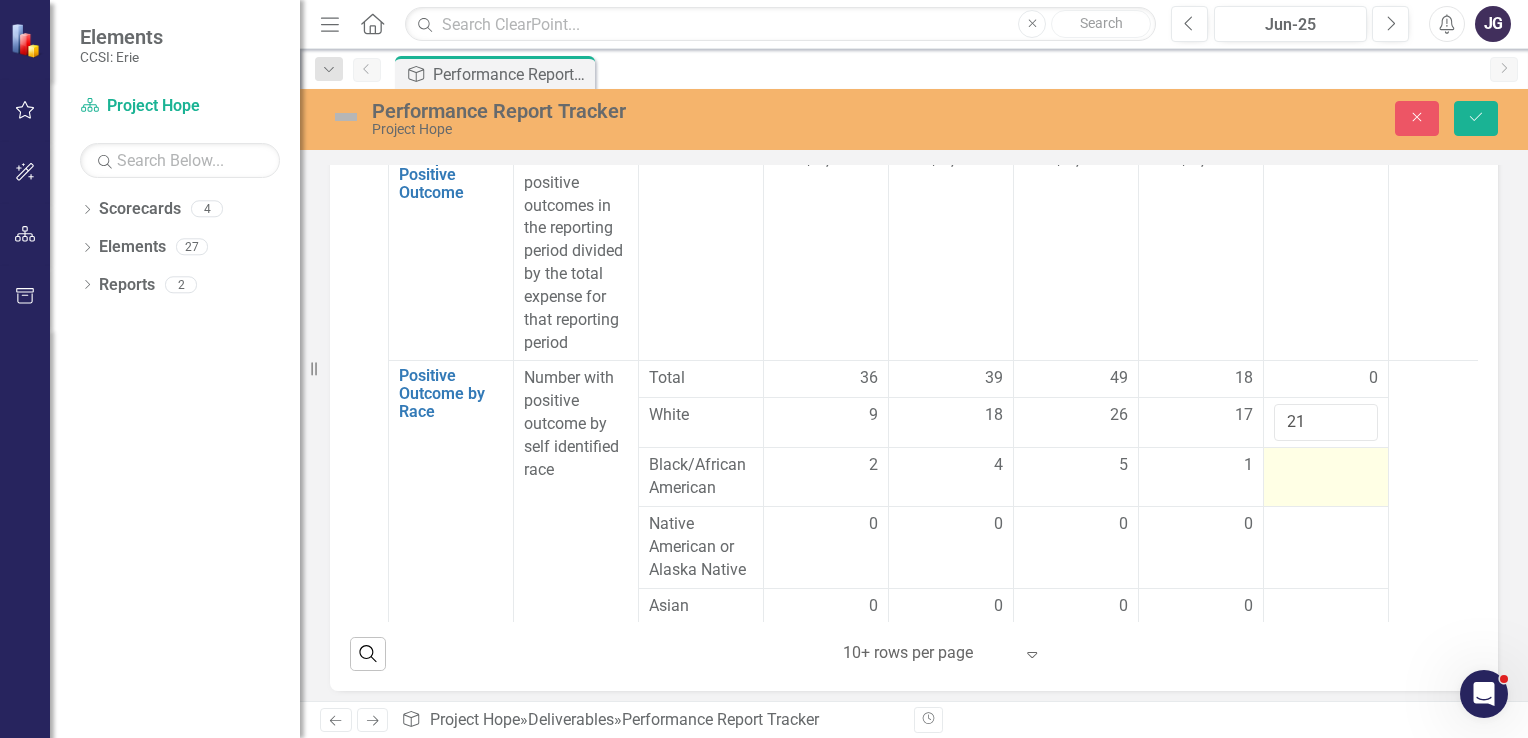 click at bounding box center [1326, 466] 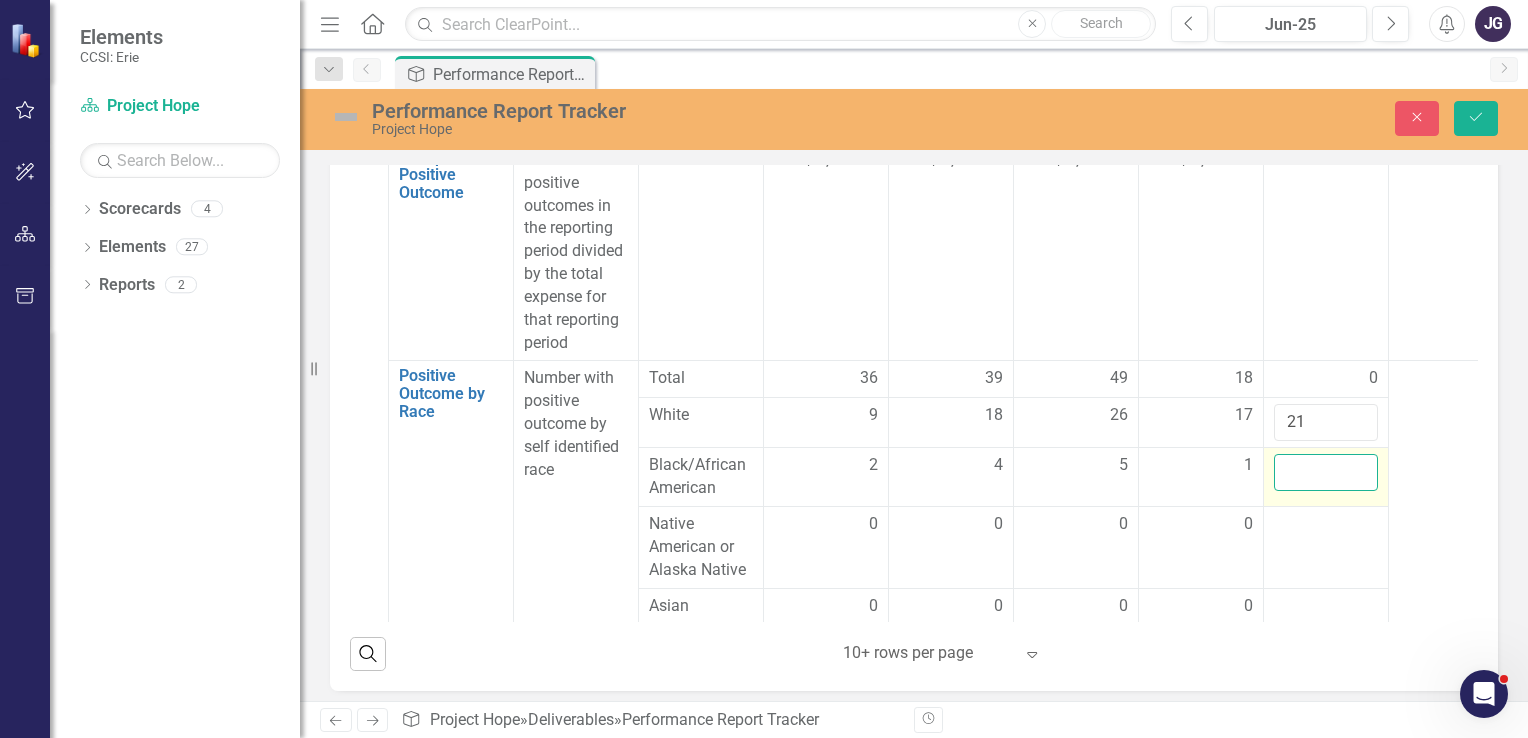 click at bounding box center (1326, 472) 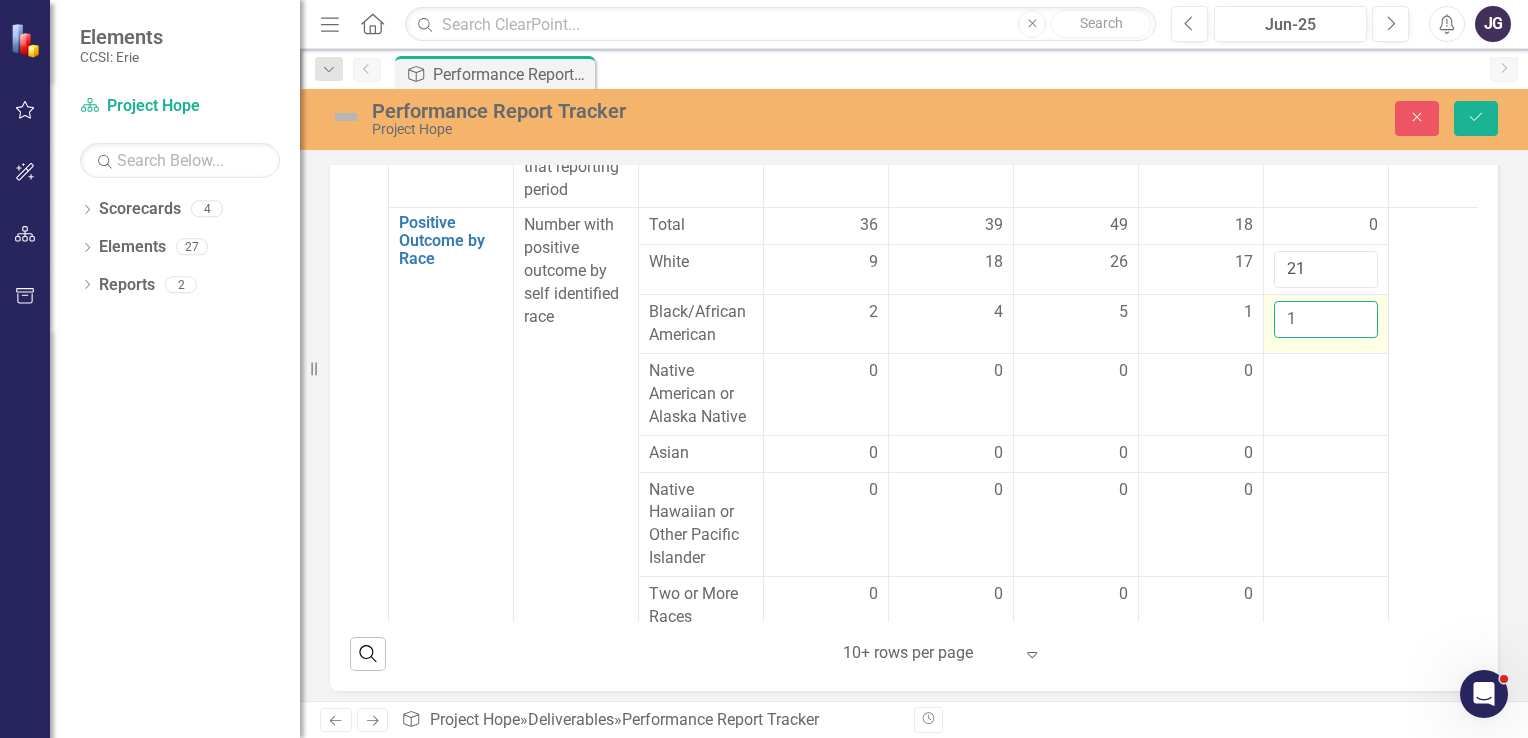 scroll, scrollTop: 2416, scrollLeft: 87, axis: both 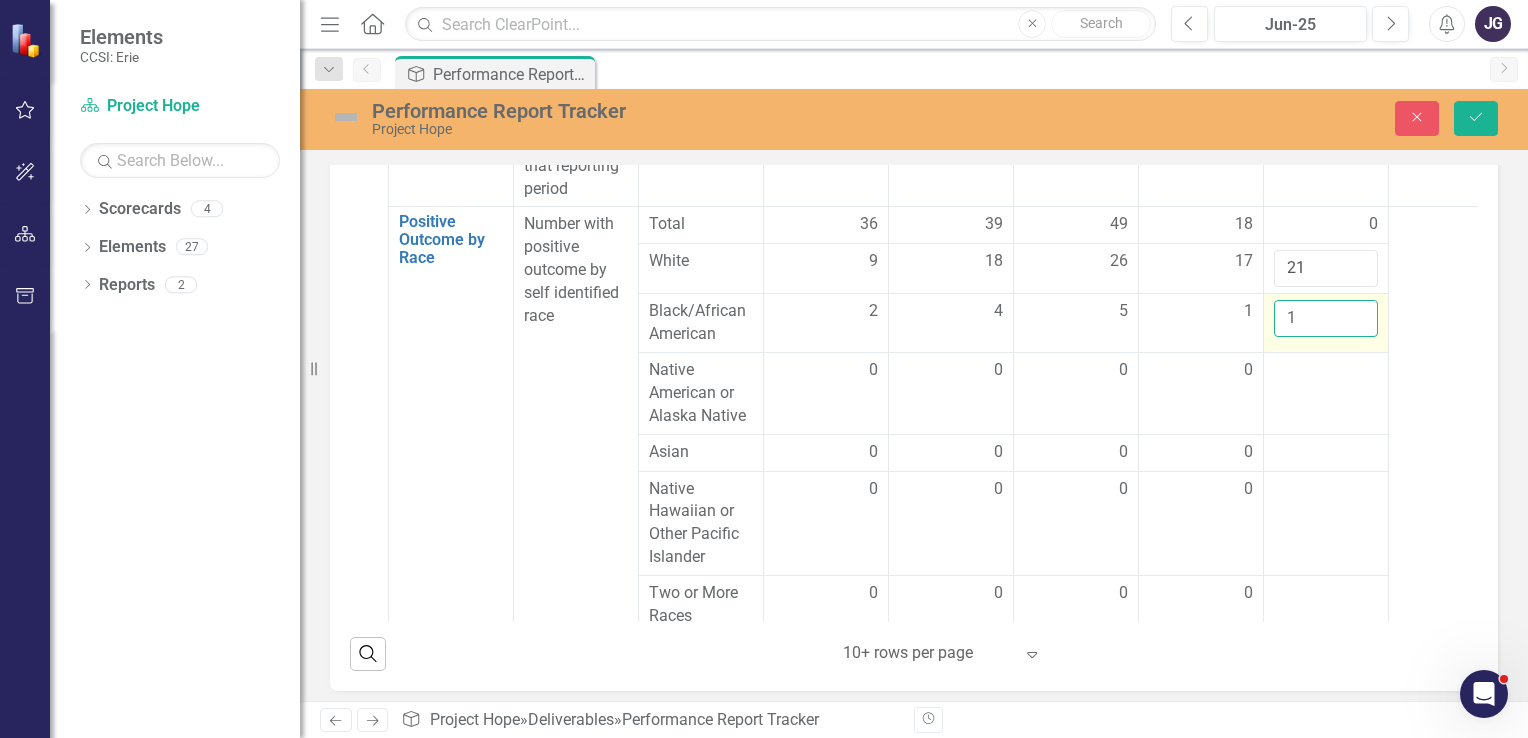 type on "1" 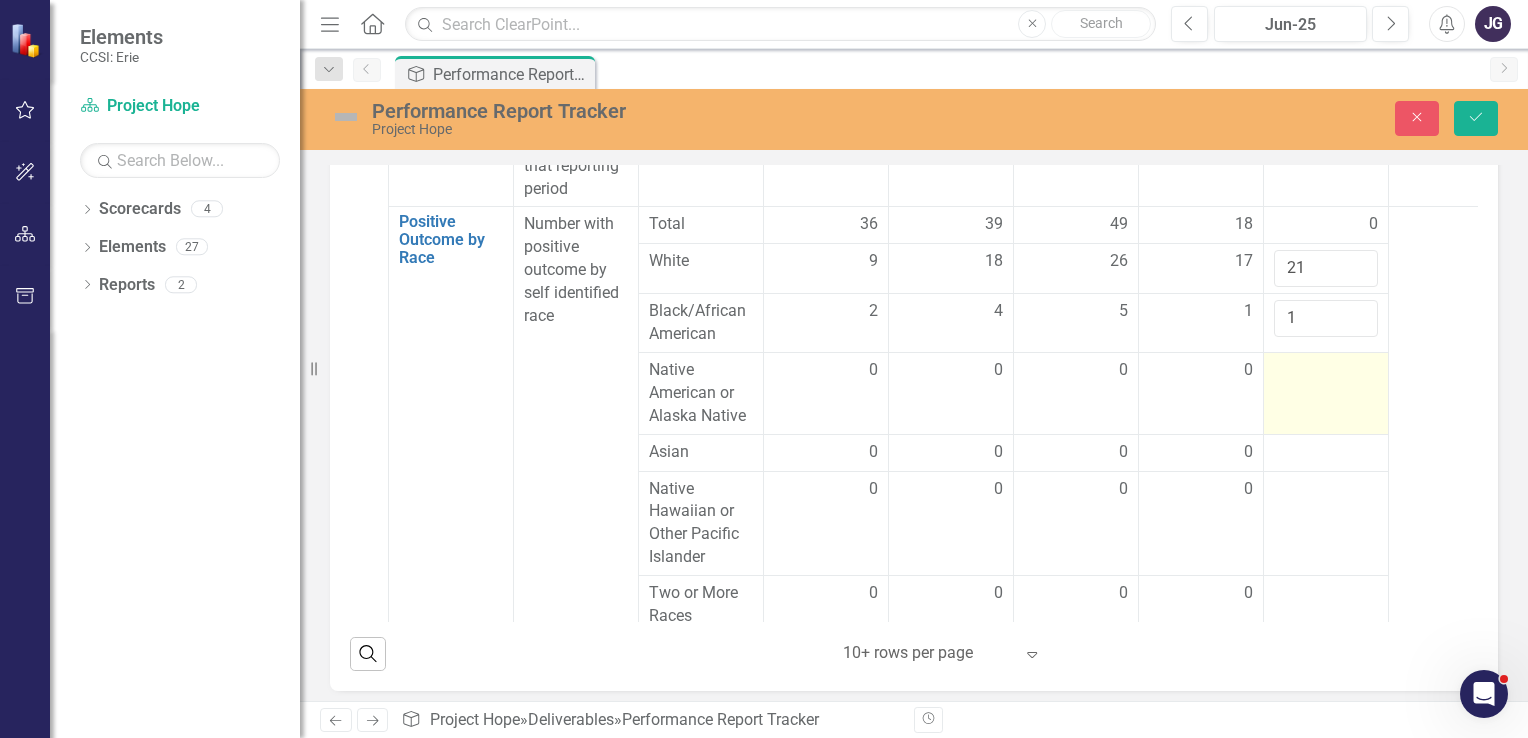 click at bounding box center [1326, 371] 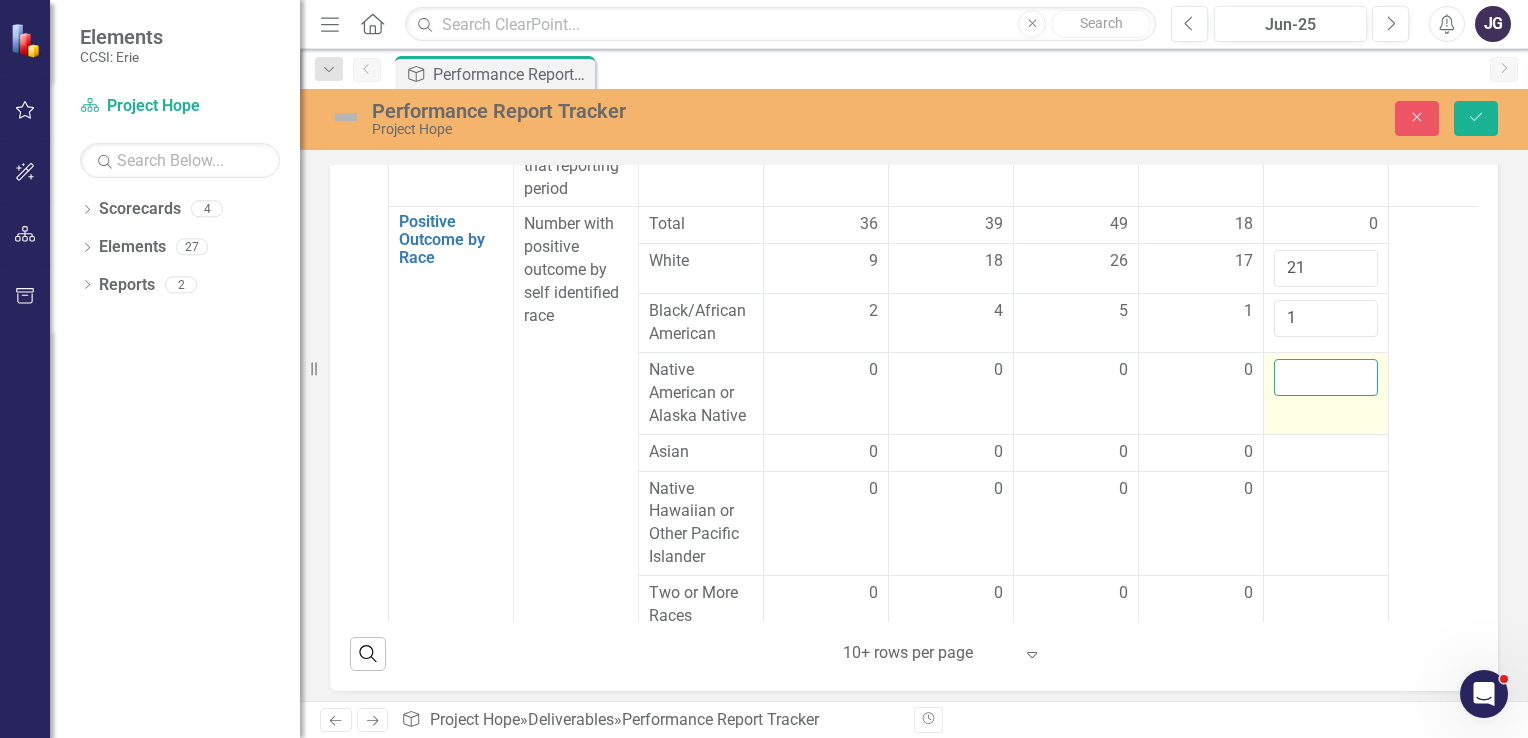 click at bounding box center (1326, 377) 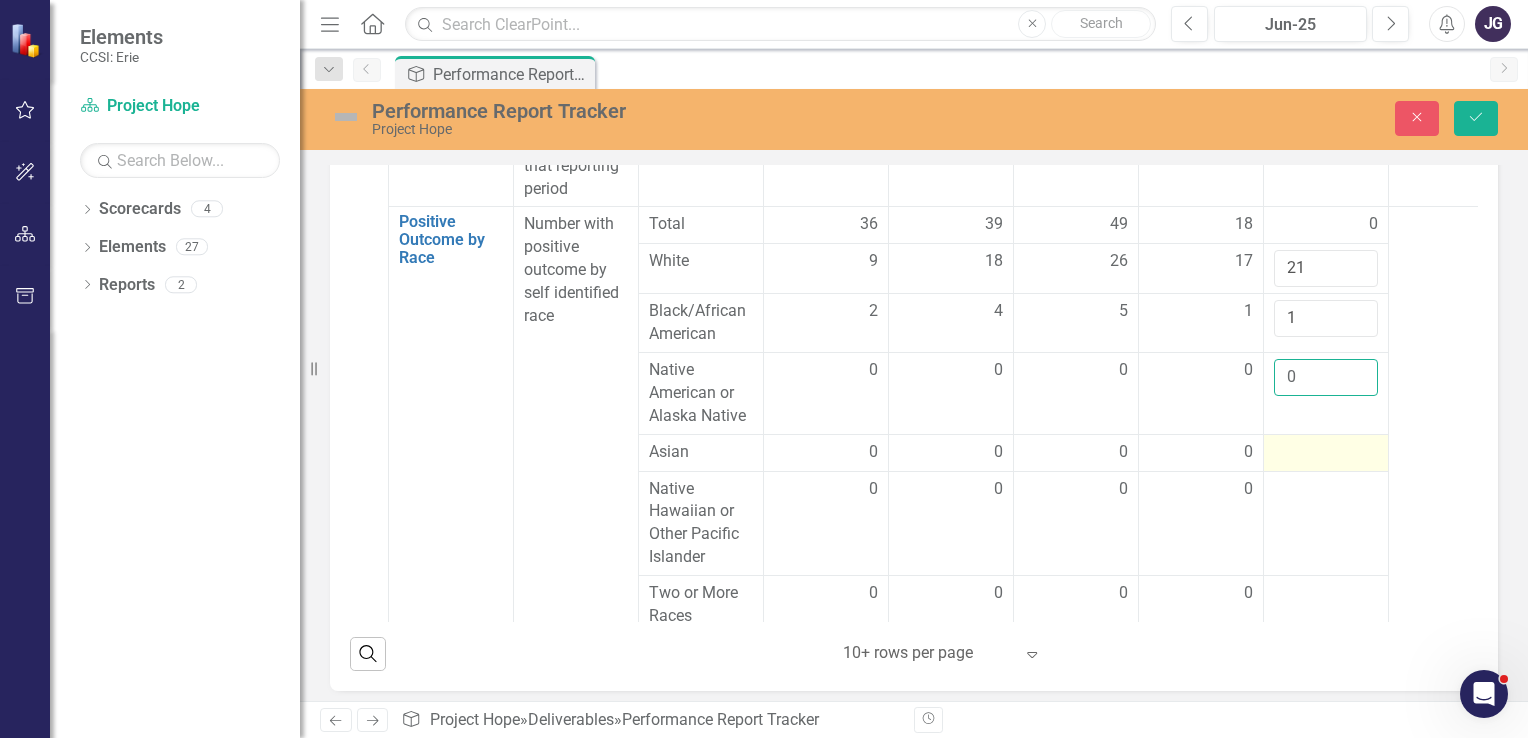 type on "0" 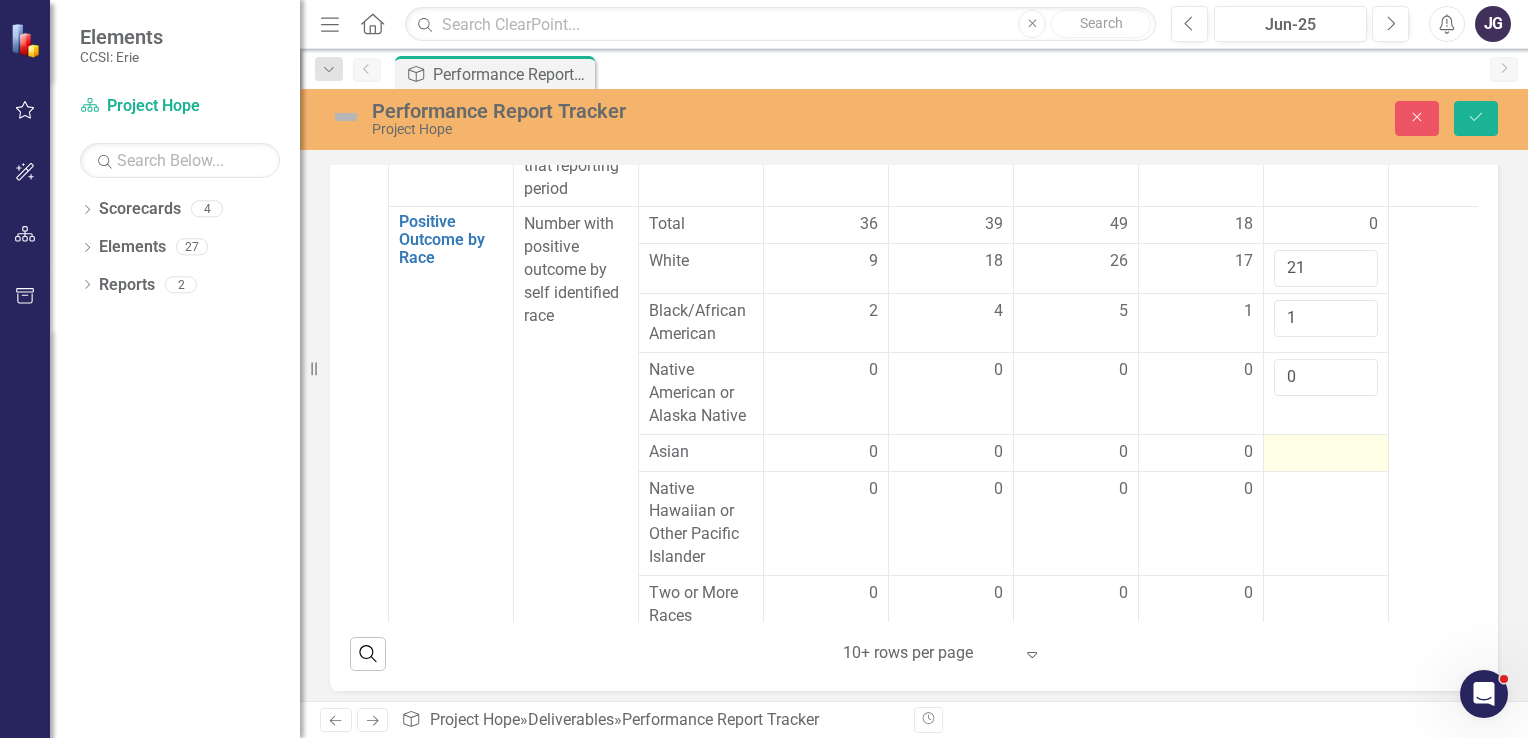 click at bounding box center (1326, 453) 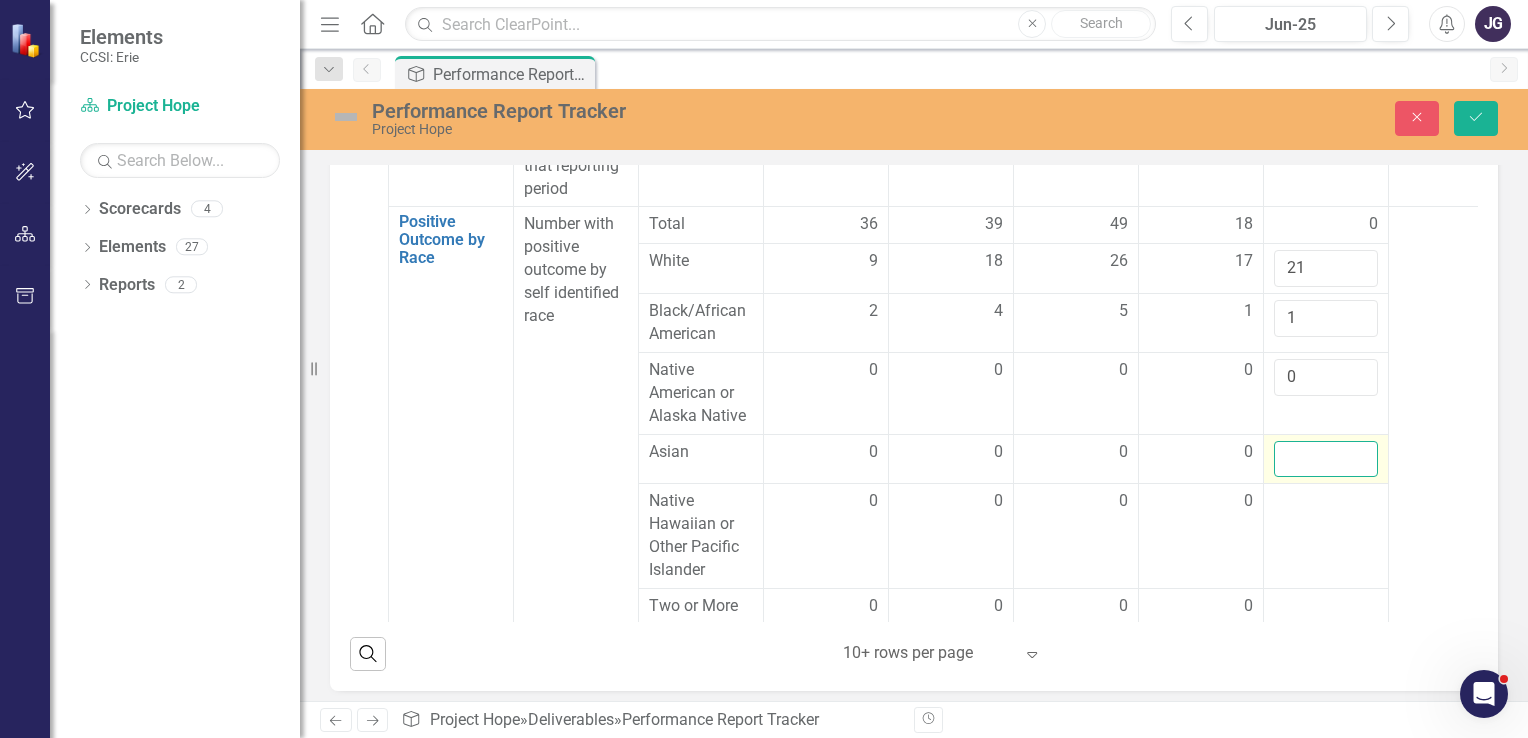 click at bounding box center (1326, 459) 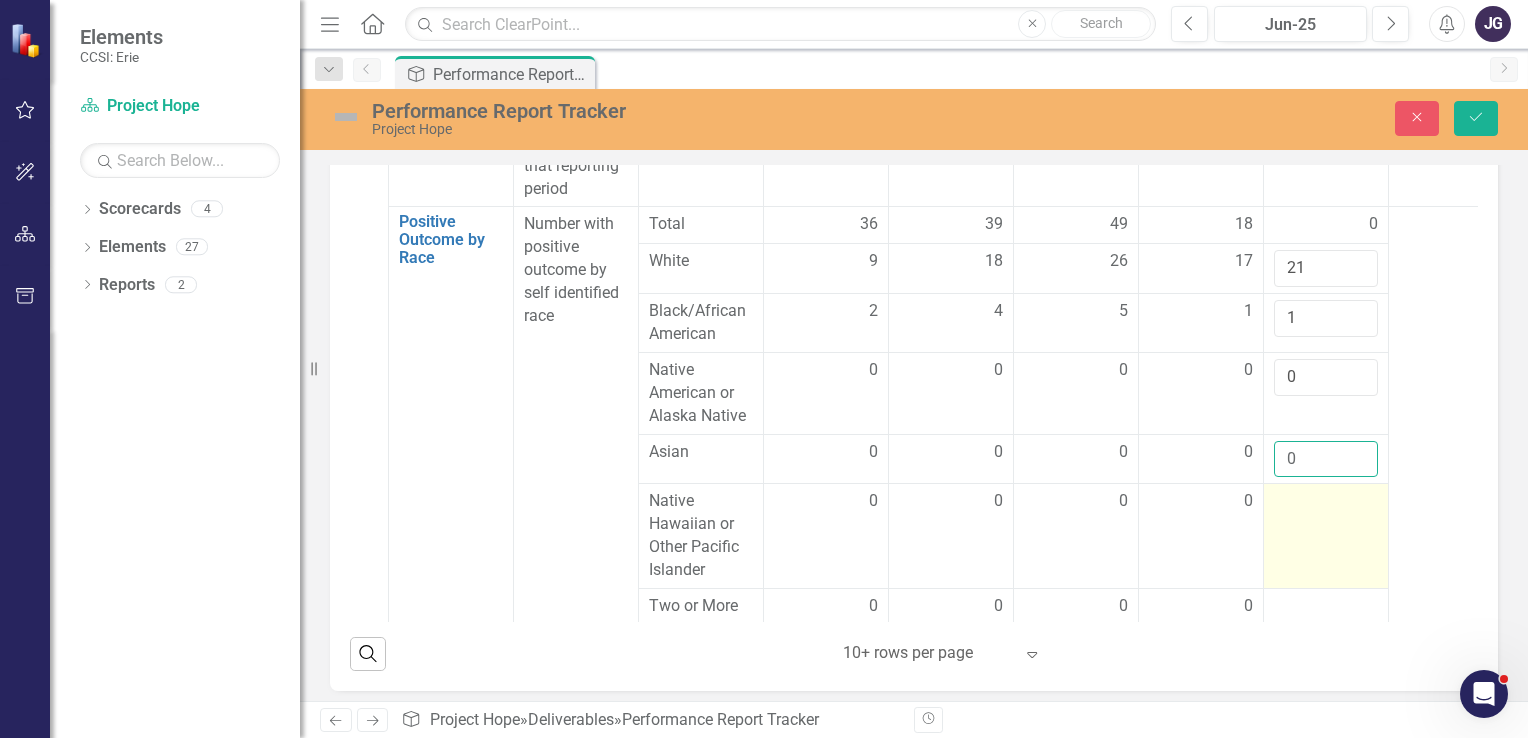 type on "0" 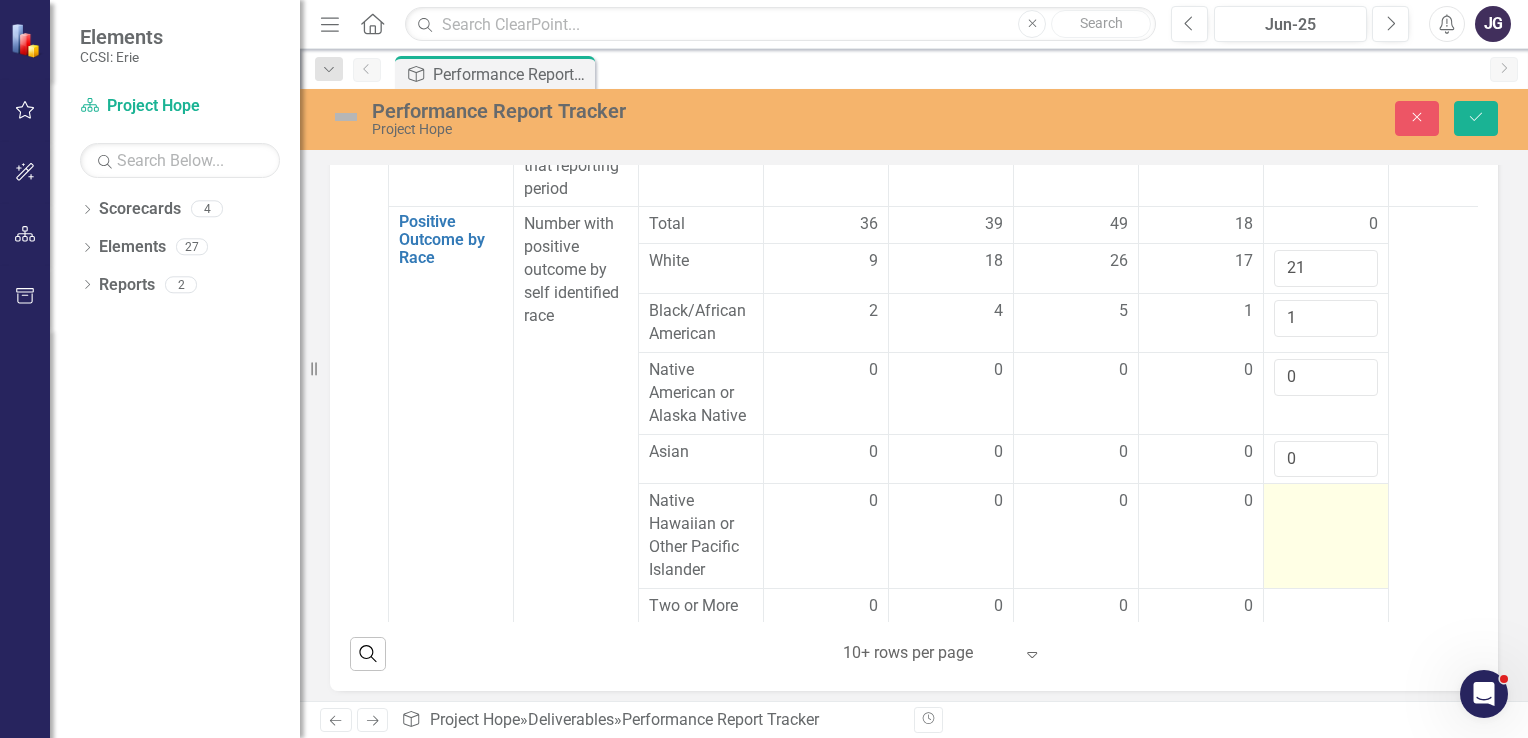 click at bounding box center [1326, 502] 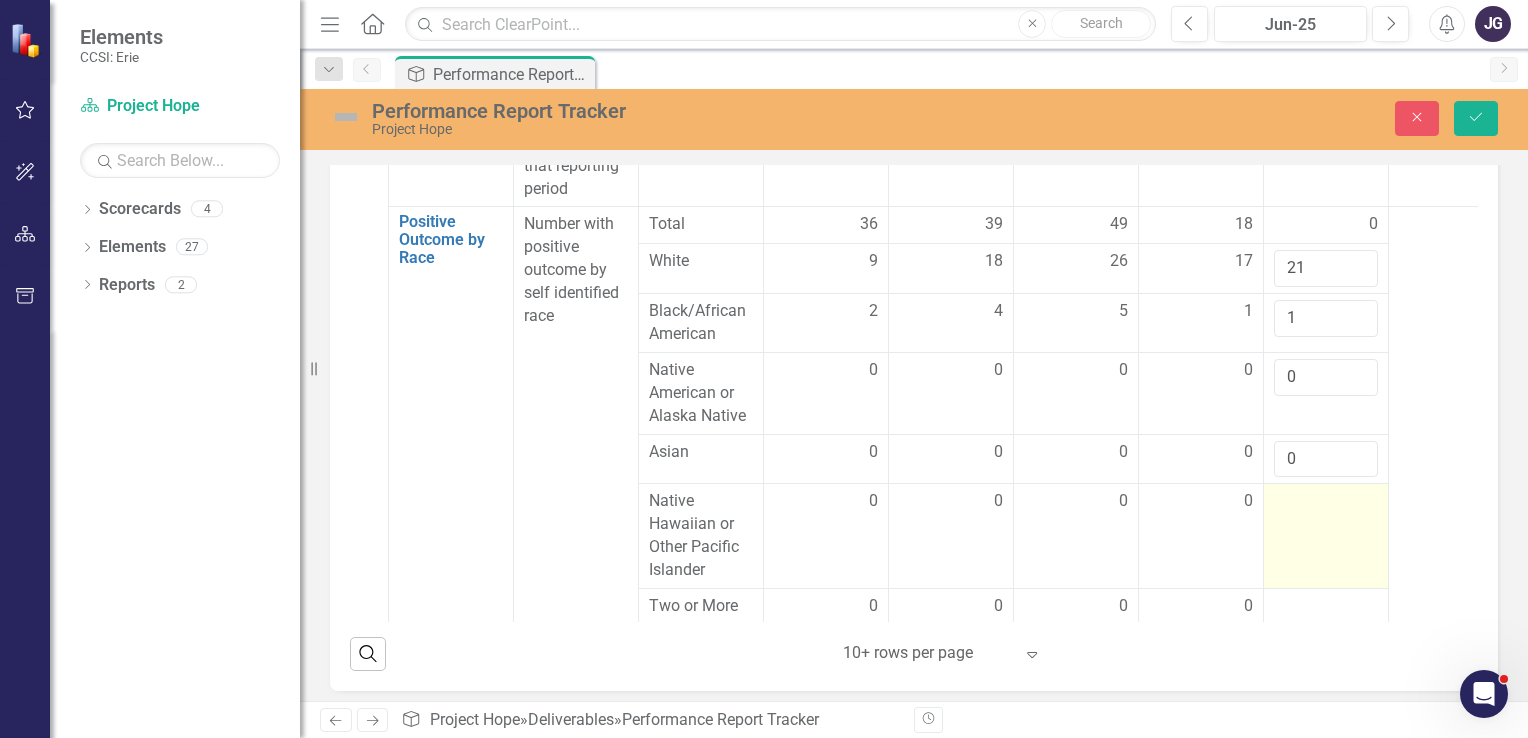 click at bounding box center [1326, 502] 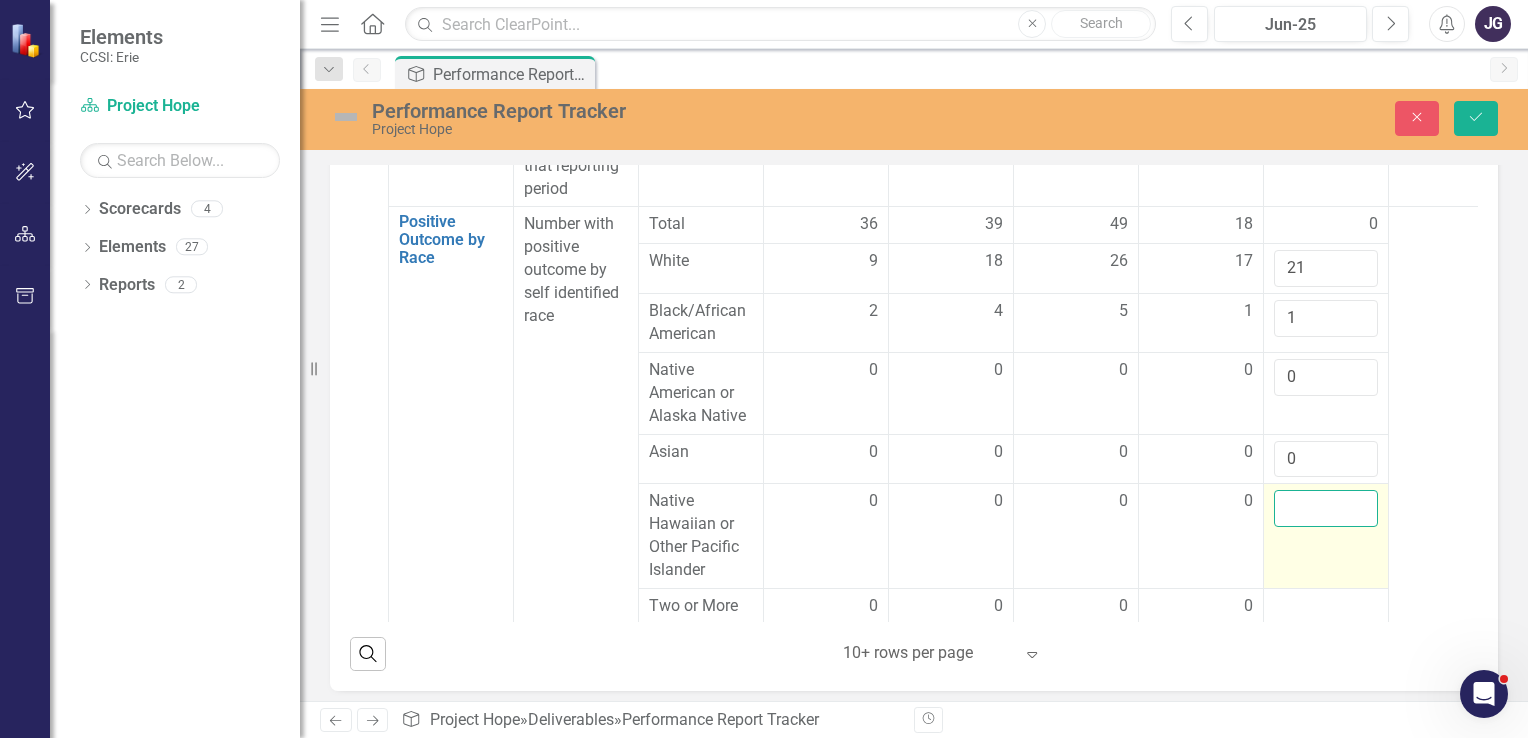 click at bounding box center [1326, 508] 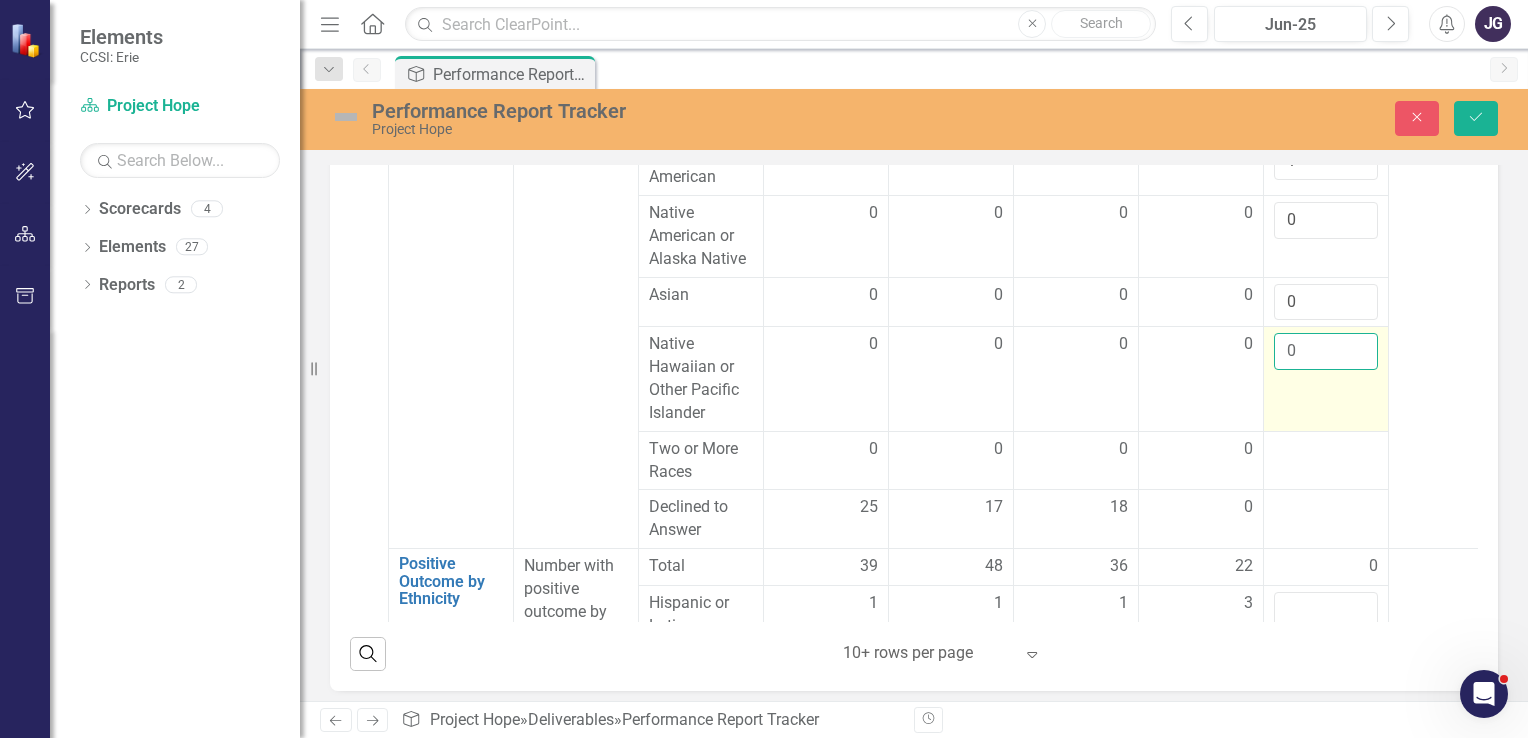 scroll, scrollTop: 2575, scrollLeft: 87, axis: both 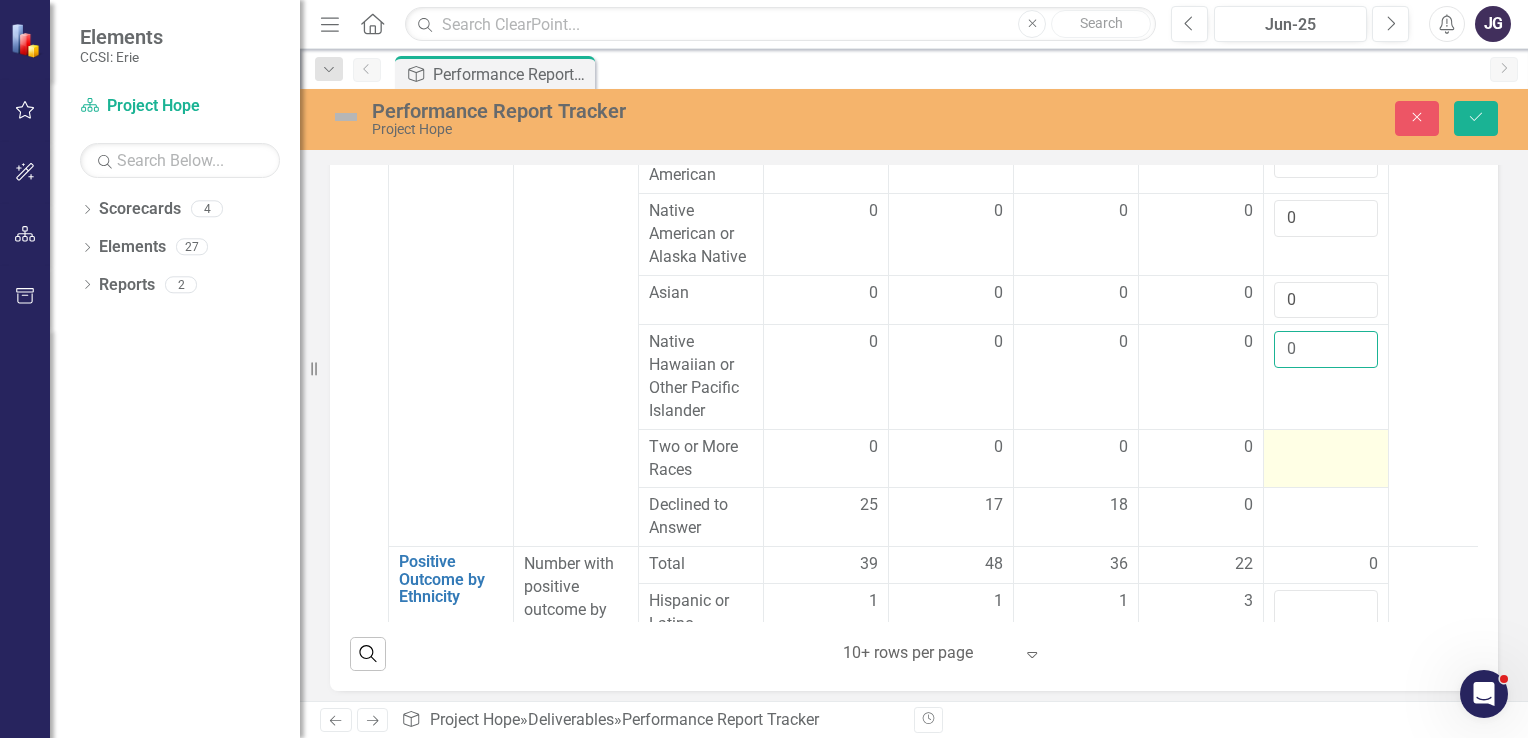 type on "0" 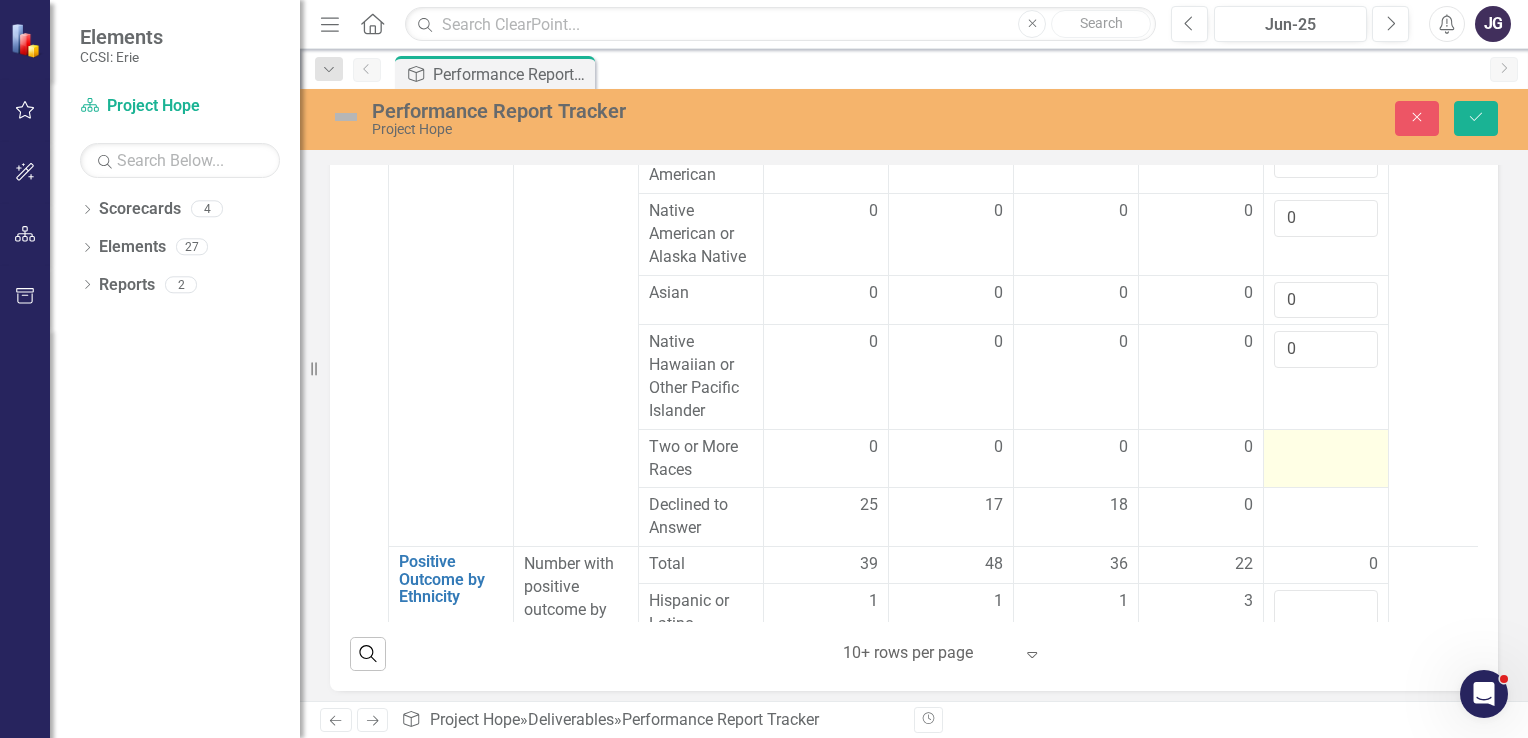 click at bounding box center [1326, 448] 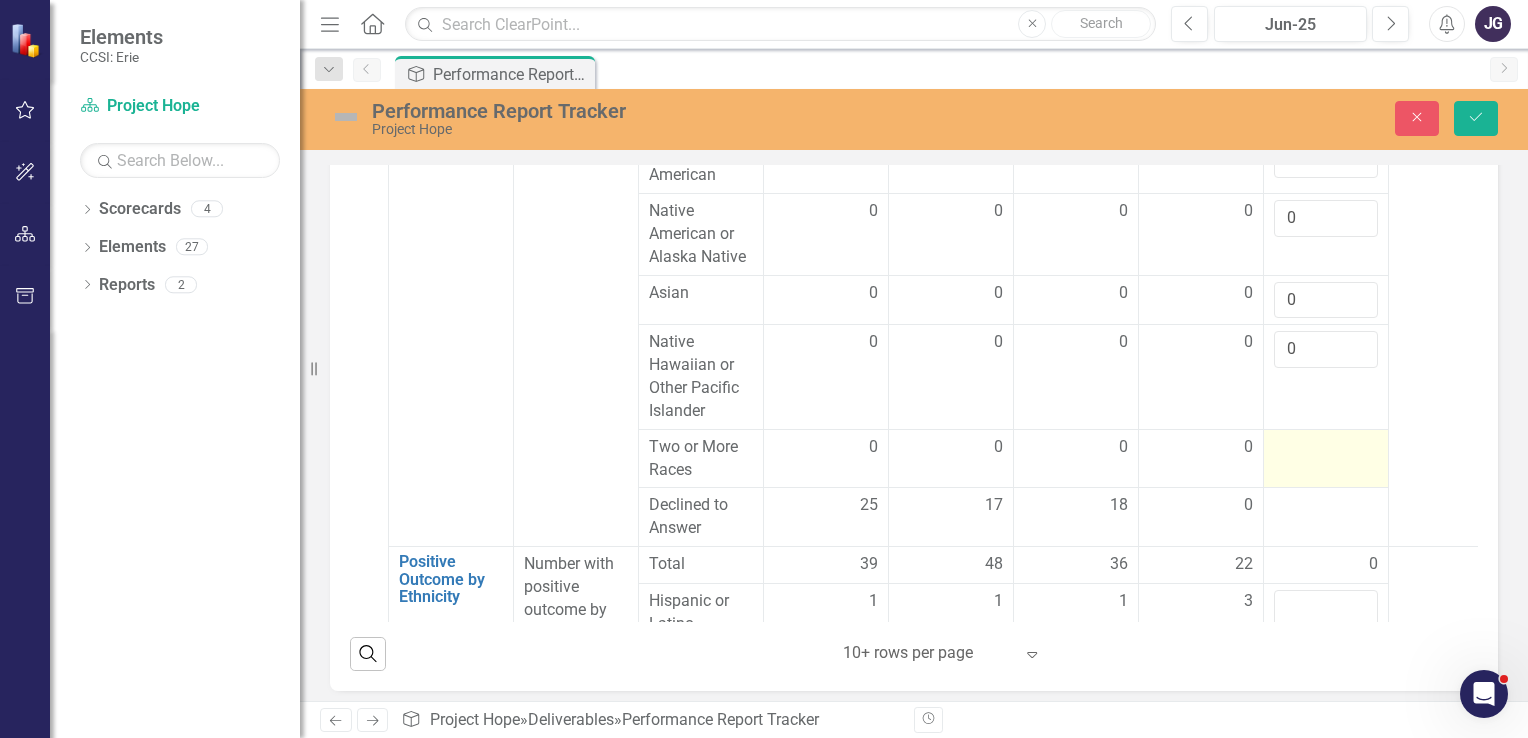 click at bounding box center [1326, 448] 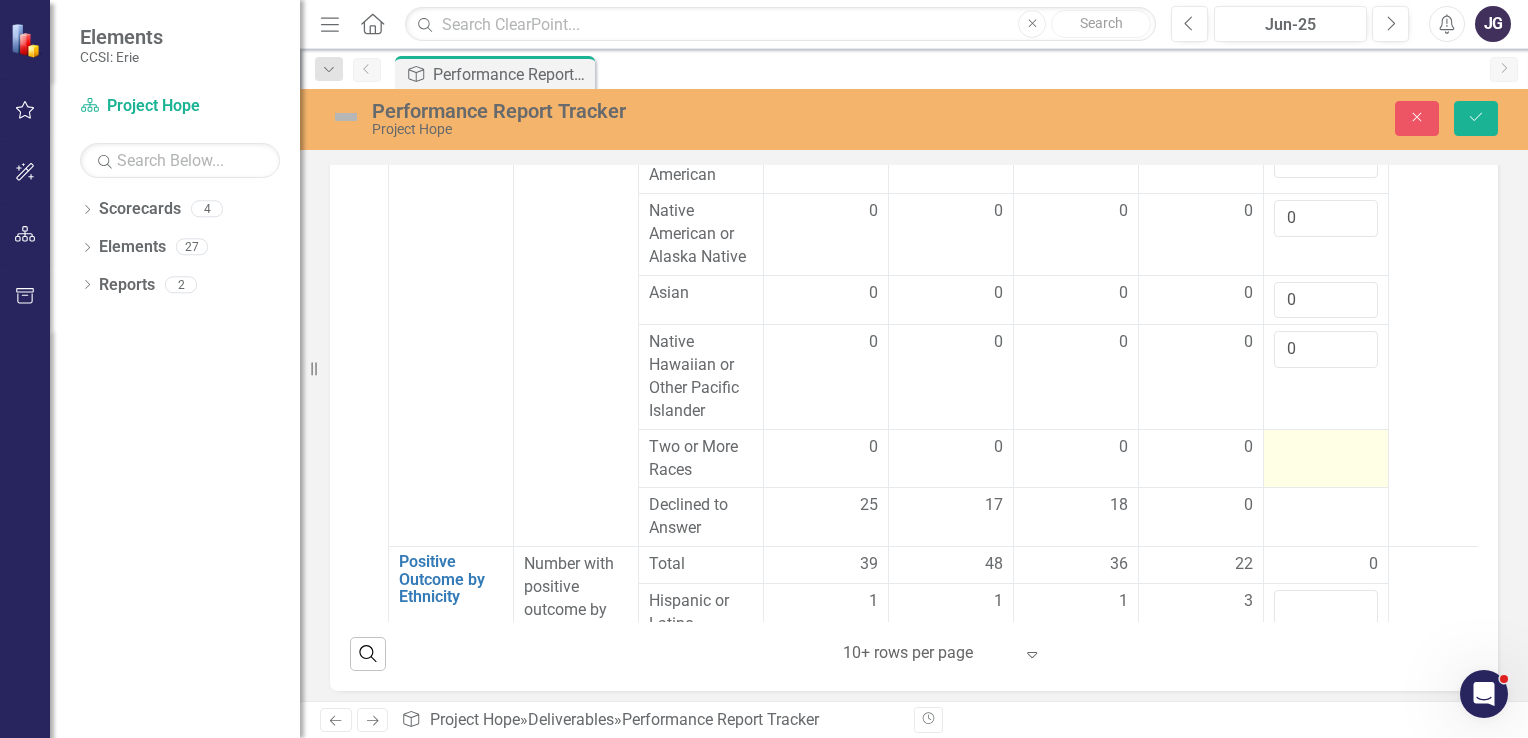 click at bounding box center [1326, 448] 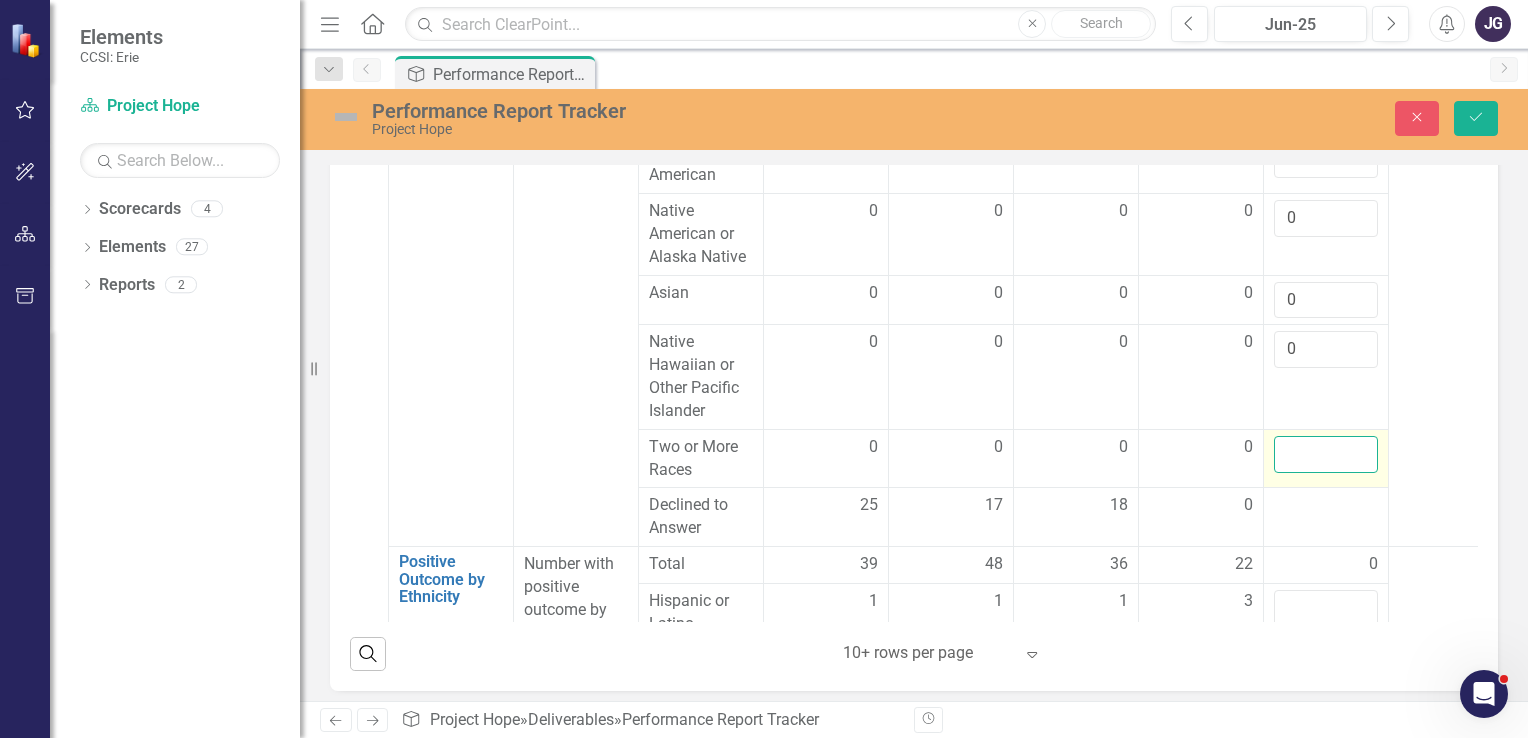 click at bounding box center (1326, 454) 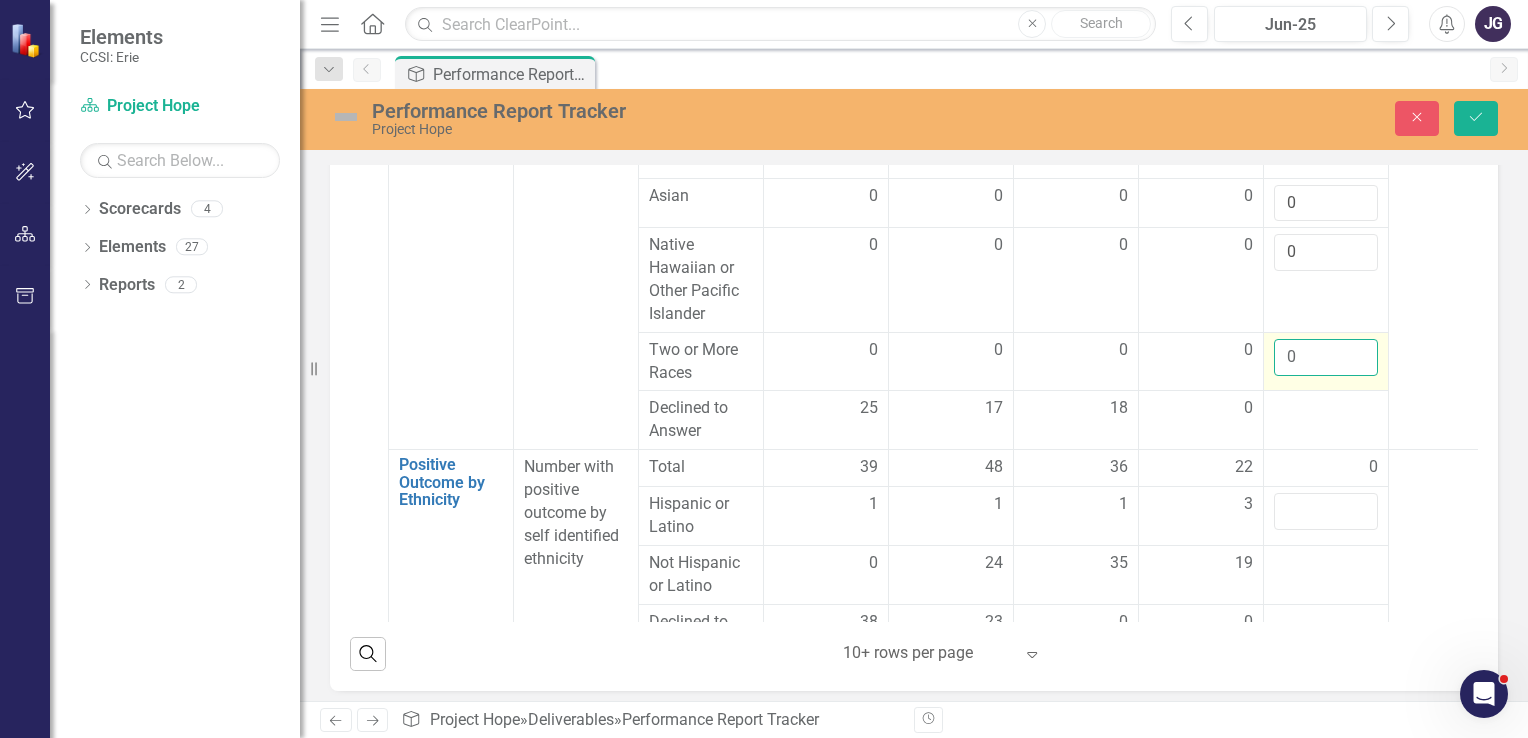 scroll, scrollTop: 2682, scrollLeft: 87, axis: both 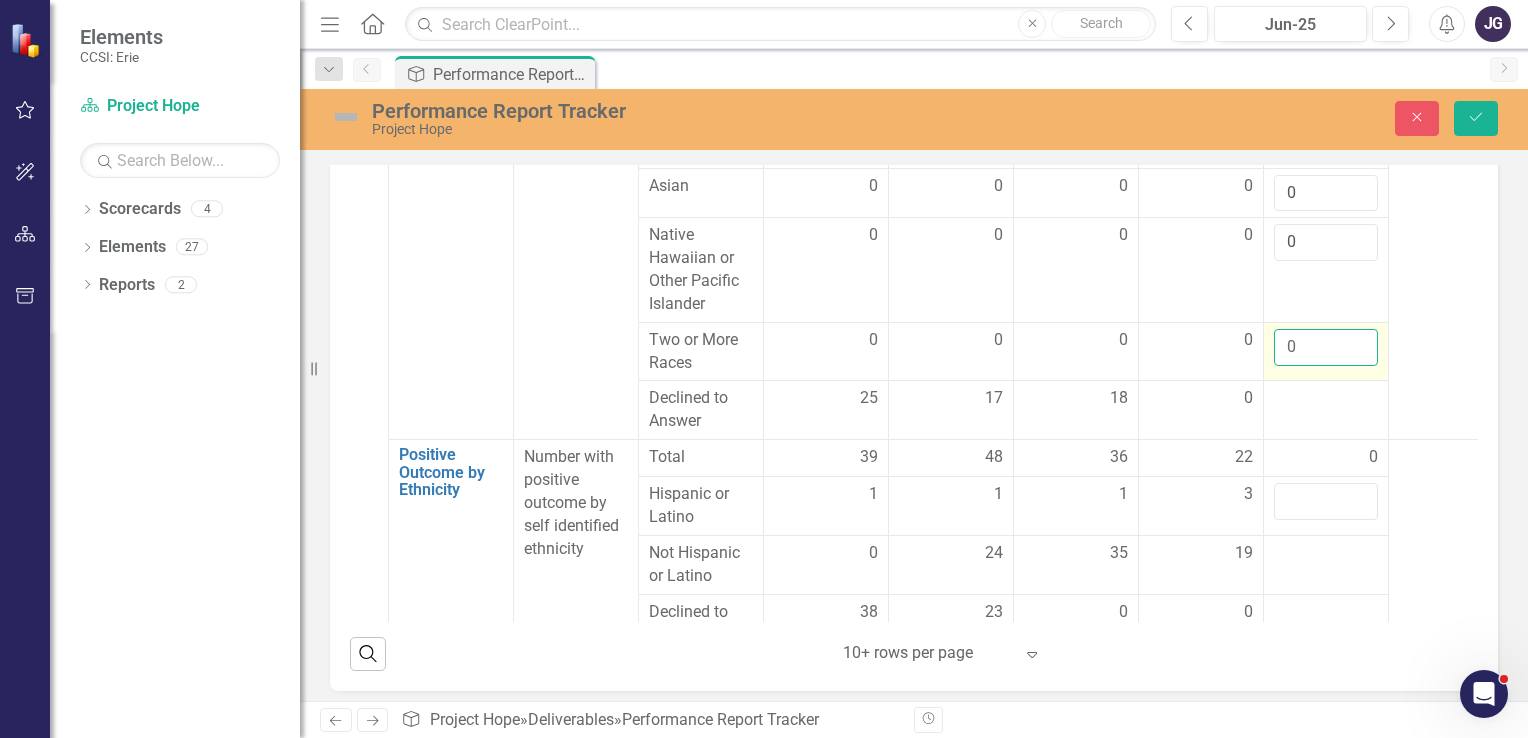 type on "0" 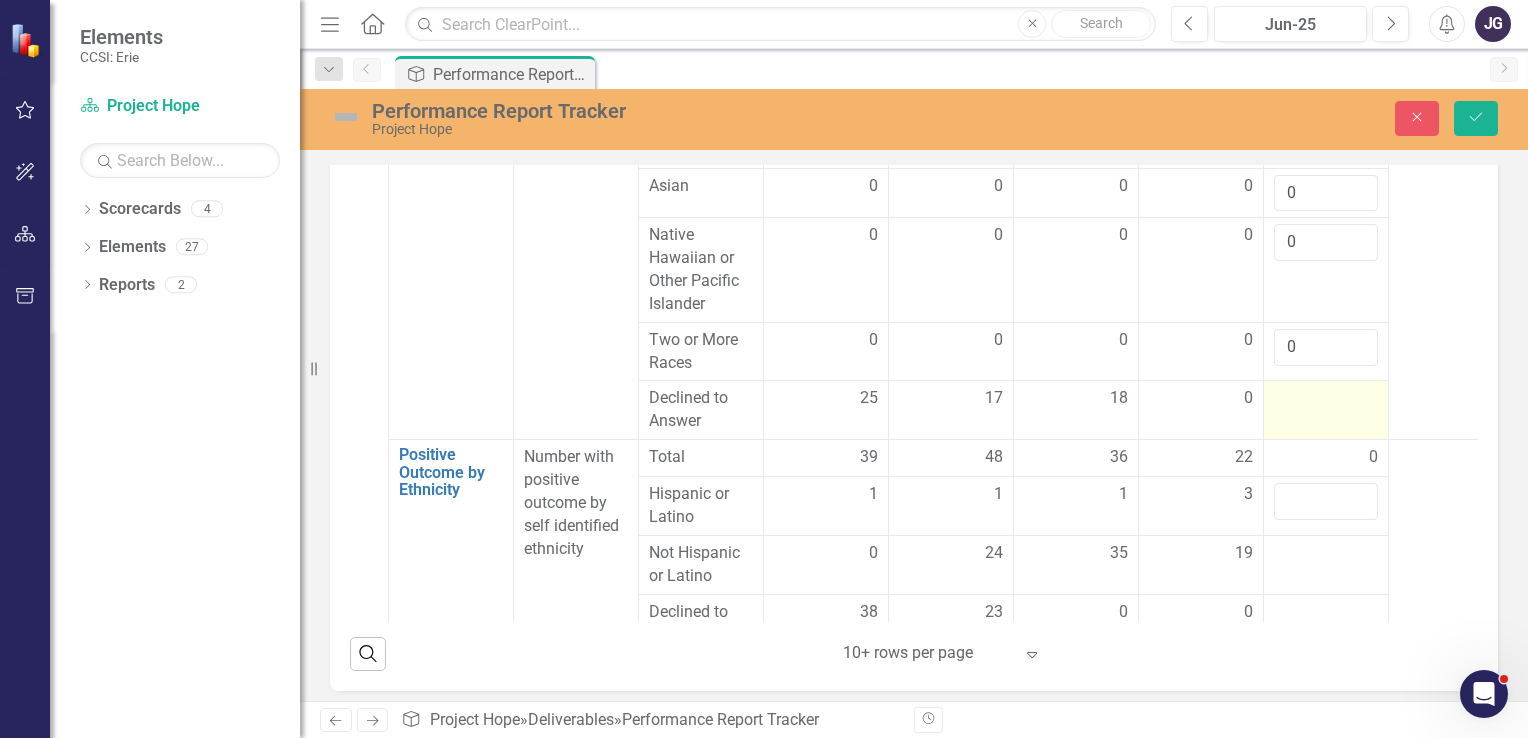 click at bounding box center (1326, 399) 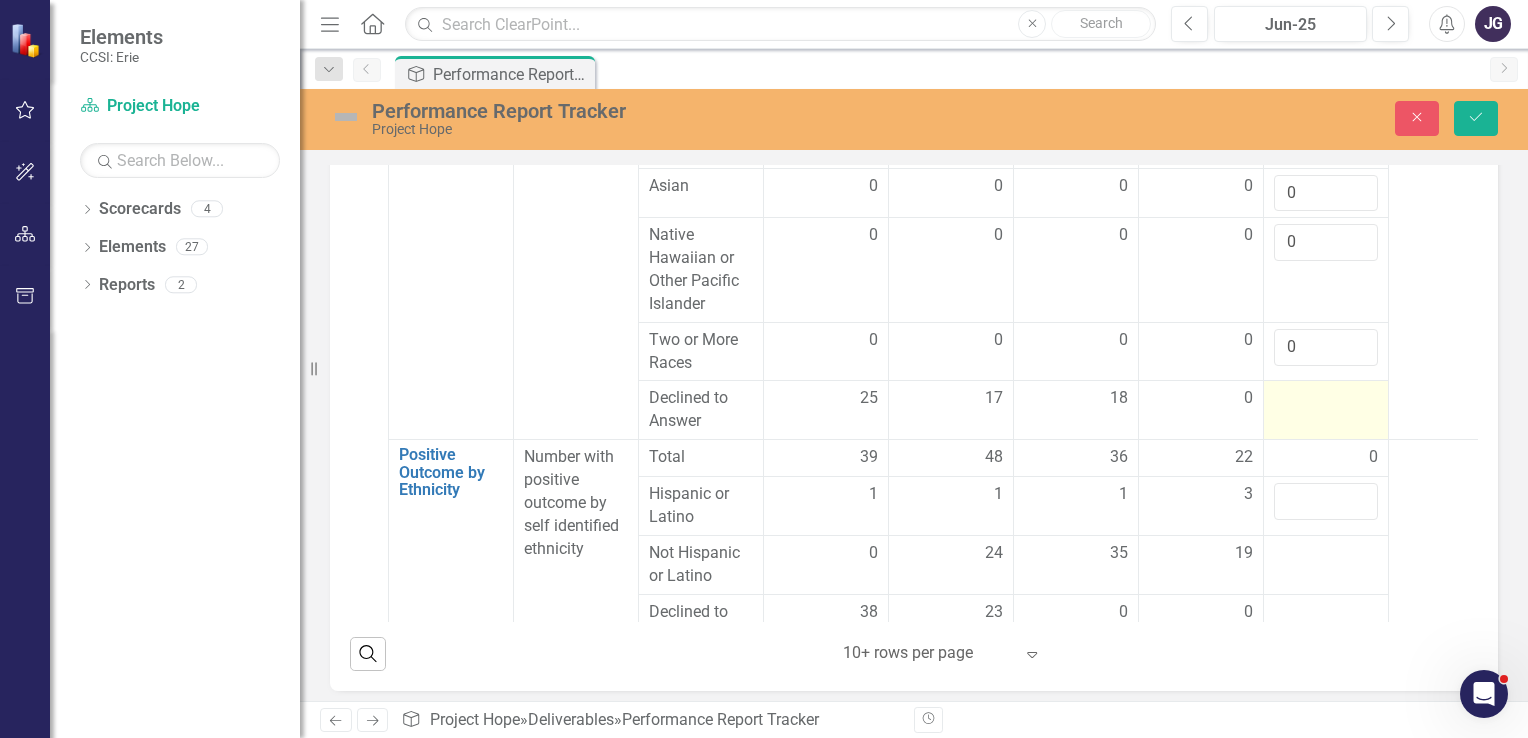 click at bounding box center [1326, 410] 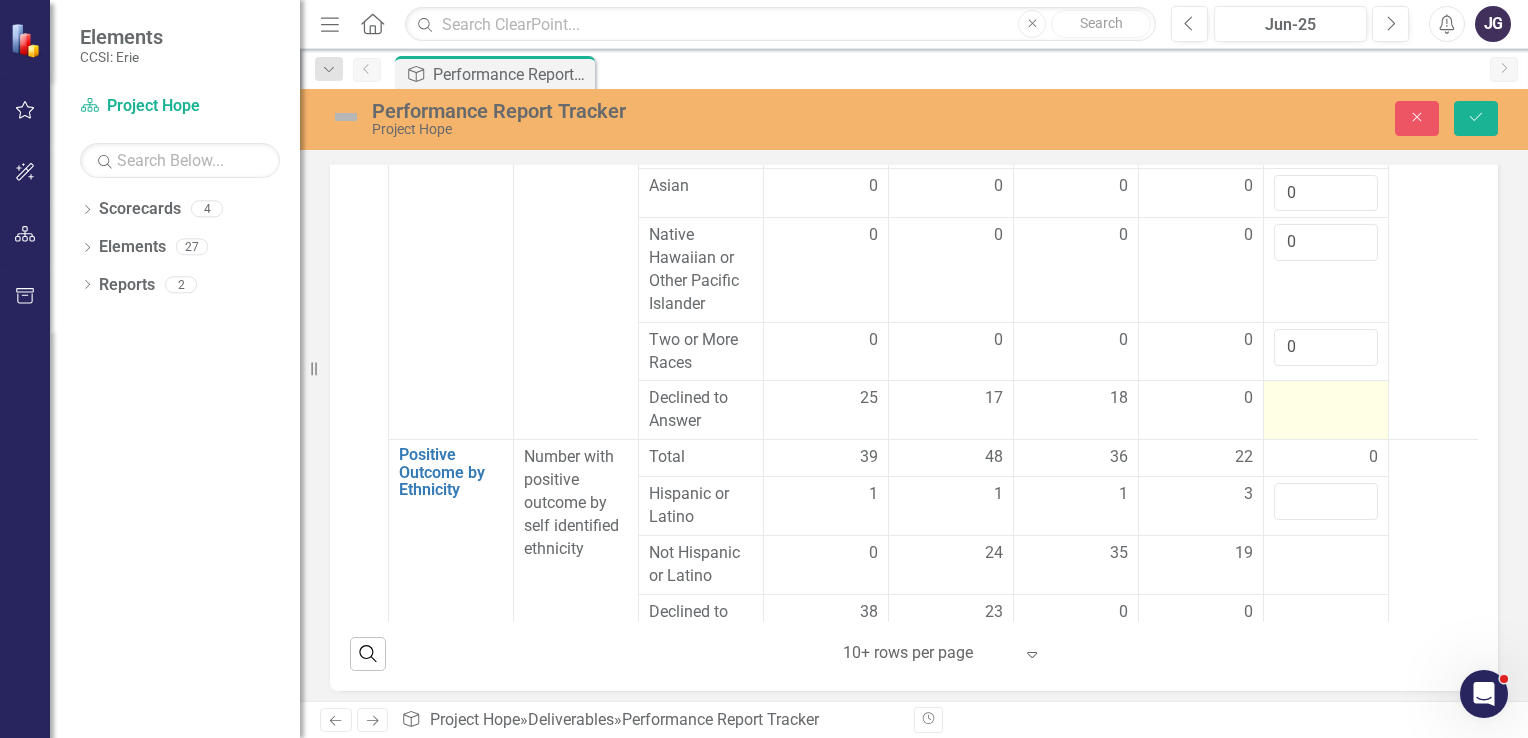 click at bounding box center [1326, 410] 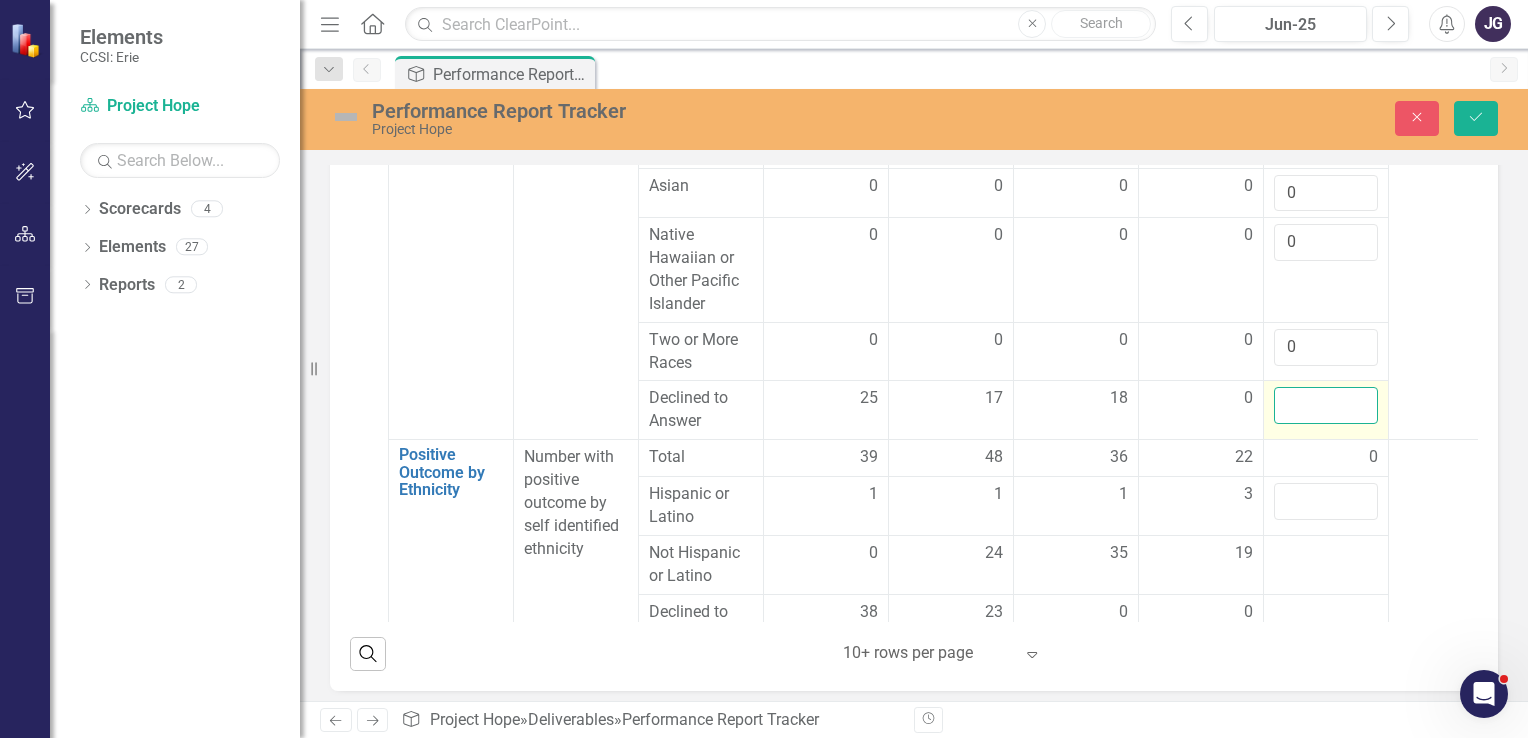 click at bounding box center (1326, 405) 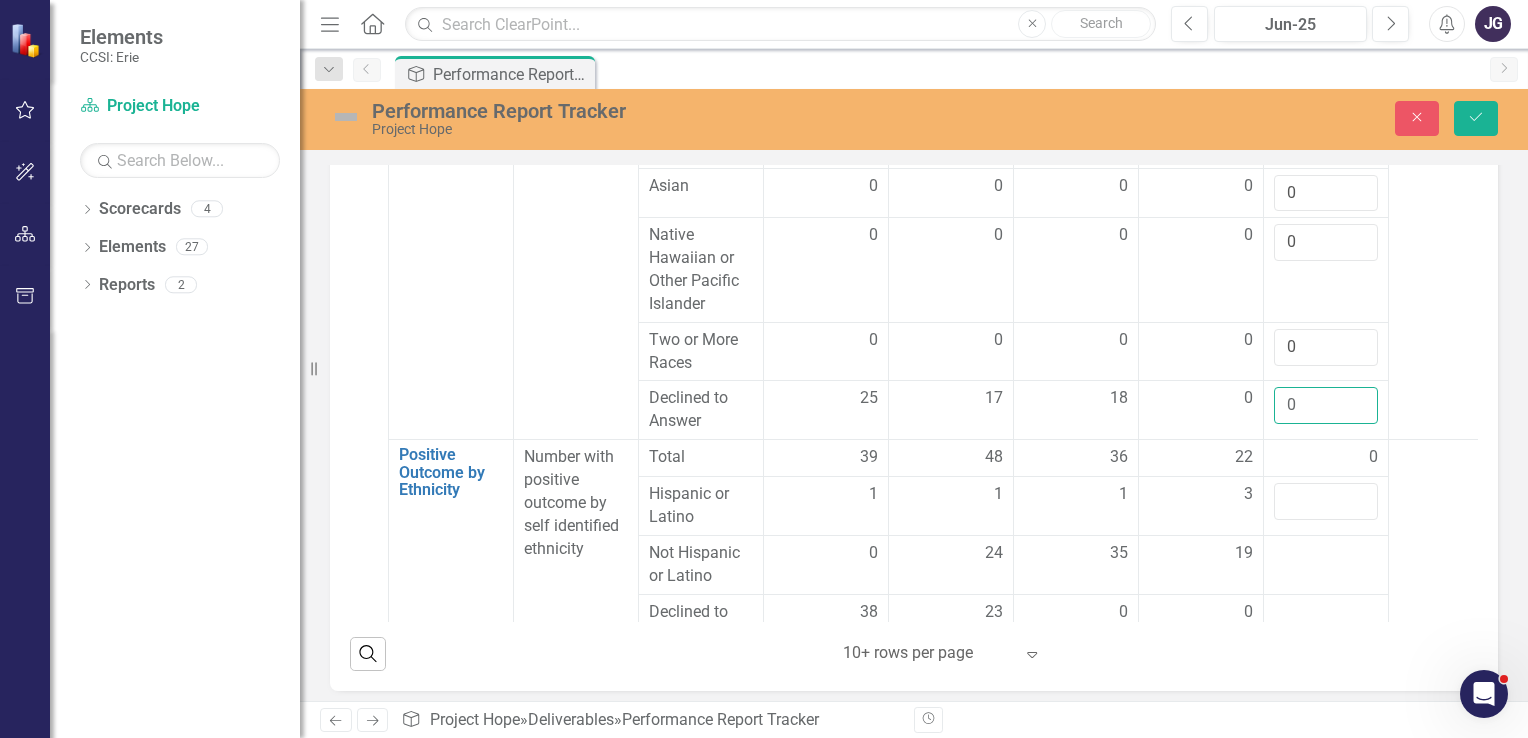 type on "0" 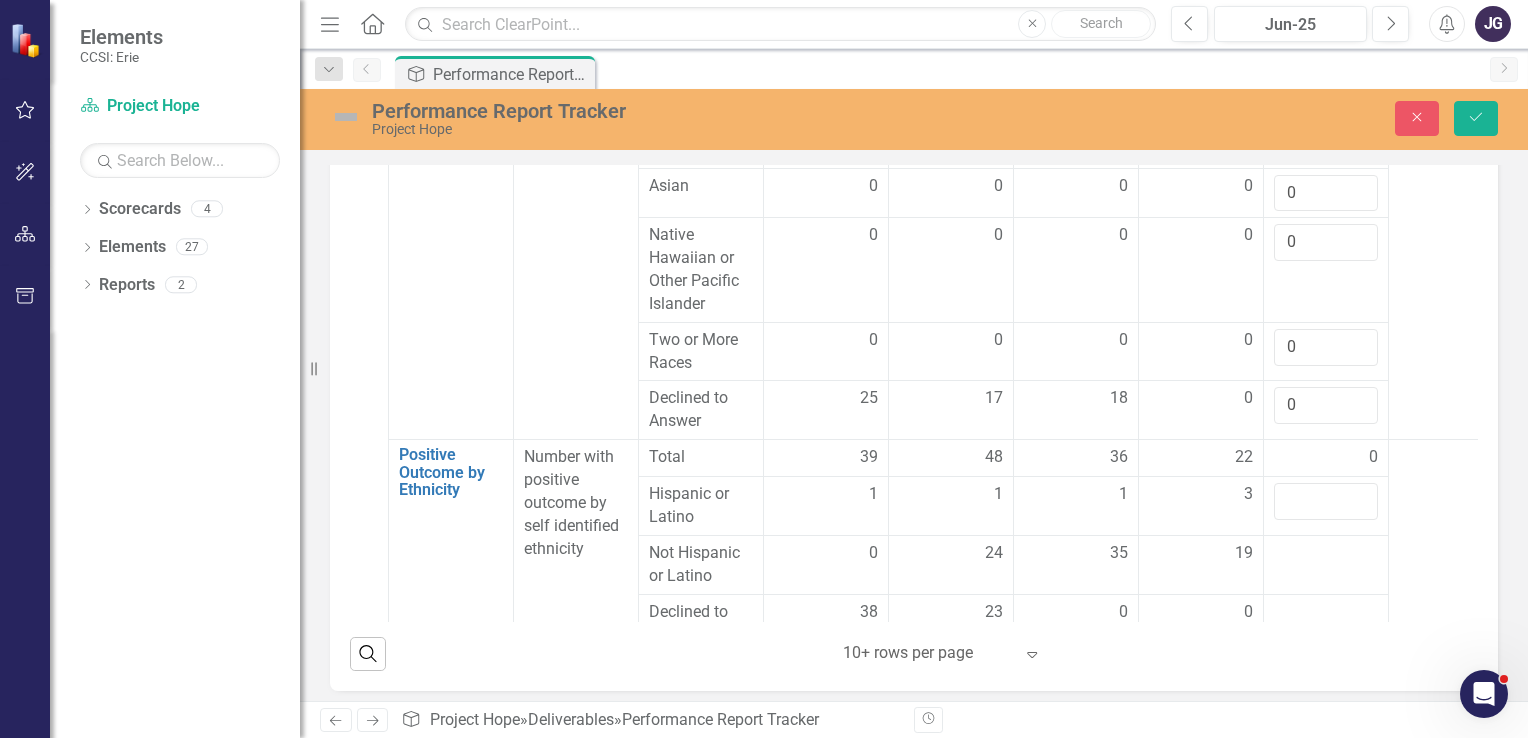 click on "0" at bounding box center [1326, 457] 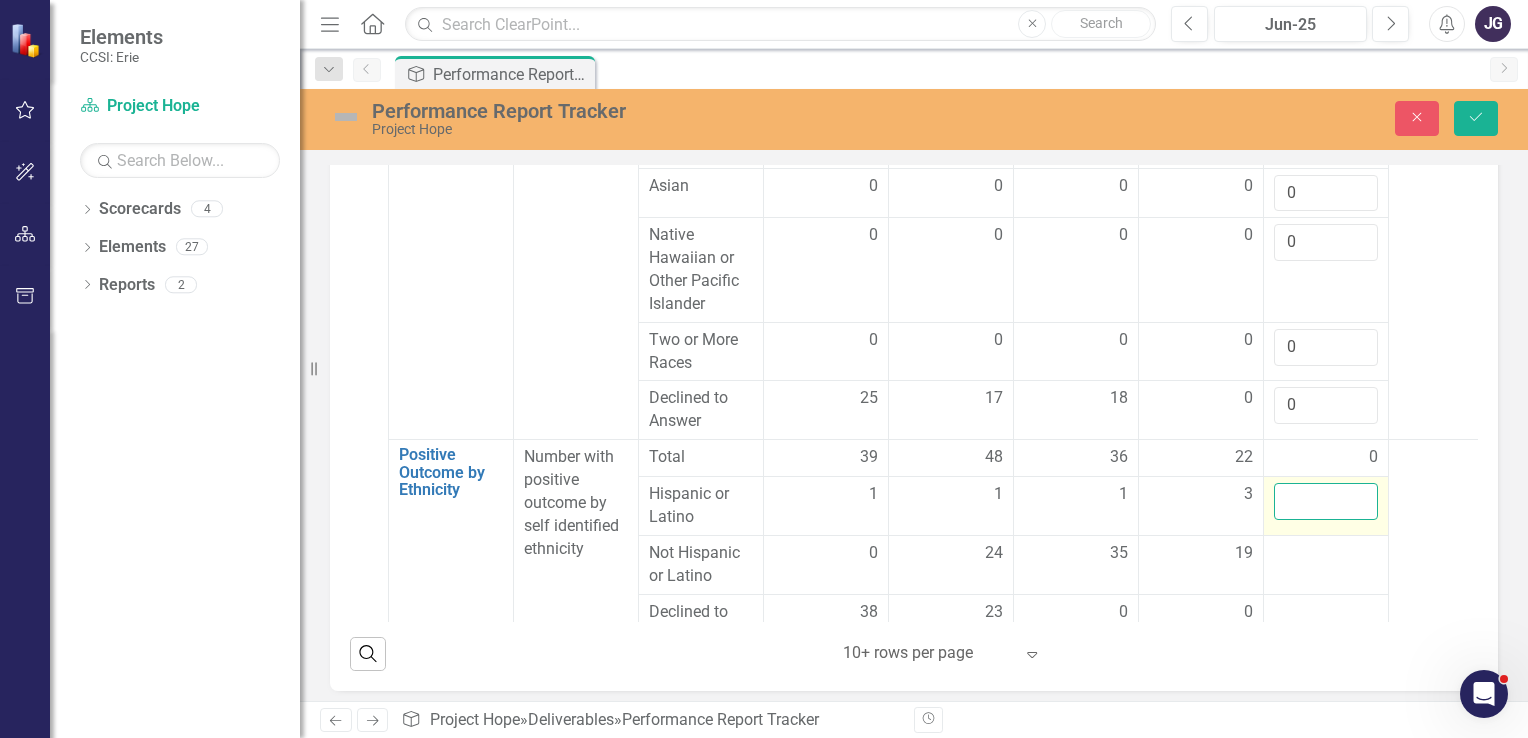 click at bounding box center (1326, 501) 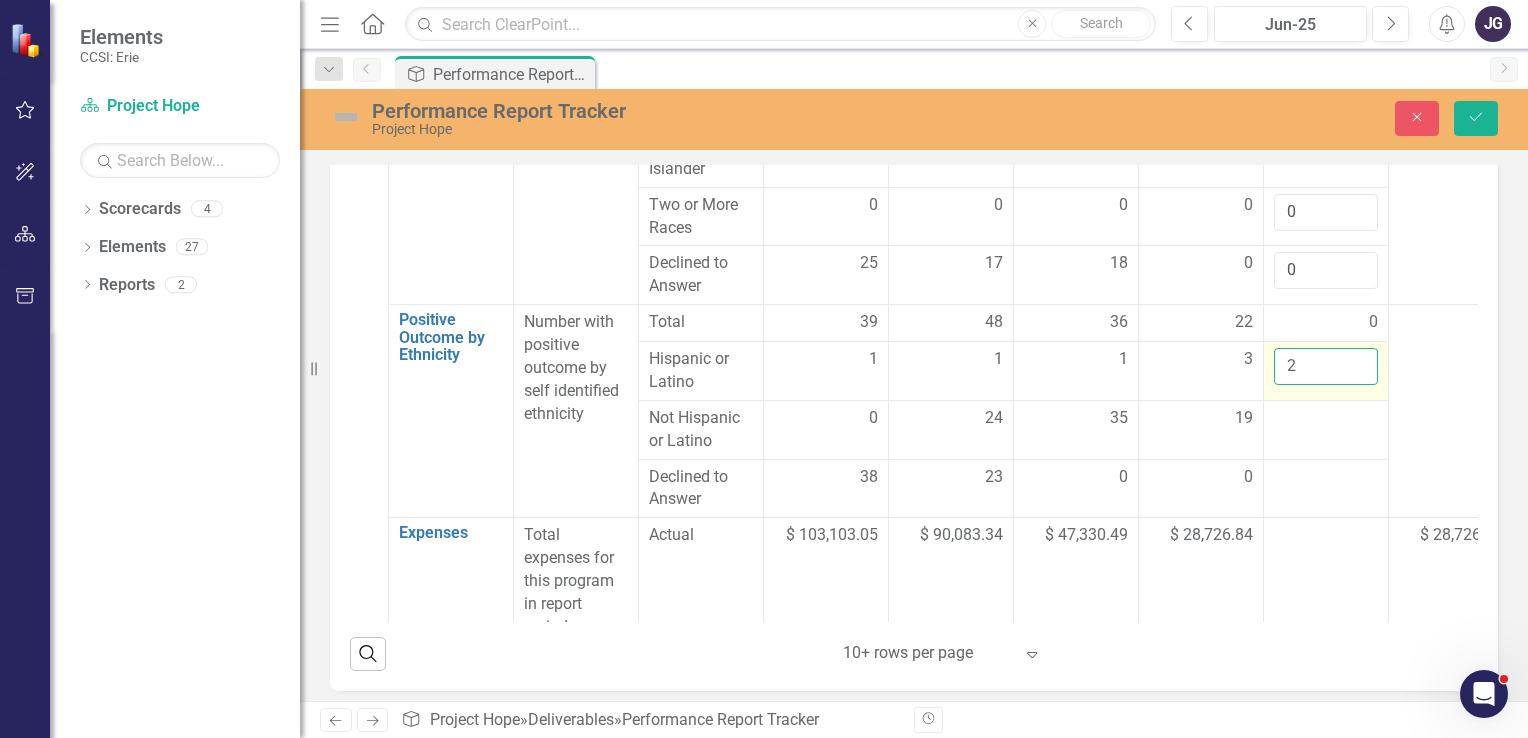 scroll, scrollTop: 2822, scrollLeft: 87, axis: both 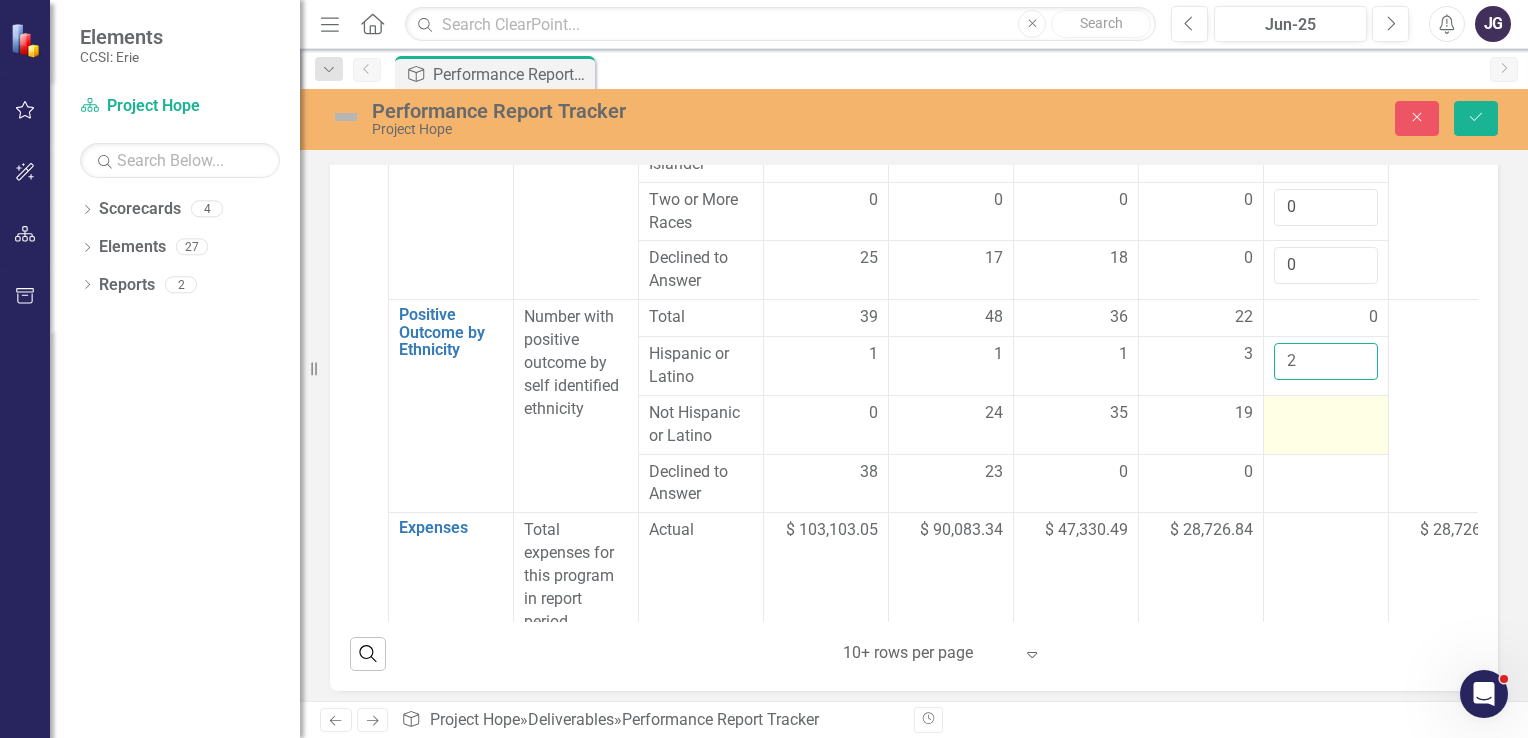 type on "2" 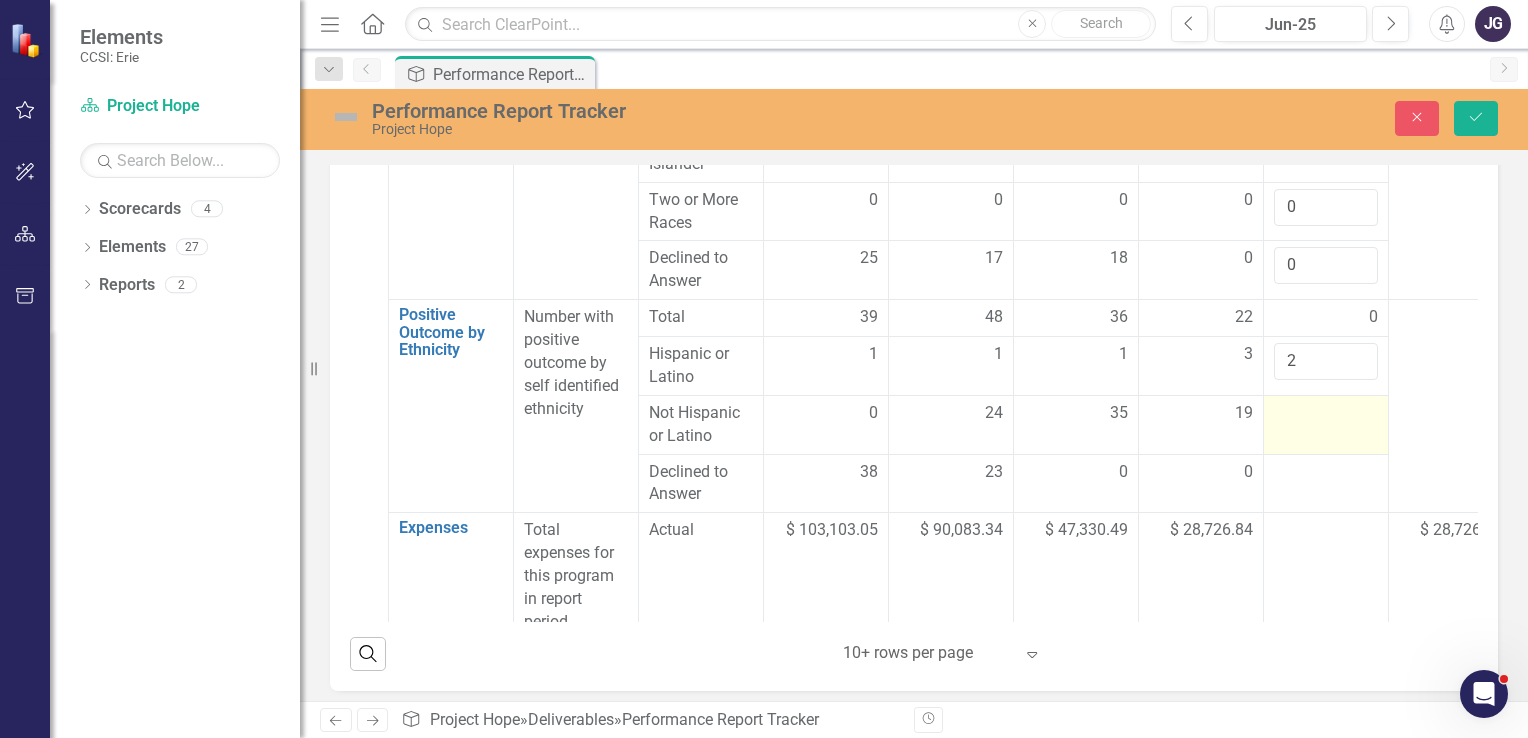 click at bounding box center (1326, 414) 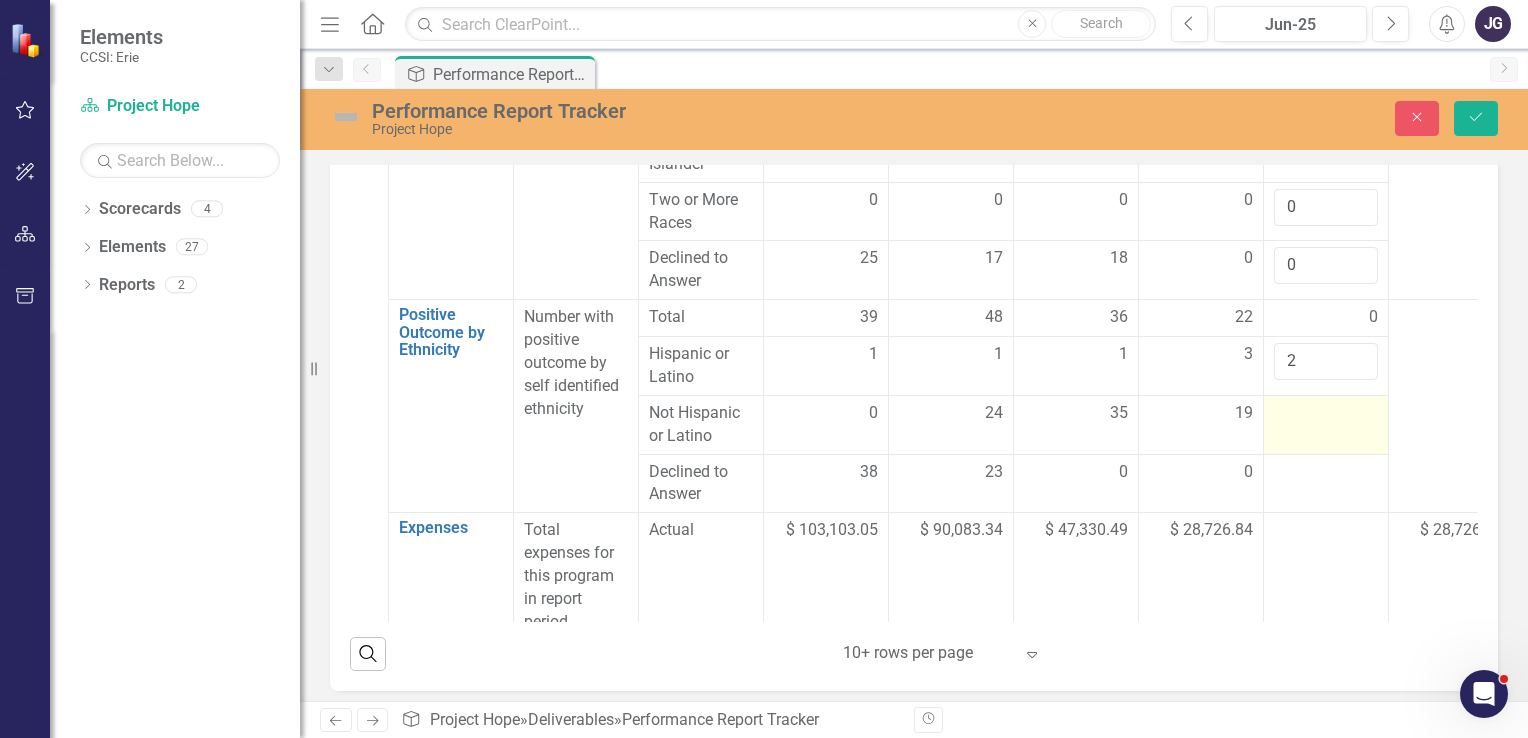click at bounding box center [1326, 424] 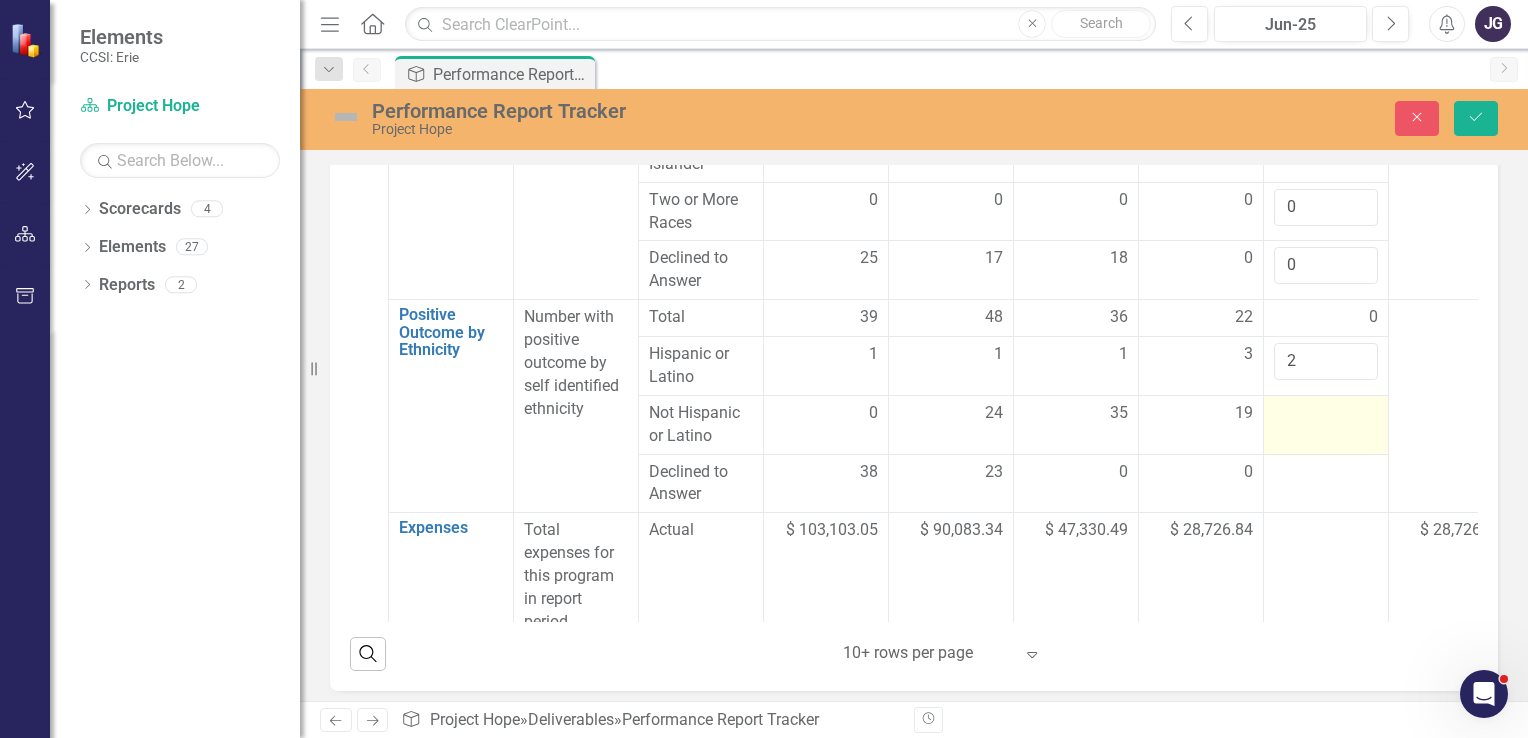 click at bounding box center (1326, 424) 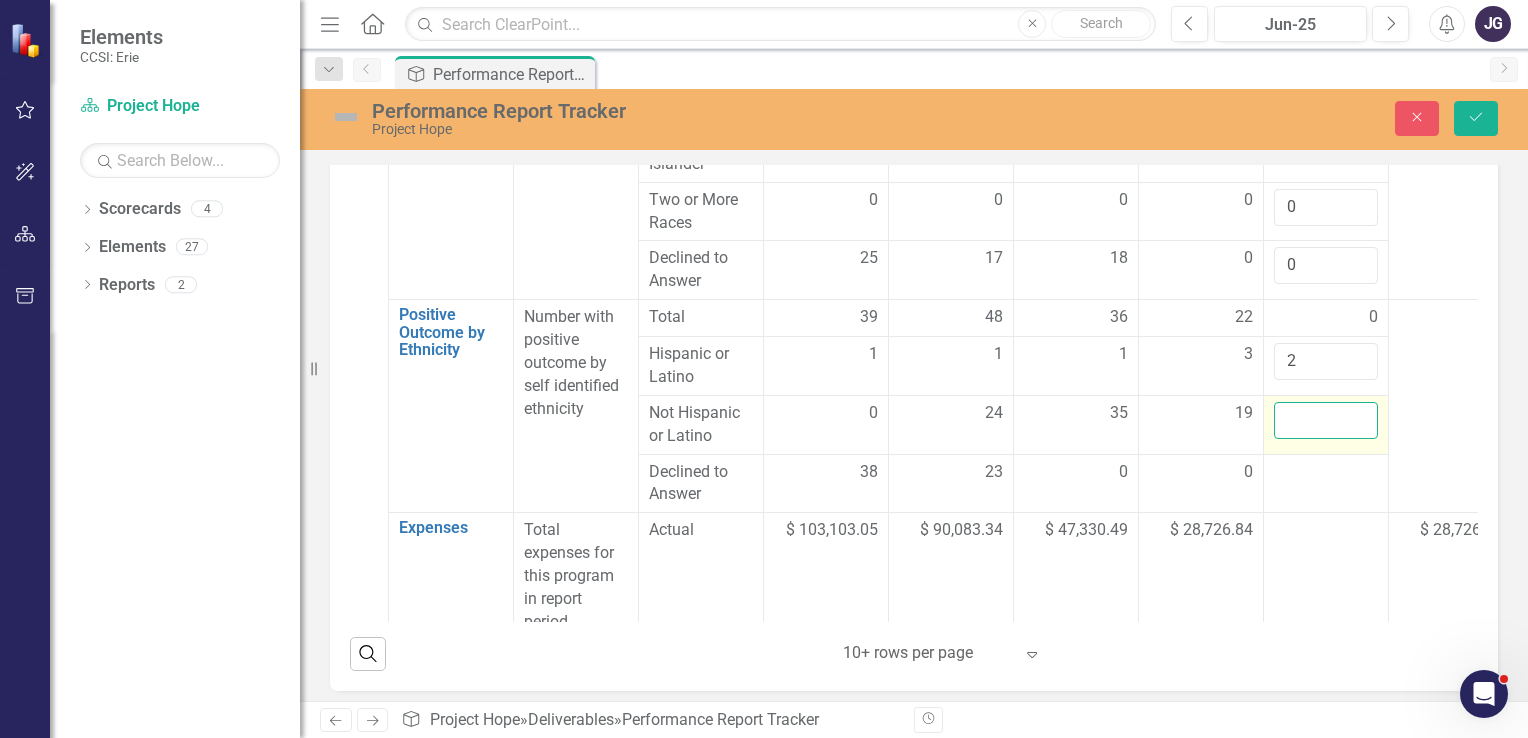 click at bounding box center (1326, 420) 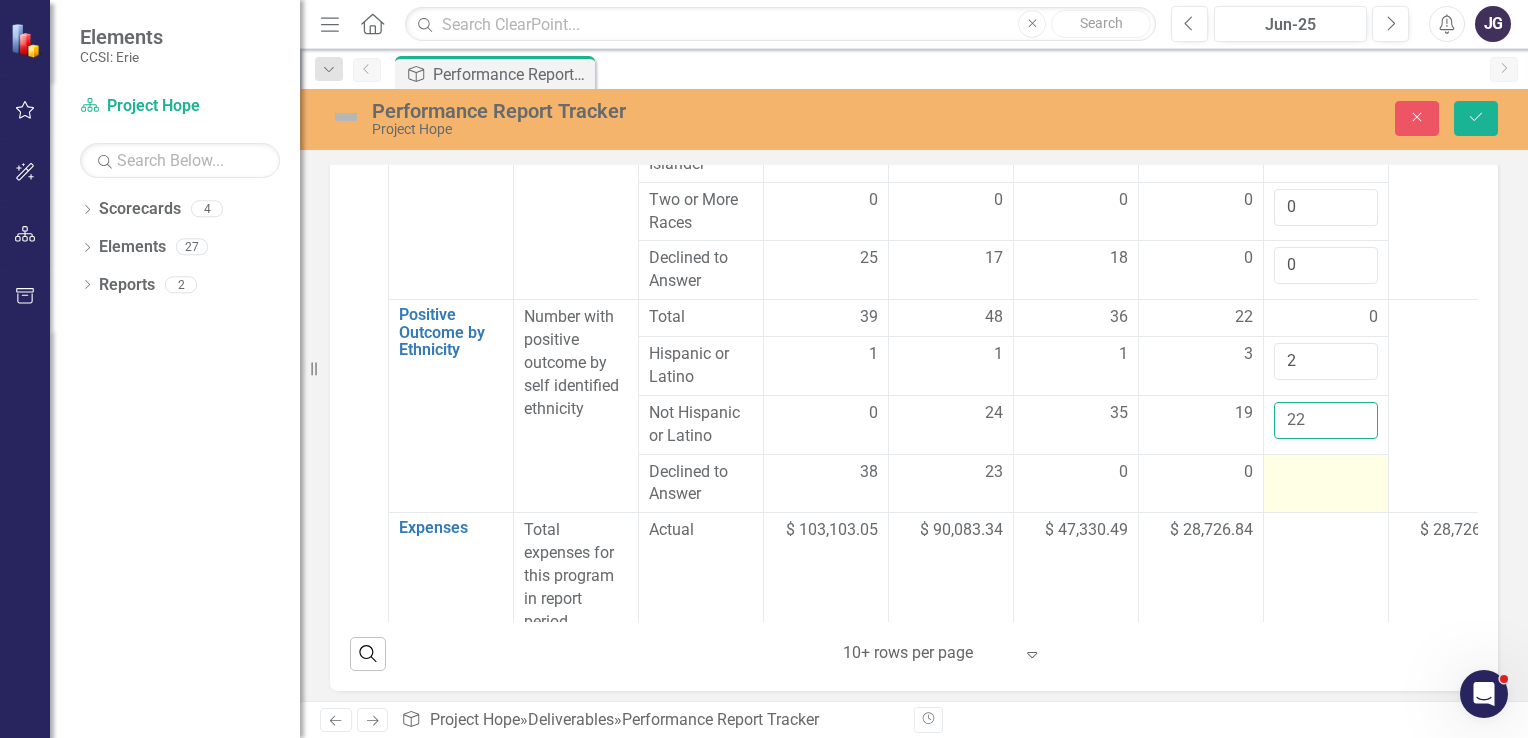 type on "22" 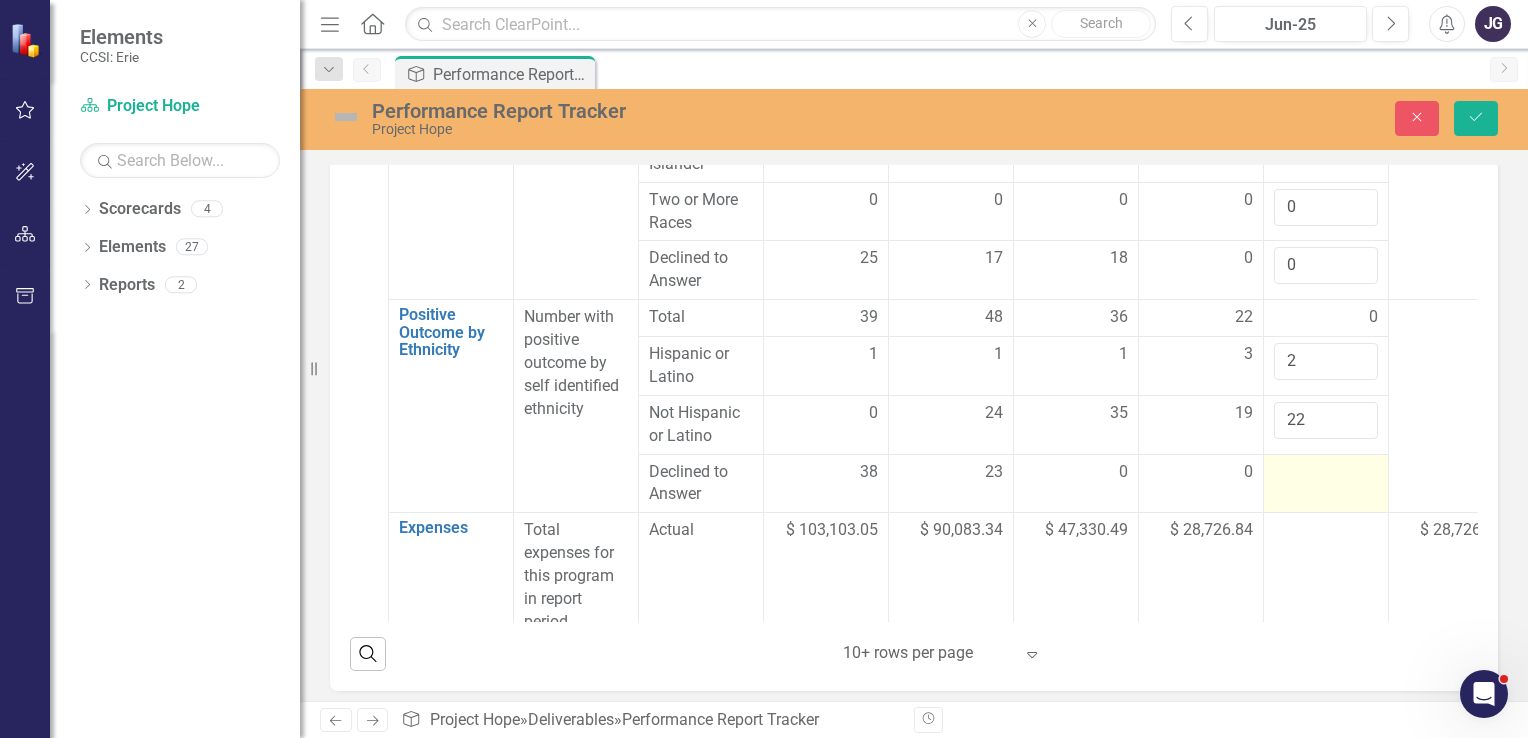 click at bounding box center [1326, 483] 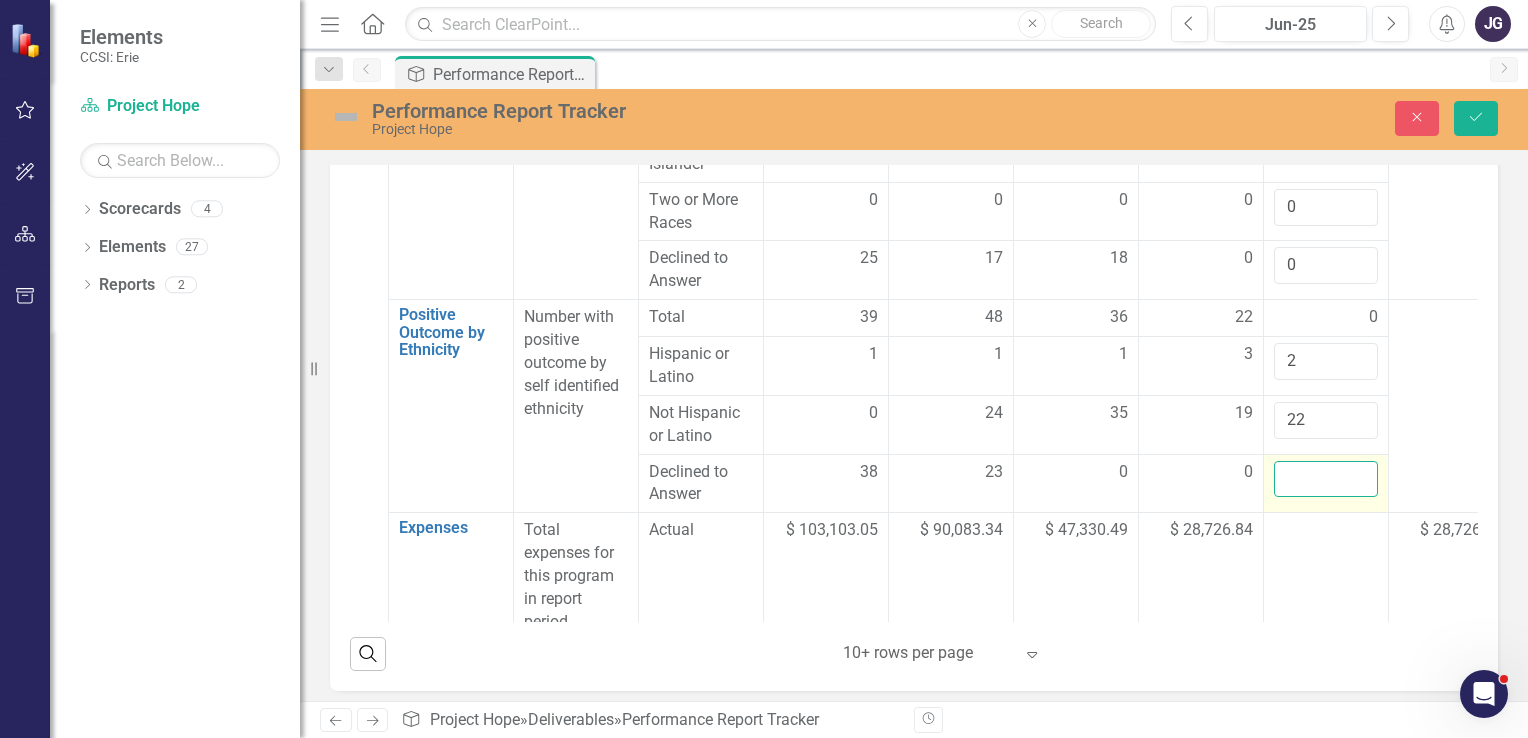 click at bounding box center [1326, 479] 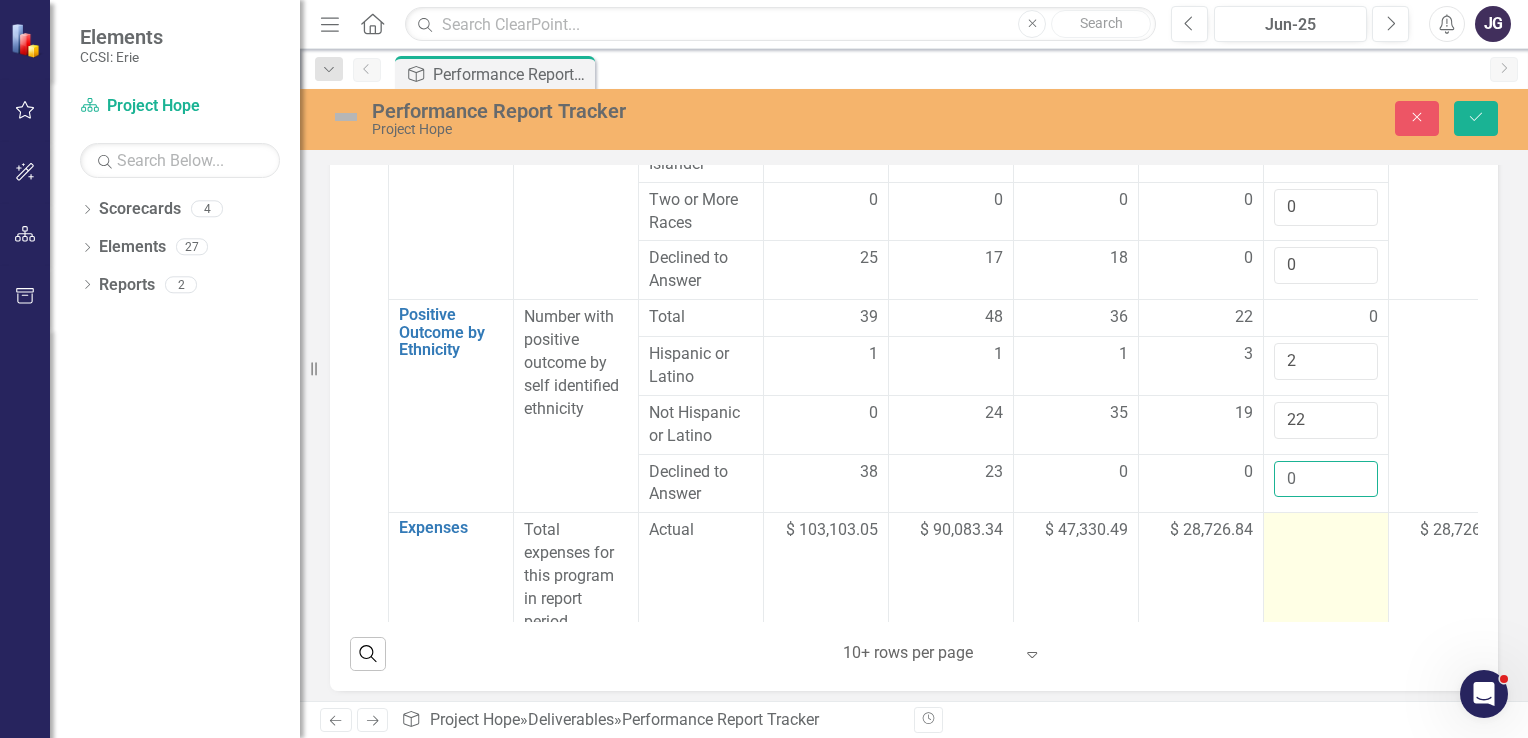 type on "0" 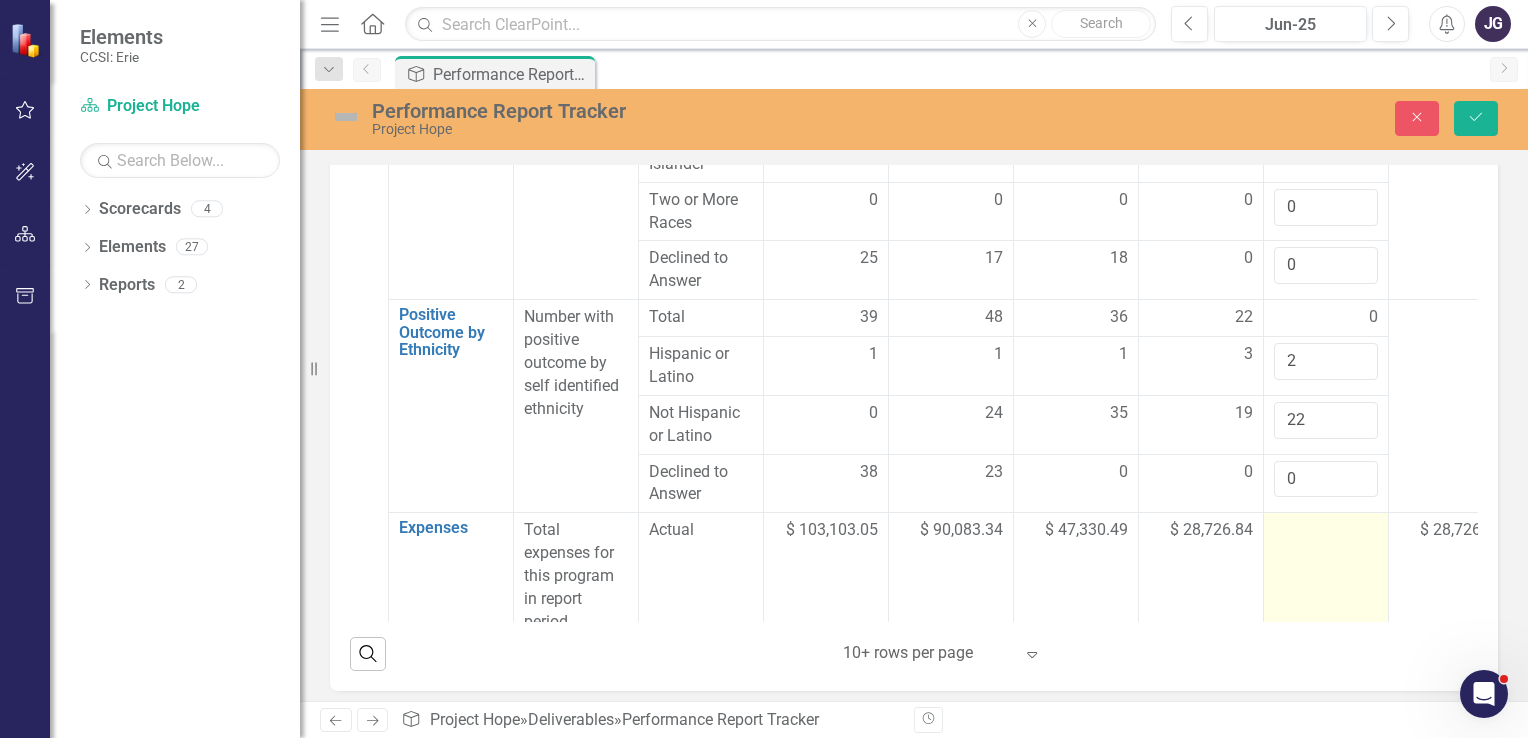 click at bounding box center [1326, 576] 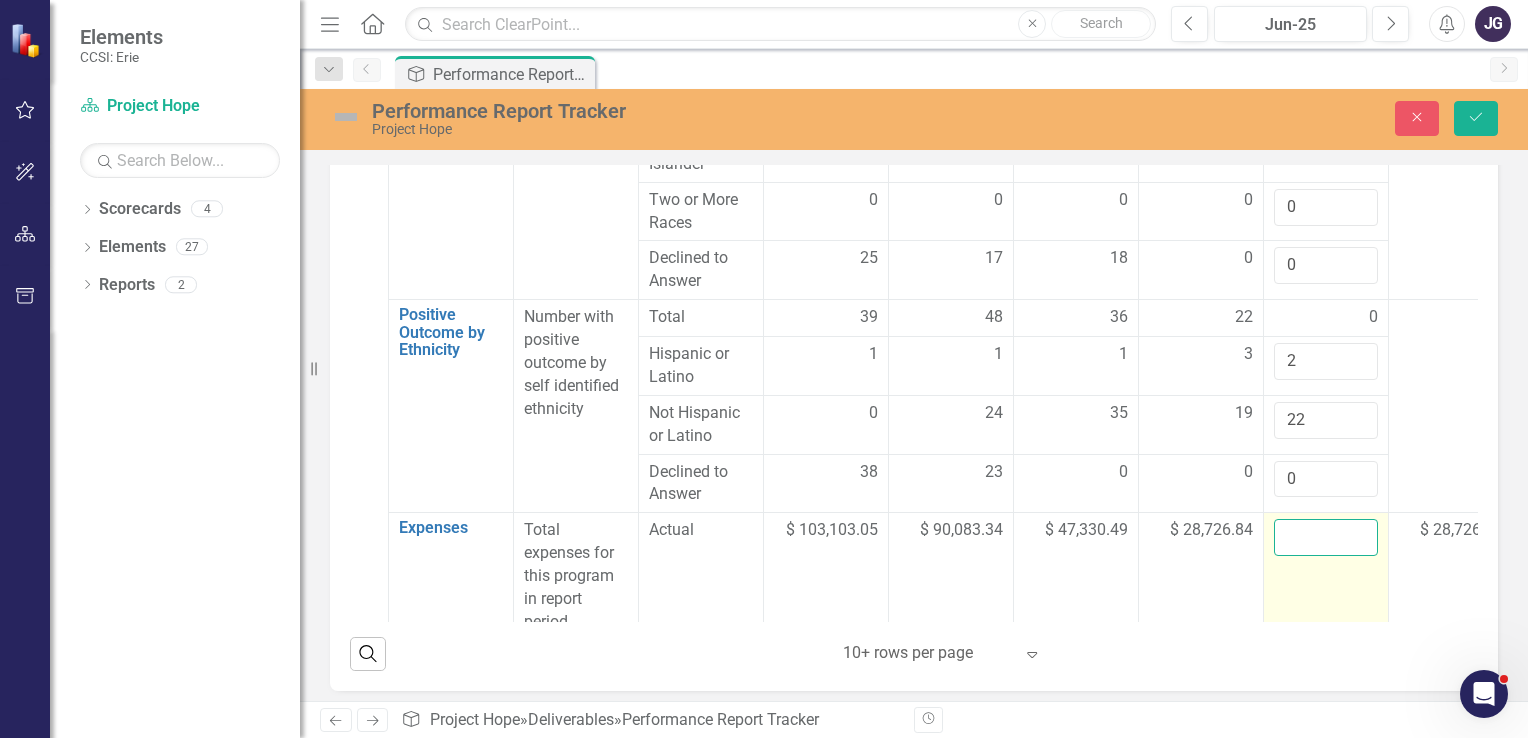 click at bounding box center (1326, 537) 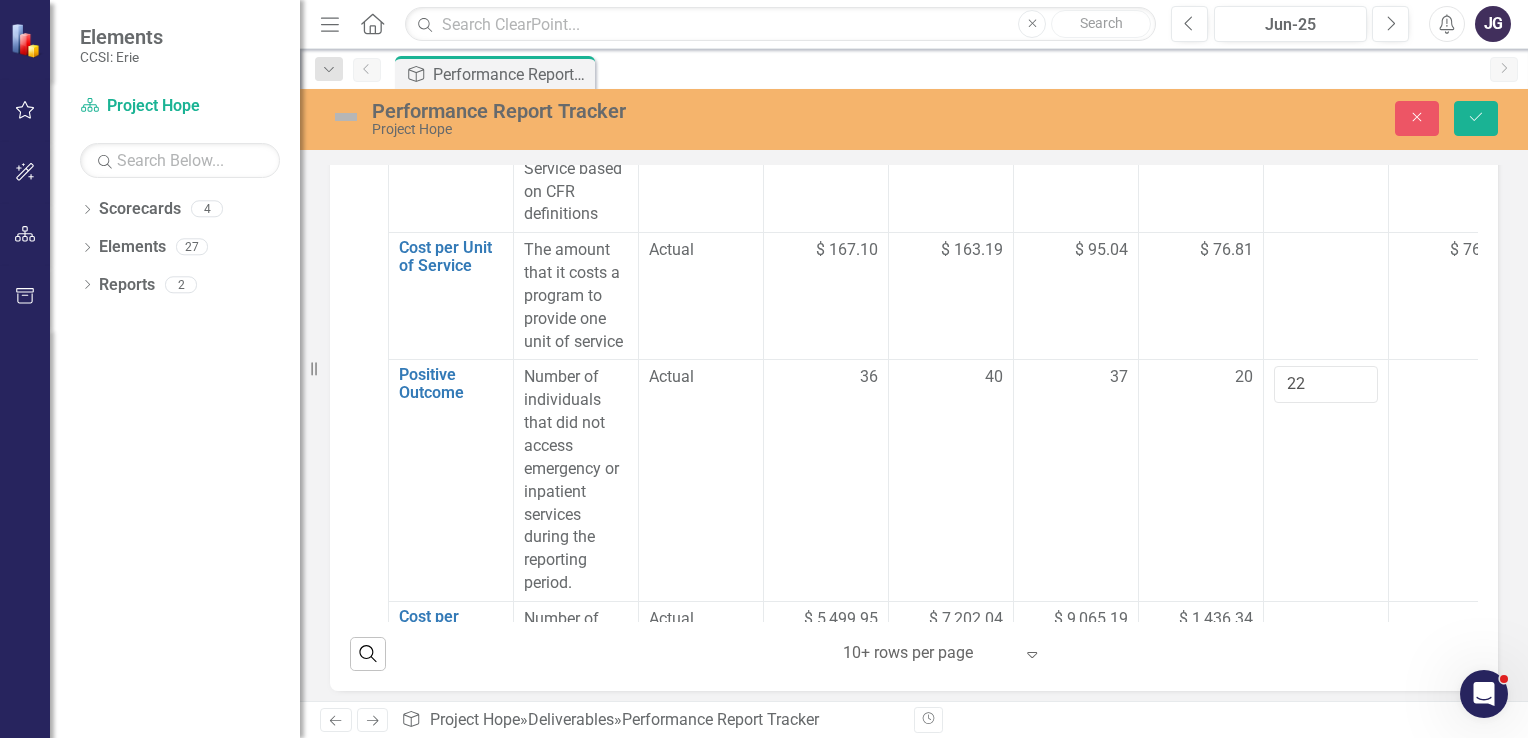 scroll, scrollTop: 1820, scrollLeft: 87, axis: both 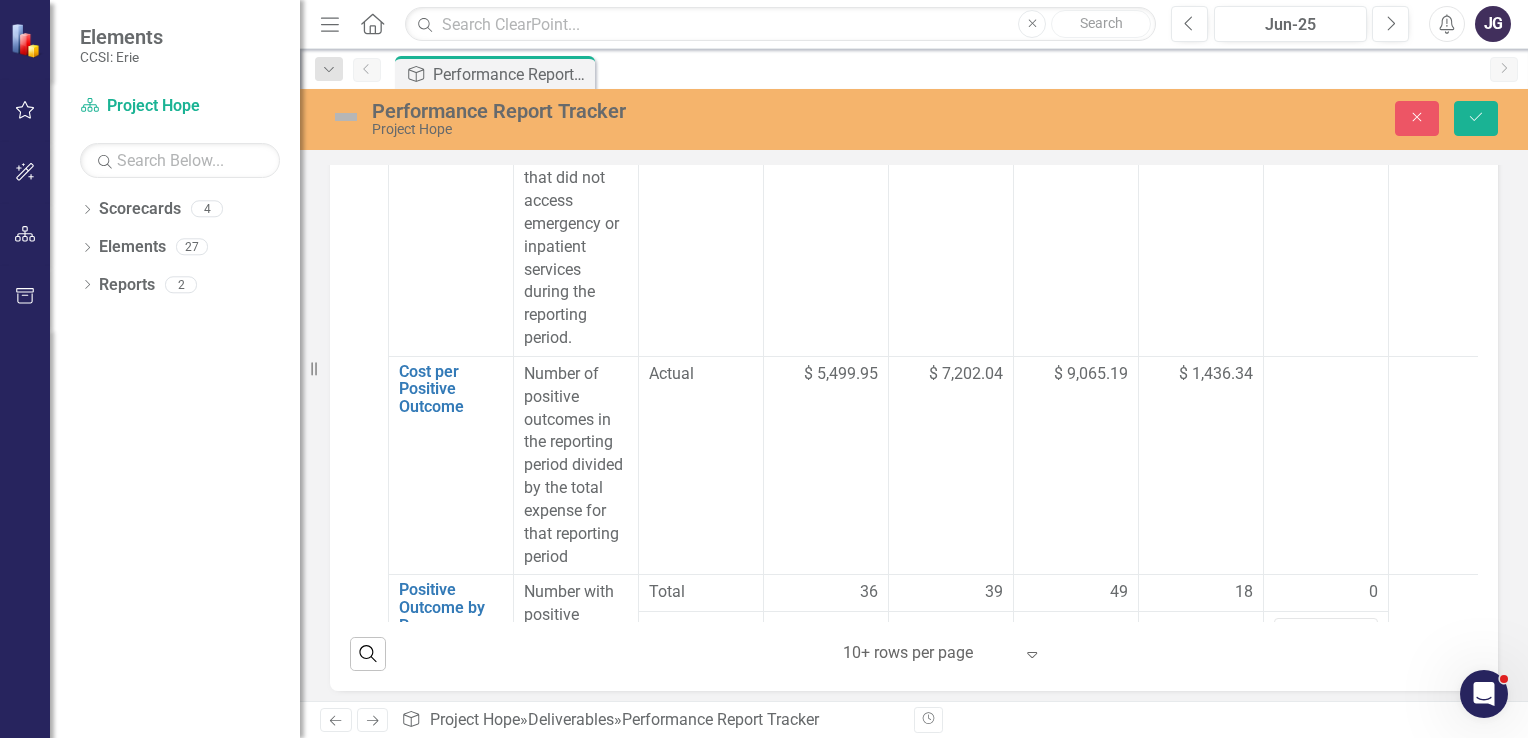 drag, startPoint x: 1318, startPoint y: 384, endPoint x: 1448, endPoint y: 224, distance: 206.15529 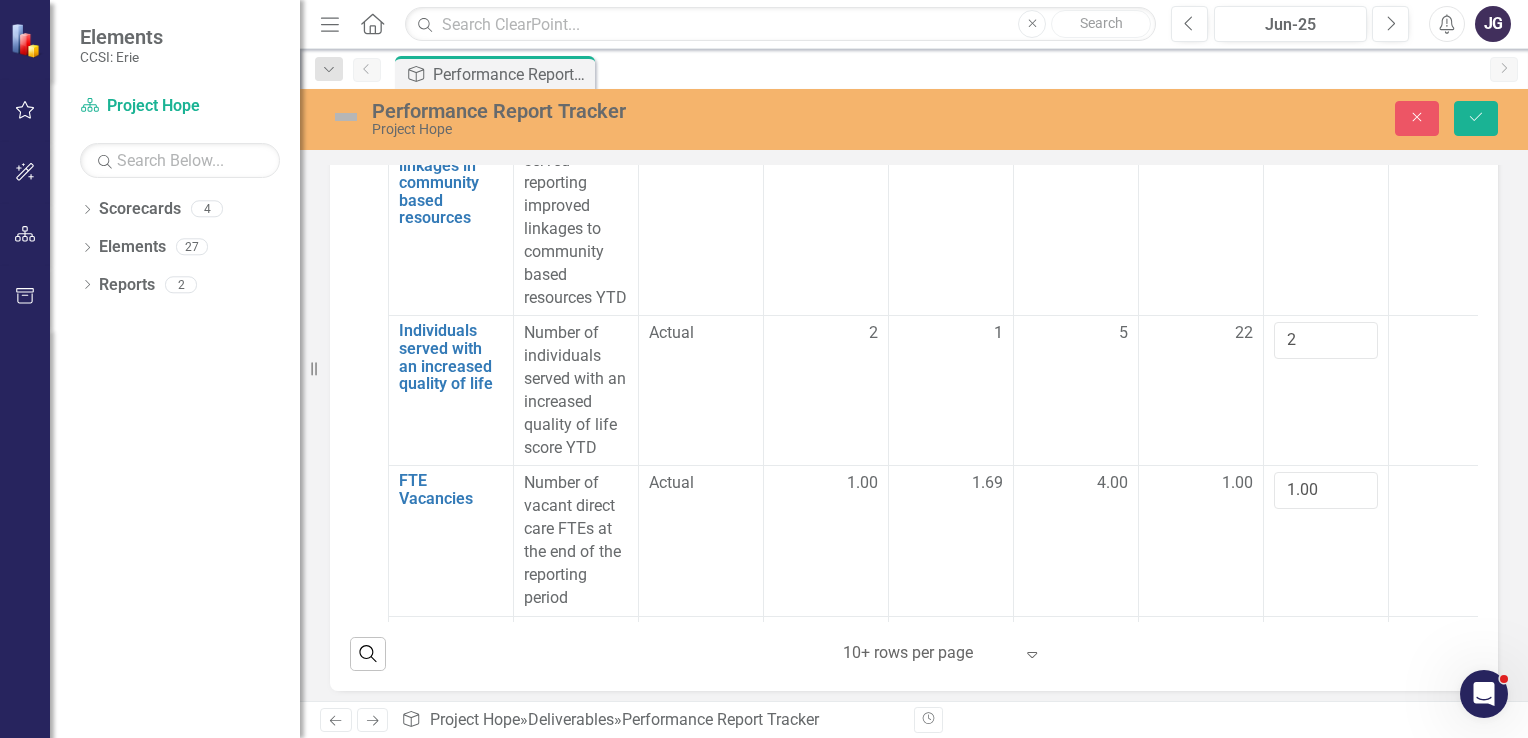 scroll, scrollTop: 4961, scrollLeft: 87, axis: both 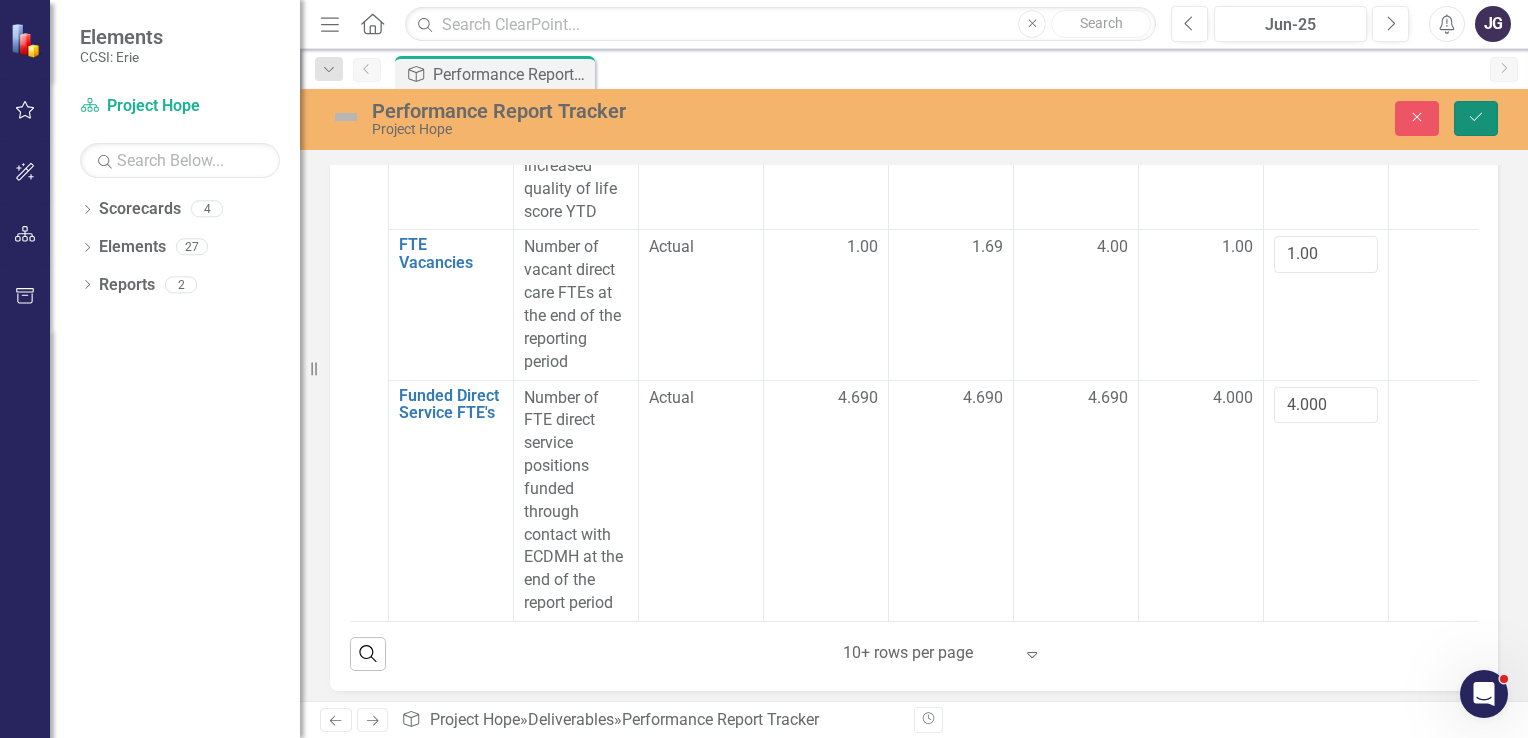 click on "Save" 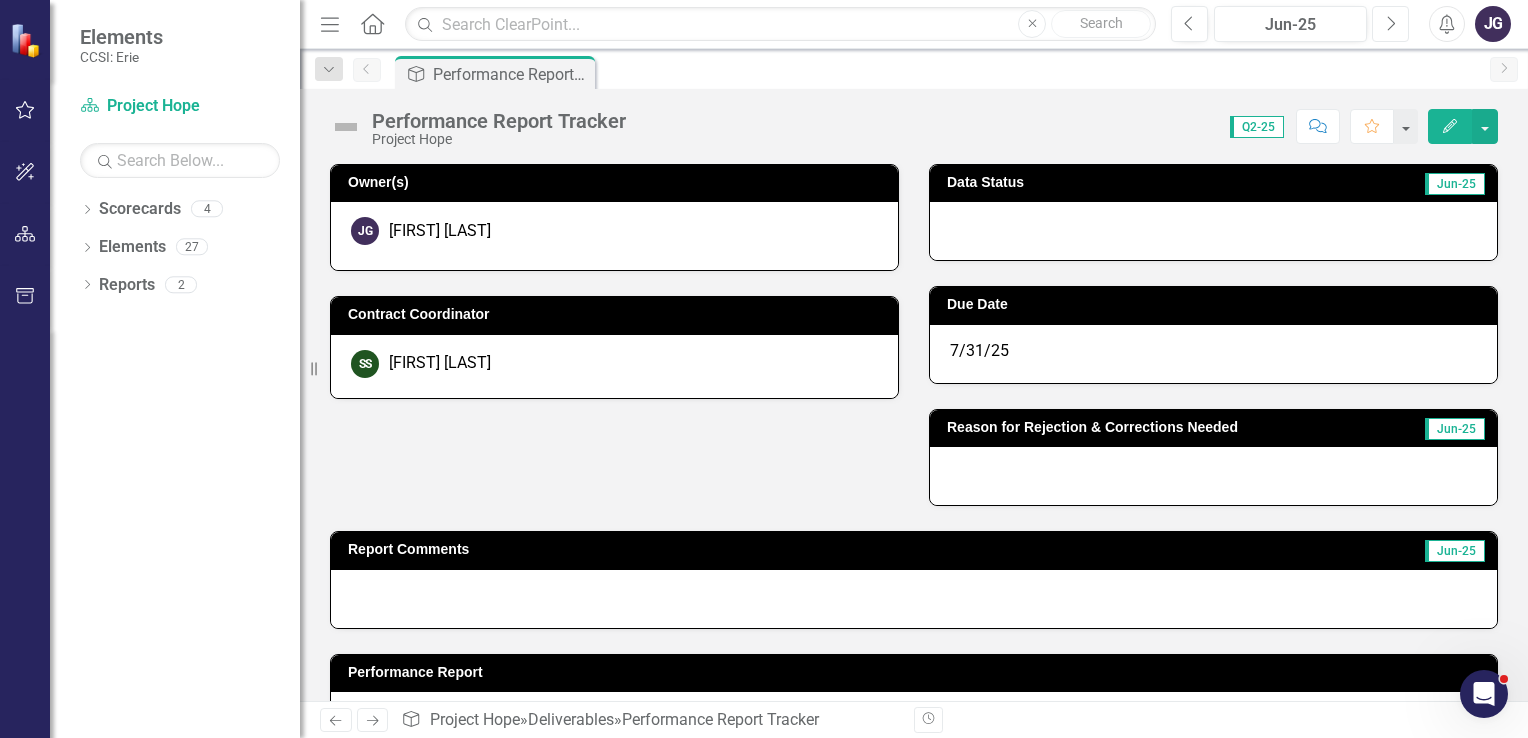 click on "Next" at bounding box center (1390, 24) 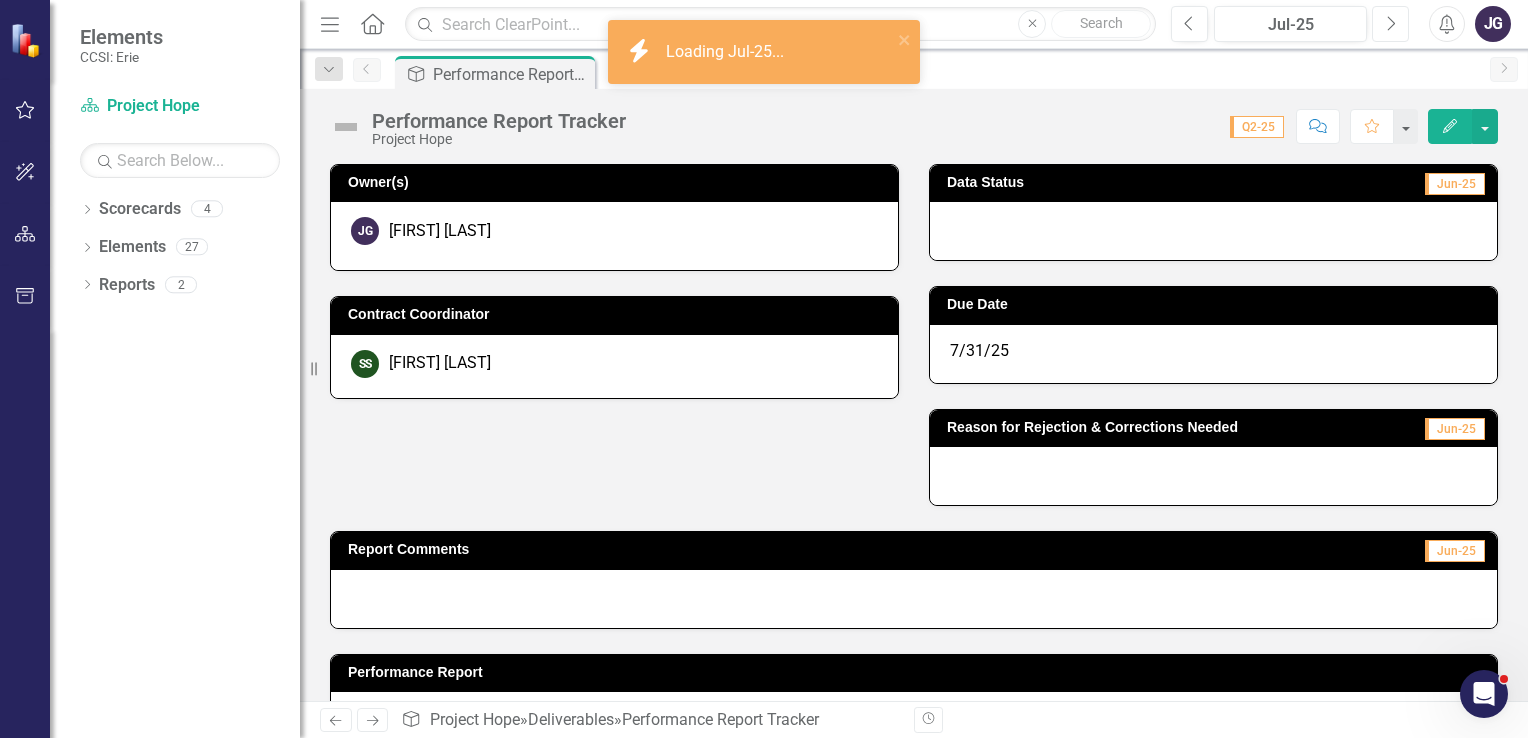 click on "Next" at bounding box center [1390, 24] 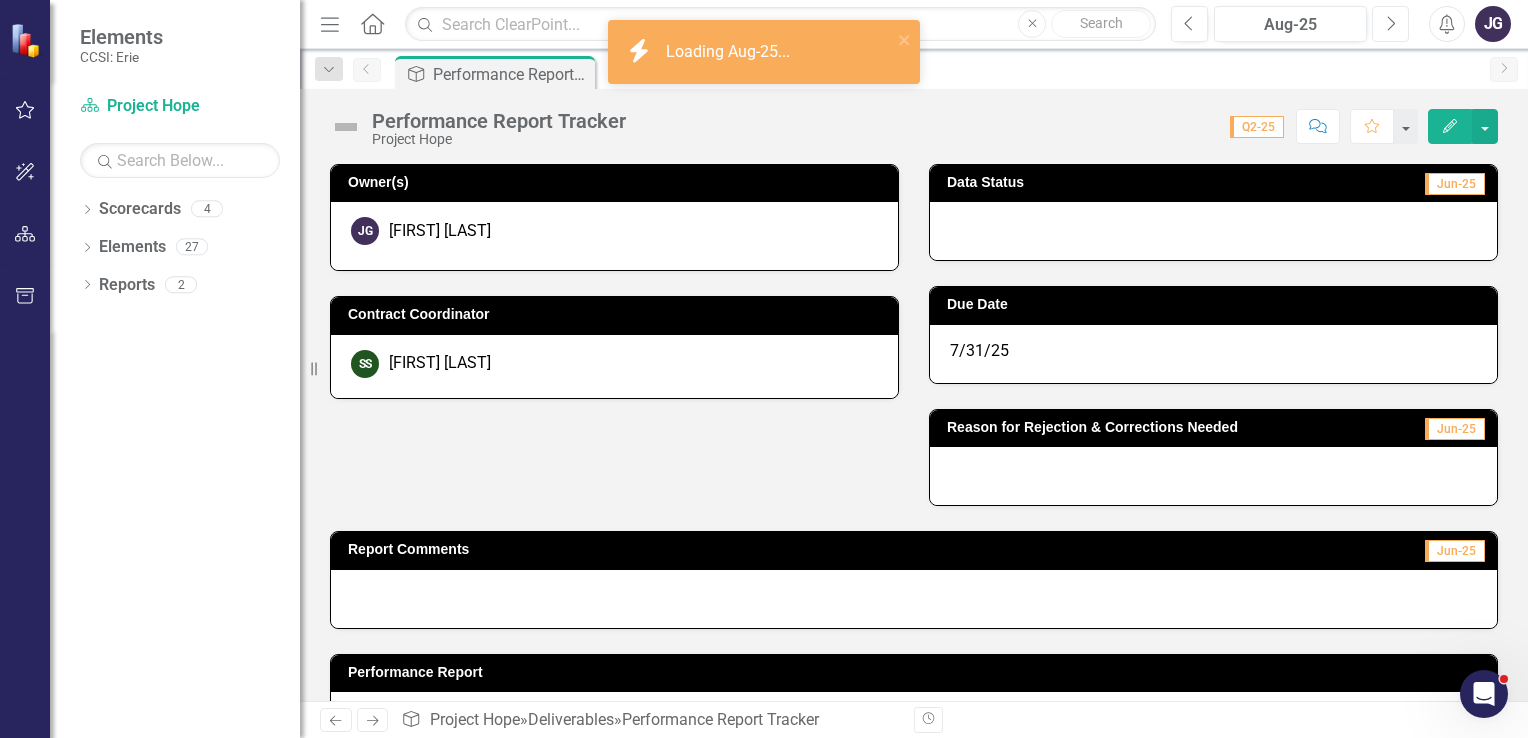 click on "Next" at bounding box center [1390, 24] 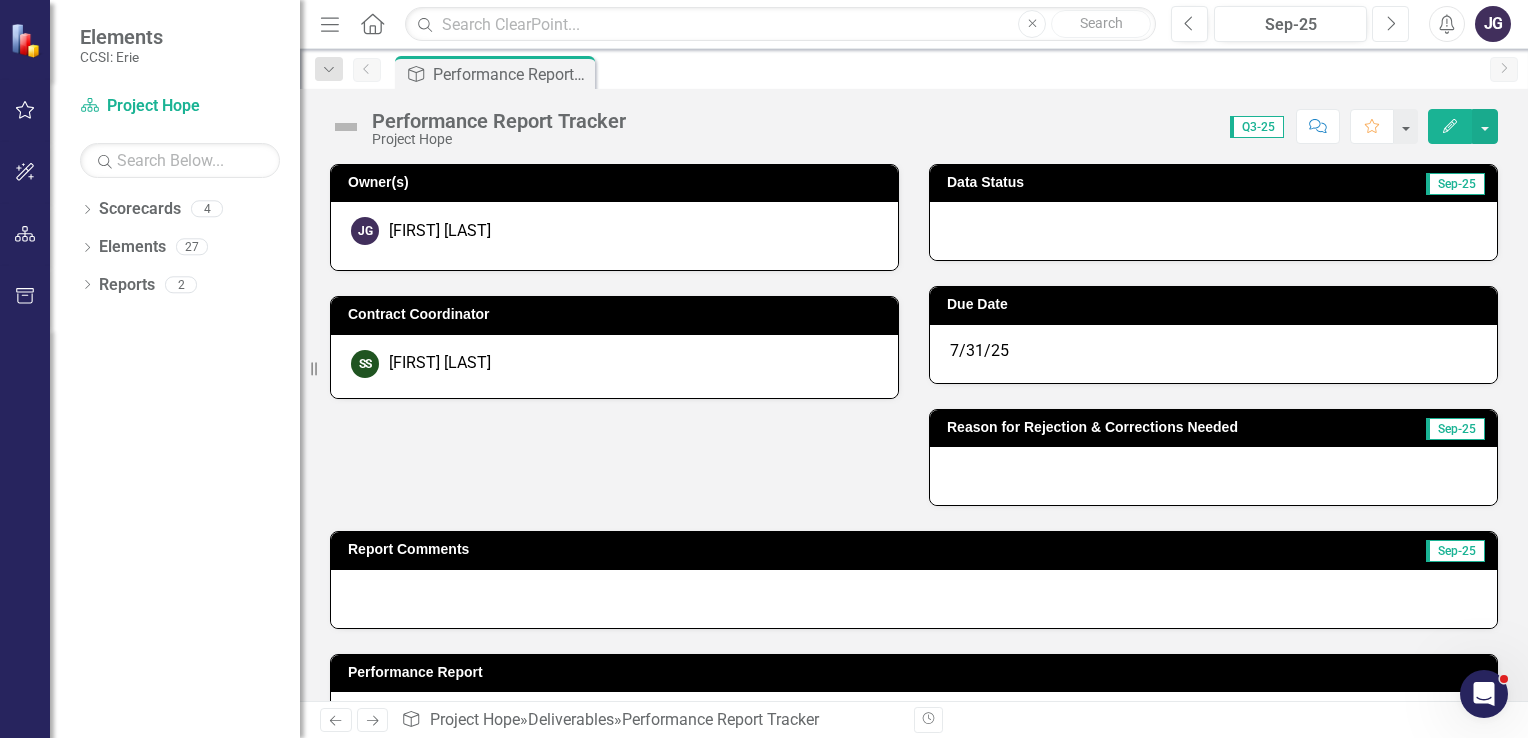 click on "Next" at bounding box center (1390, 24) 